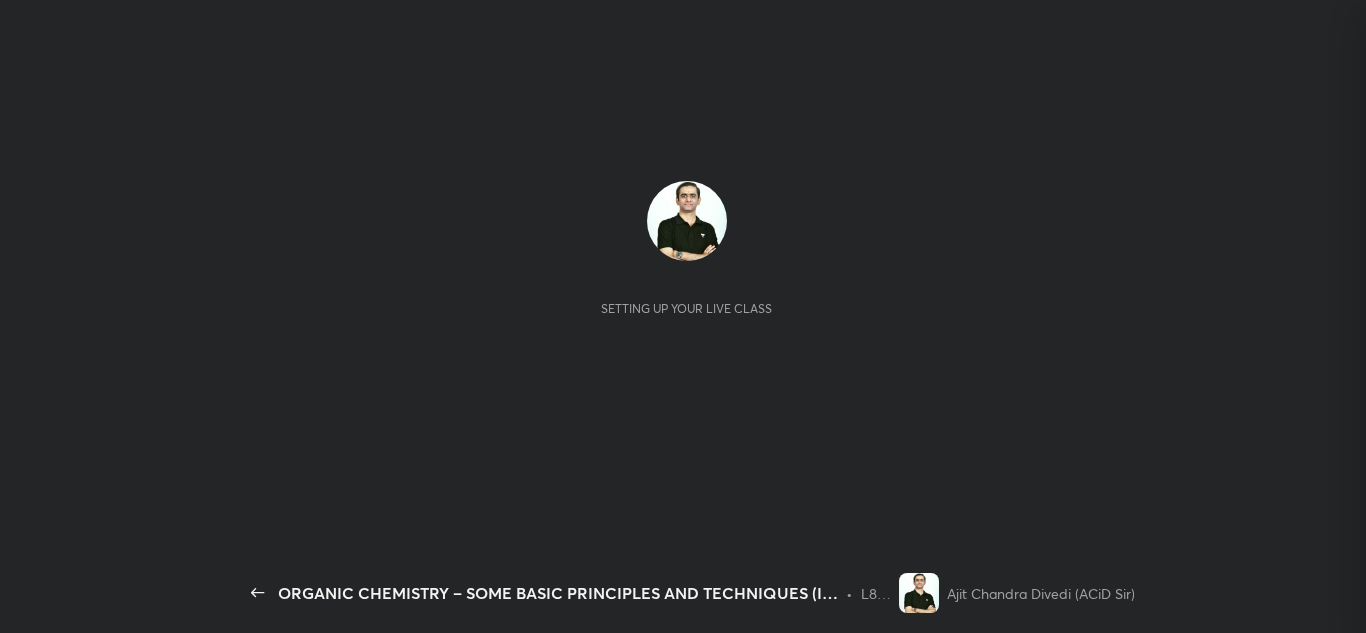 scroll, scrollTop: 0, scrollLeft: 0, axis: both 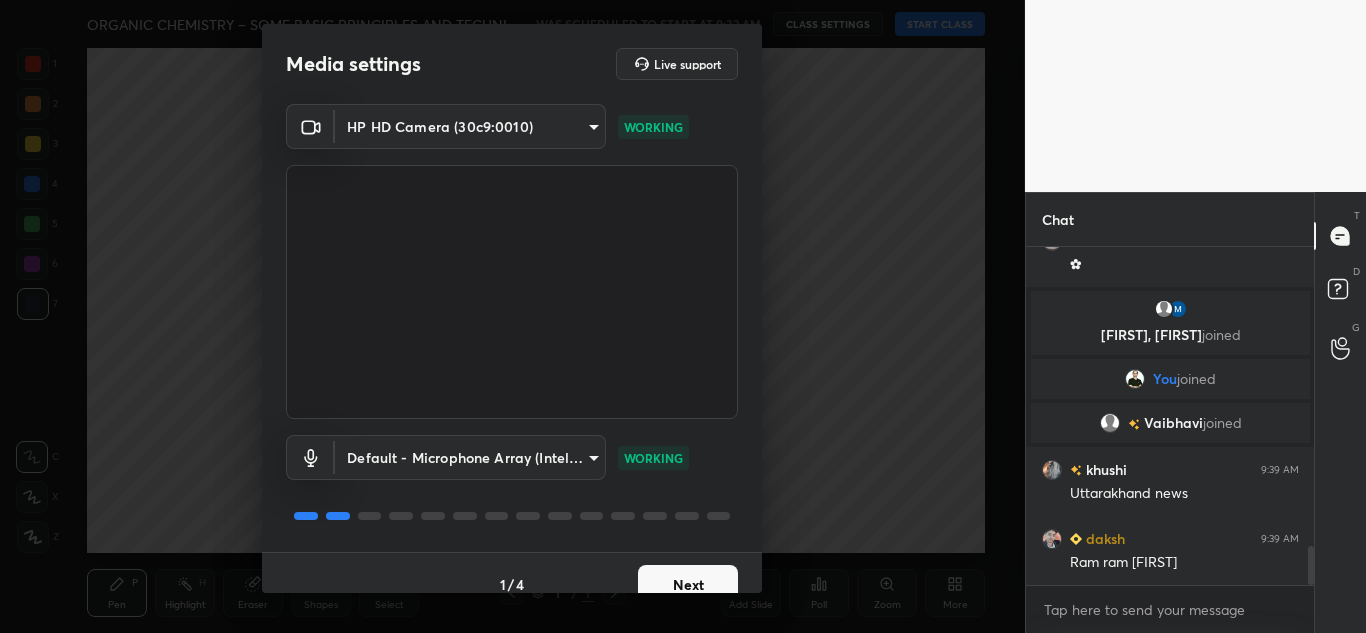 click on "Next" at bounding box center [688, 585] 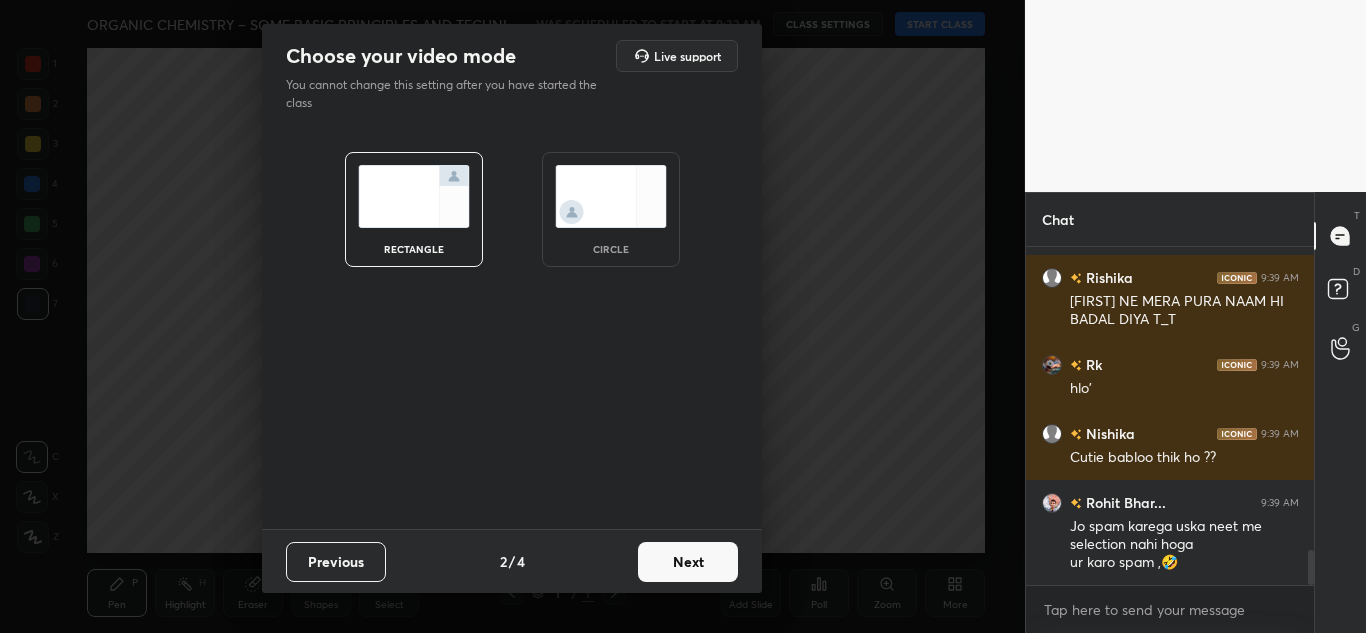 click on "Next" at bounding box center (688, 562) 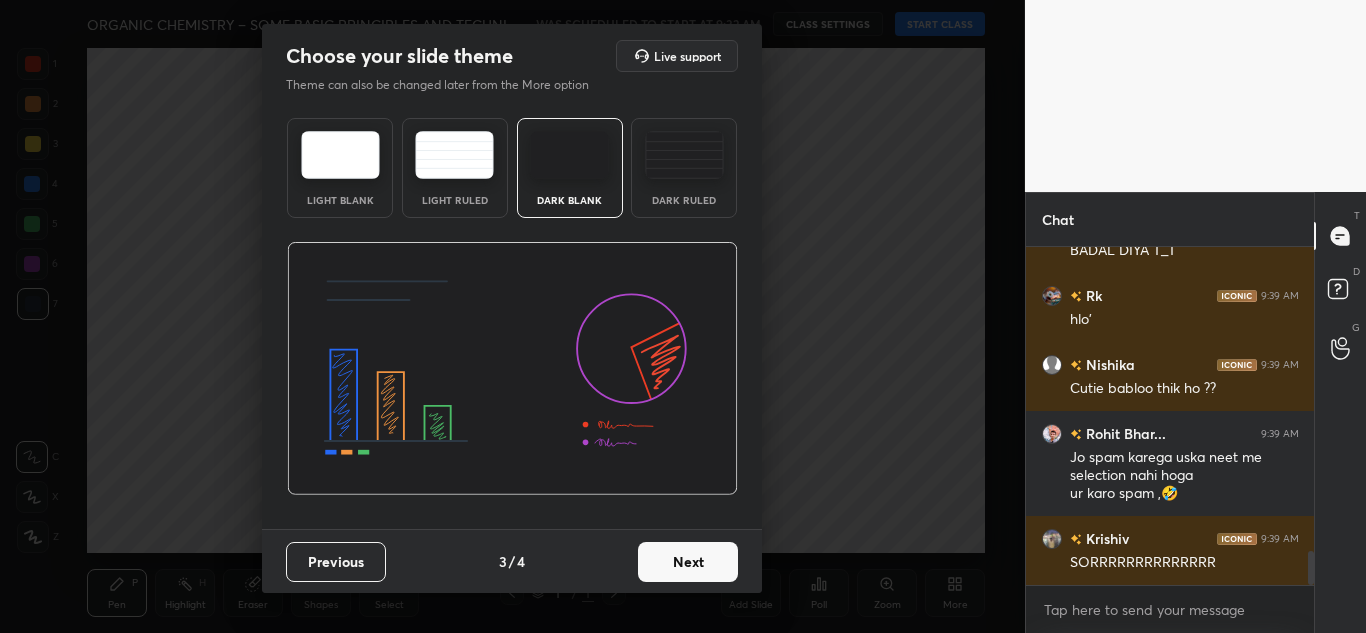 scroll, scrollTop: 3049, scrollLeft: 0, axis: vertical 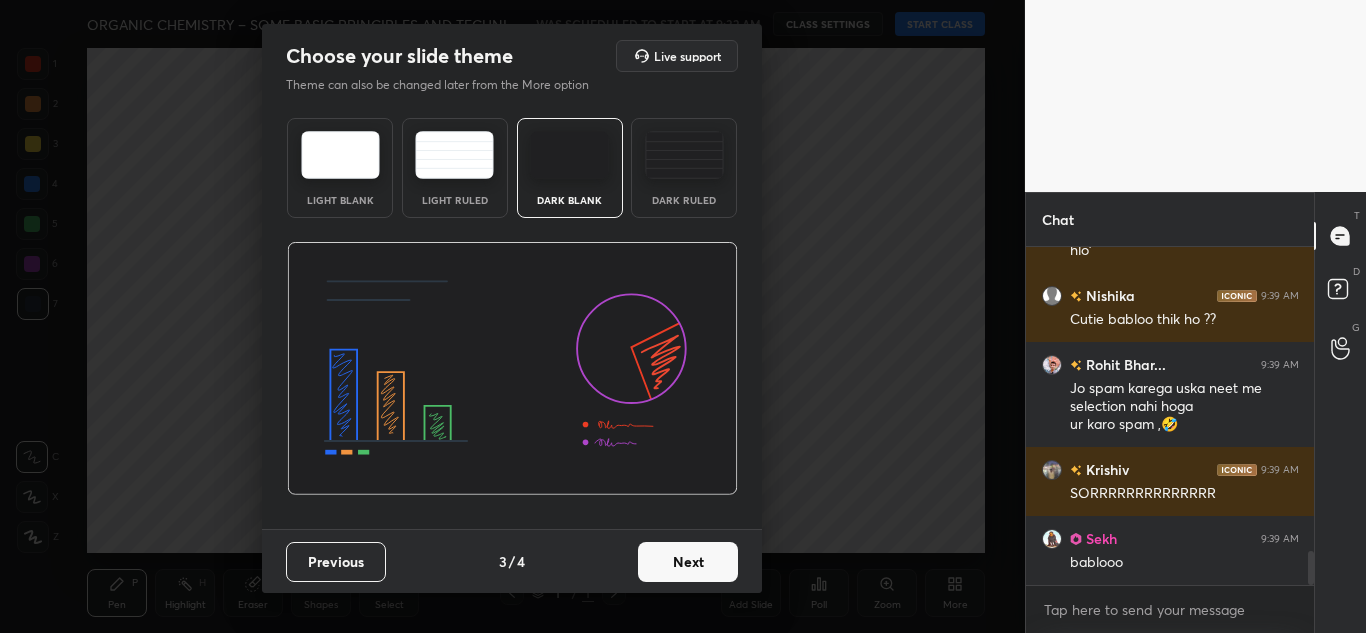 click on "Next" at bounding box center [688, 562] 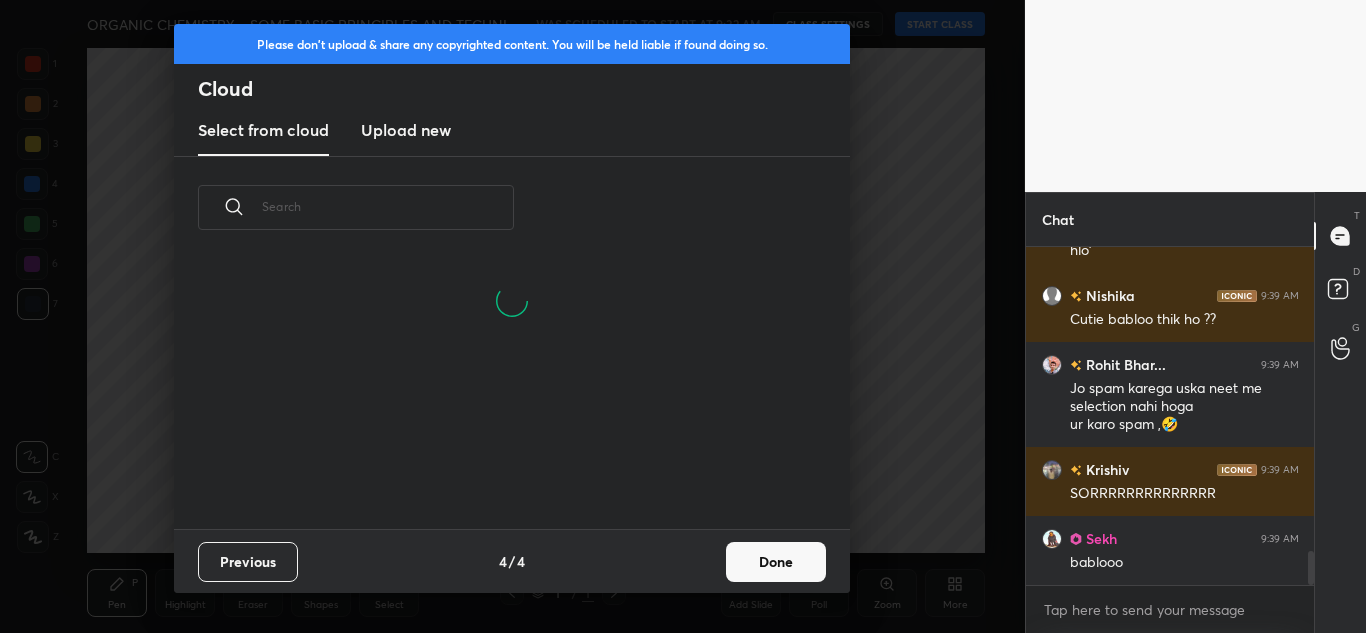 scroll, scrollTop: 3121, scrollLeft: 0, axis: vertical 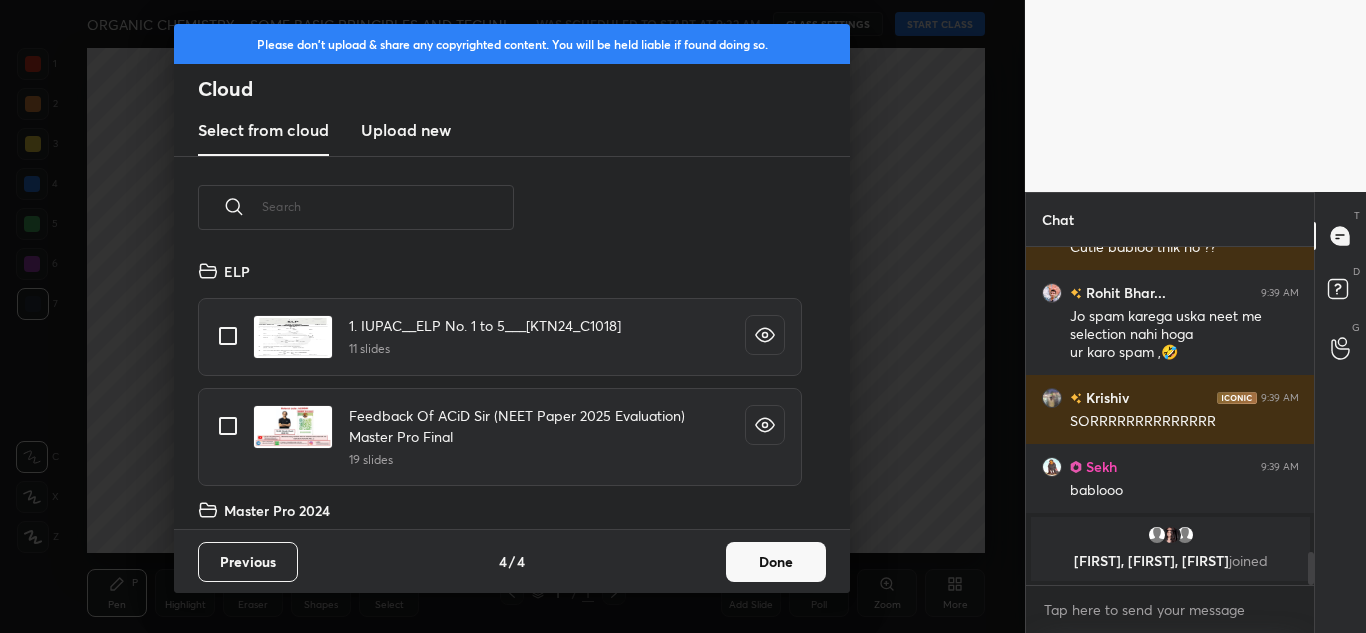 click on "Done" at bounding box center (776, 562) 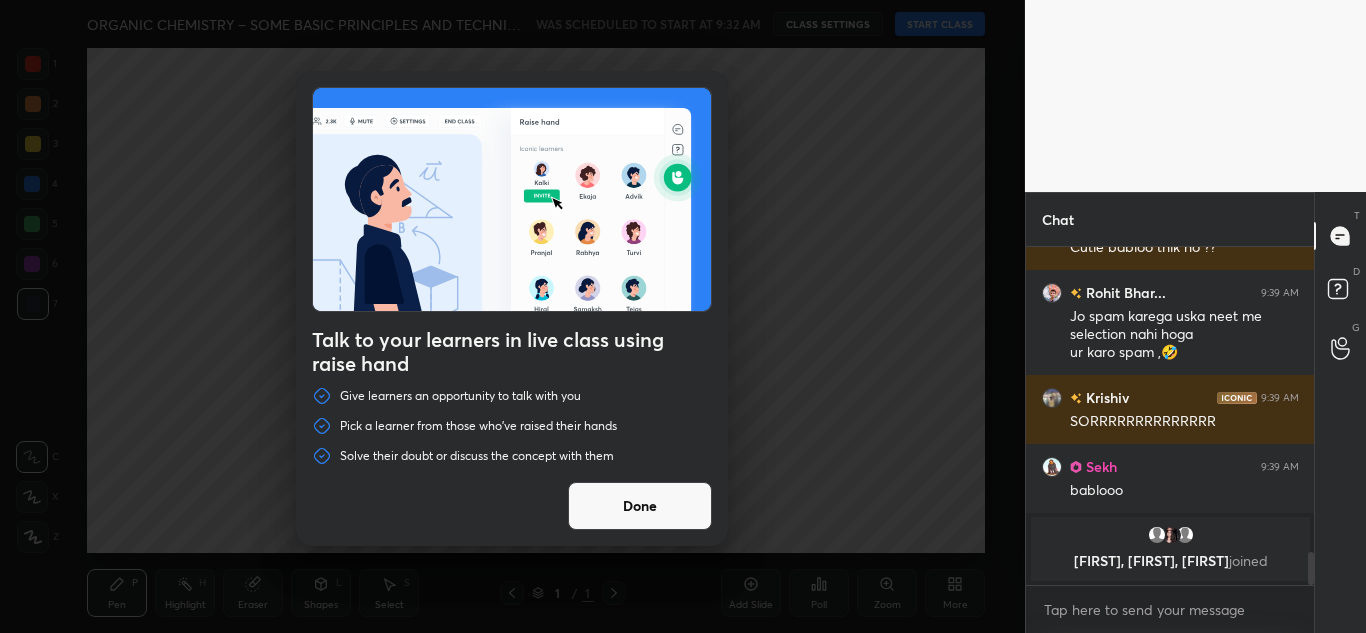 scroll, scrollTop: 2876, scrollLeft: 0, axis: vertical 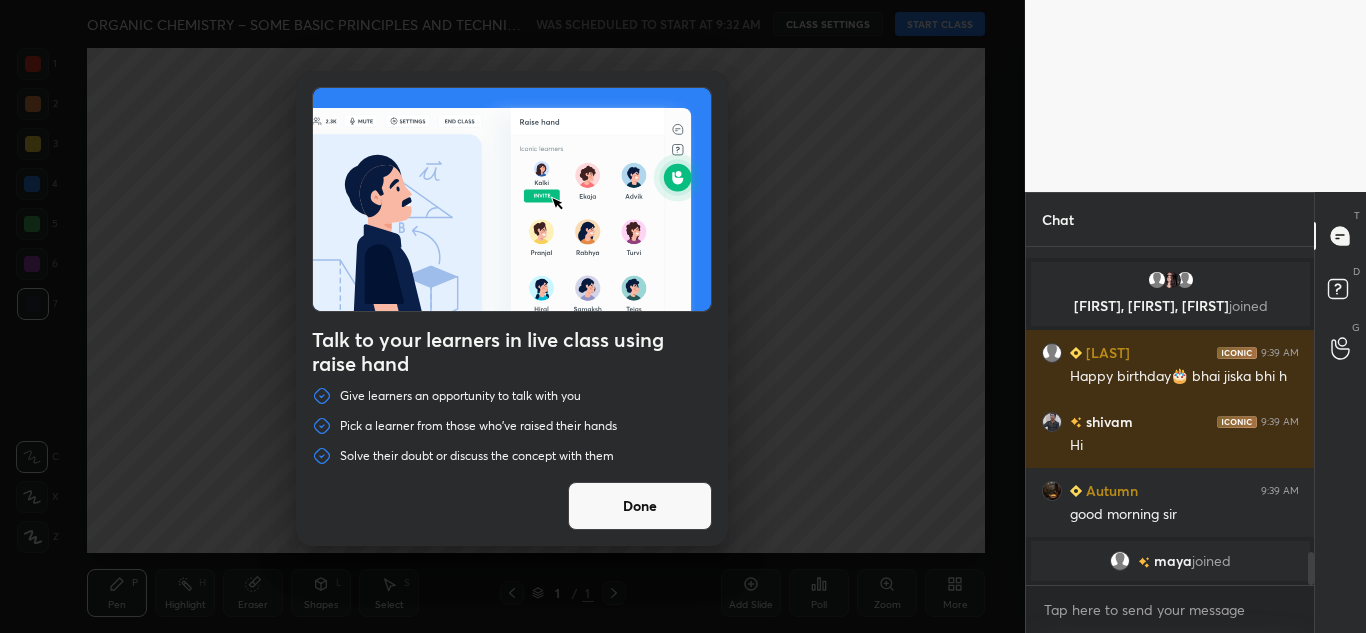 drag, startPoint x: 691, startPoint y: 506, endPoint x: 765, endPoint y: 431, distance: 105.36128 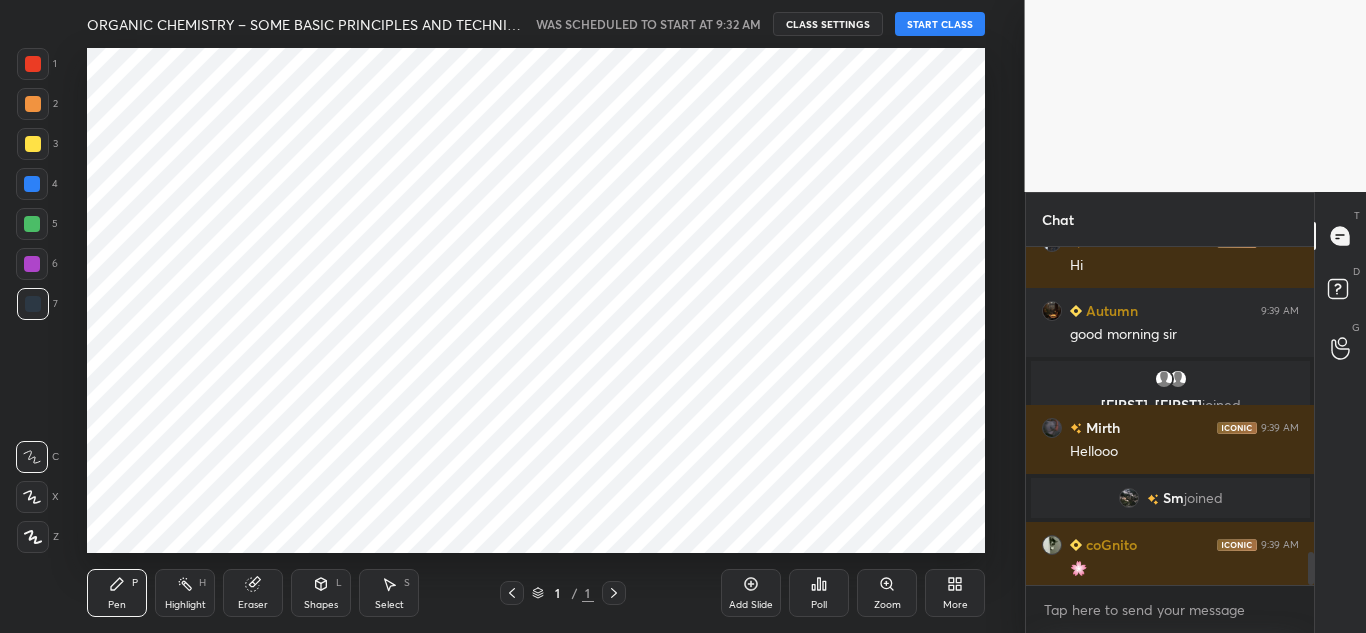 scroll, scrollTop: 3156, scrollLeft: 0, axis: vertical 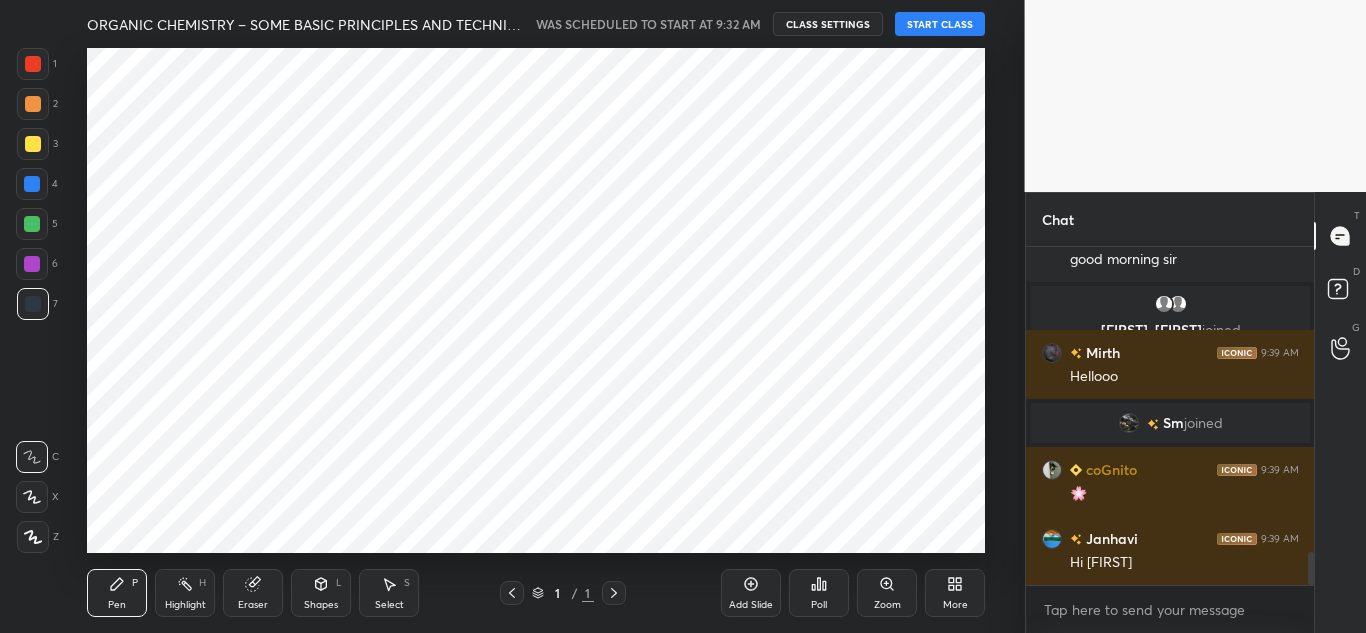 click on "START CLASS" at bounding box center (940, 24) 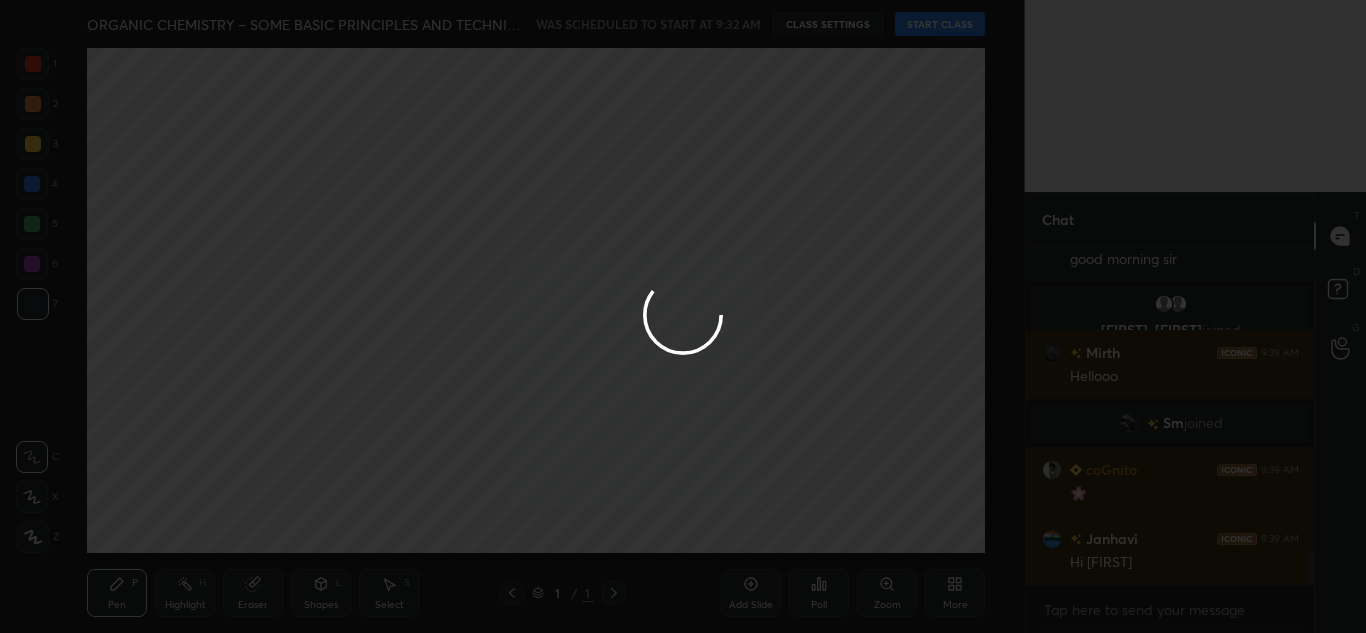 scroll, scrollTop: 291, scrollLeft: 282, axis: both 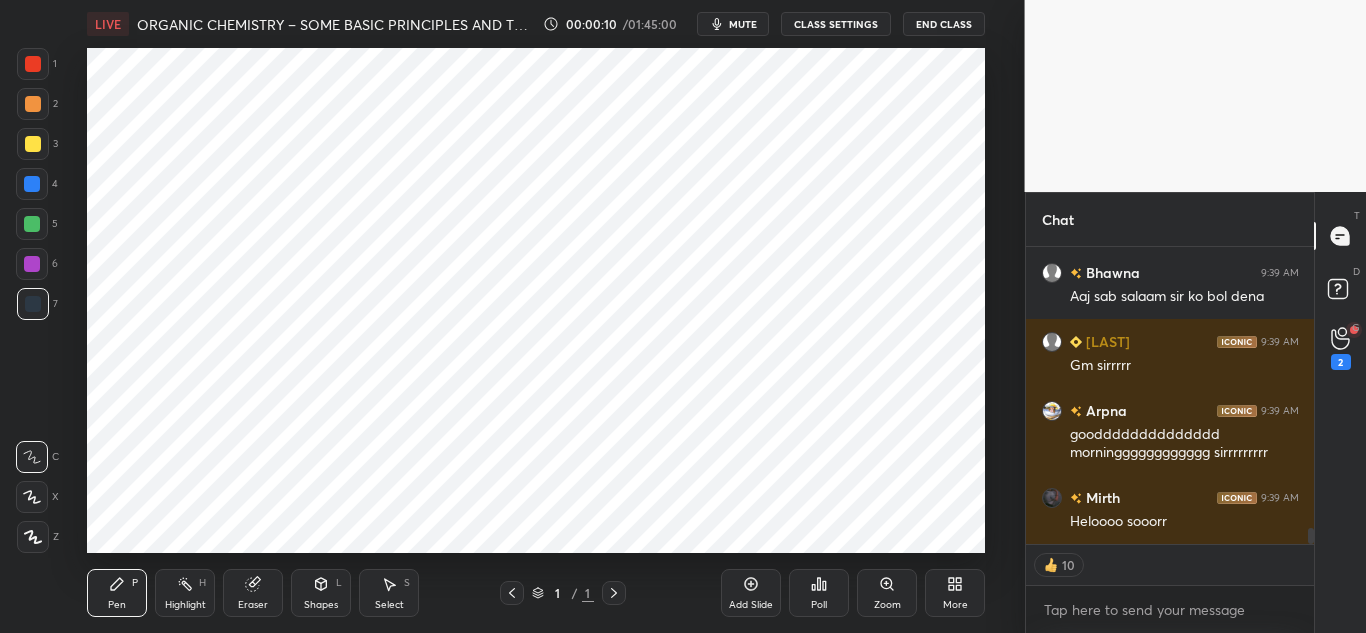 click on "More" at bounding box center (955, 605) 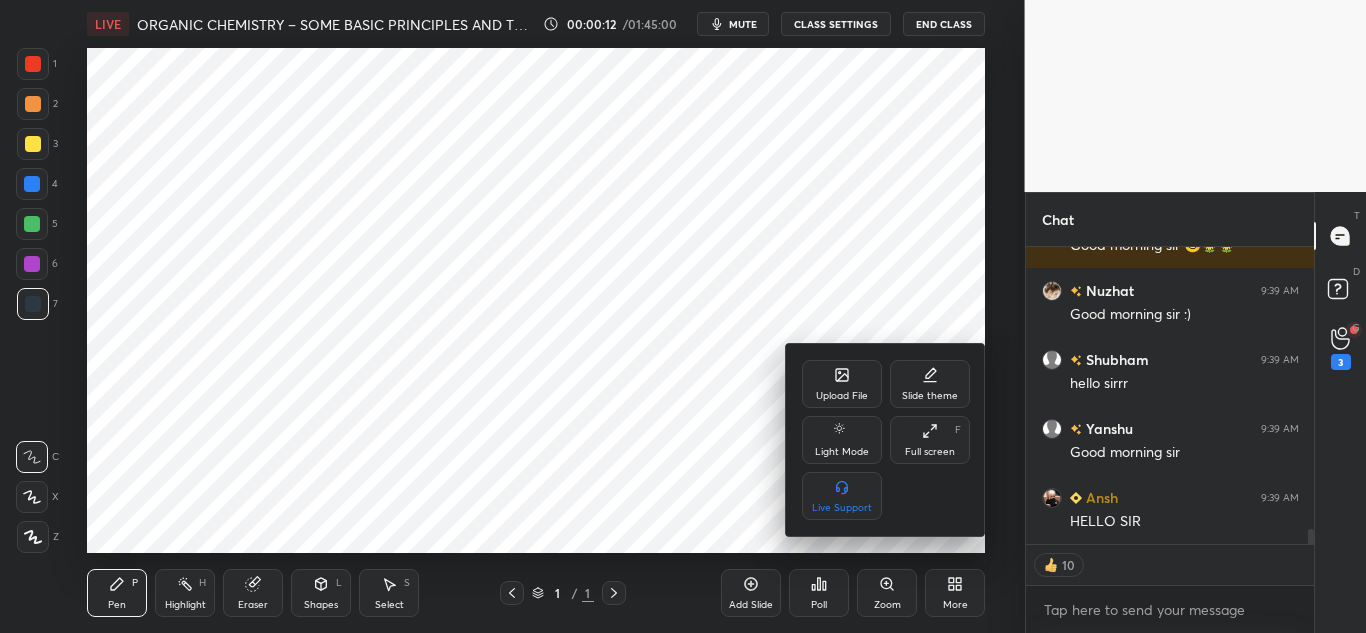 click on "Upload File" at bounding box center (842, 396) 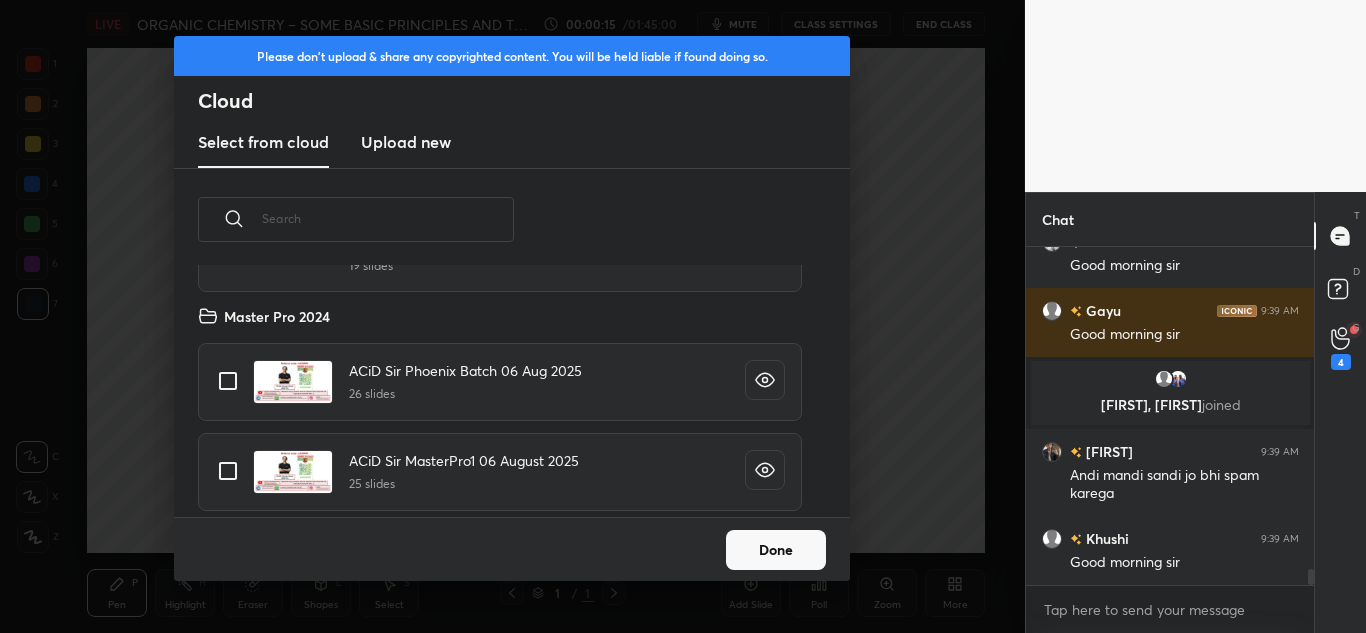 type on "x" 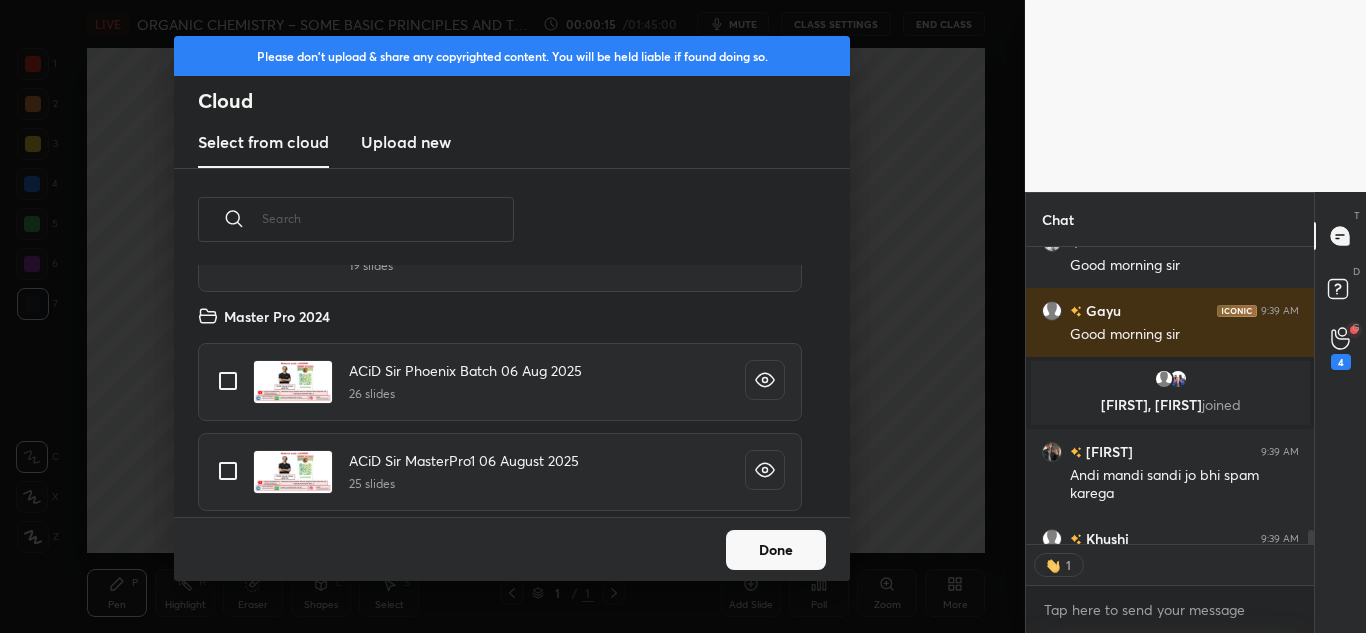 click at bounding box center (228, 381) 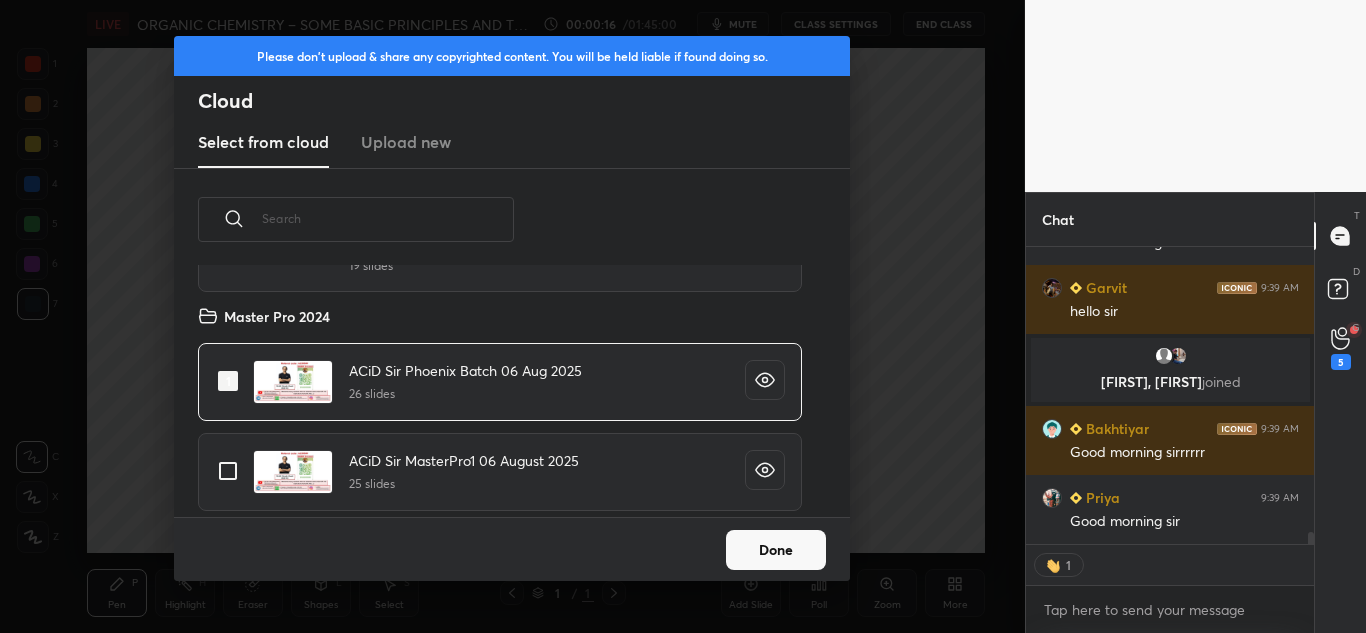 click on "Done" at bounding box center (776, 550) 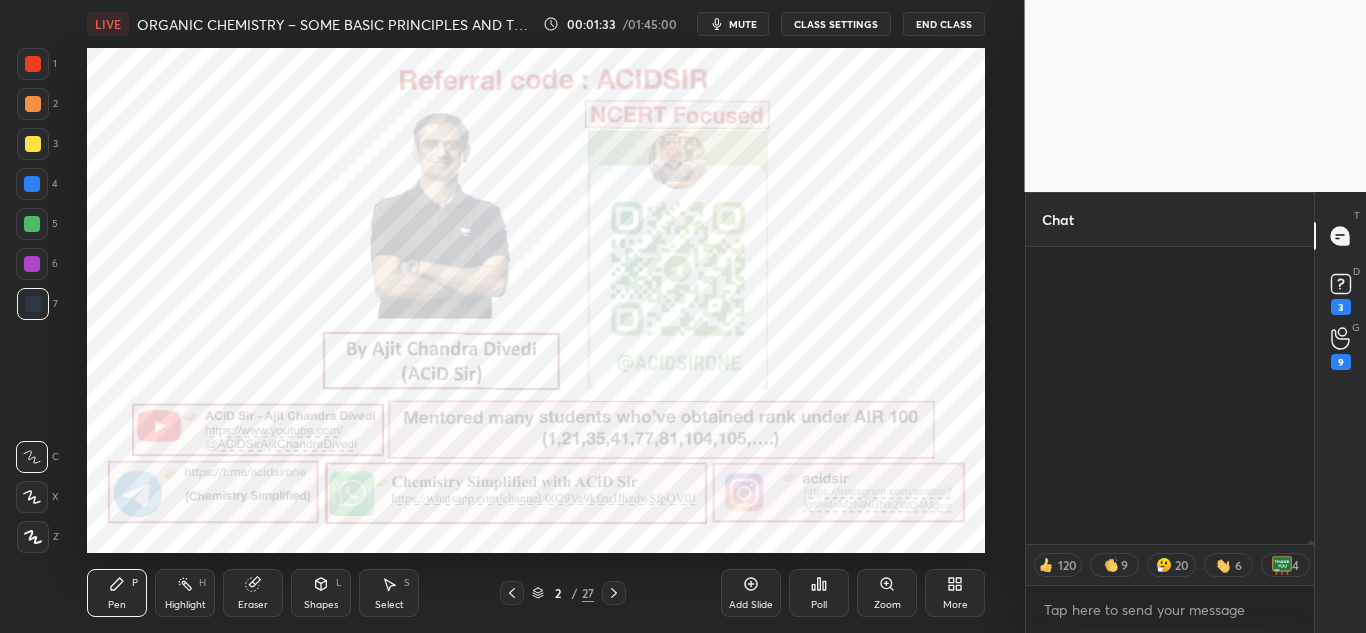 scroll, scrollTop: 28081, scrollLeft: 0, axis: vertical 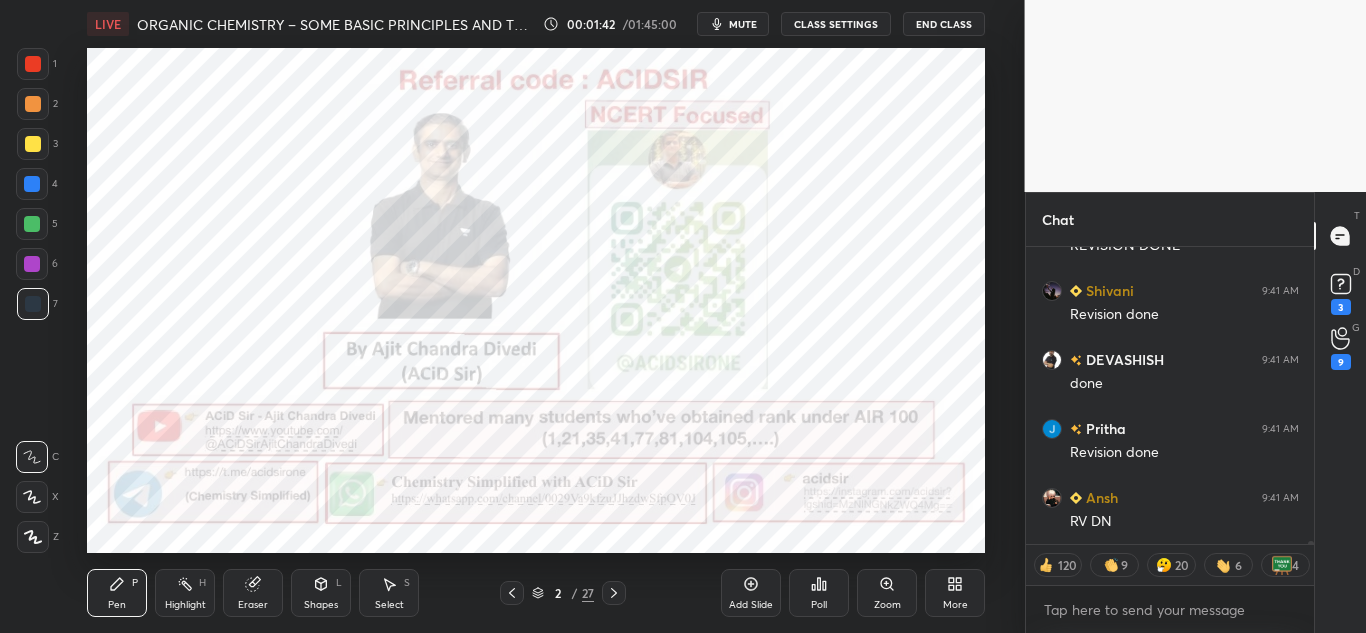 type on "x" 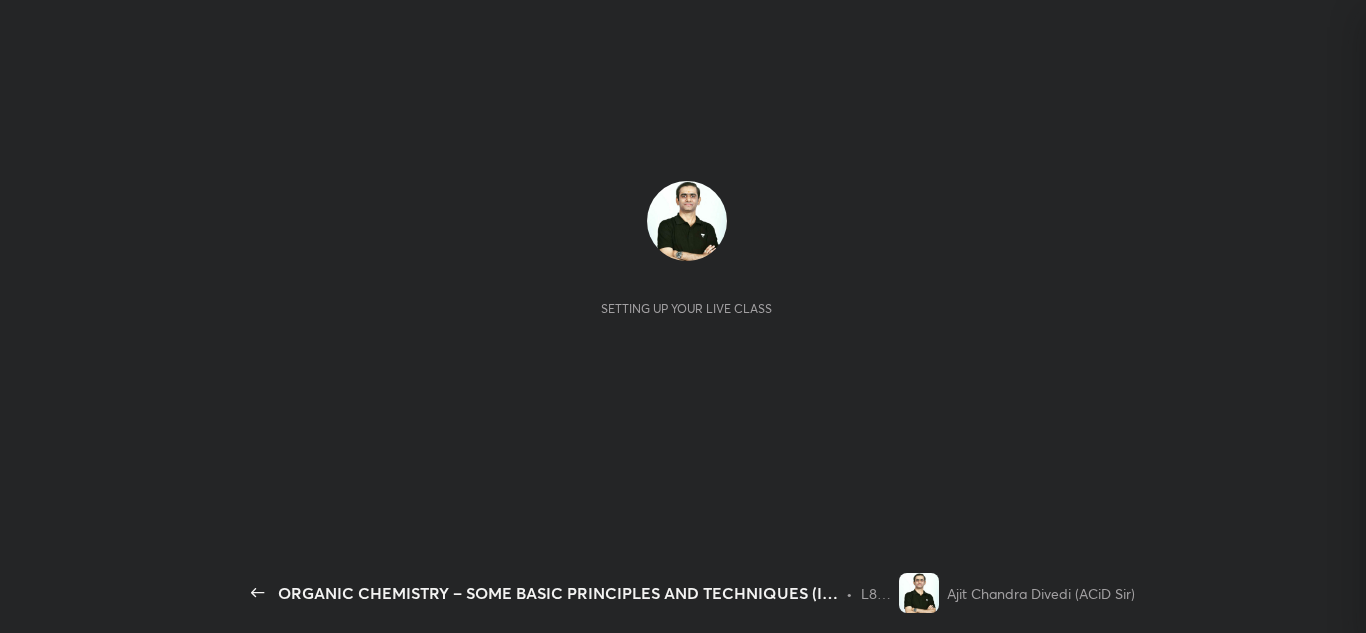 scroll, scrollTop: 0, scrollLeft: 0, axis: both 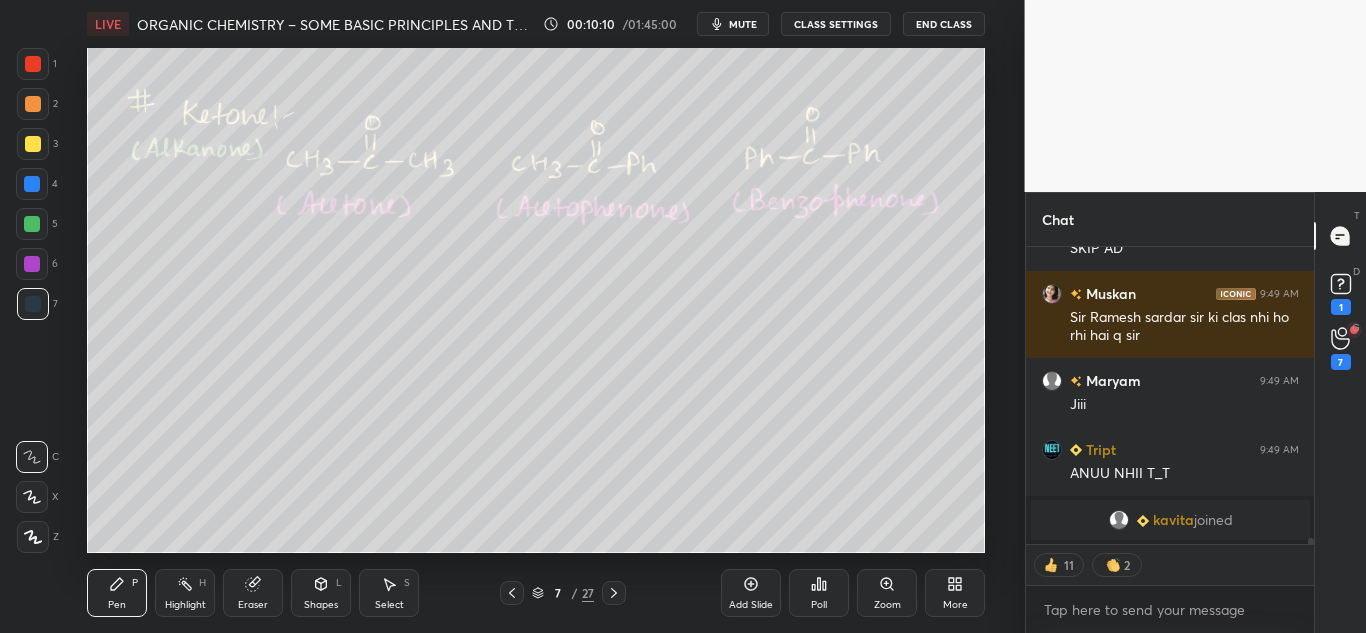 click 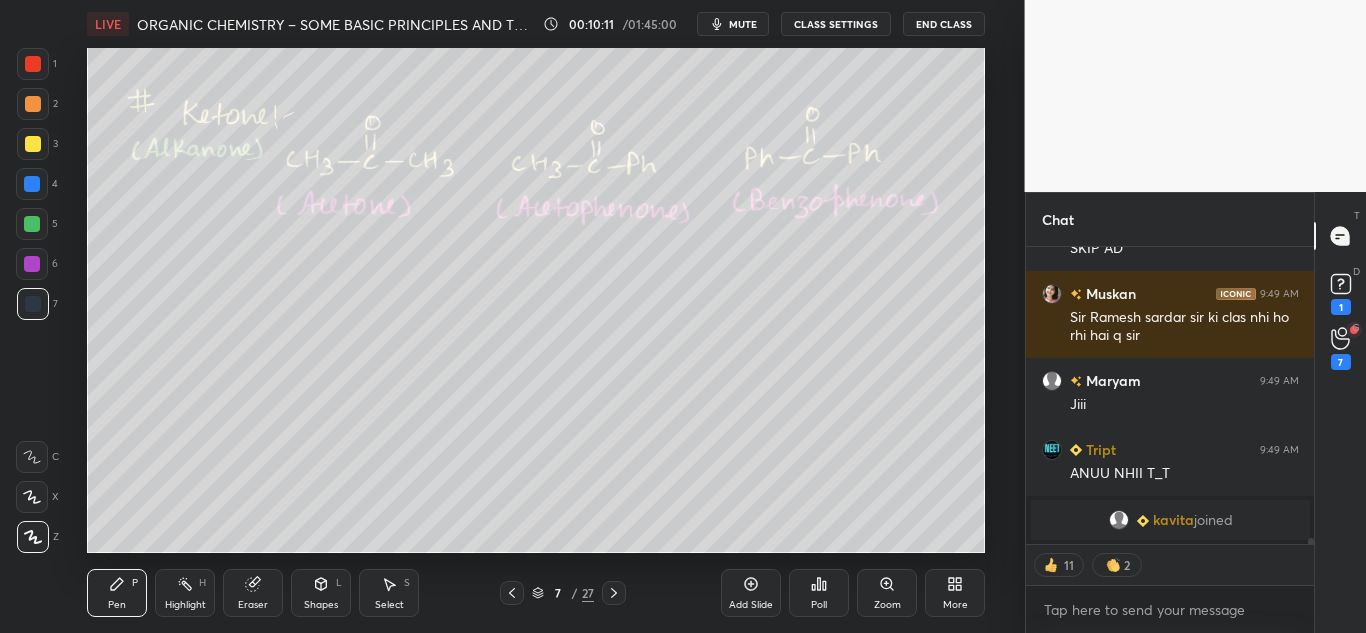 click at bounding box center [33, 64] 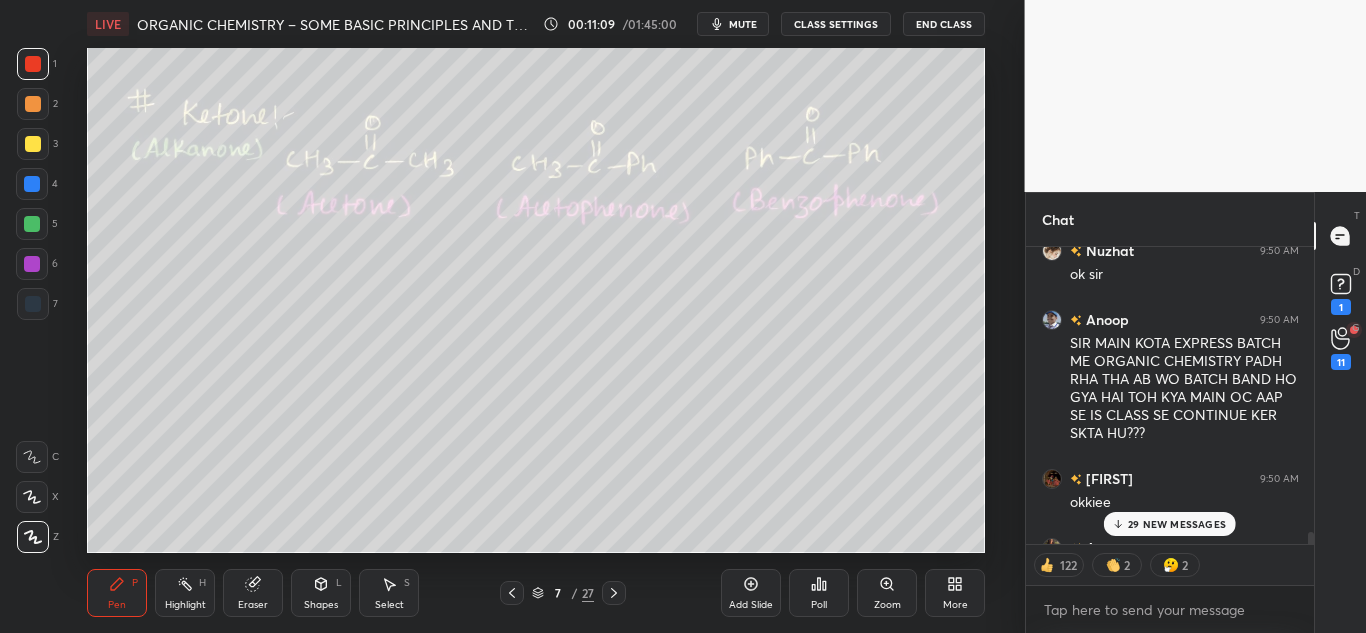 click on "29 NEW MESSAGES" at bounding box center [1170, 524] 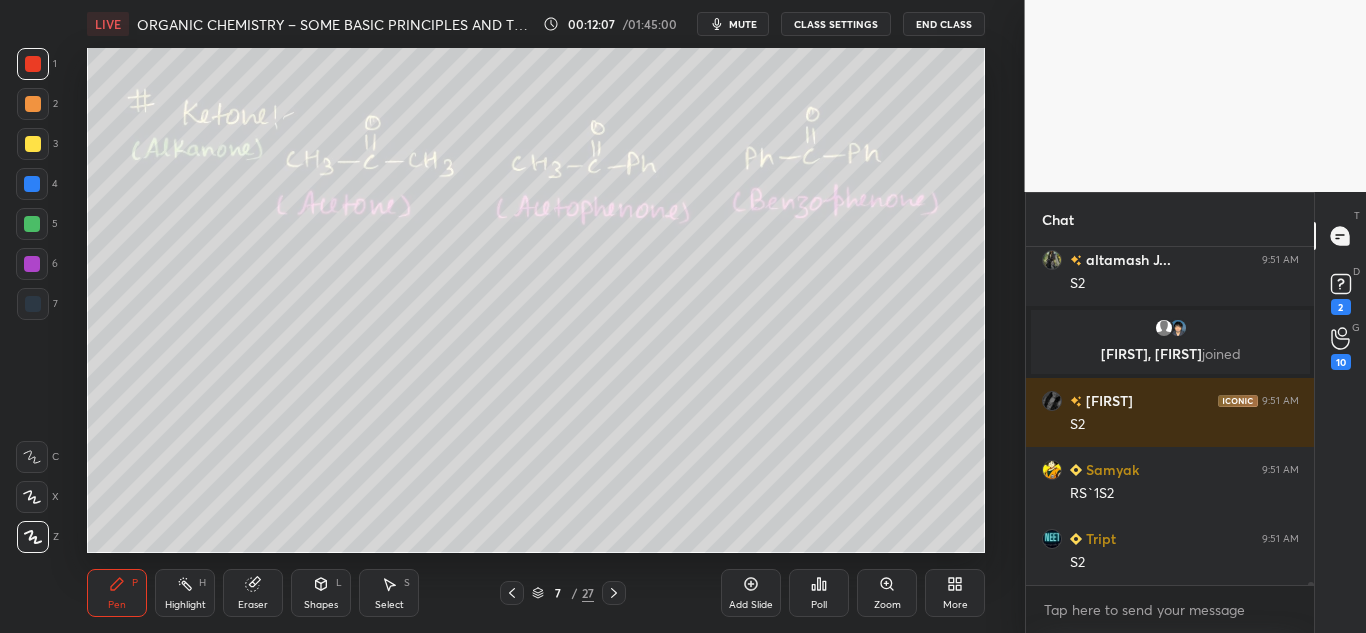 click on "Highlight" at bounding box center (185, 605) 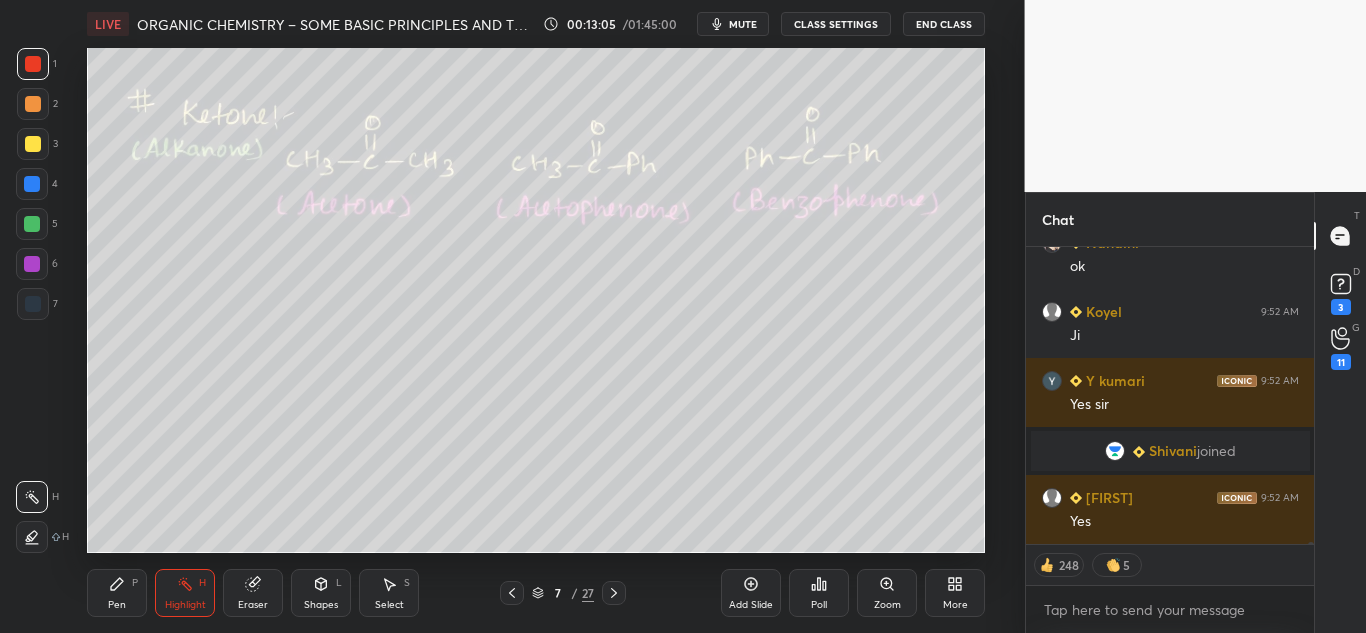 click at bounding box center [33, 144] 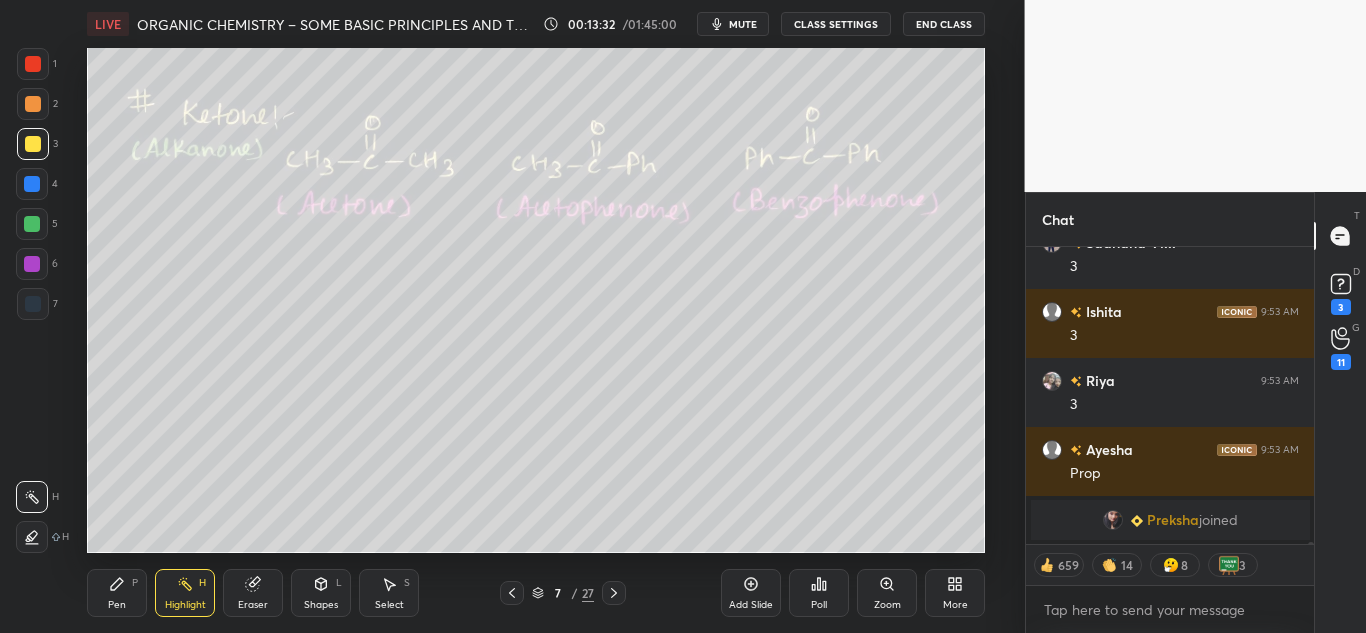 click on "Pen P" at bounding box center [117, 593] 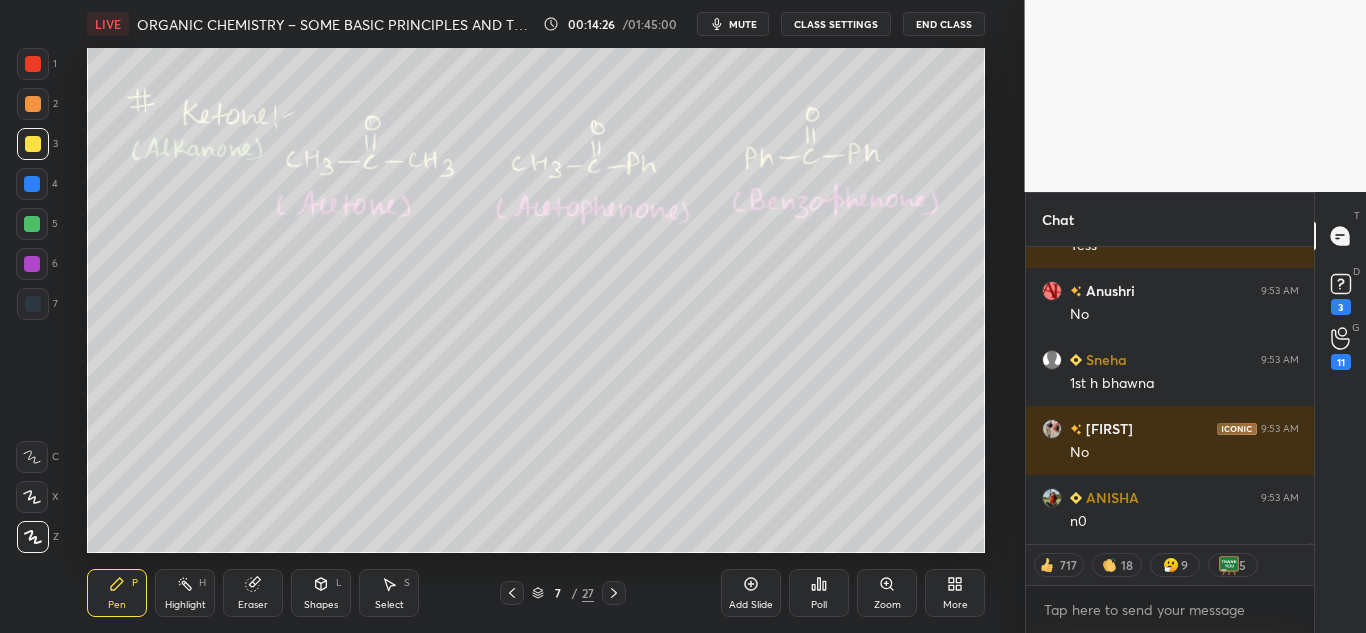 type on "x" 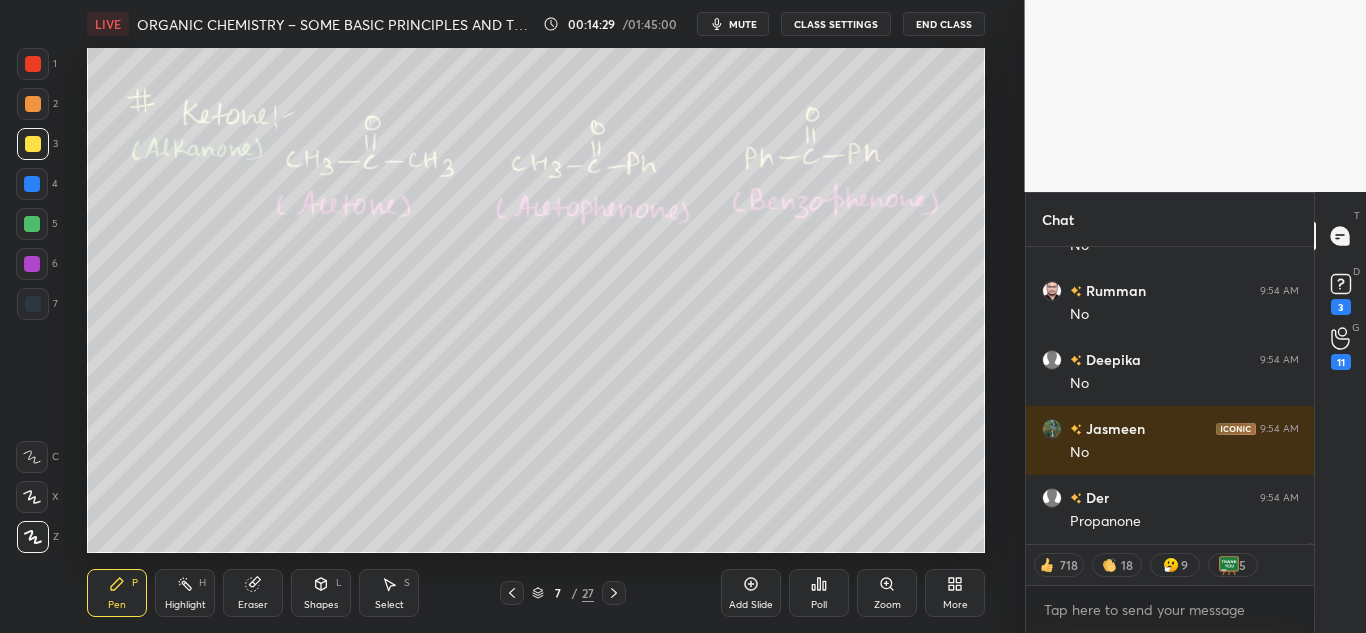 click on "Poll" at bounding box center (819, 593) 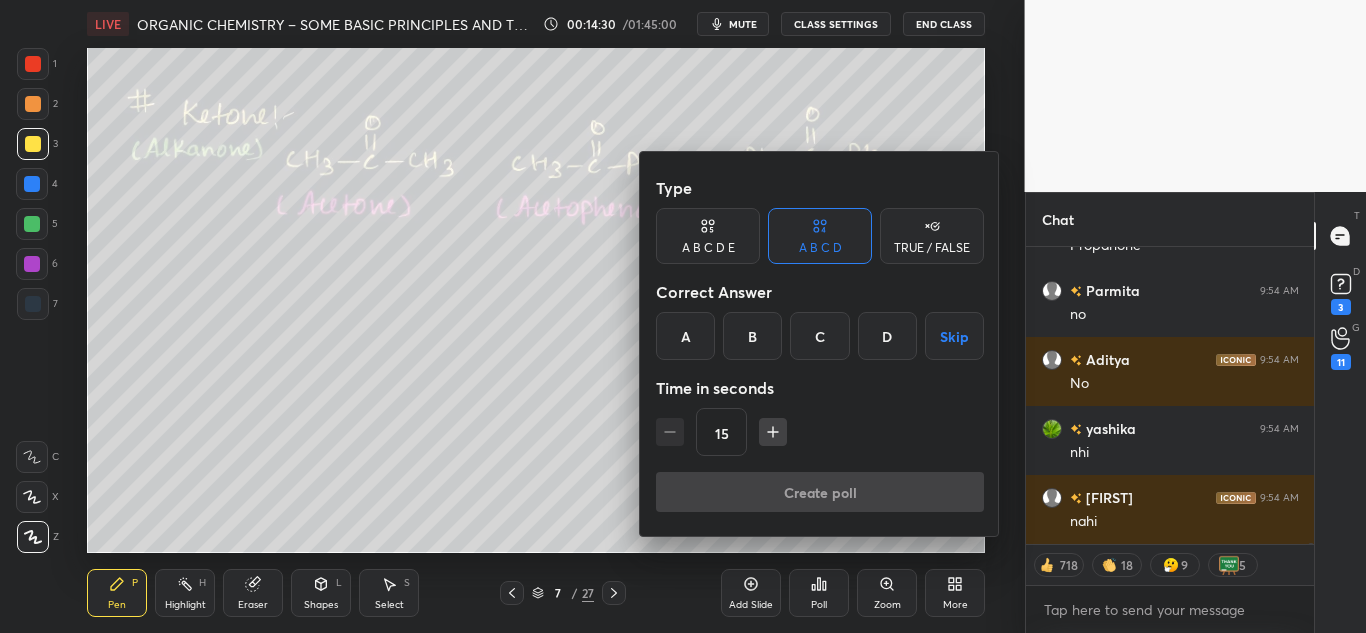 click on "B" at bounding box center (752, 336) 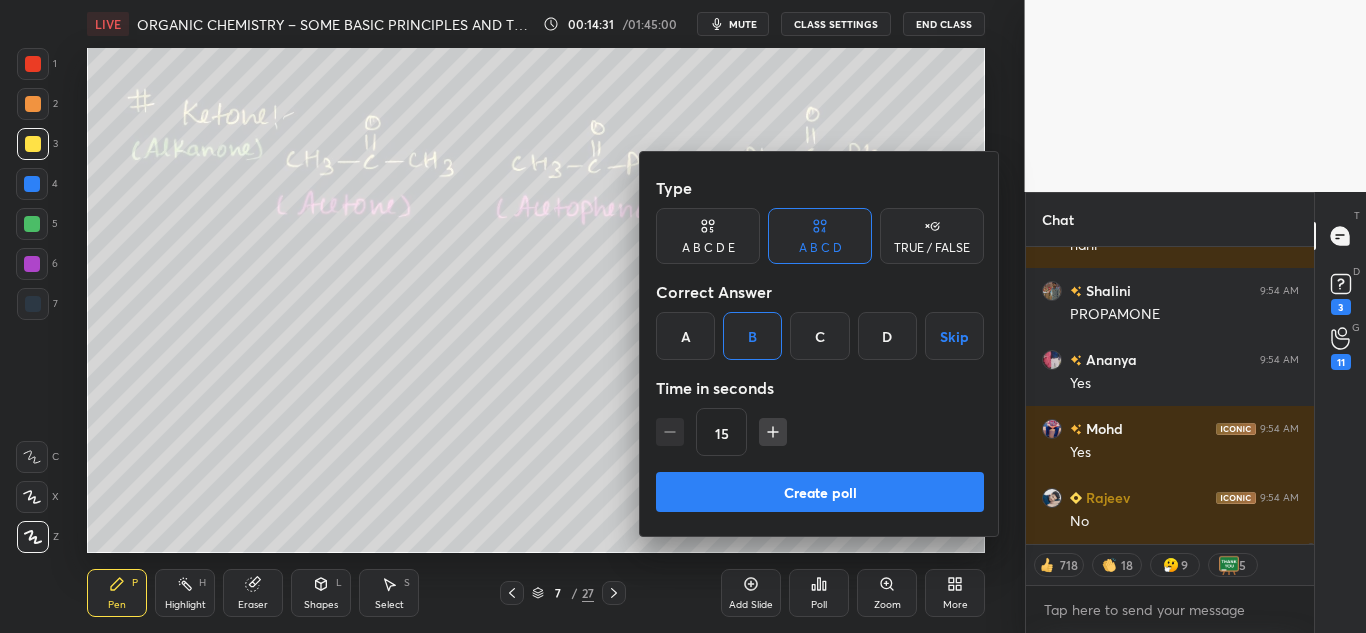 click 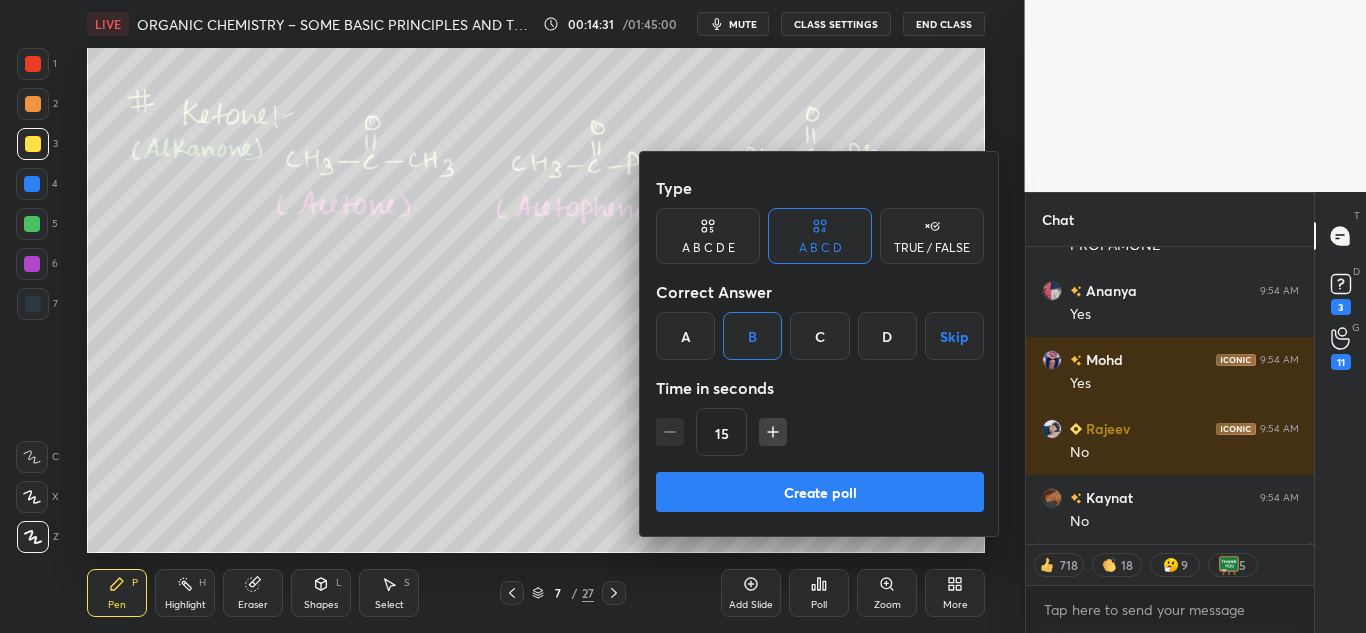 type on "30" 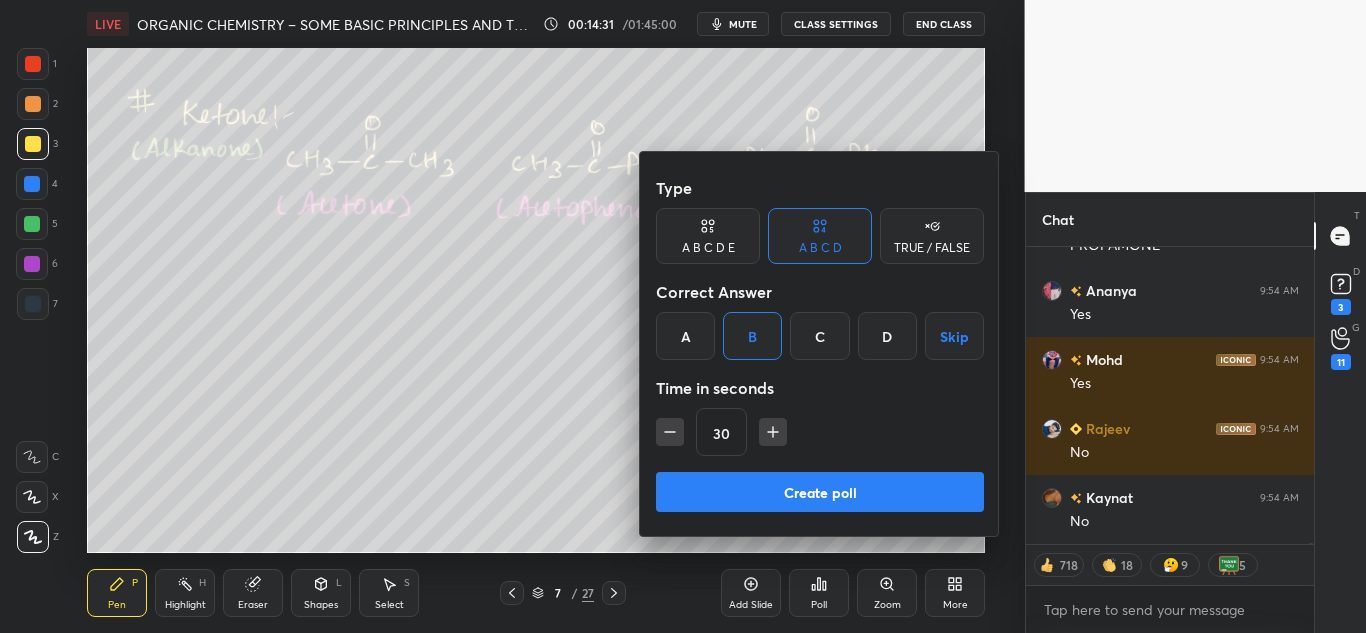 click on "Create poll" at bounding box center (820, 492) 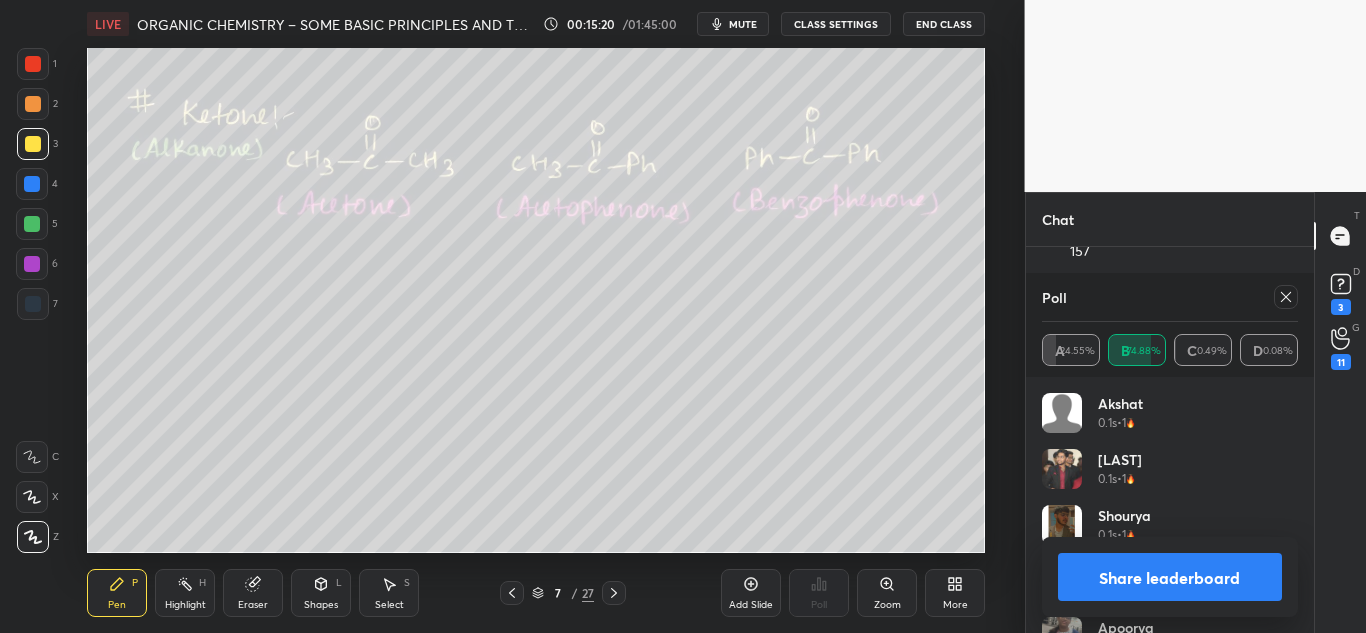 click on "Share leaderboard" at bounding box center [1170, 577] 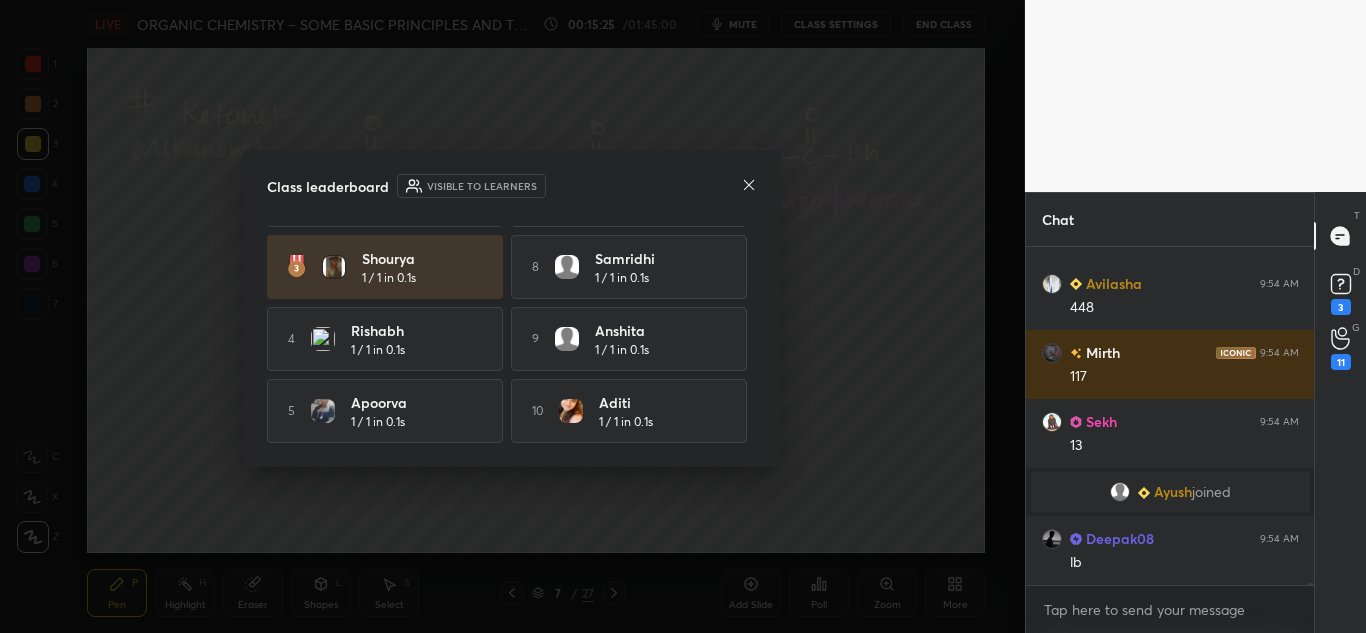 click 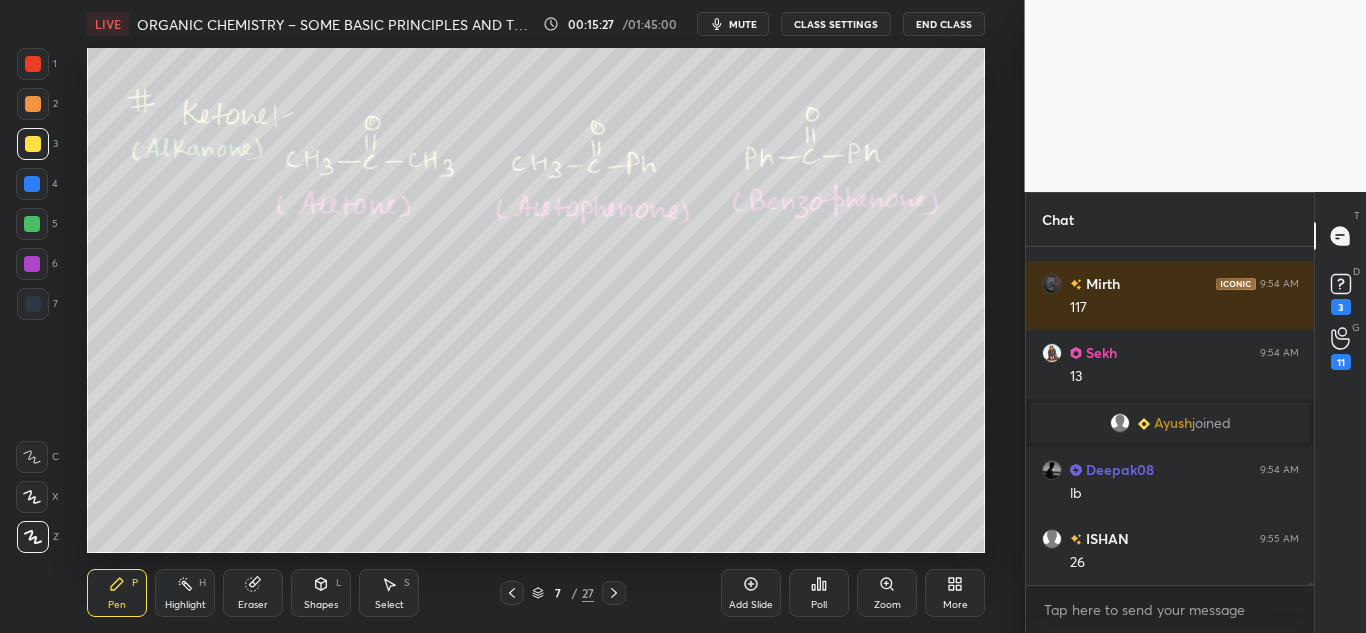 click on "Select S" at bounding box center [389, 593] 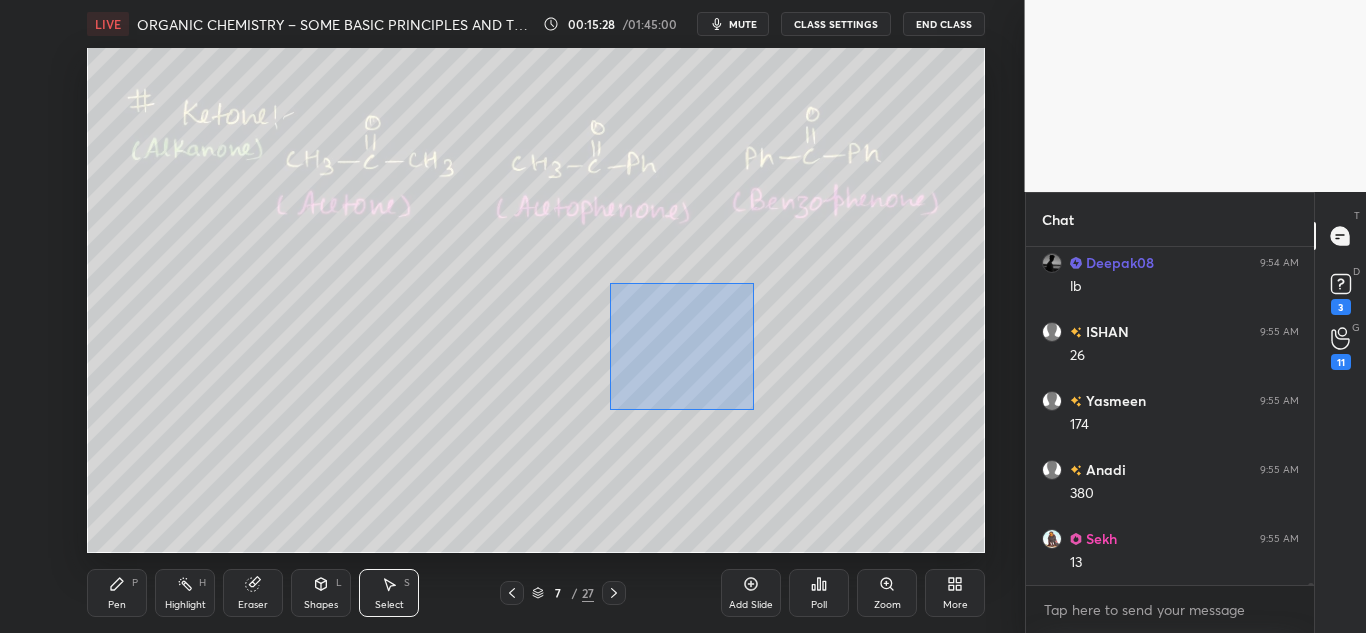 drag, startPoint x: 610, startPoint y: 284, endPoint x: 761, endPoint y: 428, distance: 208.65521 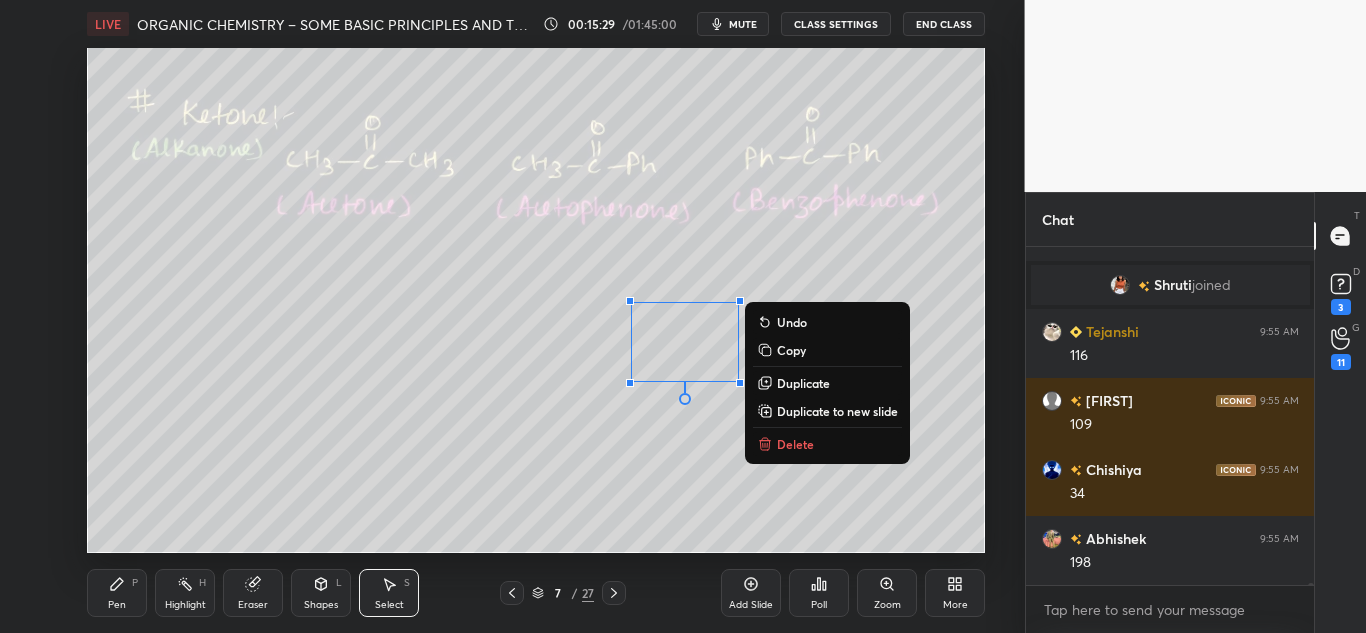 click on "Delete" at bounding box center (795, 444) 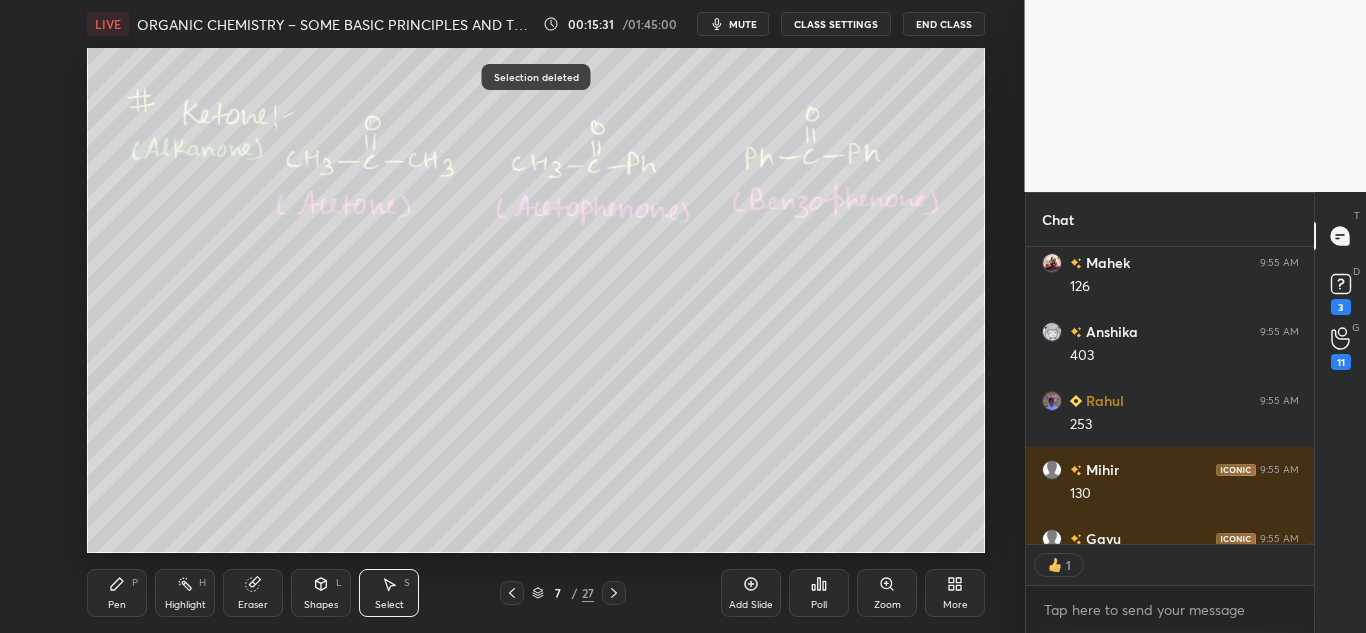 click on "Pen P" at bounding box center [117, 593] 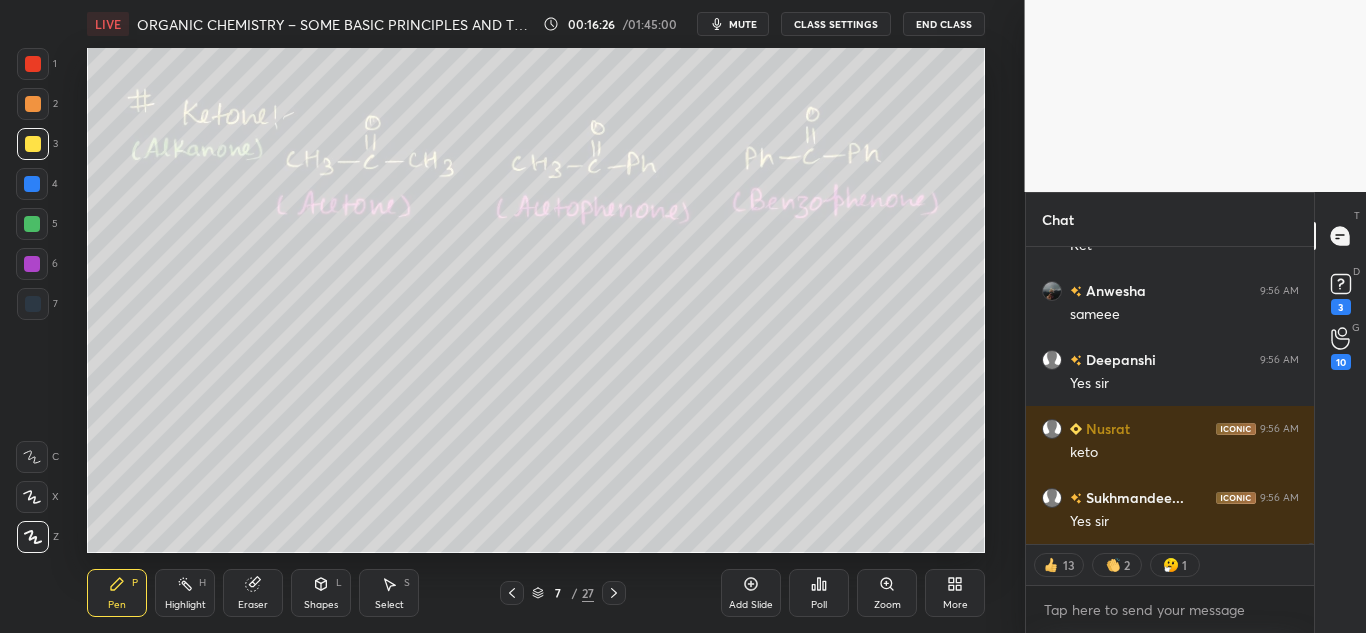 click on "Select S" at bounding box center (389, 593) 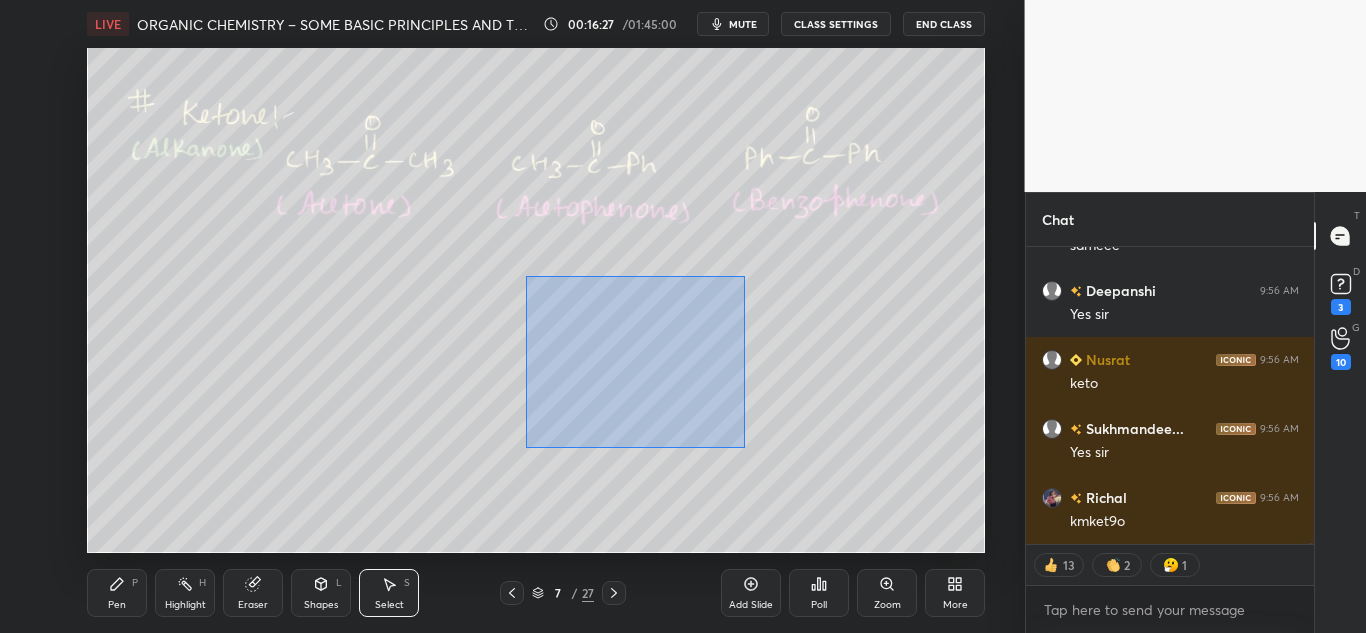 drag, startPoint x: 526, startPoint y: 274, endPoint x: 733, endPoint y: 457, distance: 276.29333 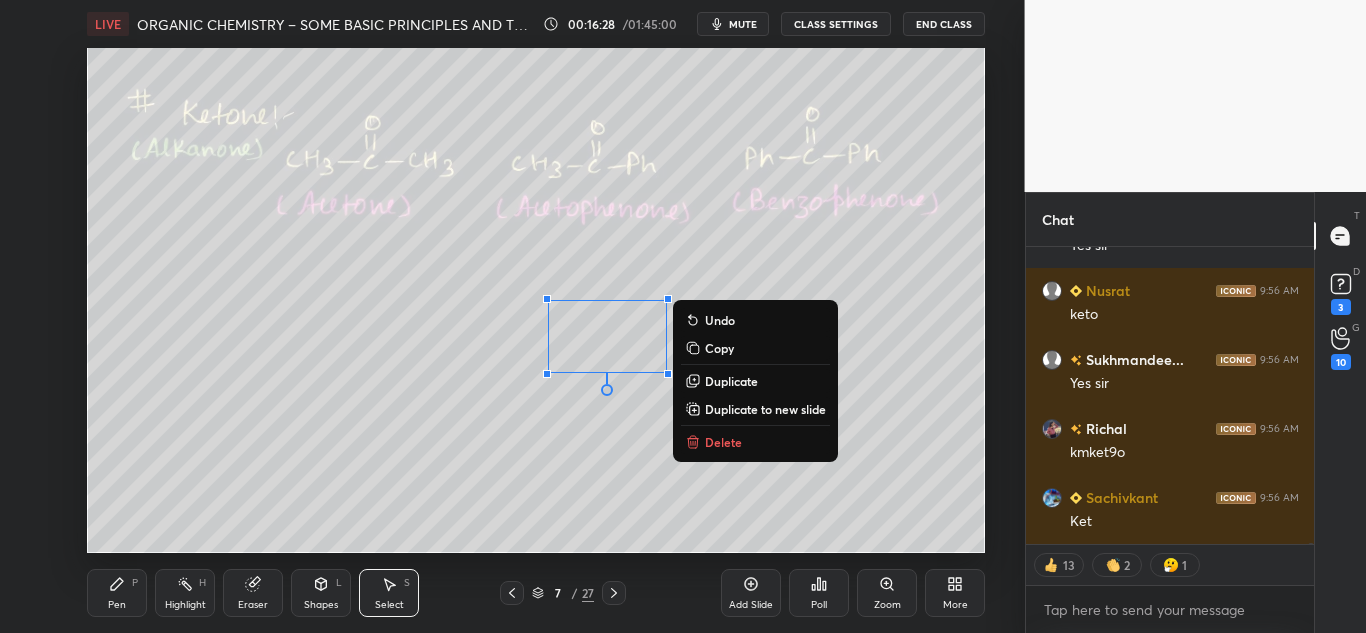 click on "0 ° Undo Copy Duplicate Duplicate to new slide Delete" at bounding box center [536, 300] 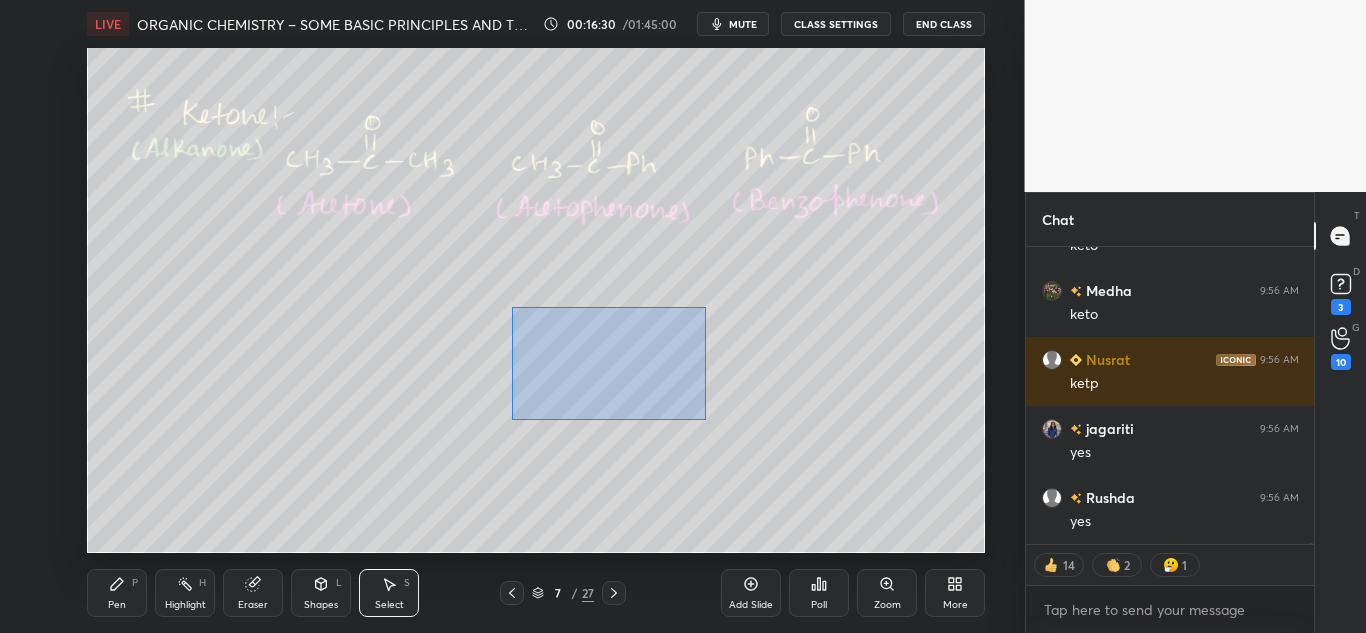 drag, startPoint x: 515, startPoint y: 305, endPoint x: 704, endPoint y: 421, distance: 221.75888 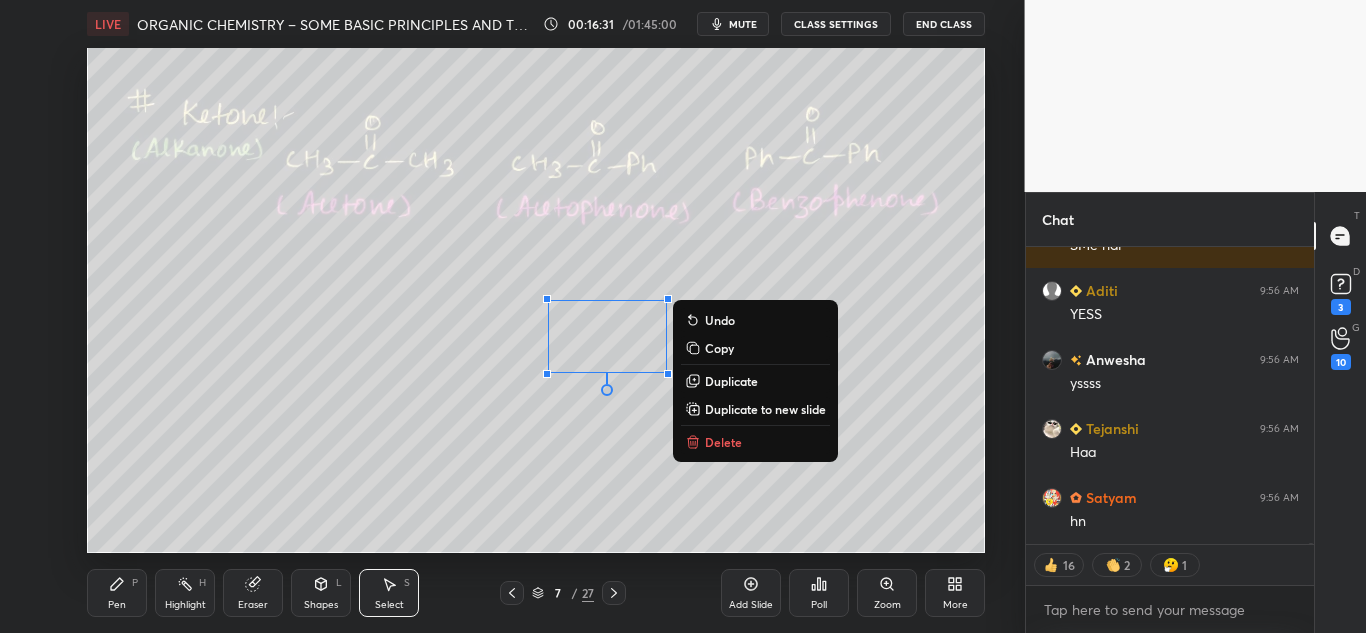 click on "Delete" at bounding box center (723, 442) 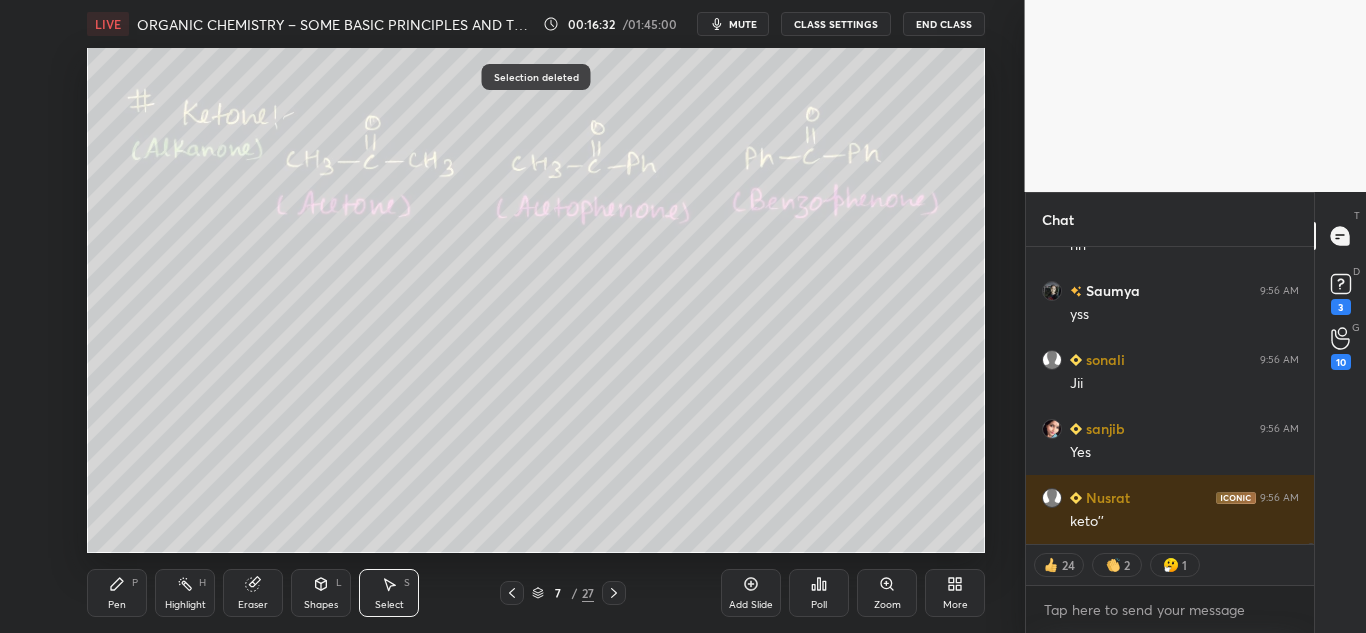 drag, startPoint x: 115, startPoint y: 594, endPoint x: 132, endPoint y: 592, distance: 17.117243 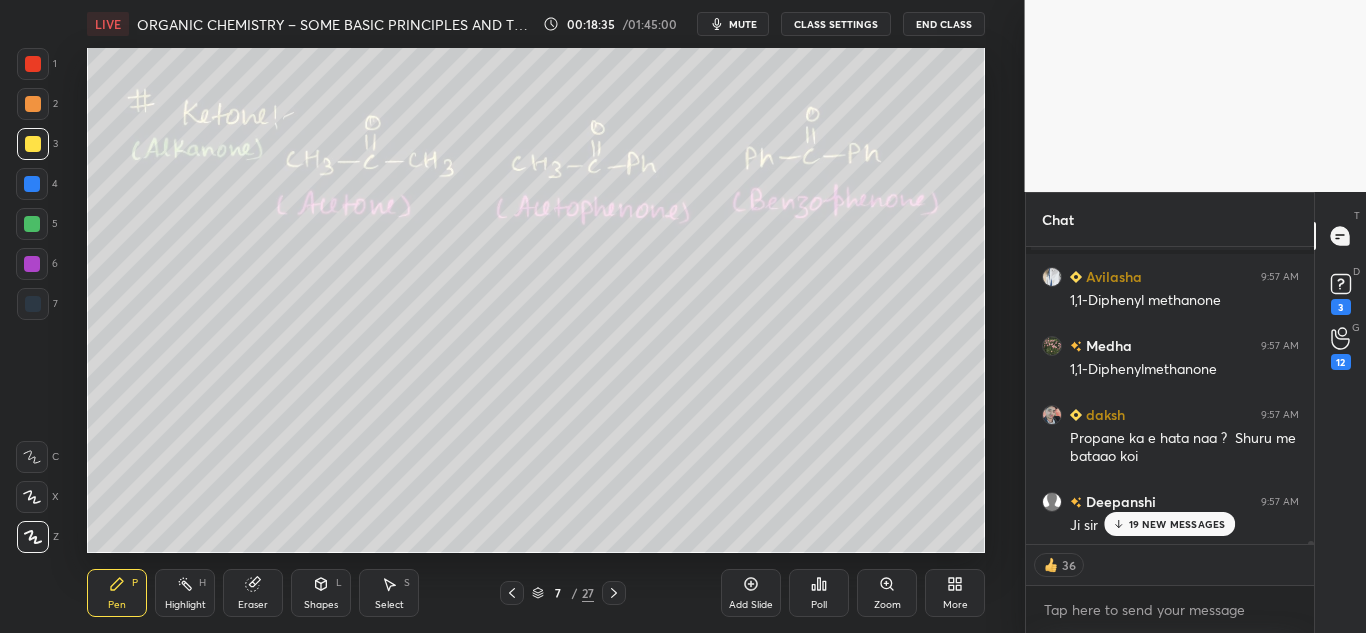 click on "19 NEW MESSAGES" at bounding box center [1177, 524] 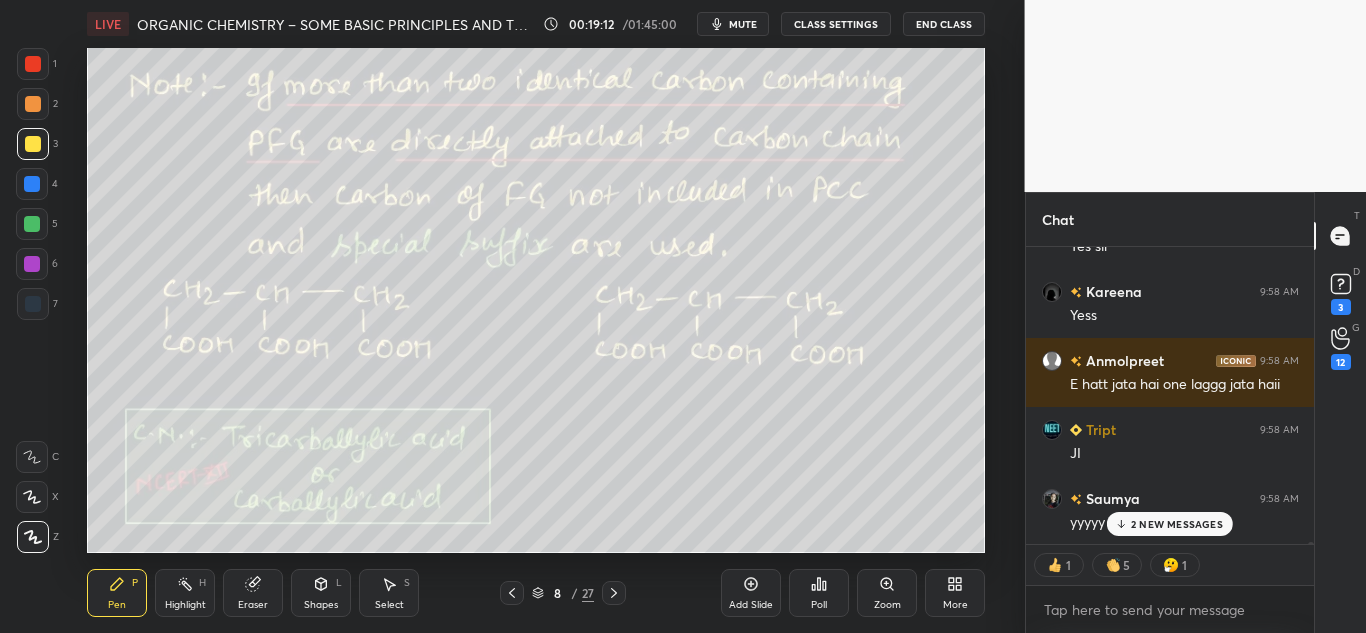 click on "2 NEW MESSAGES" at bounding box center [1177, 524] 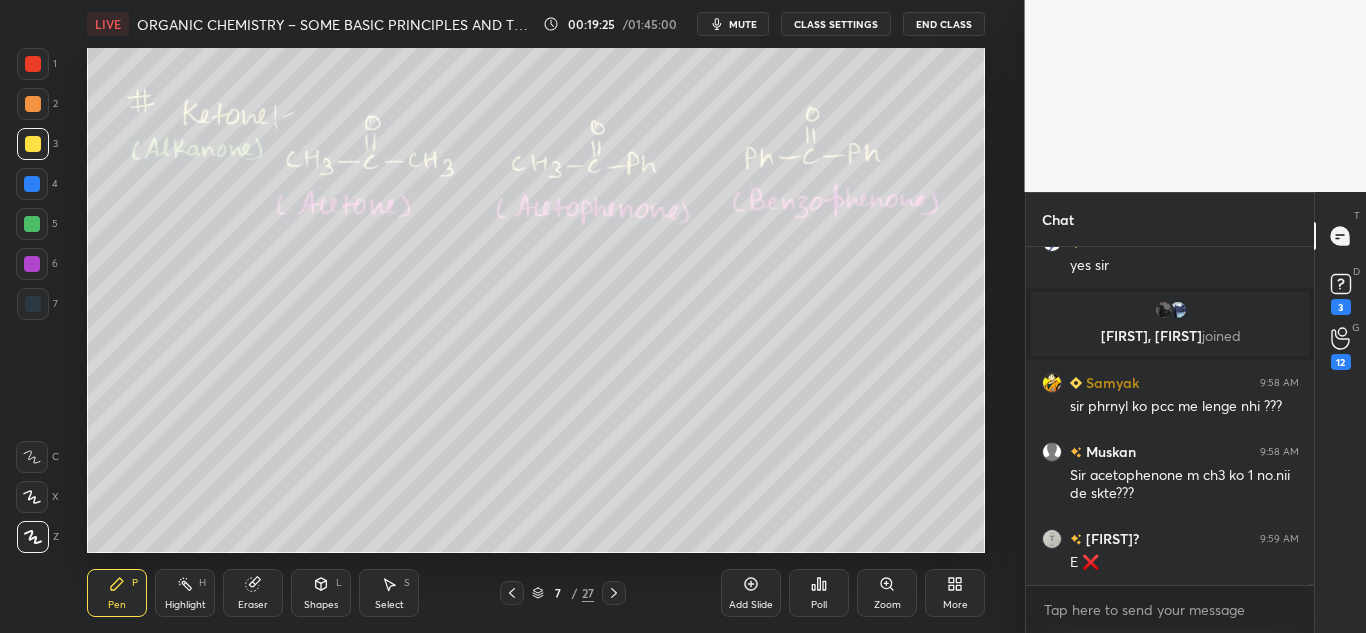click on "Apurva? 9:59 AM E ❌" at bounding box center (1170, 550) 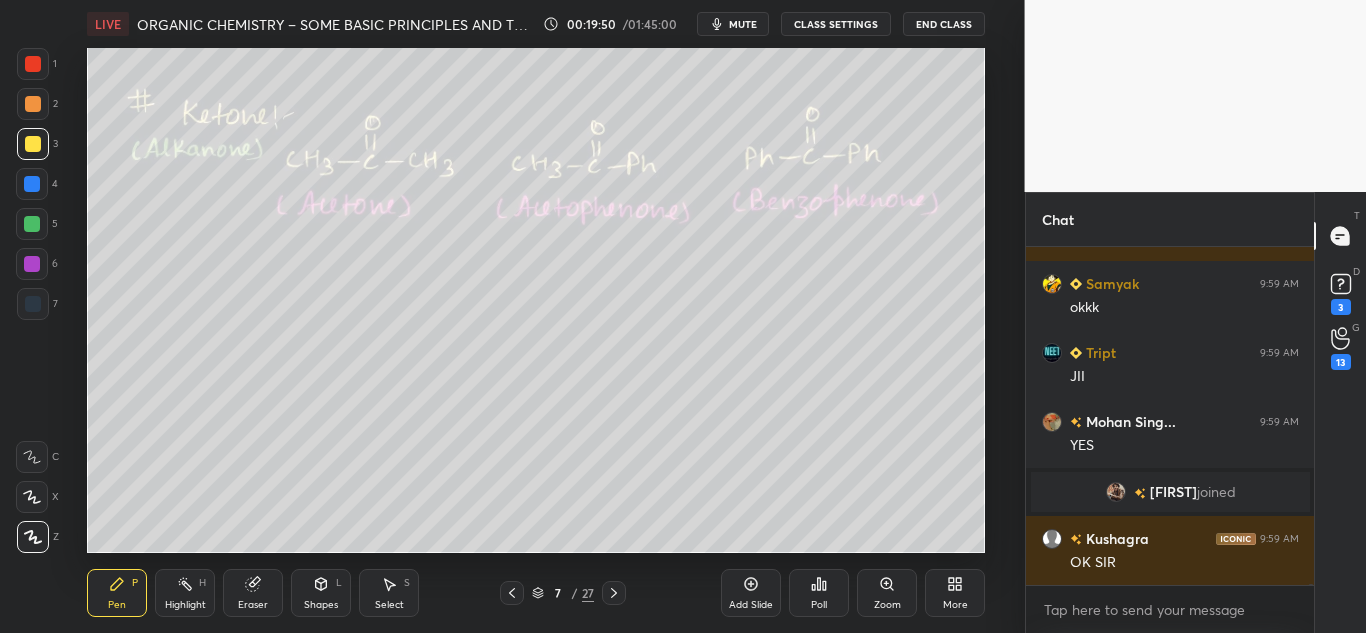 click on "Pen P Highlight H Eraser Shapes L Select S 7 / 27 Add Slide Poll Zoom More" at bounding box center (536, 593) 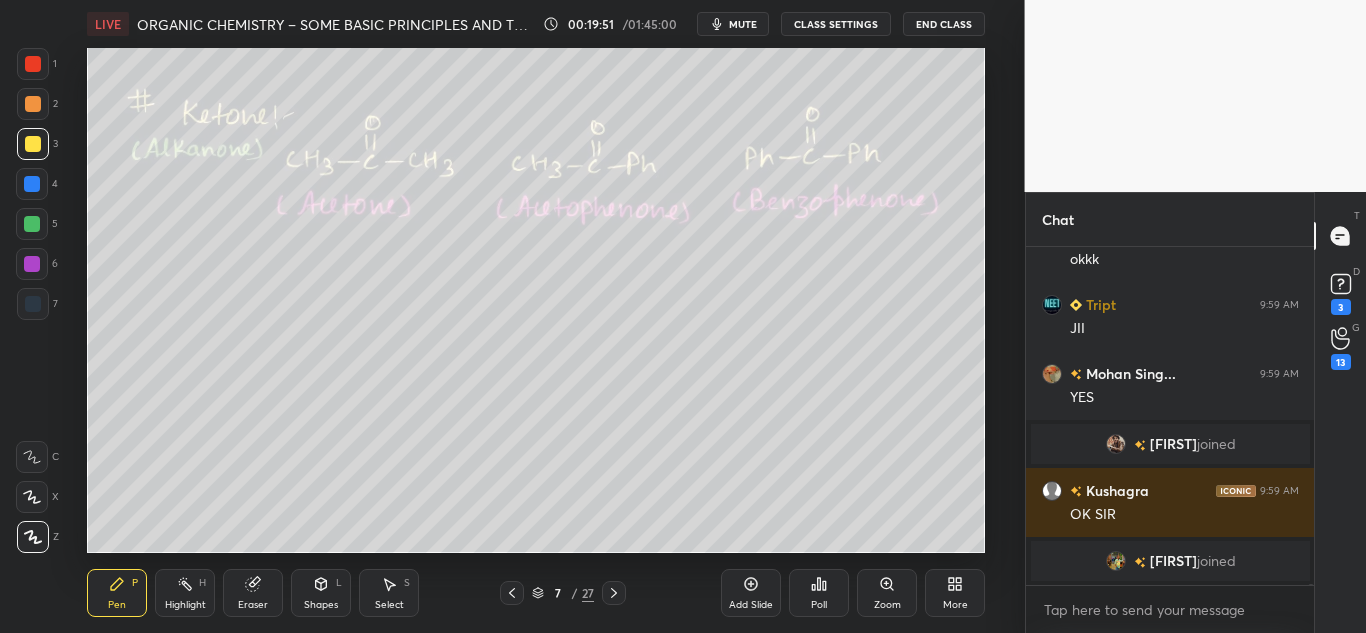 click on "Highlight H" at bounding box center [185, 593] 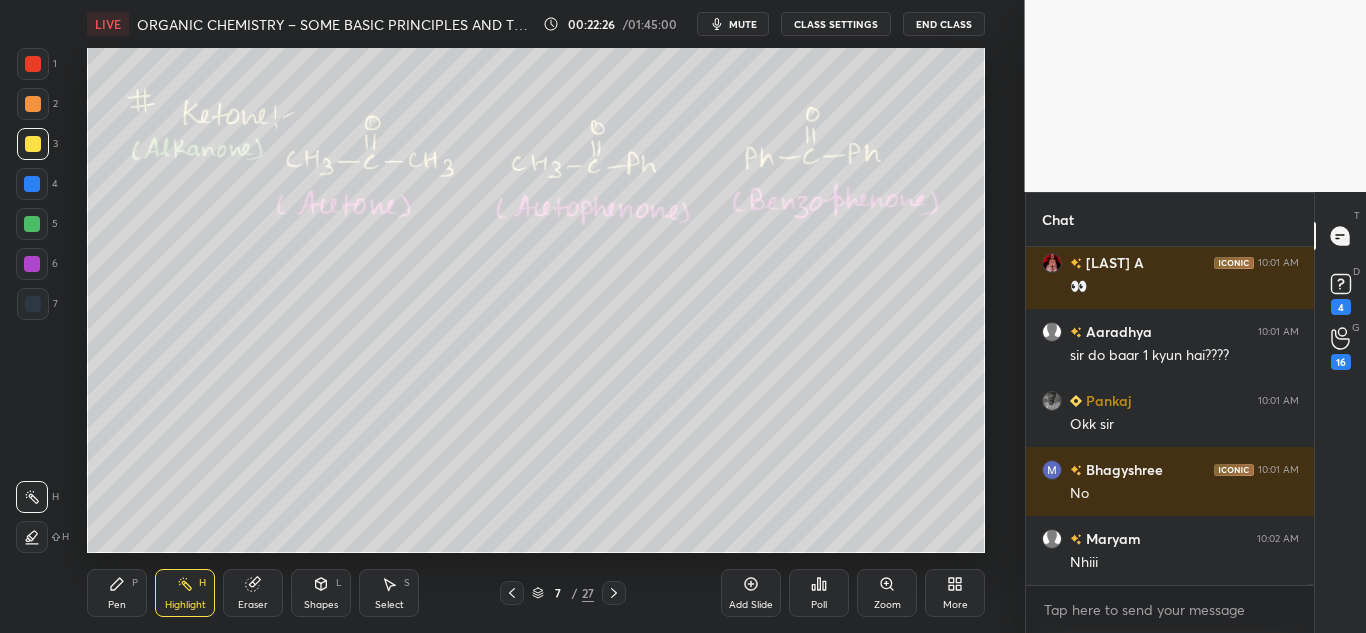 scroll, scrollTop: 103113, scrollLeft: 0, axis: vertical 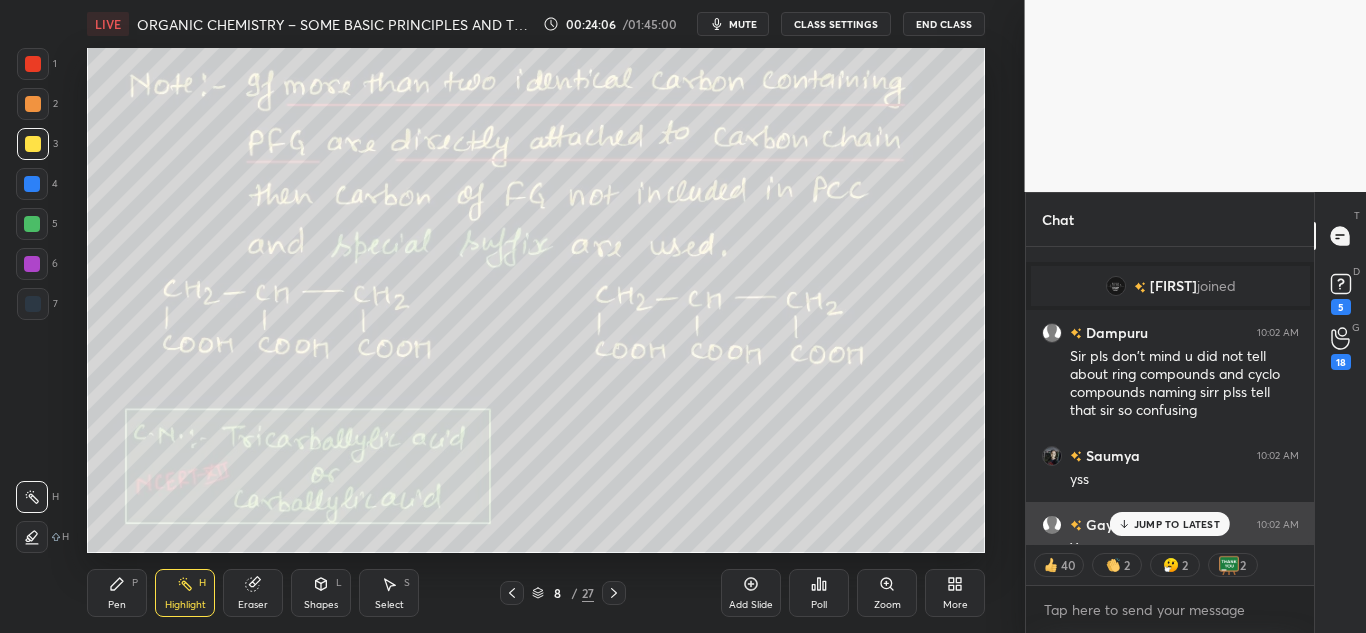 click on "Yes" at bounding box center (1184, 547) 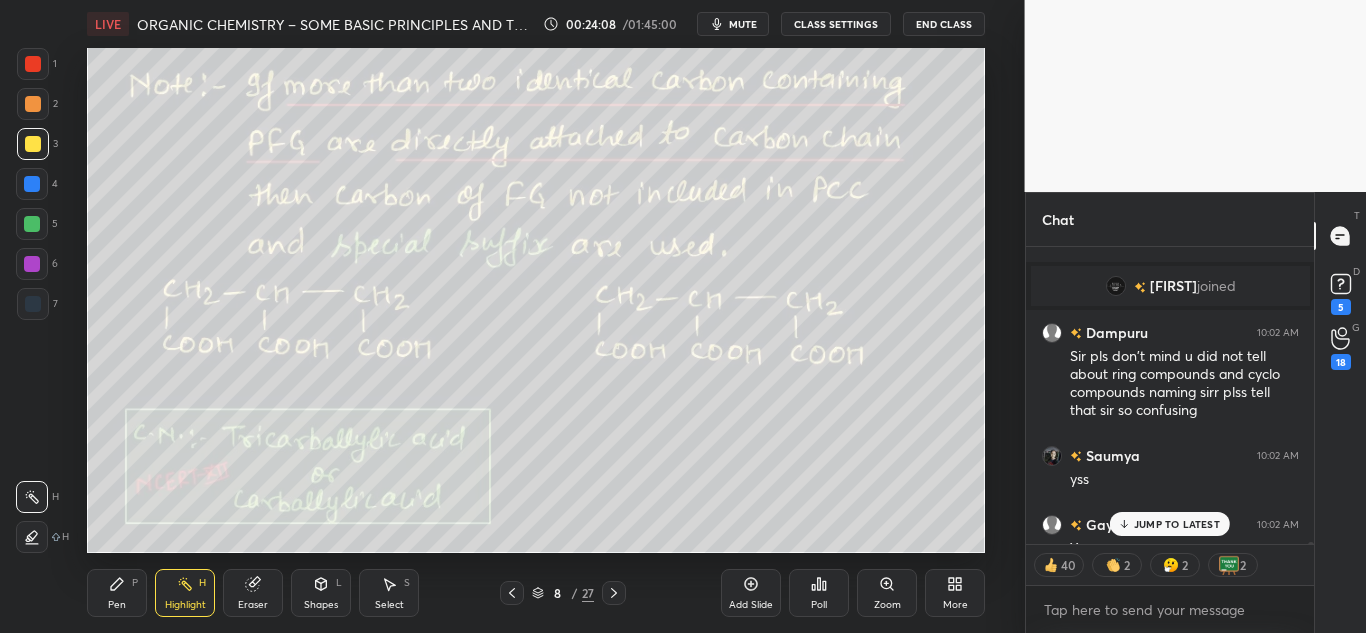 click on "JUMP TO LATEST" at bounding box center [1177, 524] 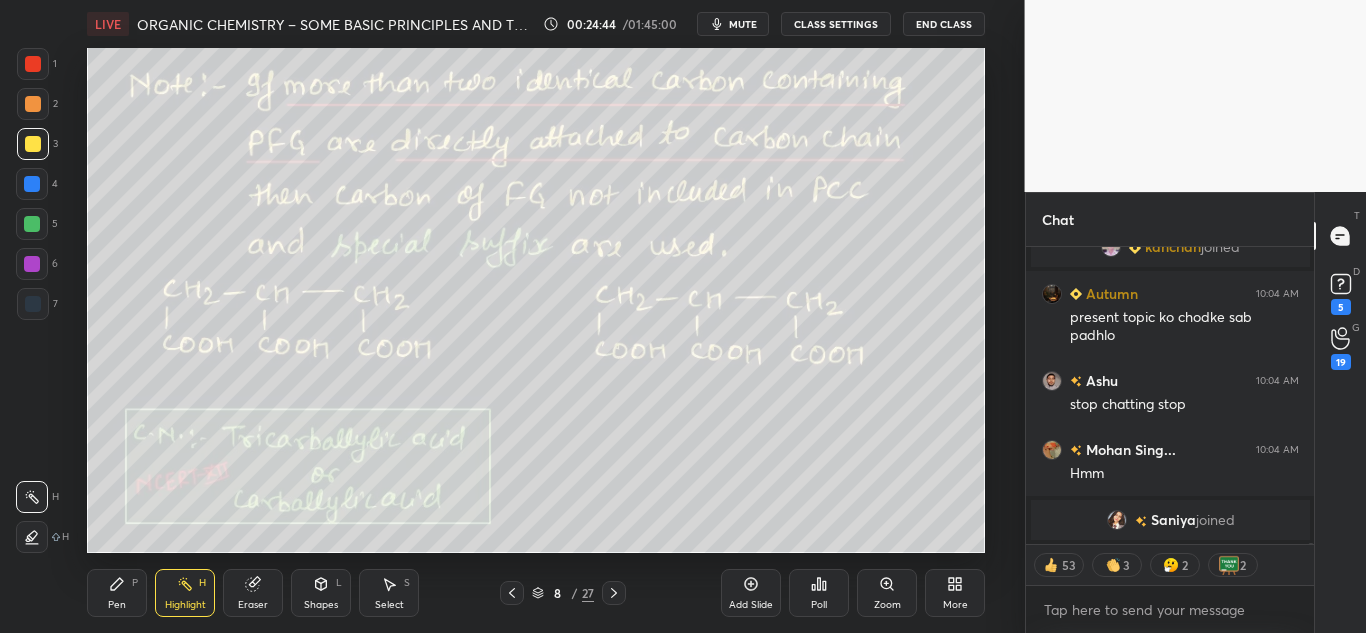scroll, scrollTop: 114259, scrollLeft: 0, axis: vertical 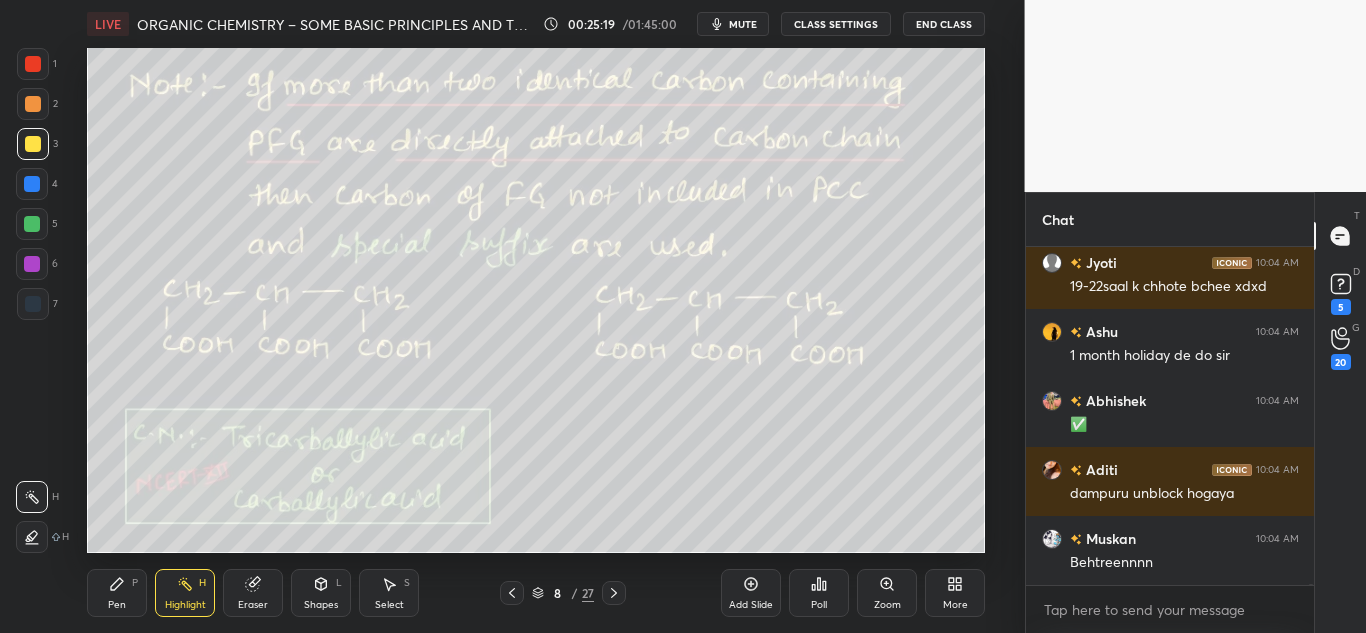 click on "Pen P" at bounding box center (117, 593) 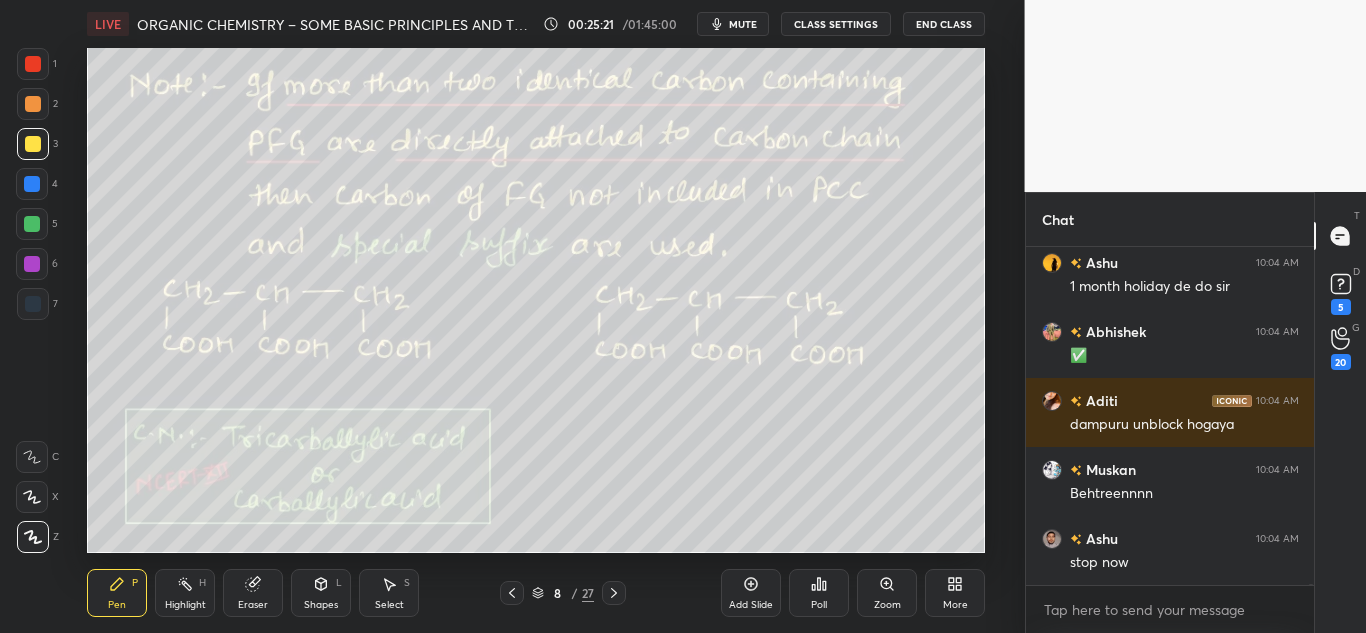 click at bounding box center (33, 64) 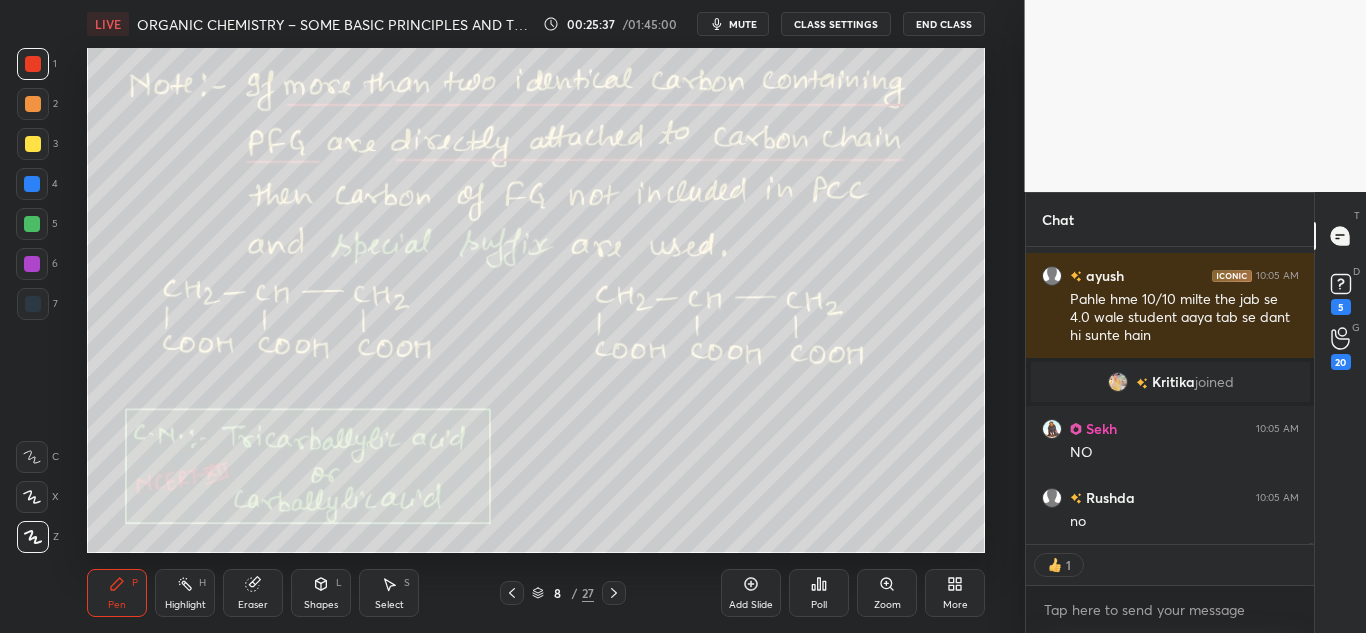 click at bounding box center [32, 224] 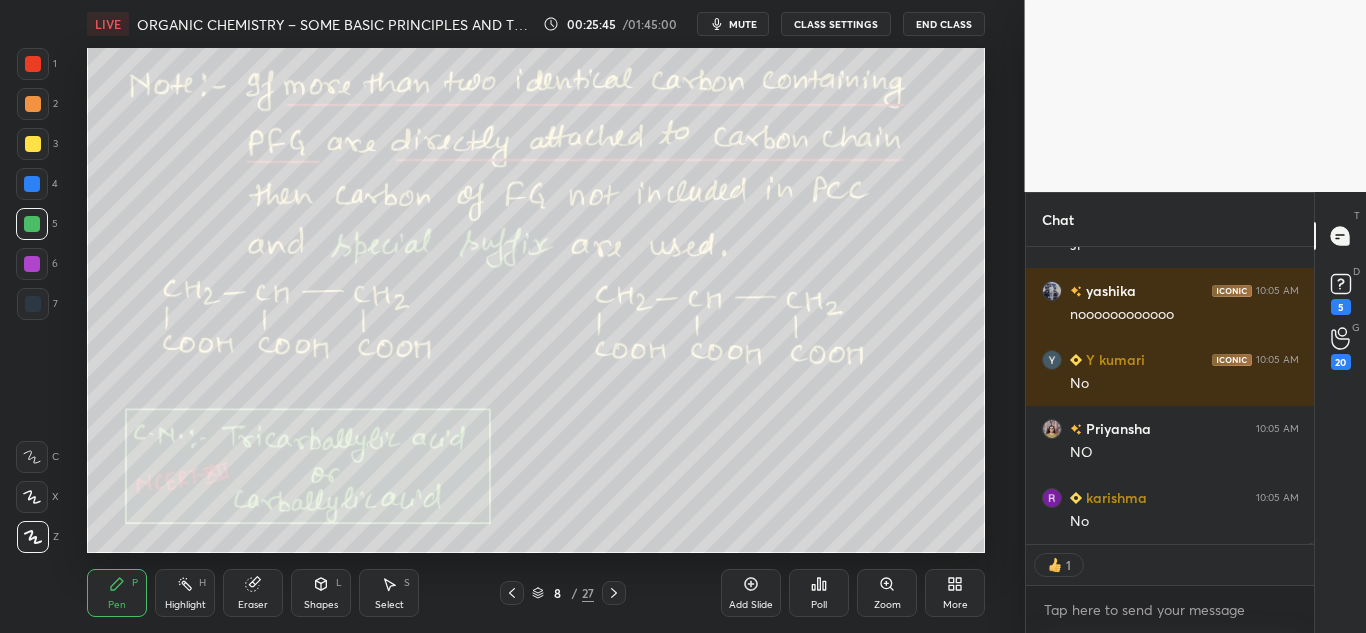 scroll, scrollTop: 118713, scrollLeft: 0, axis: vertical 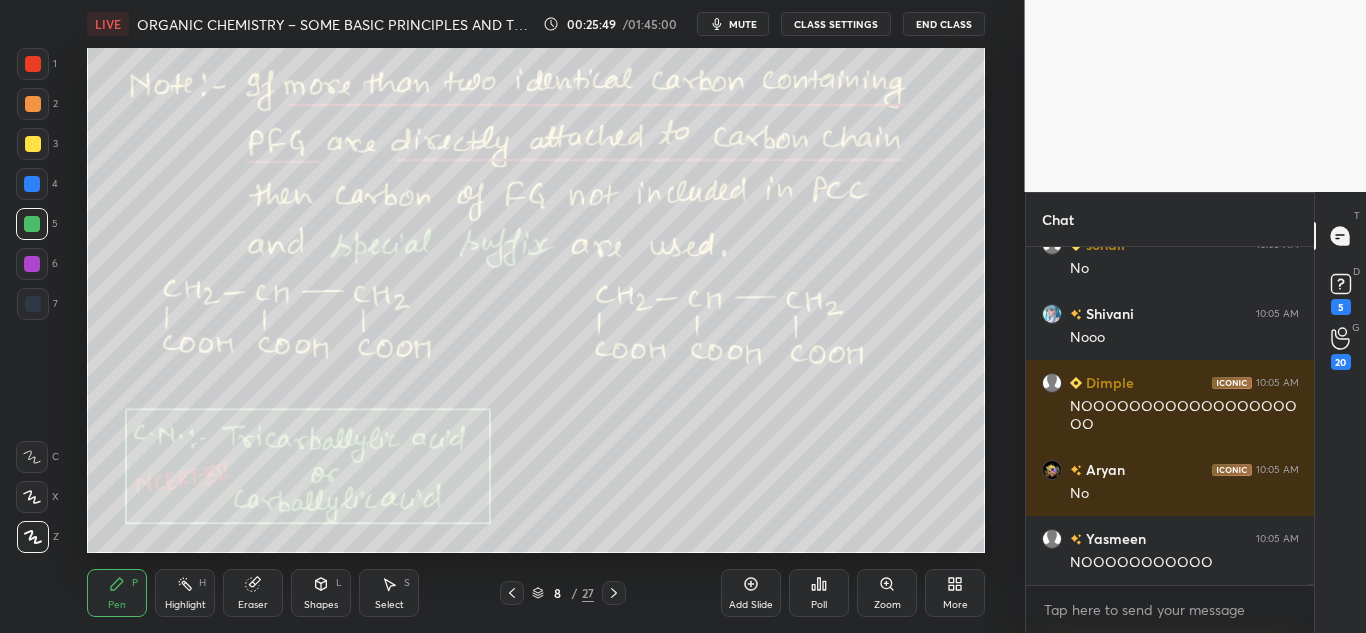 click 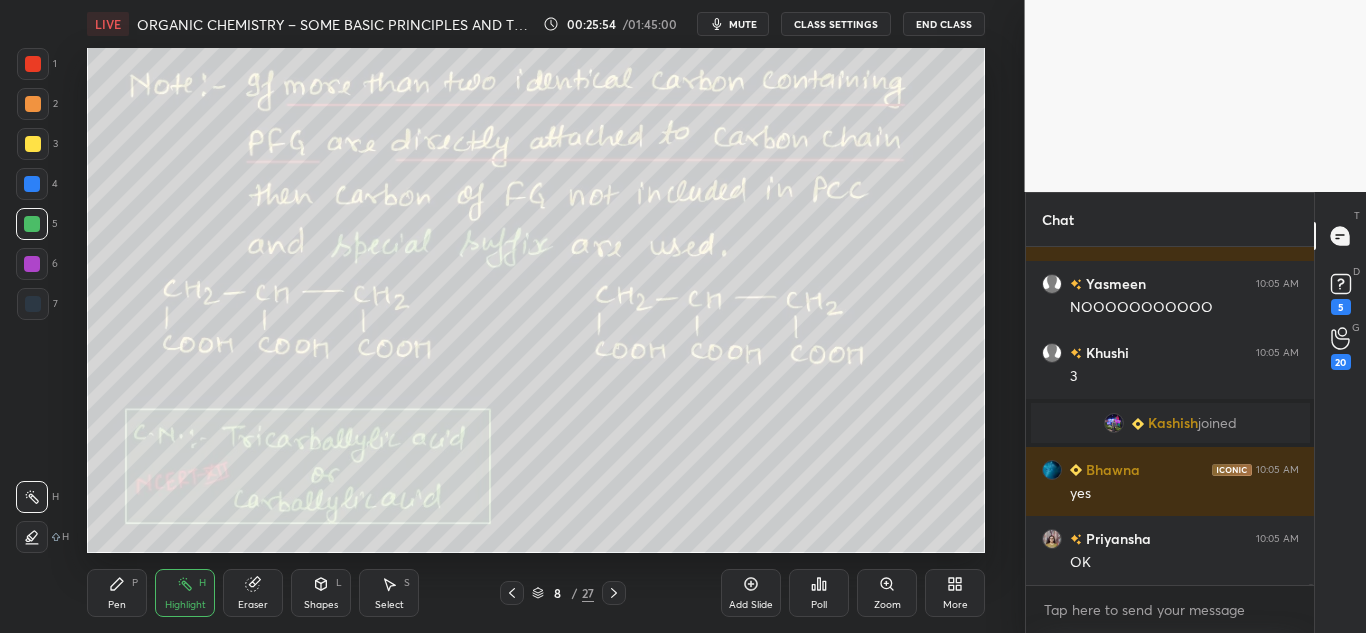 click on "Pen P" at bounding box center [117, 593] 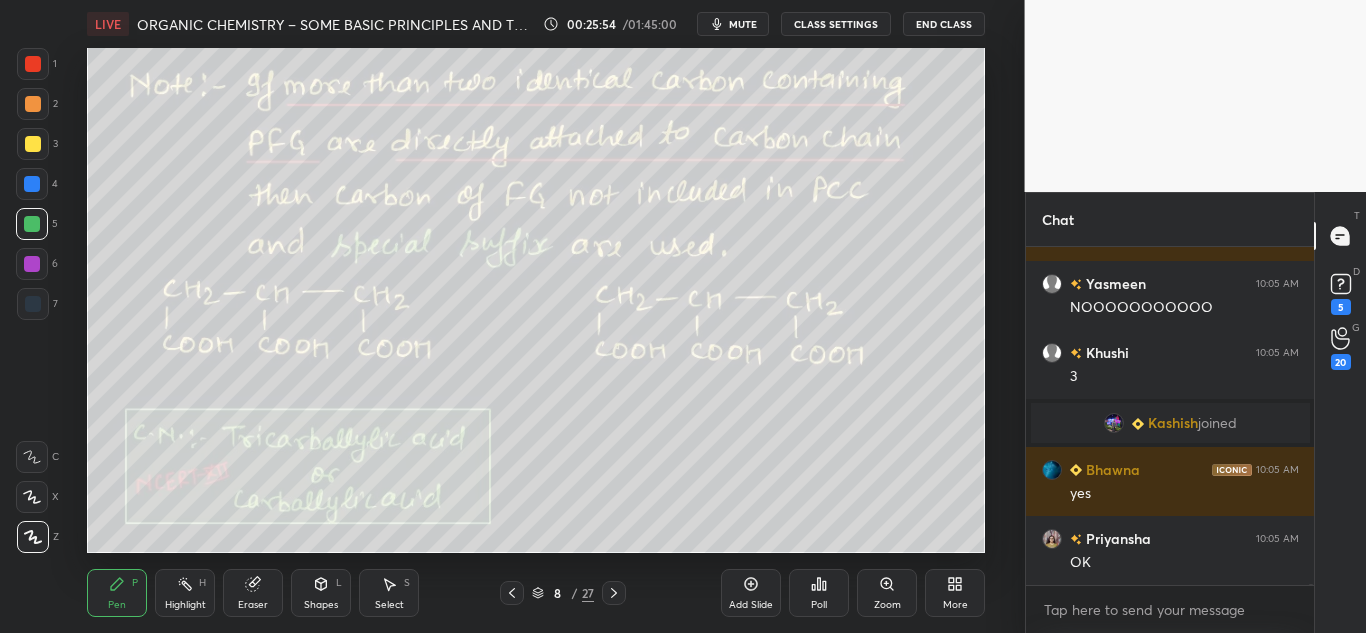 drag, startPoint x: 190, startPoint y: 597, endPoint x: 230, endPoint y: 574, distance: 46.141087 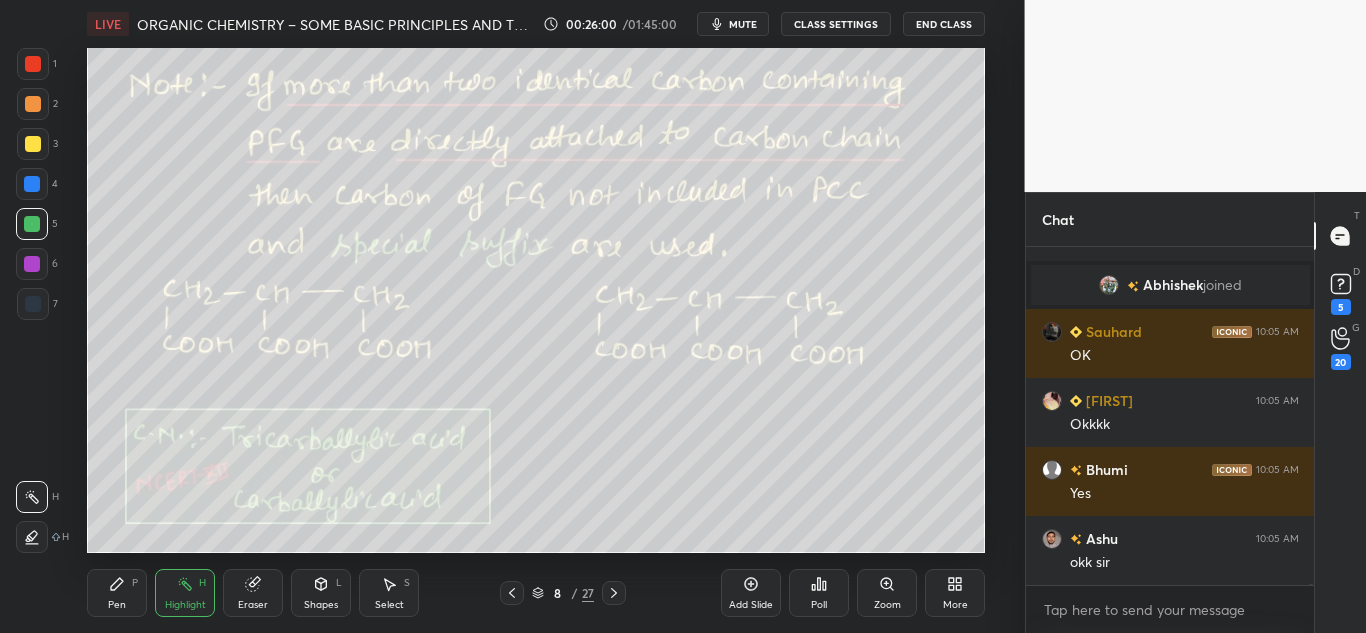 drag, startPoint x: 130, startPoint y: 592, endPoint x: 147, endPoint y: 582, distance: 19.723083 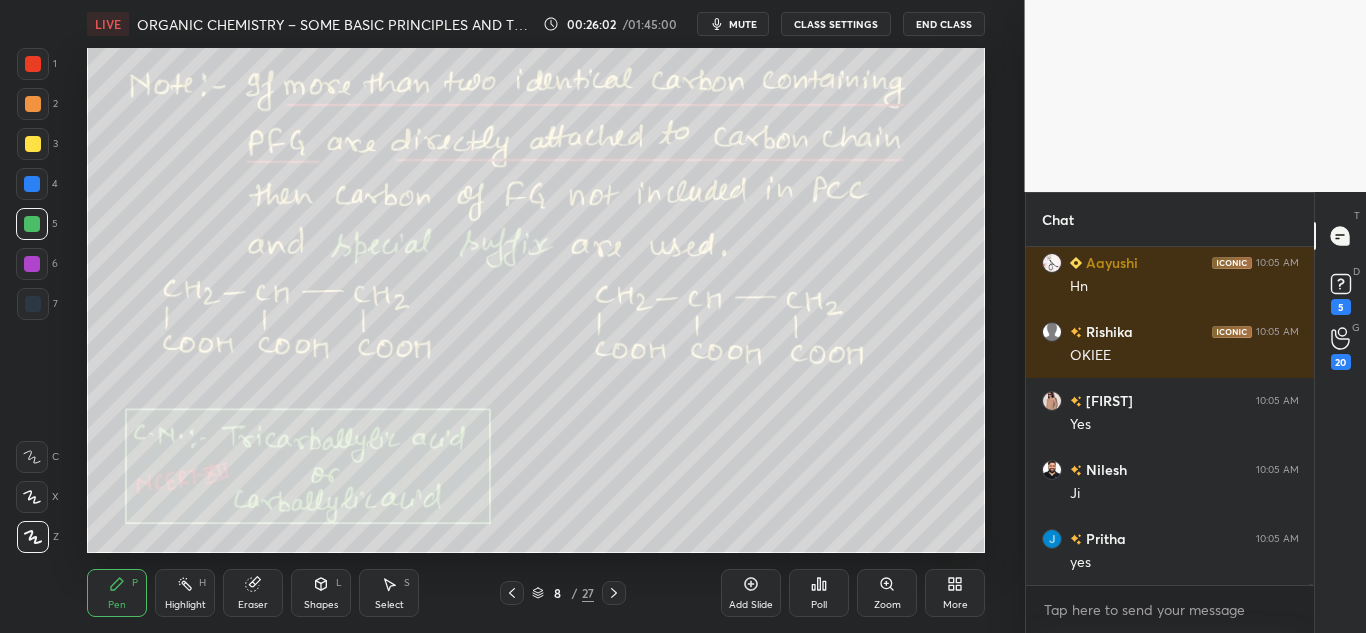 drag, startPoint x: 179, startPoint y: 595, endPoint x: 186, endPoint y: 582, distance: 14.764823 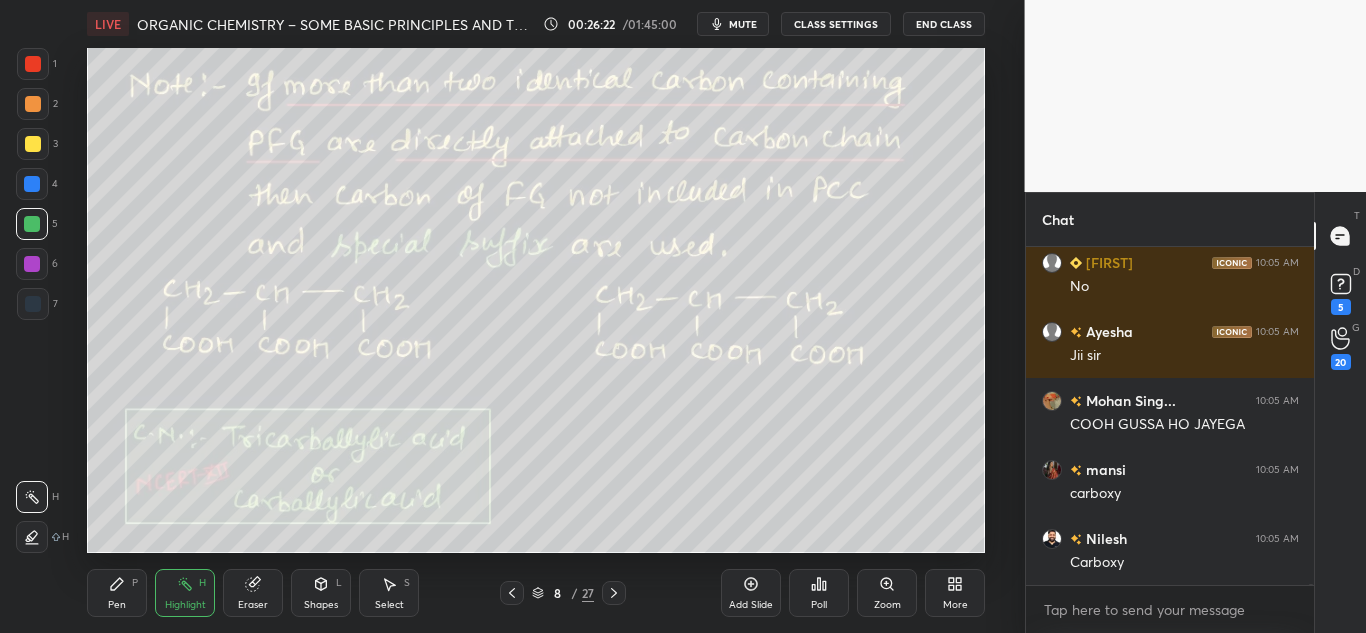 click at bounding box center [33, 144] 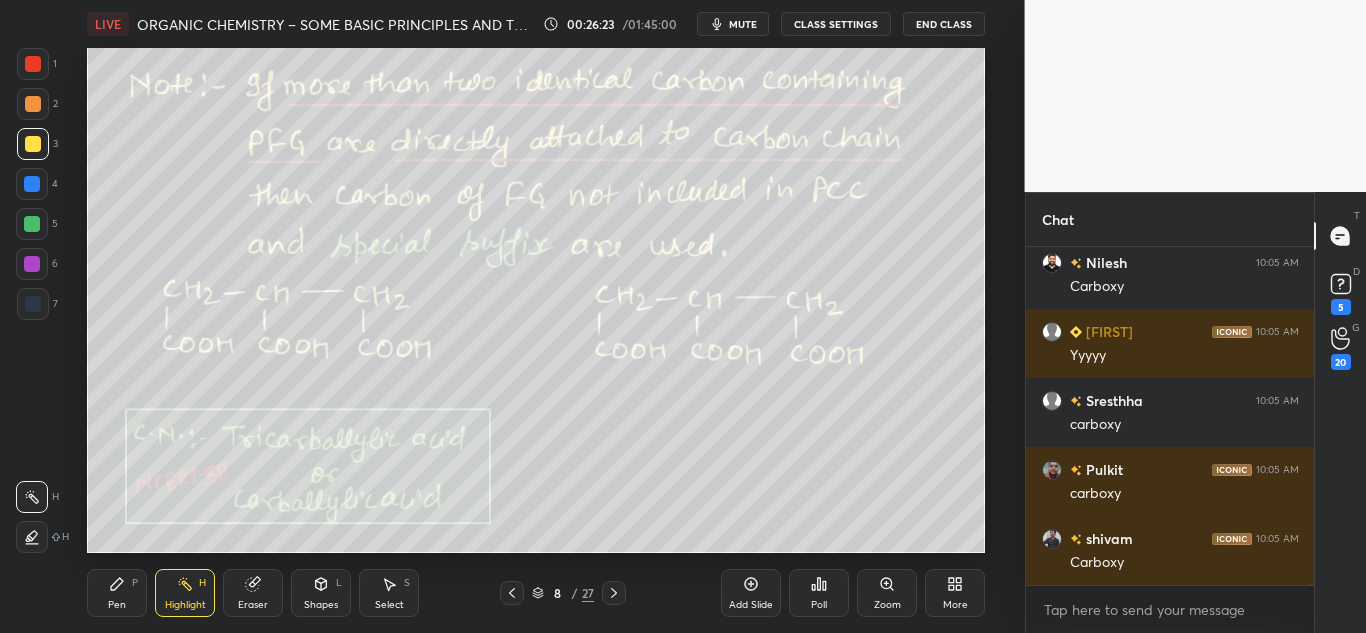 click at bounding box center (33, 104) 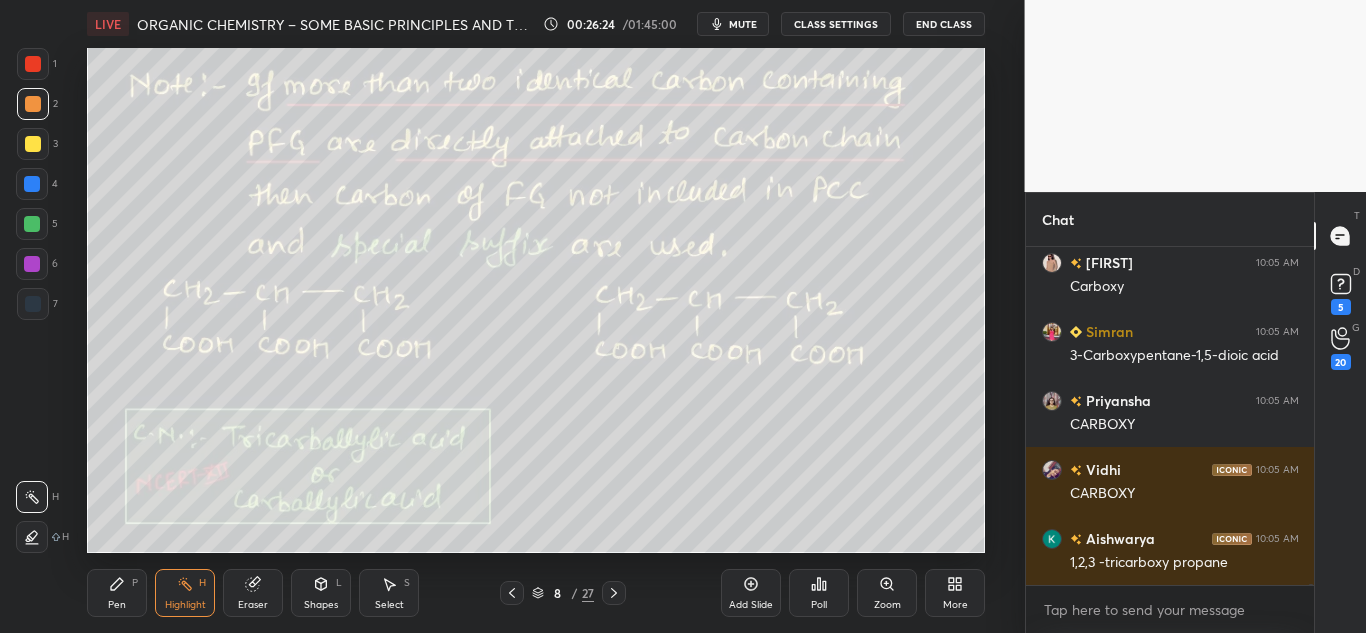 click on "Pen P" at bounding box center [117, 593] 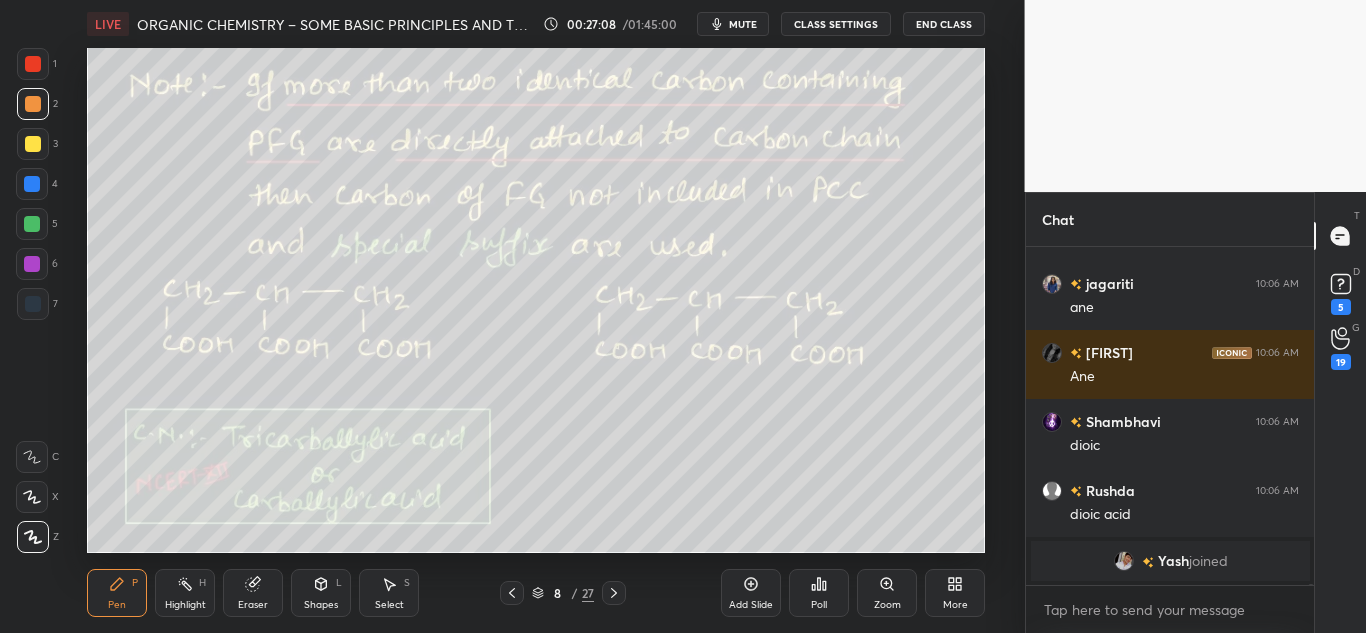 drag, startPoint x: 186, startPoint y: 594, endPoint x: 197, endPoint y: 590, distance: 11.7046995 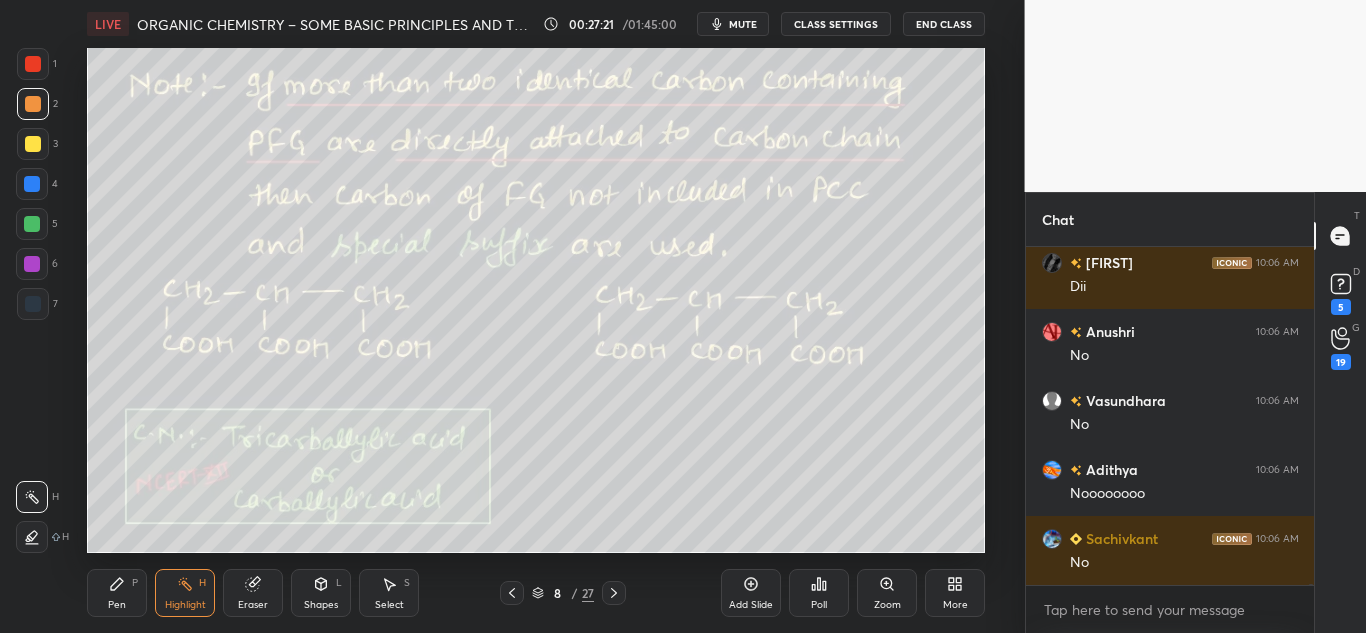 click on "Pen P" at bounding box center (117, 593) 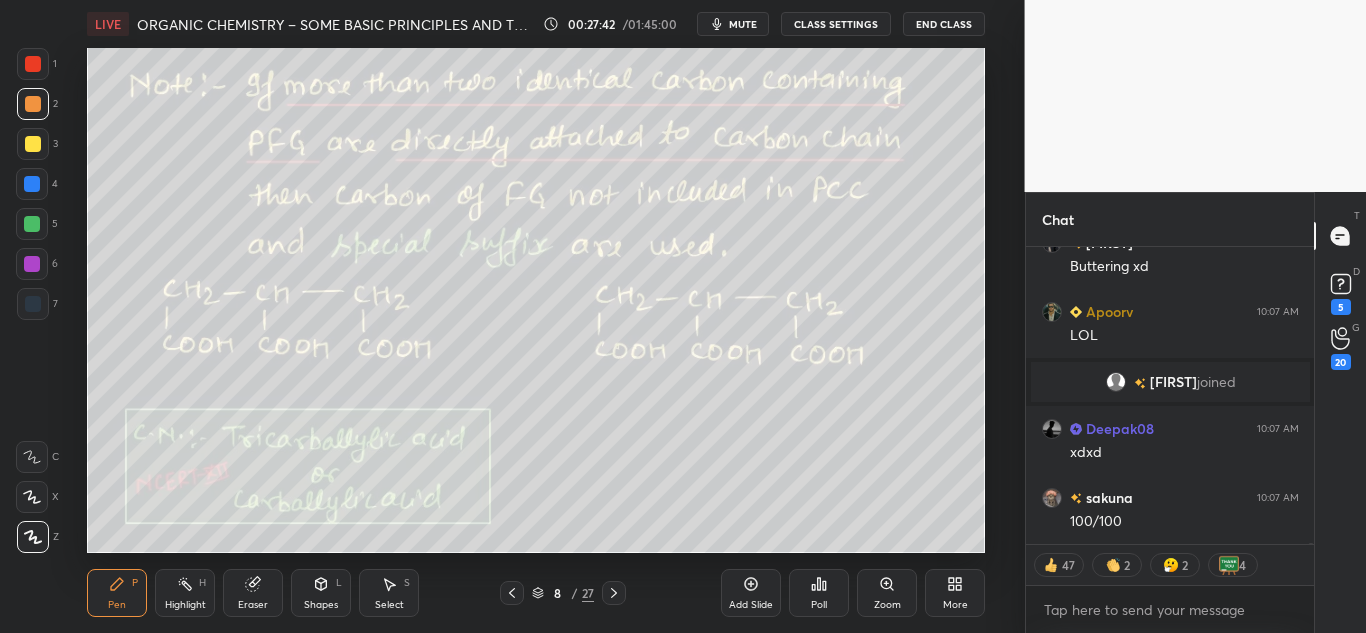 drag, startPoint x: 174, startPoint y: 606, endPoint x: 210, endPoint y: 559, distance: 59.20304 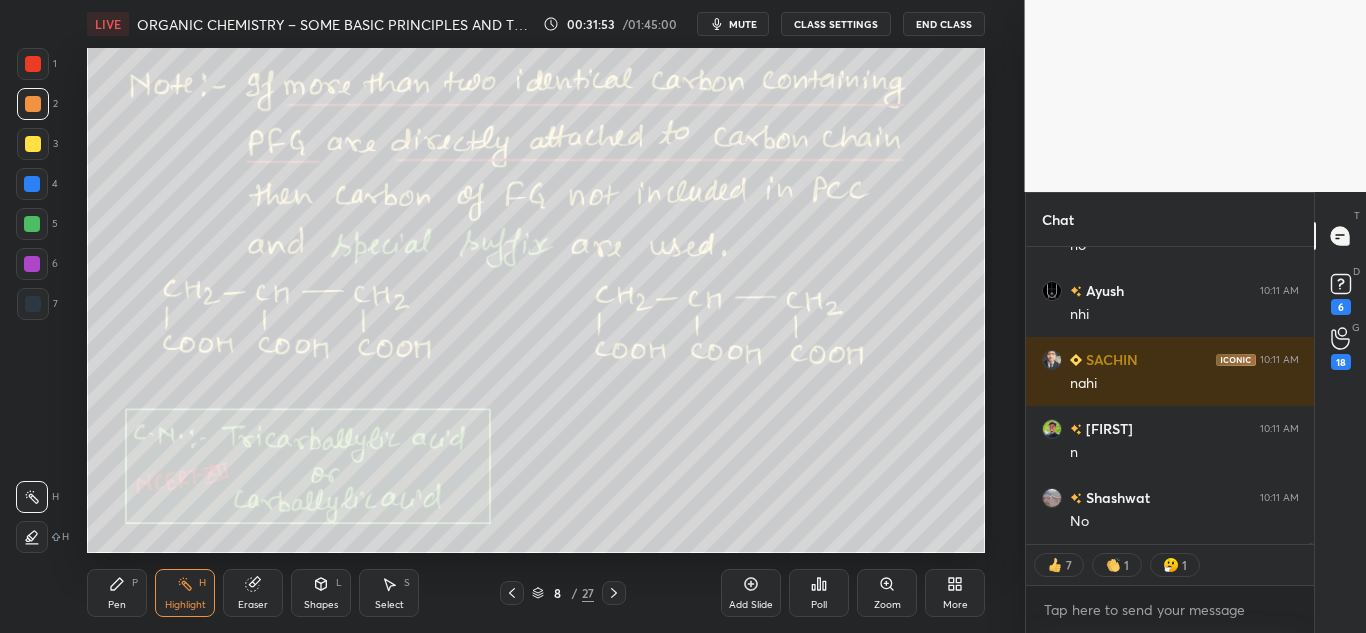 click at bounding box center [32, 224] 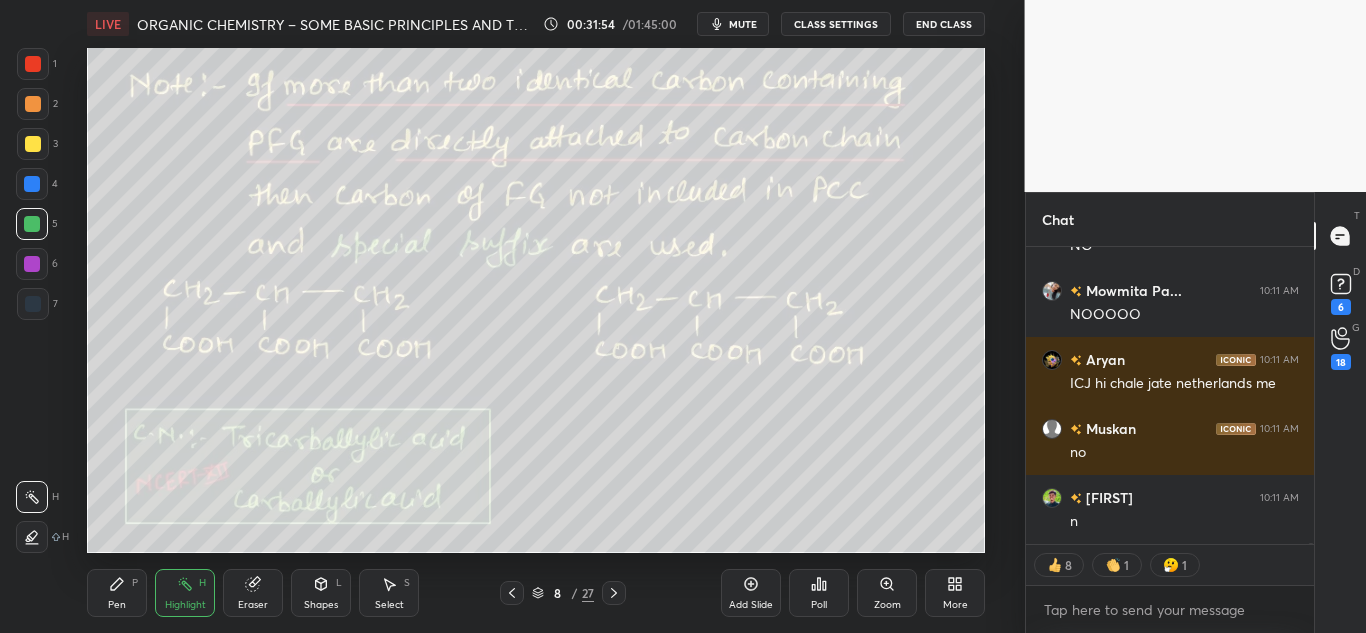 click 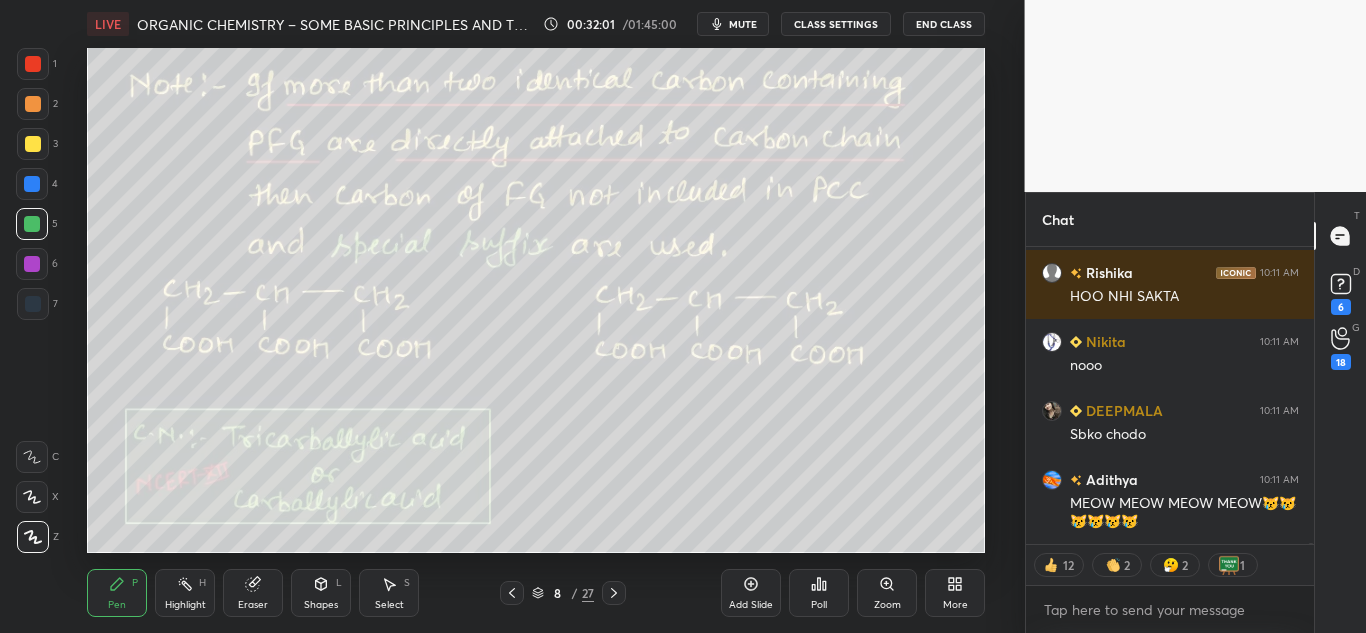 click on "Highlight H" at bounding box center [185, 593] 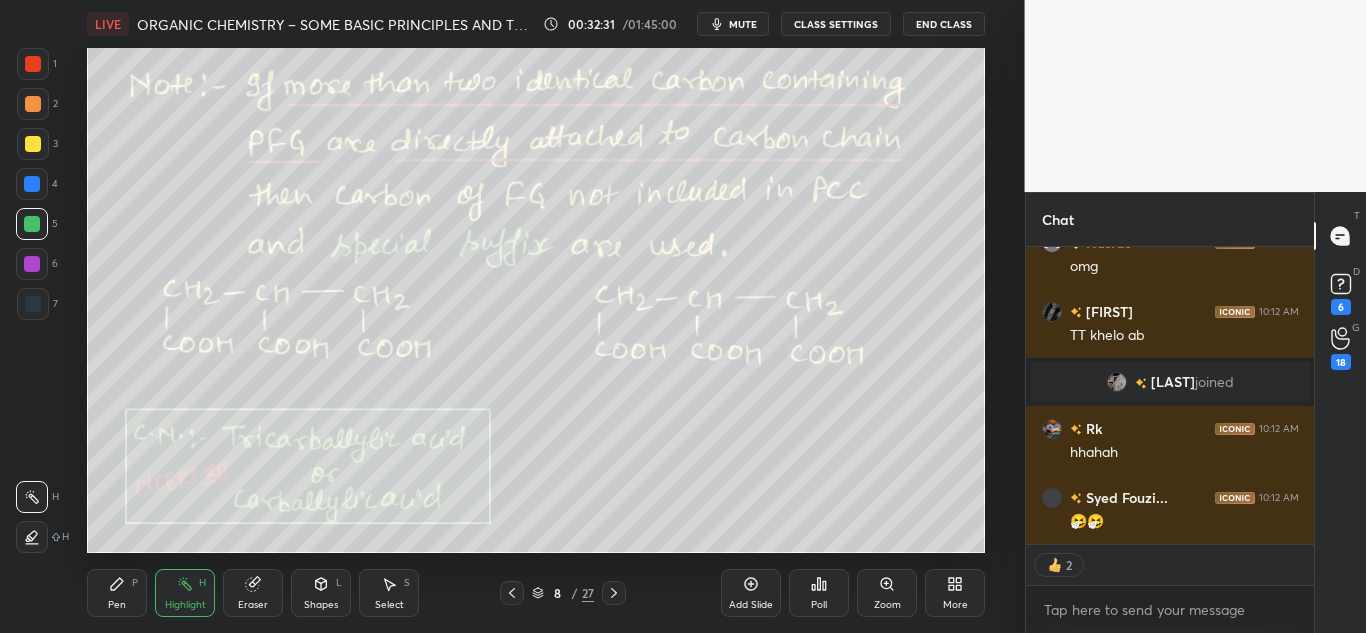 click on "Ajit Chandra Divedi (ACiD Sir) Pen P Highlight H Eraser Shapes L Select S 8 / 27 Add Slide Poll Zoom More" at bounding box center (536, 316) 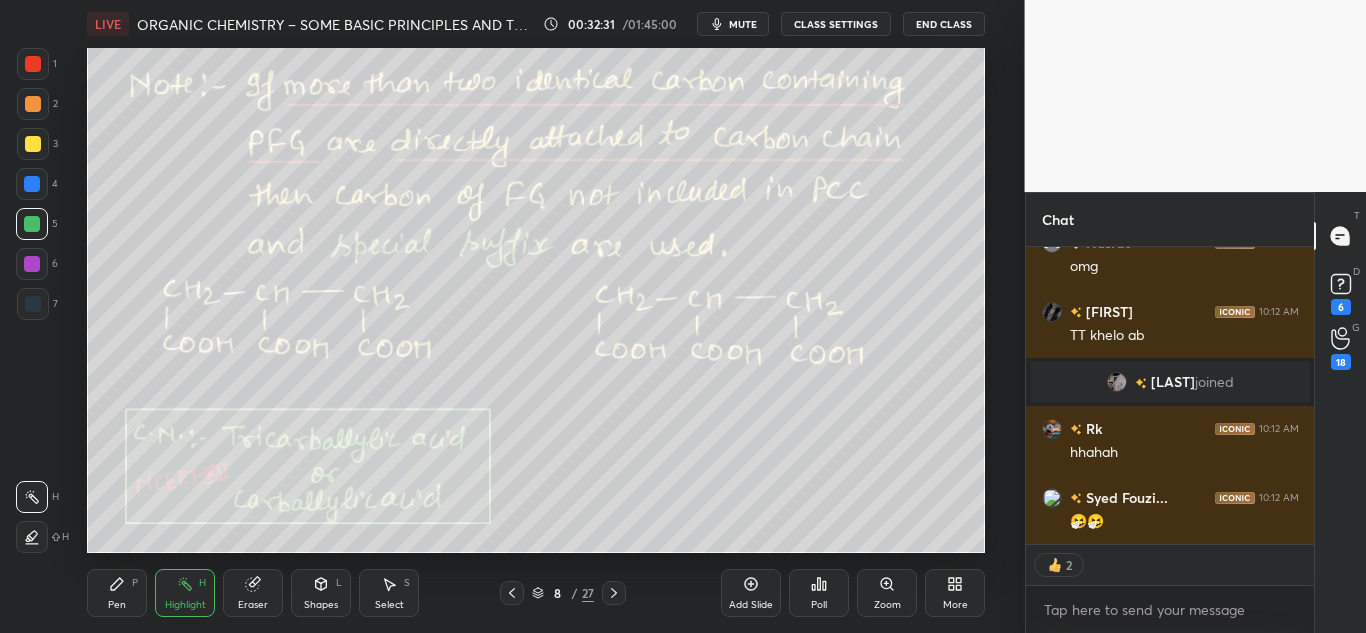 click on "Pen P" at bounding box center [117, 593] 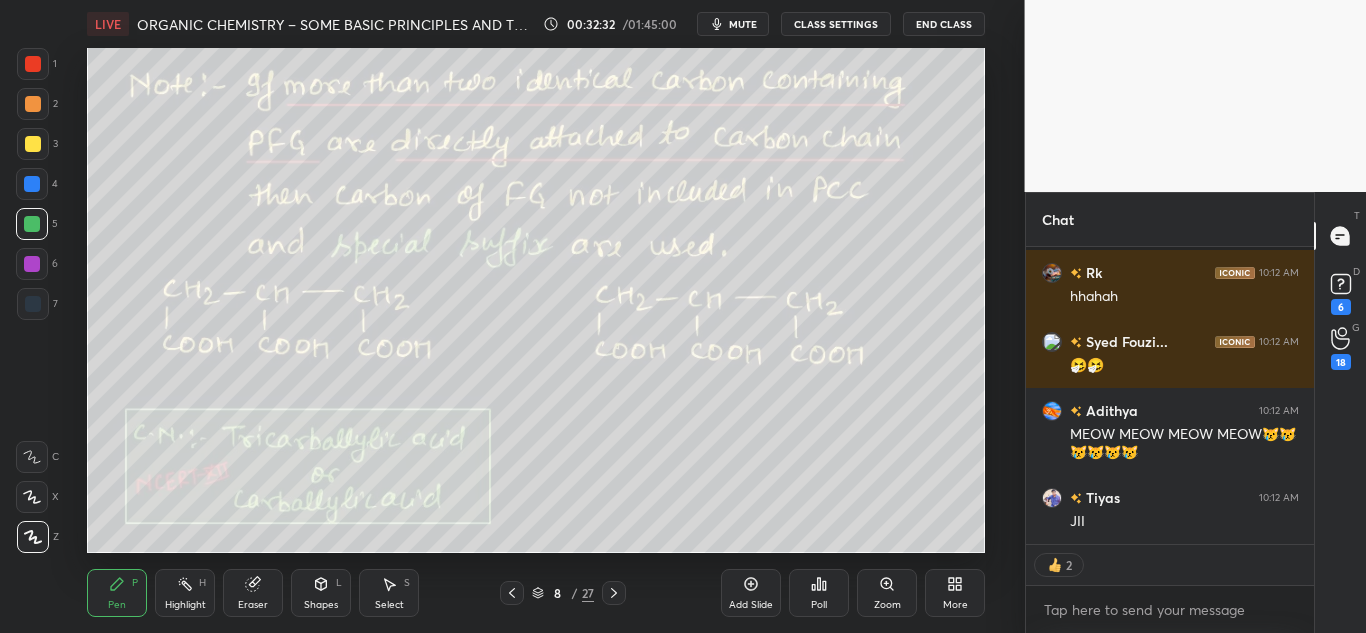 click at bounding box center [33, 64] 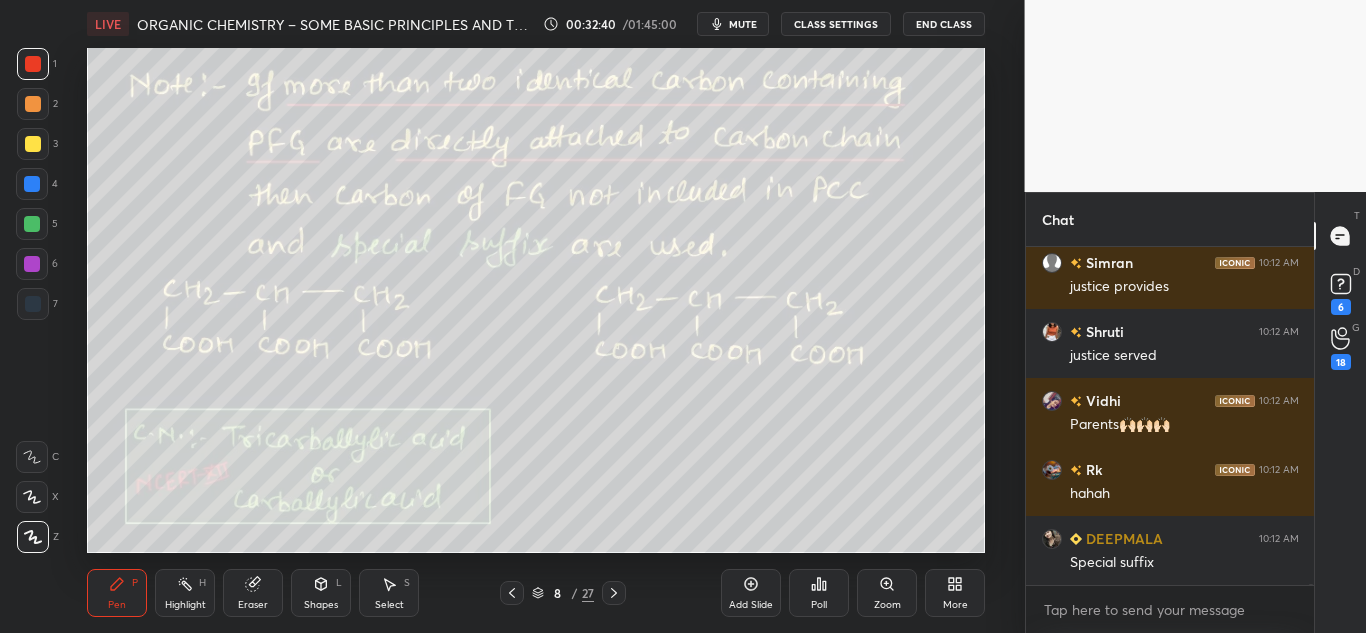 click 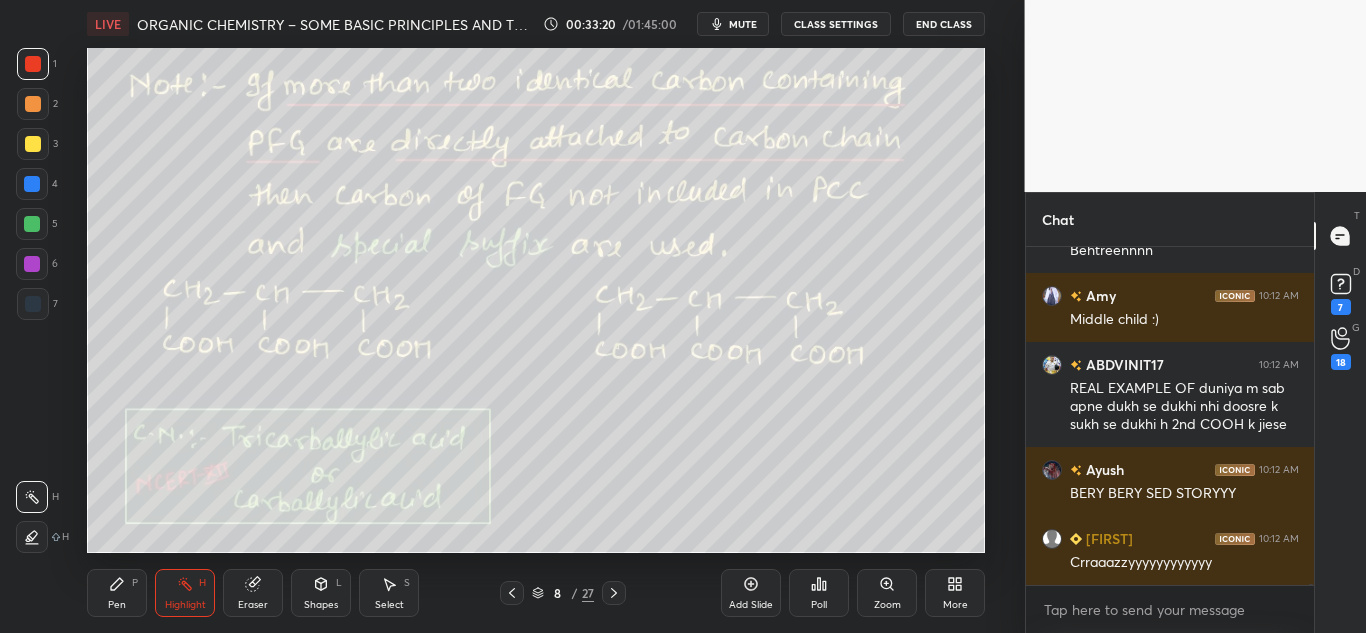 click at bounding box center [33, 144] 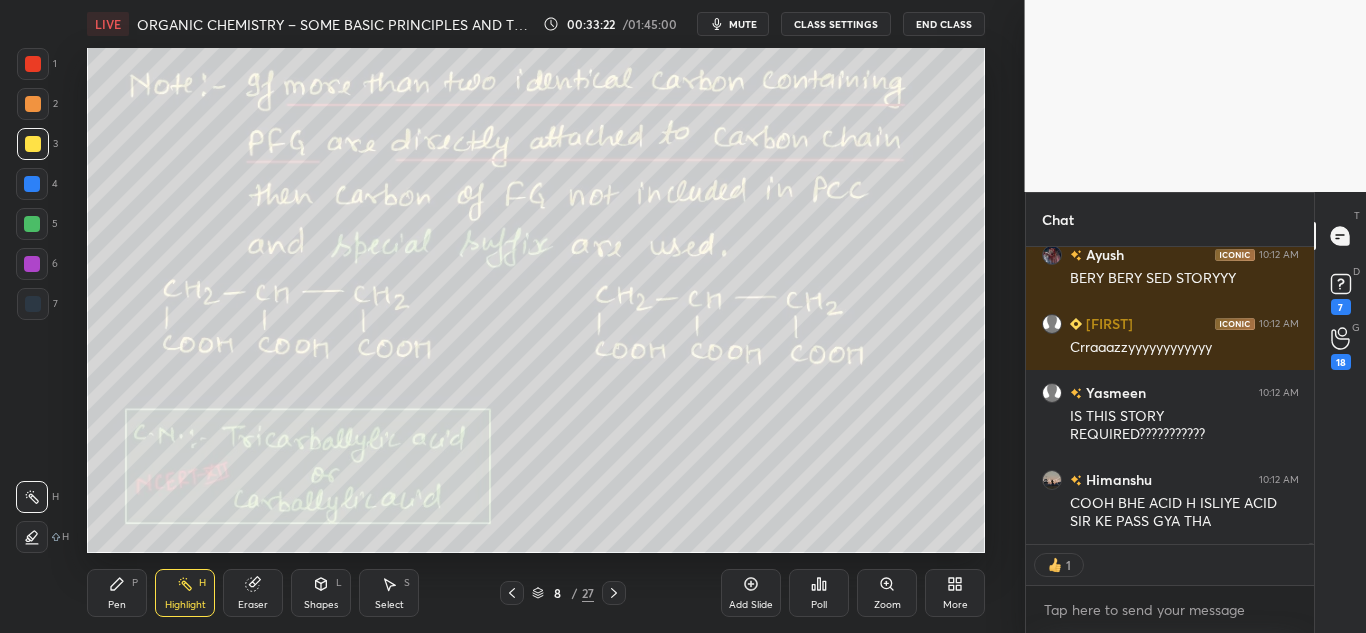 click on "Pen" at bounding box center (117, 605) 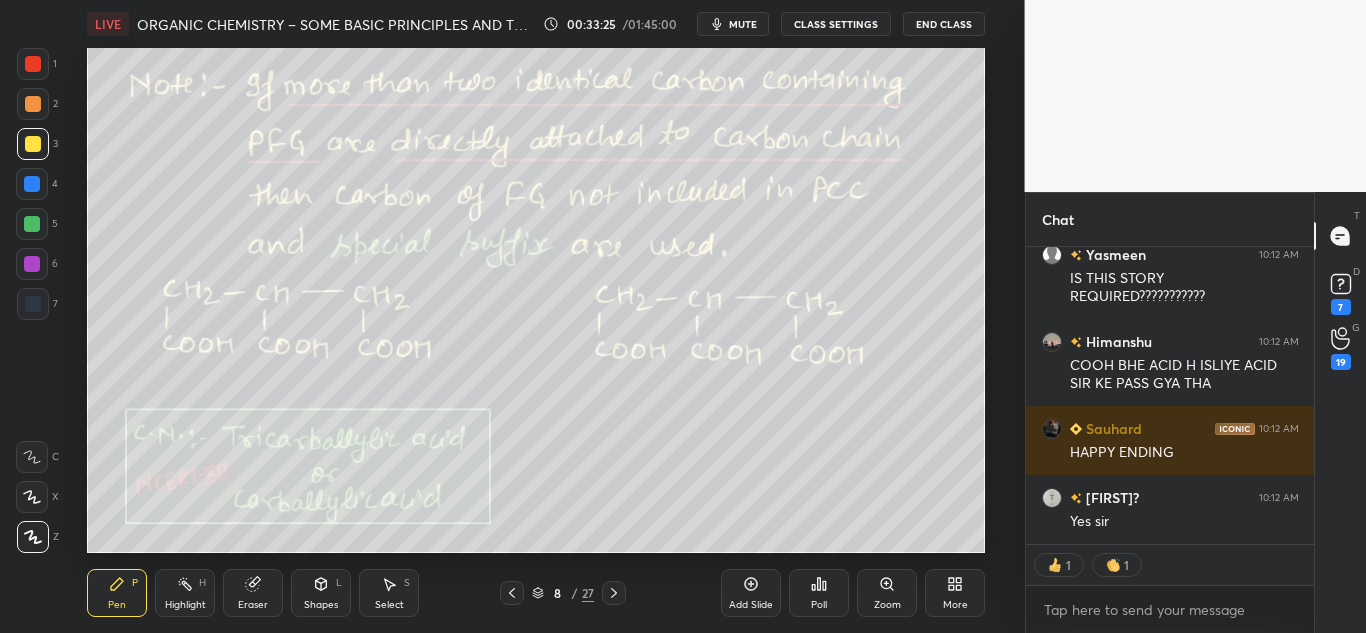 drag, startPoint x: 193, startPoint y: 591, endPoint x: 210, endPoint y: 583, distance: 18.788294 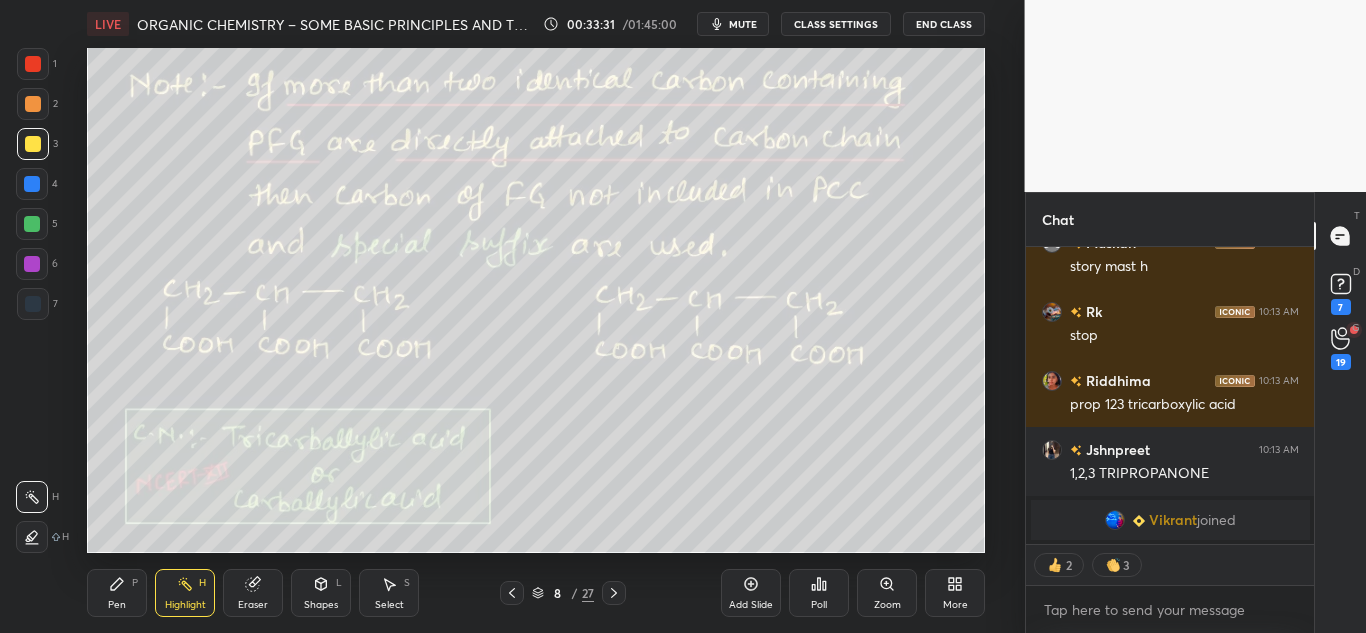 drag, startPoint x: 106, startPoint y: 601, endPoint x: 122, endPoint y: 606, distance: 16.763054 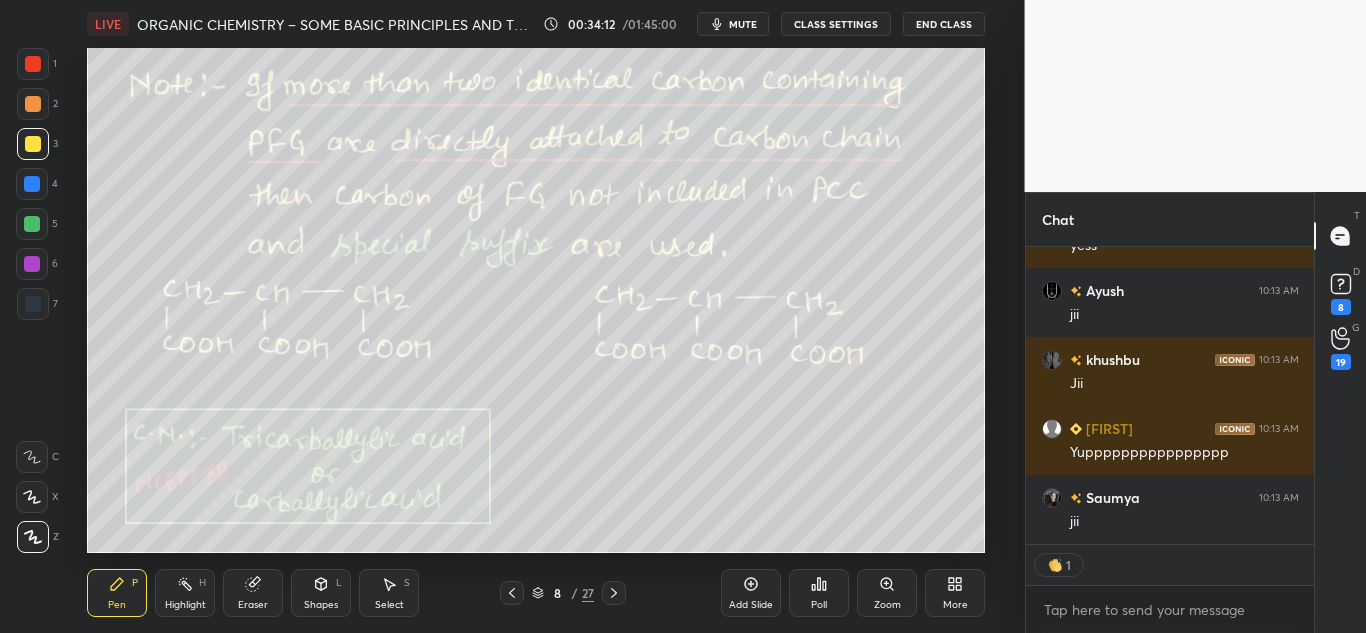 drag, startPoint x: 169, startPoint y: 596, endPoint x: 185, endPoint y: 562, distance: 37.576588 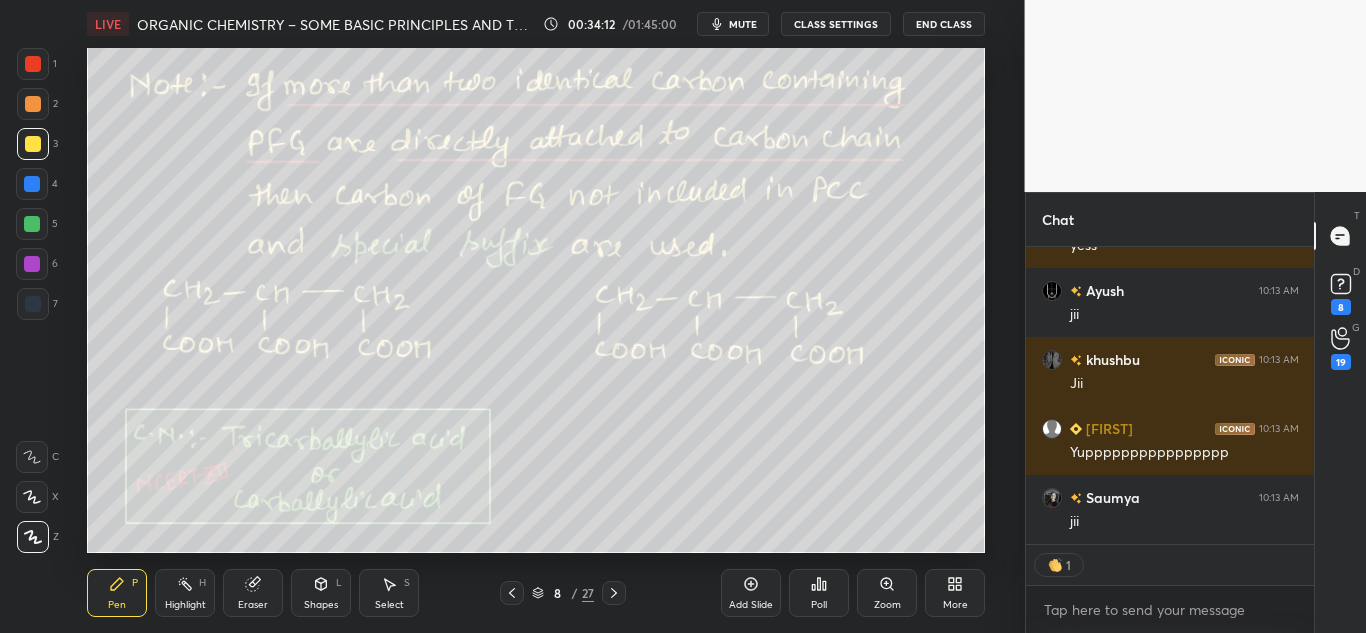 click on "Highlight H" at bounding box center [185, 593] 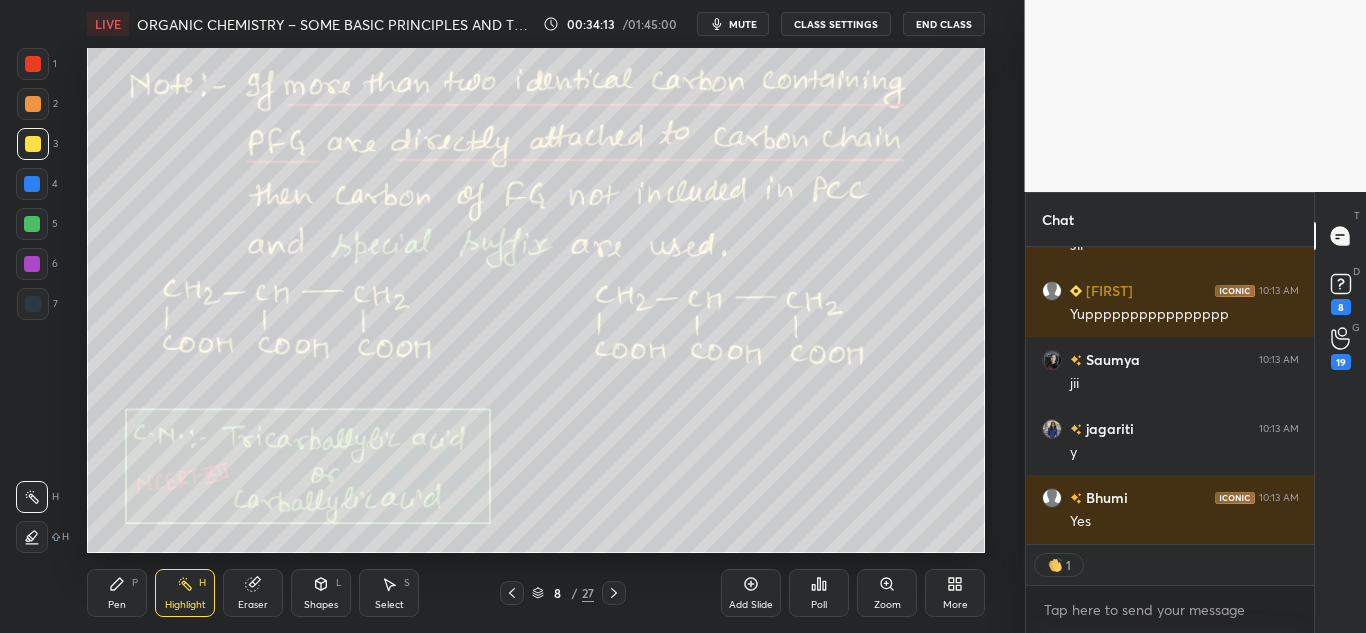 drag, startPoint x: 34, startPoint y: 223, endPoint x: 44, endPoint y: 224, distance: 10.049875 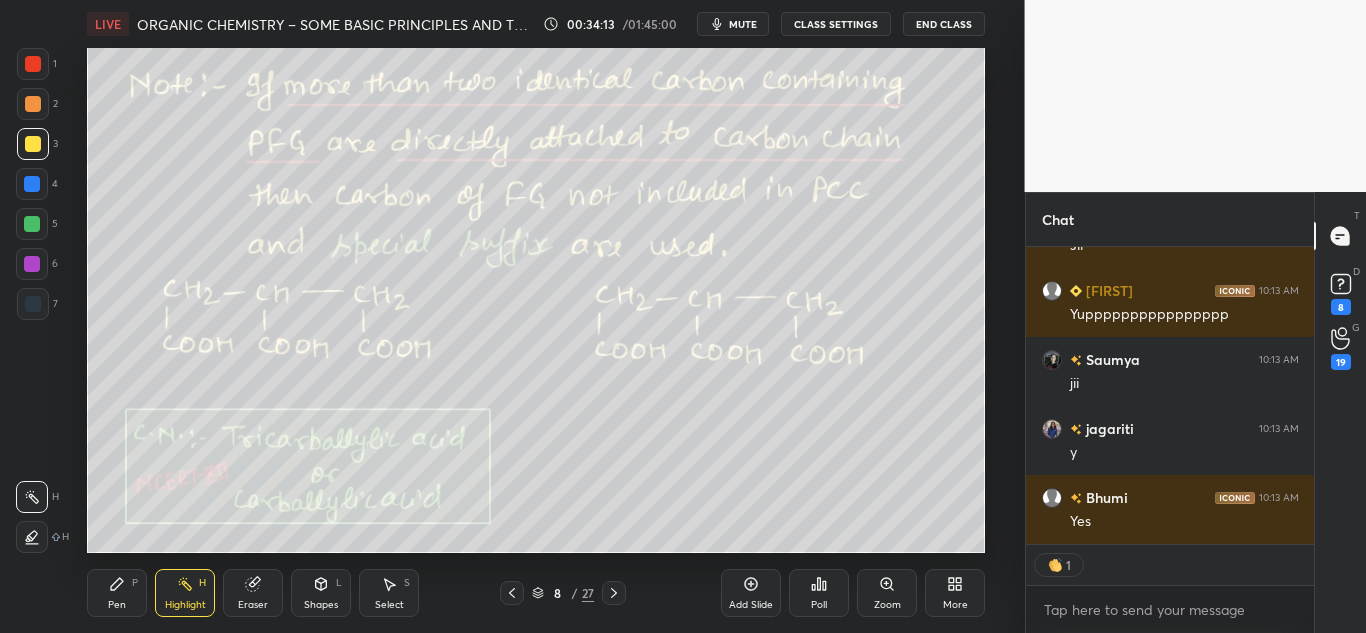 click at bounding box center (32, 224) 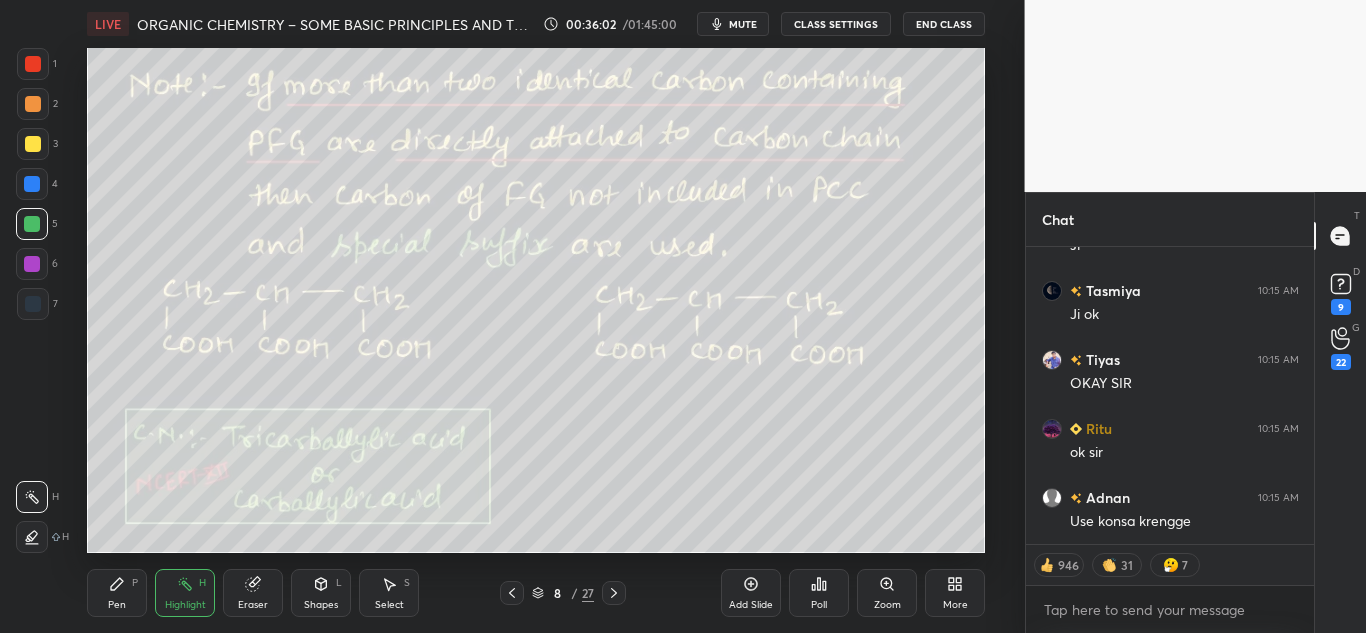 click on "Pen" at bounding box center (117, 605) 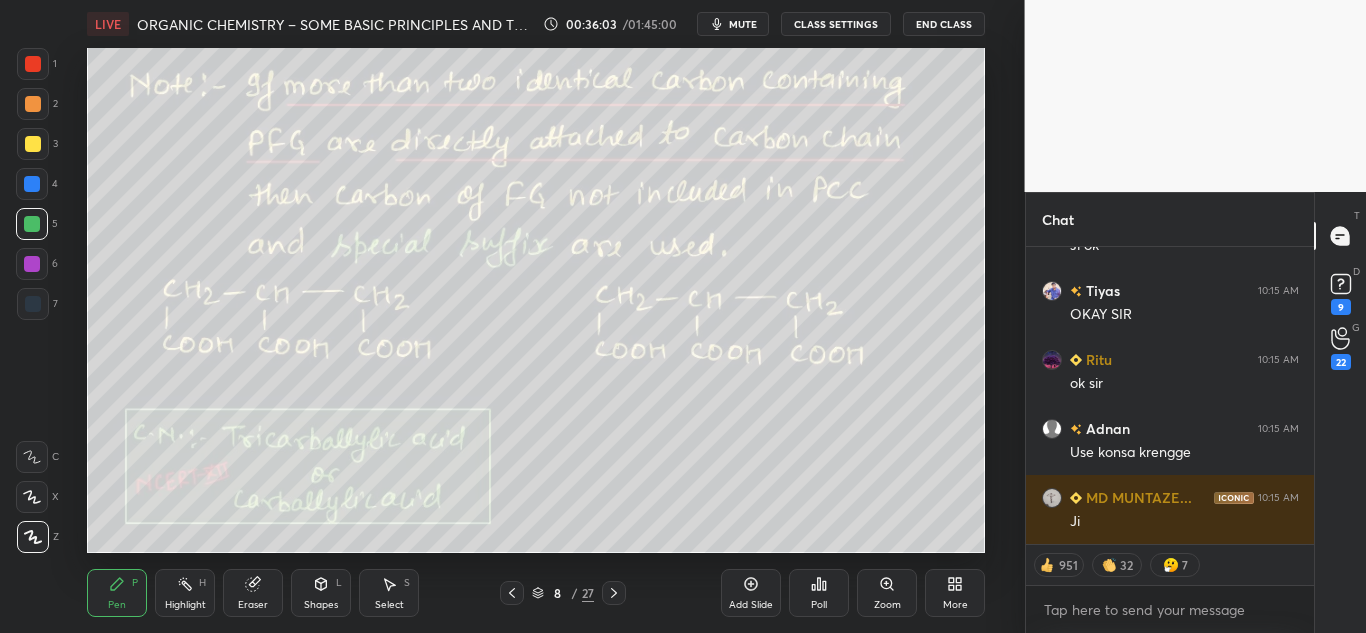 click at bounding box center (33, 64) 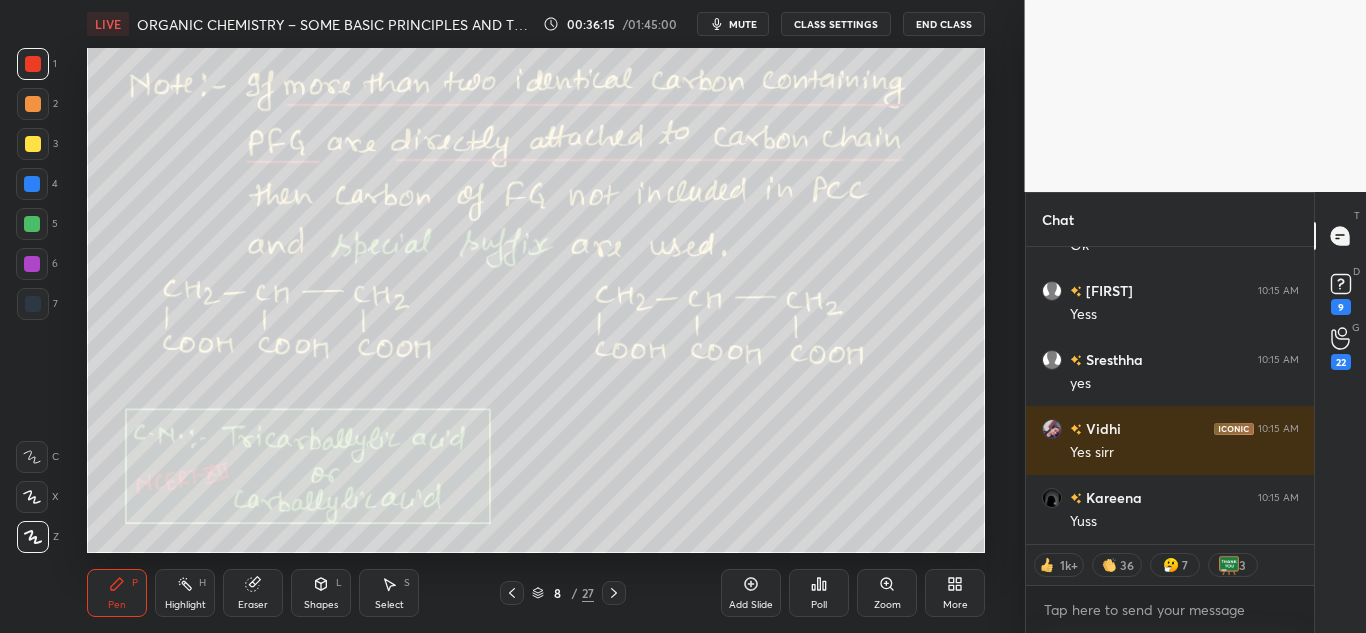 click on "Highlight H" at bounding box center (185, 593) 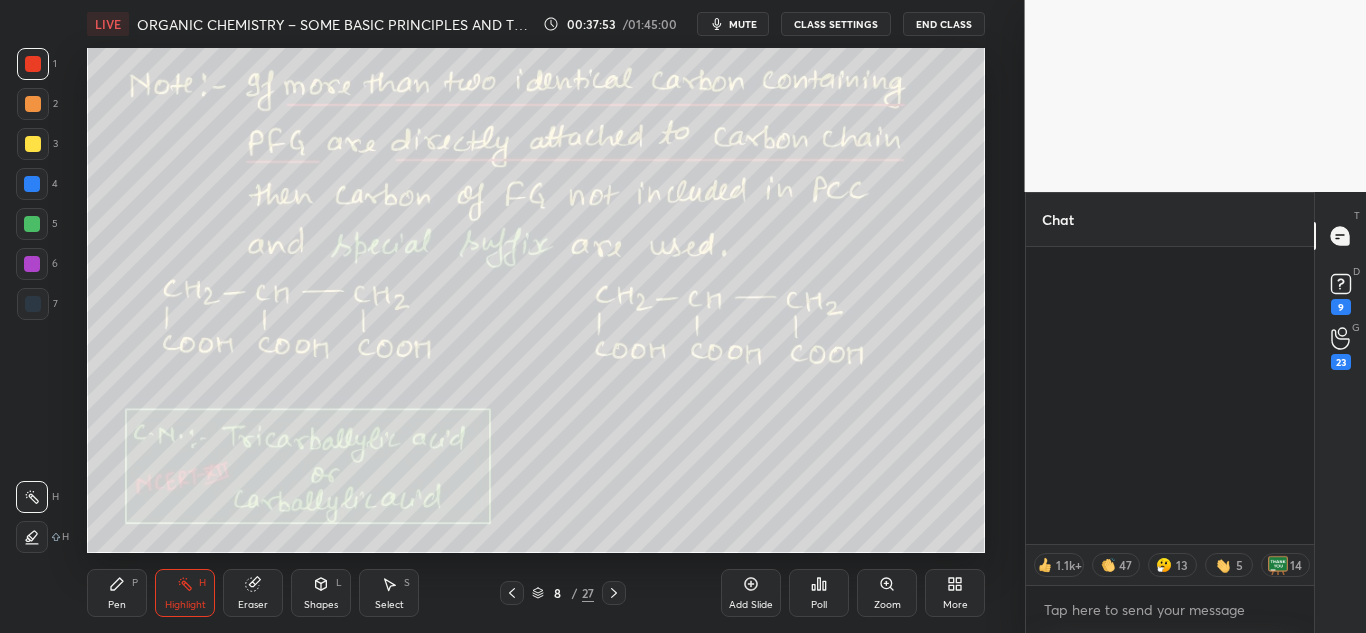 scroll, scrollTop: 213808, scrollLeft: 0, axis: vertical 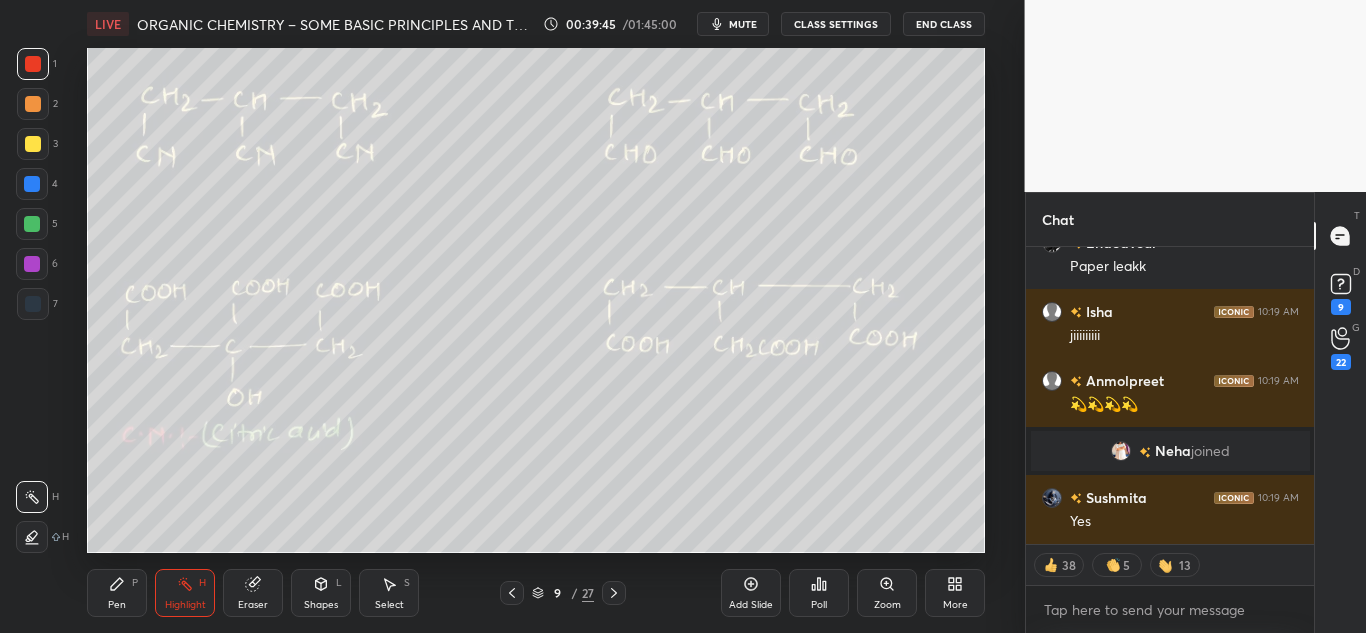 click on "Pen P Highlight H Eraser Shapes L Select S 9 / 27 Add Slide Poll Zoom More" at bounding box center [536, 593] 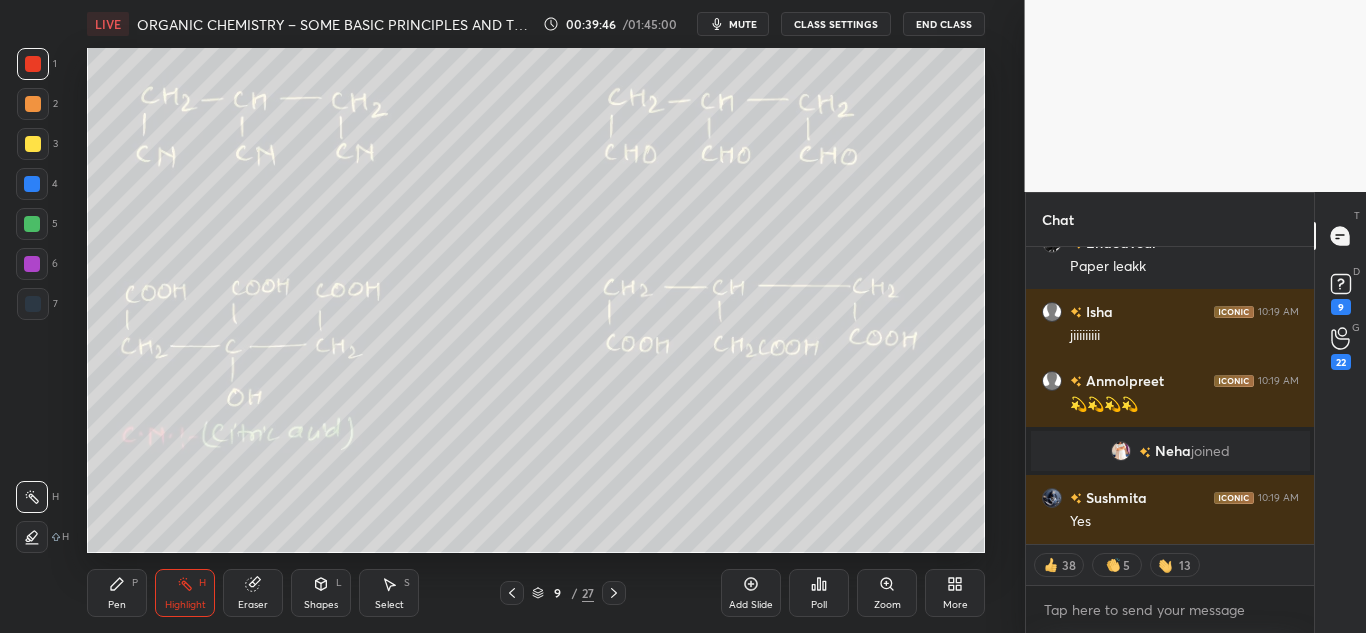 click on "H" at bounding box center [202, 583] 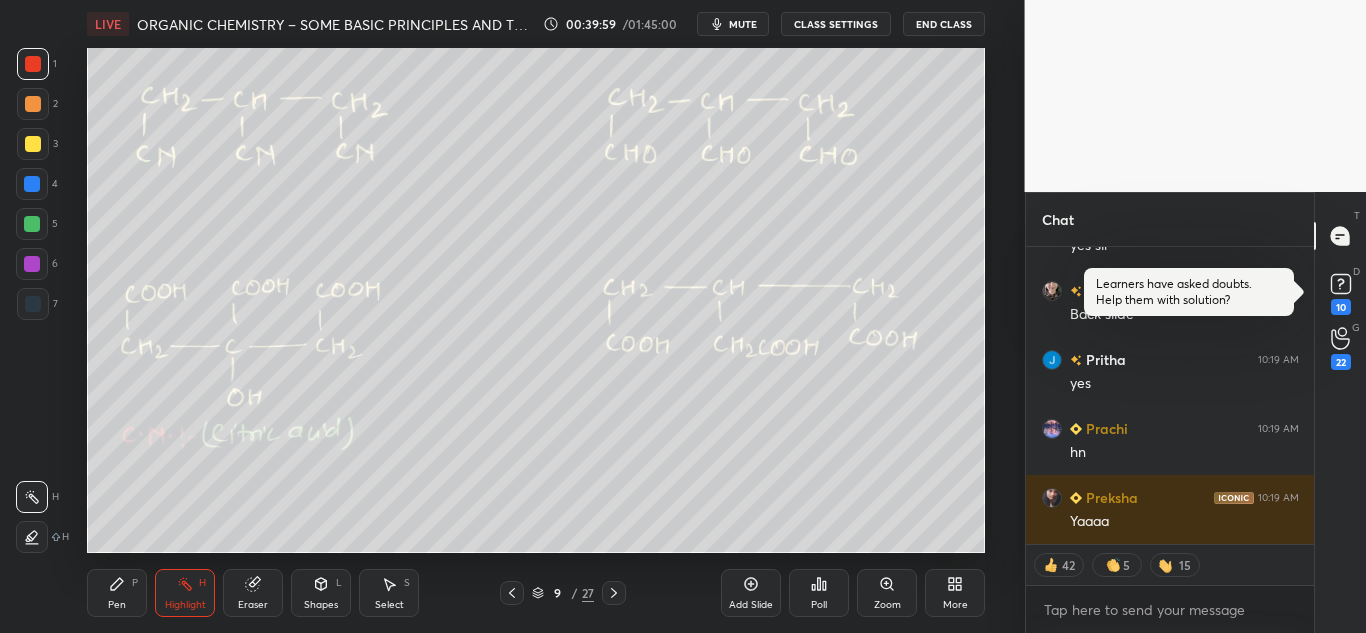 click on "Pen P" at bounding box center (117, 593) 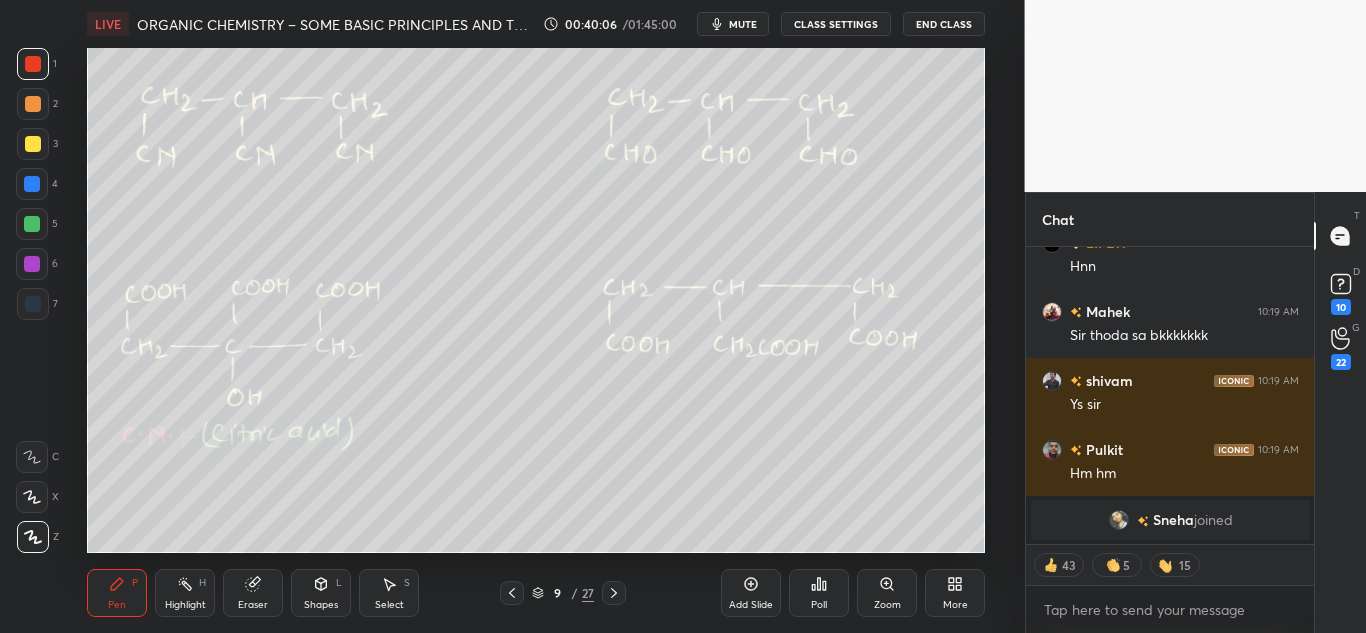 click on "Highlight" at bounding box center (185, 605) 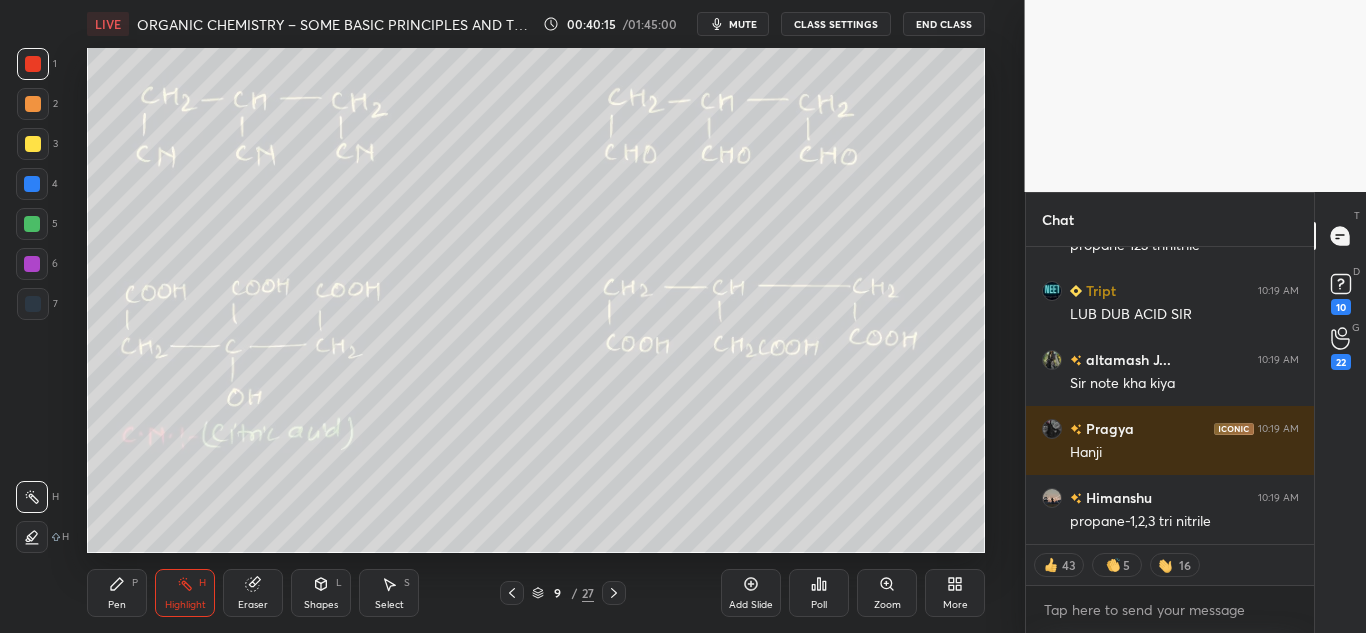 click 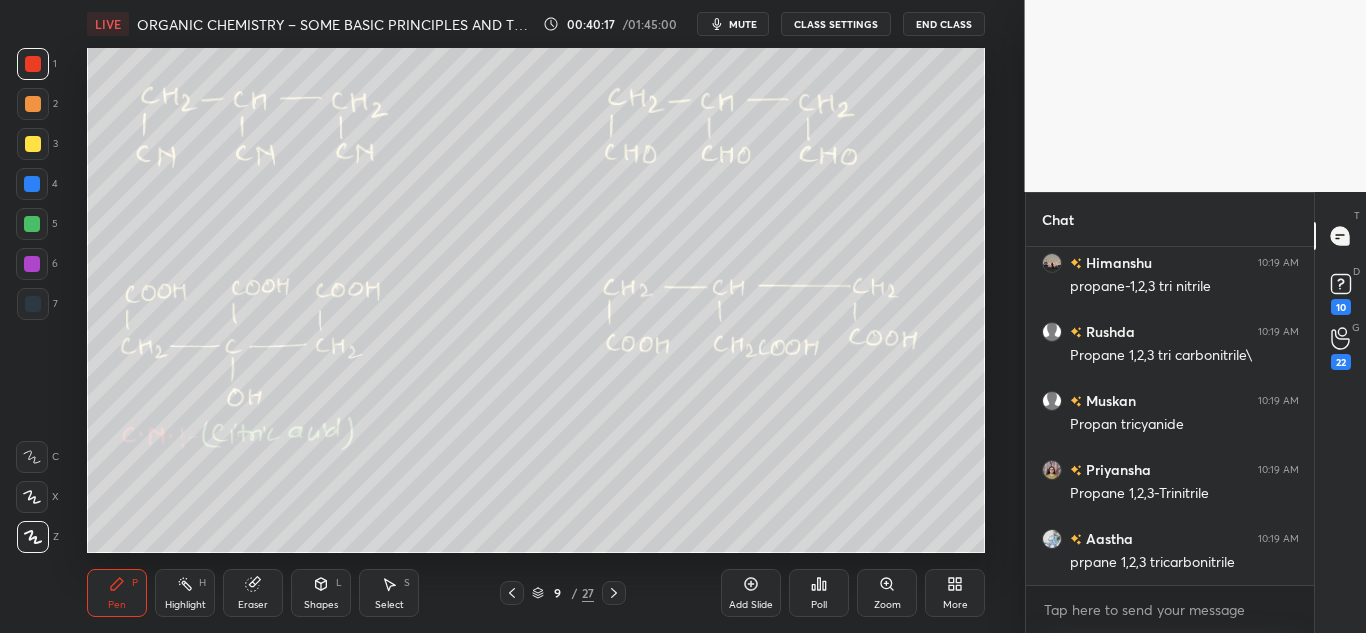 click at bounding box center [33, 104] 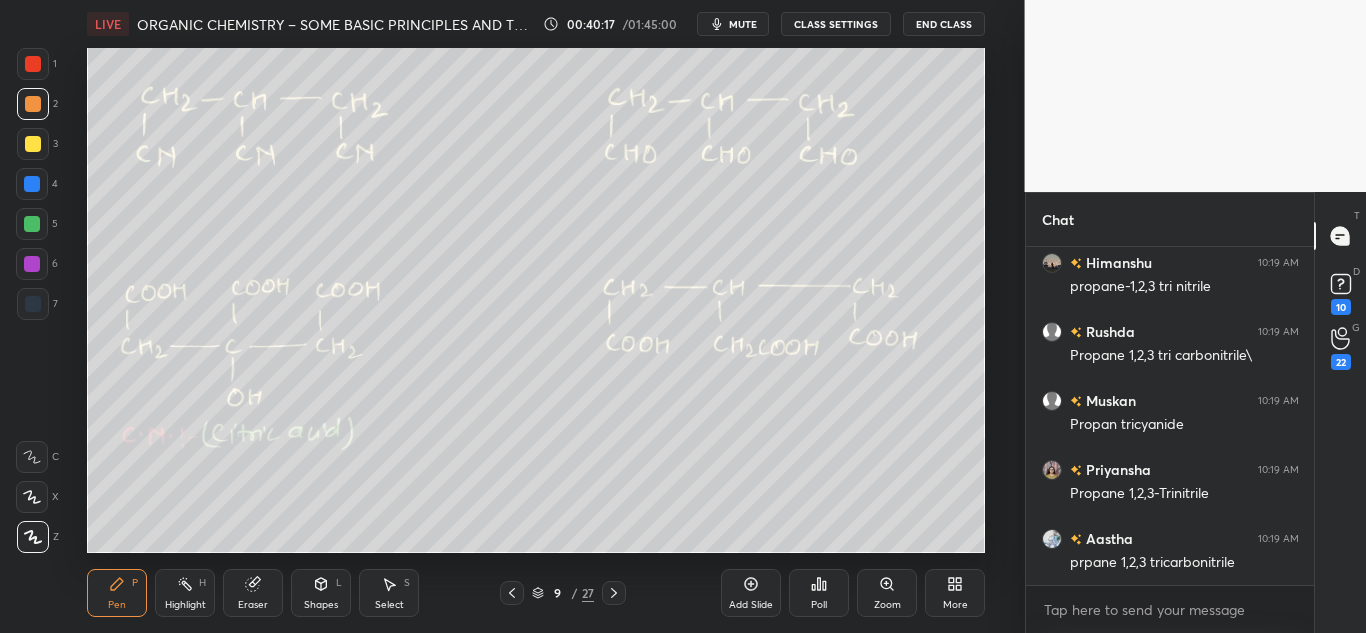 click at bounding box center (33, 144) 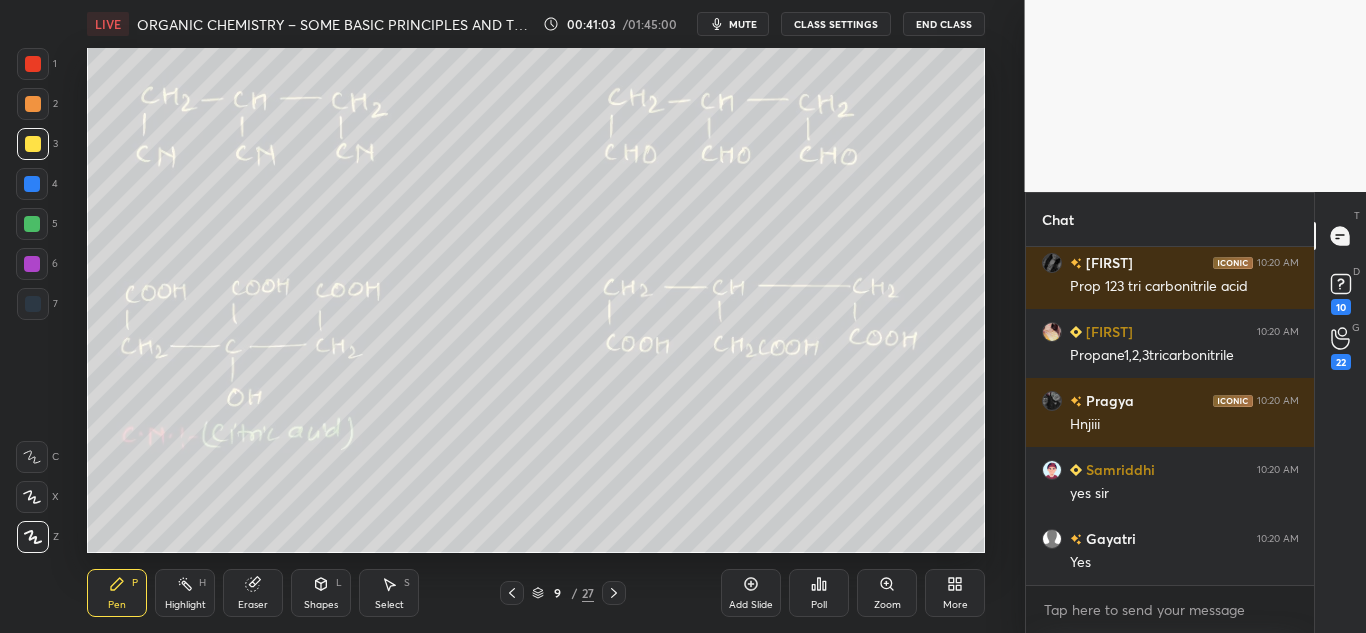 drag, startPoint x: 179, startPoint y: 591, endPoint x: 250, endPoint y: 556, distance: 79.15807 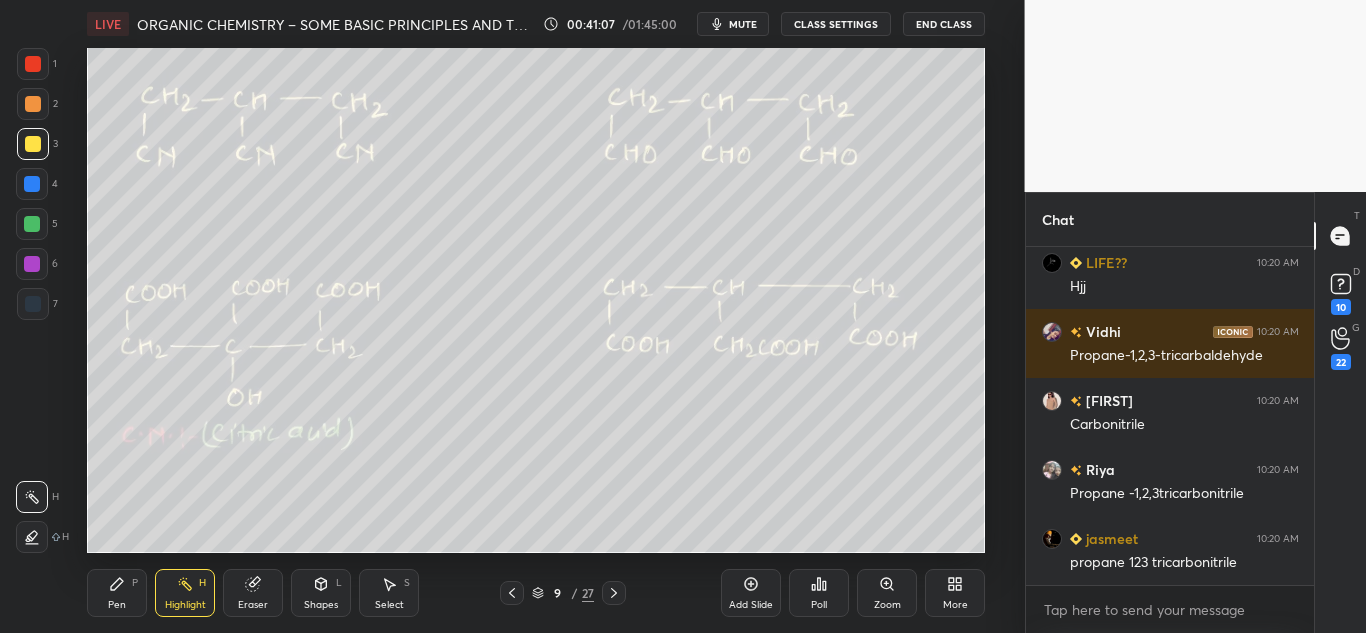 click at bounding box center (33, 64) 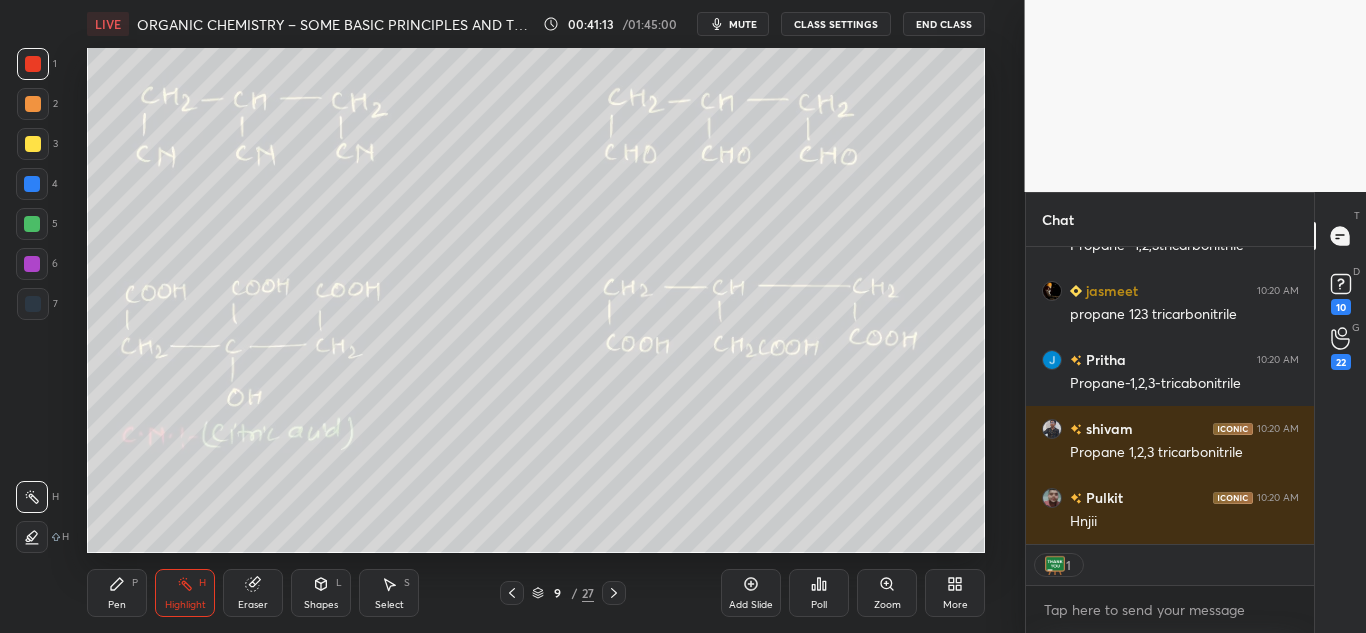 click on "Pen P" at bounding box center [117, 593] 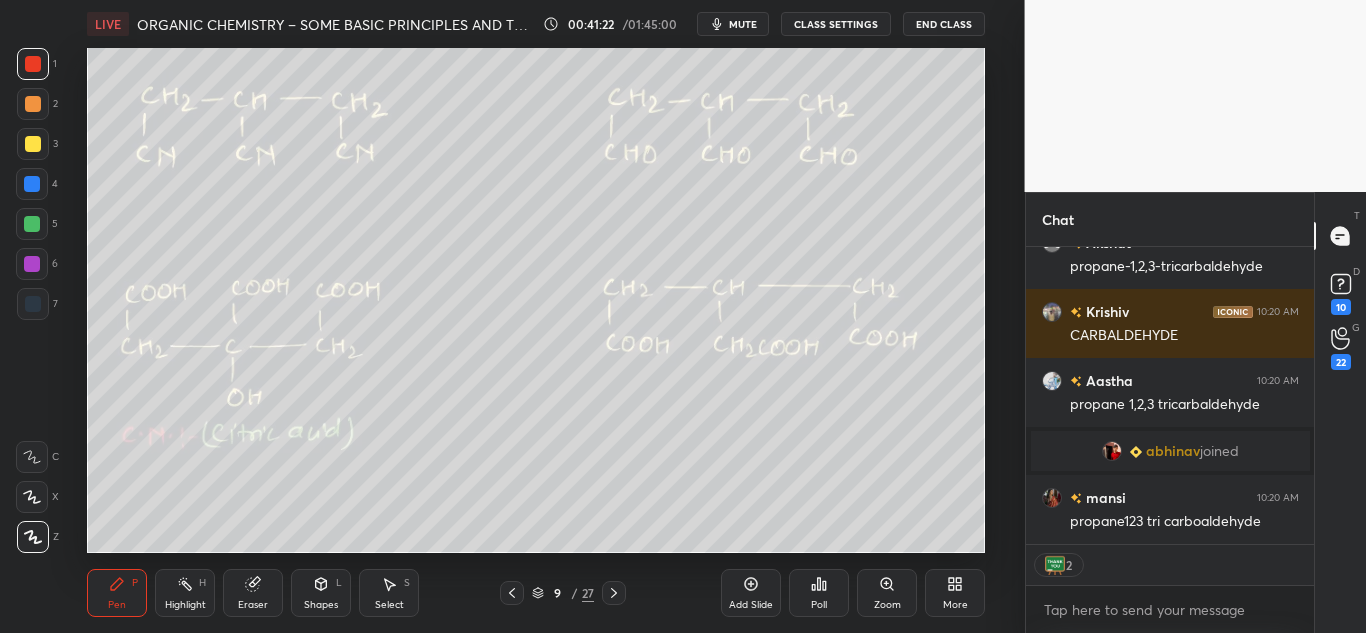 drag, startPoint x: 29, startPoint y: 146, endPoint x: 85, endPoint y: 157, distance: 57.070133 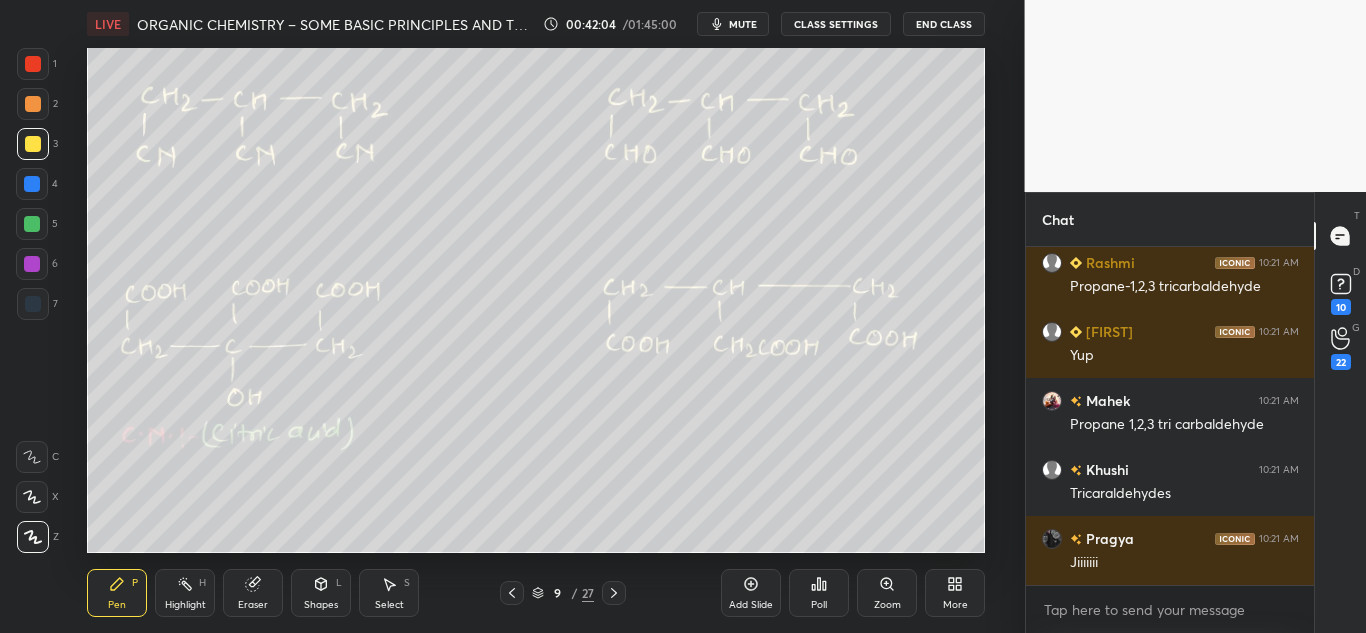 drag, startPoint x: 185, startPoint y: 586, endPoint x: 190, endPoint y: 575, distance: 12.083046 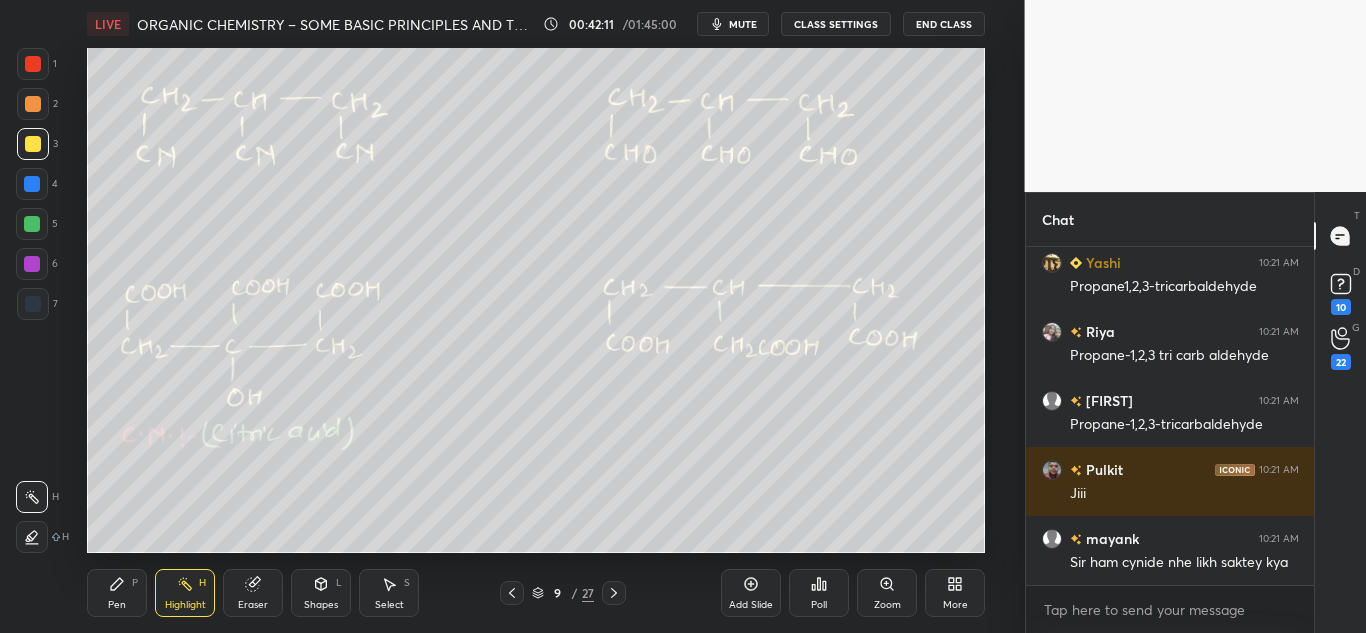 drag, startPoint x: 108, startPoint y: 595, endPoint x: 108, endPoint y: 583, distance: 12 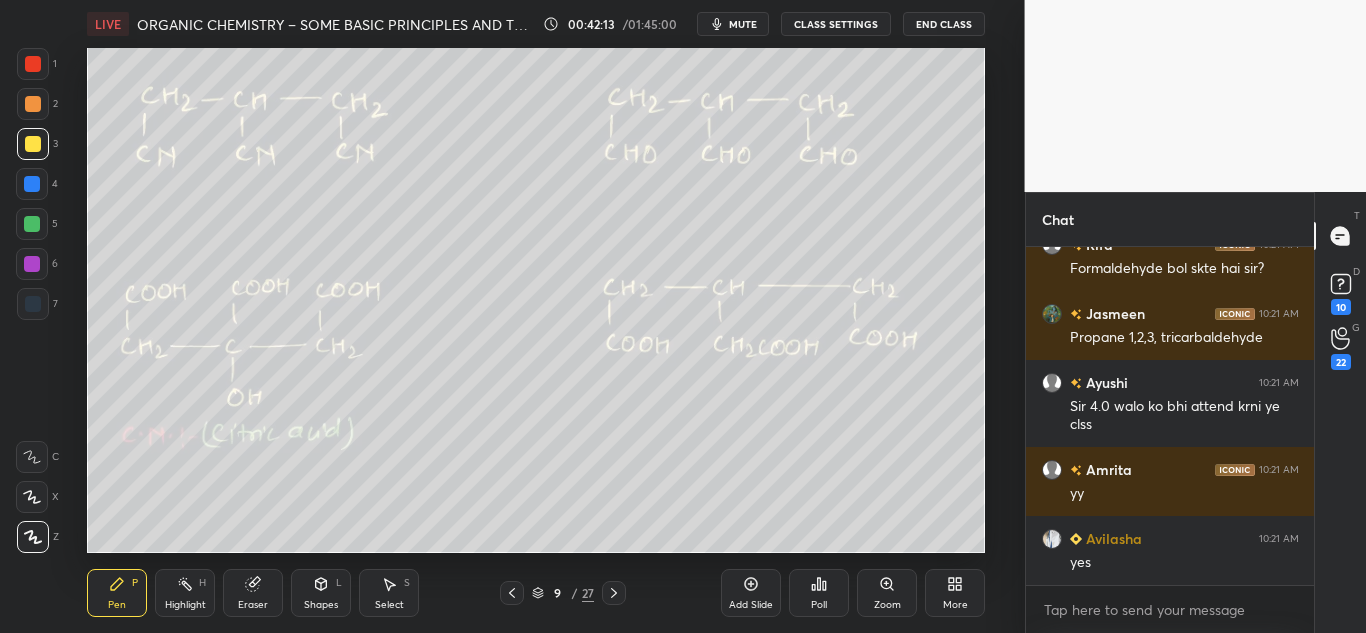 click at bounding box center [33, 64] 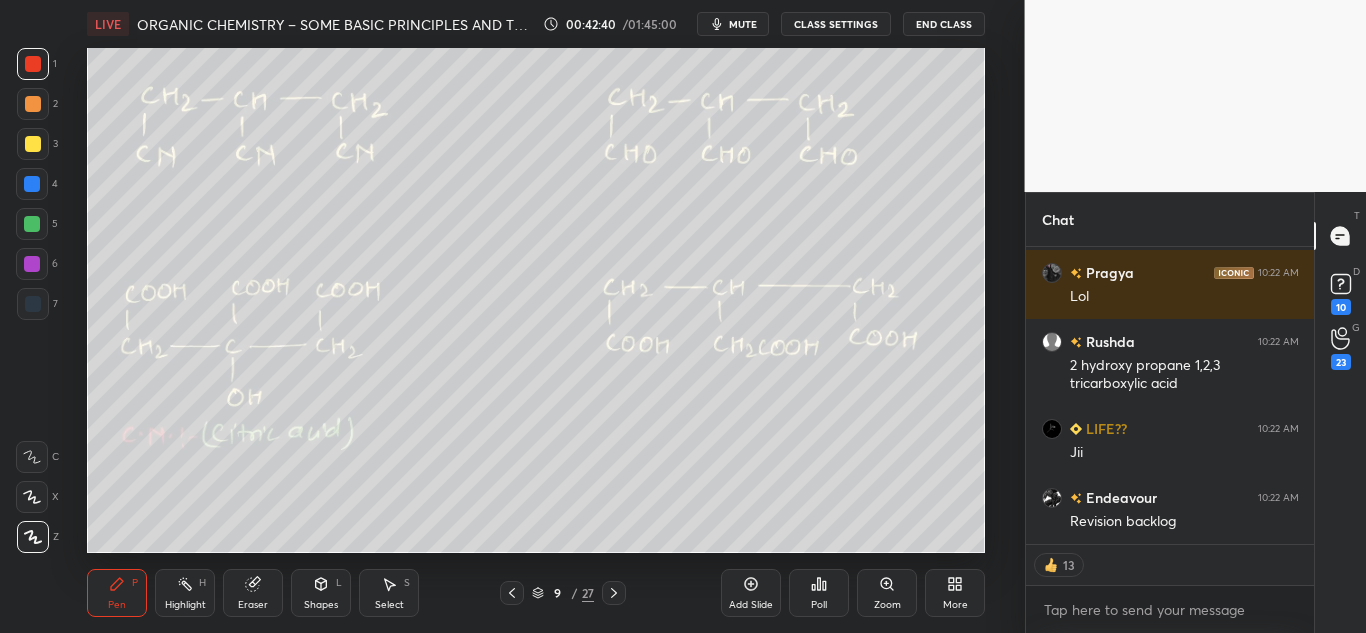 click on "Highlight" at bounding box center [185, 605] 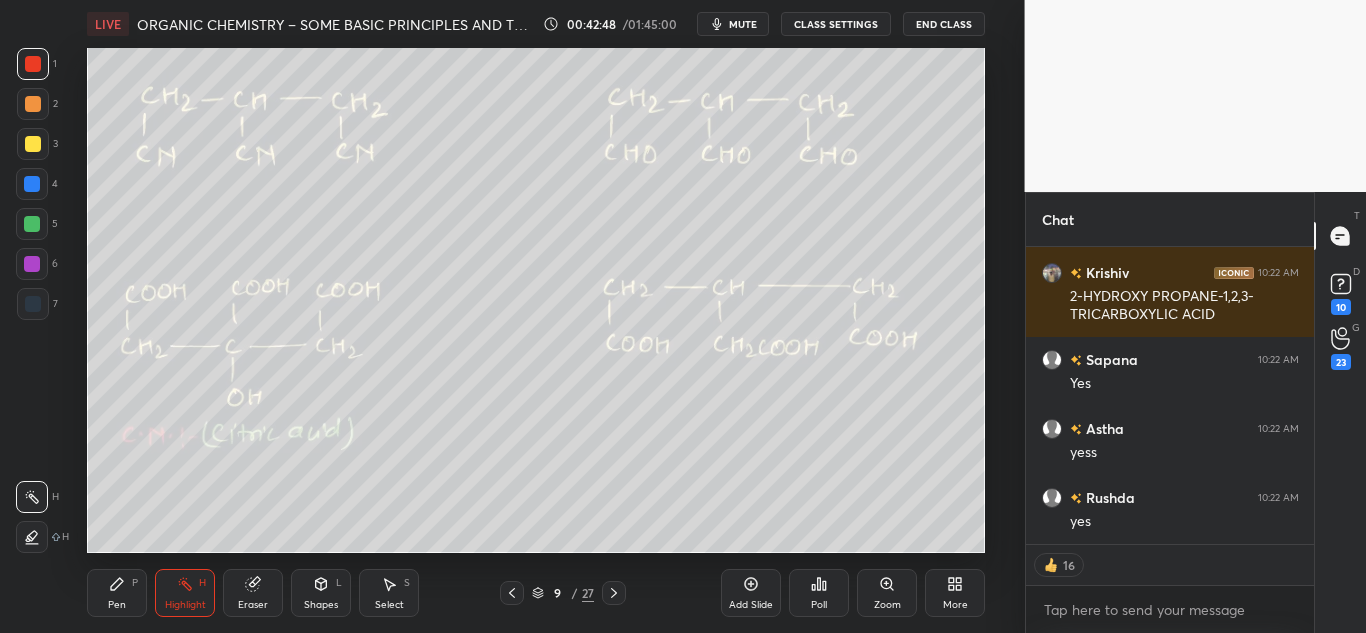 click on "Pen P" at bounding box center (117, 593) 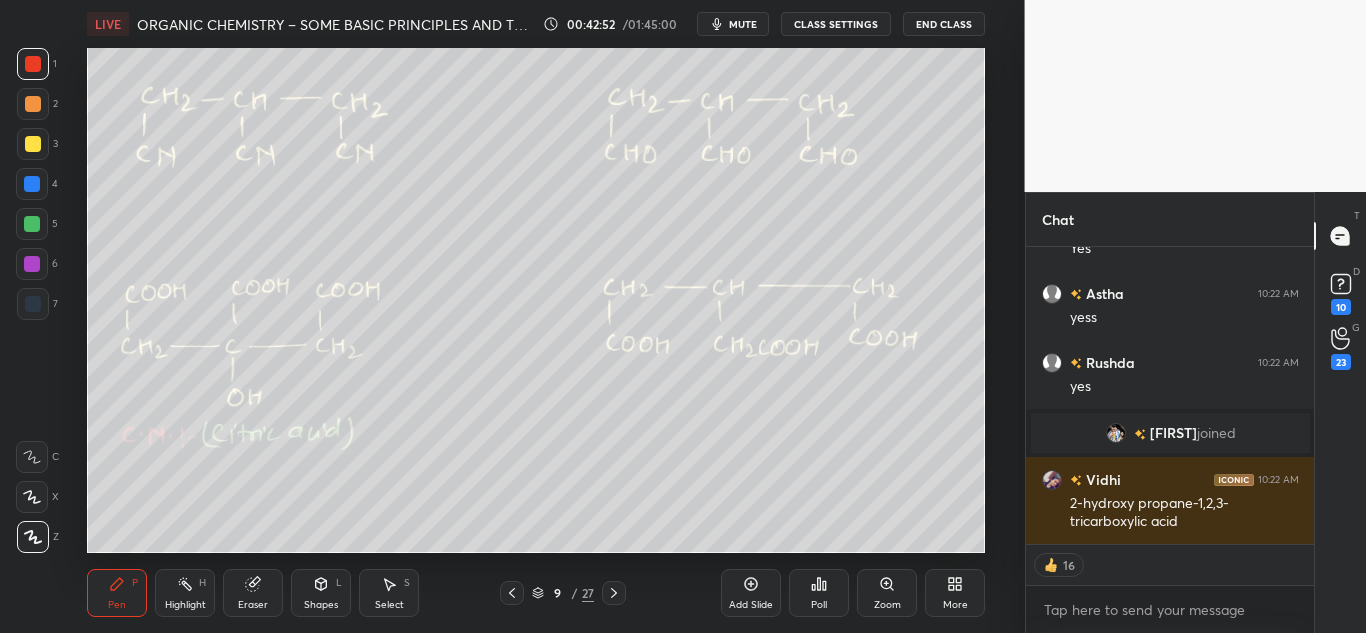 click at bounding box center (33, 144) 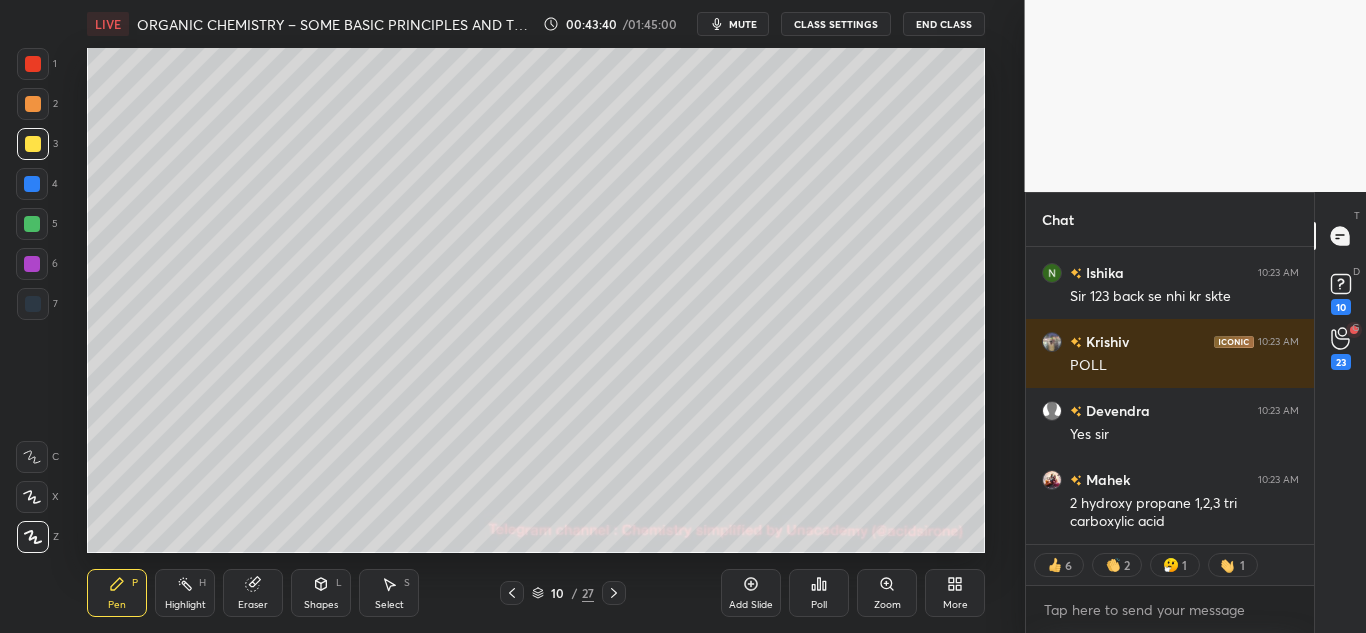 click 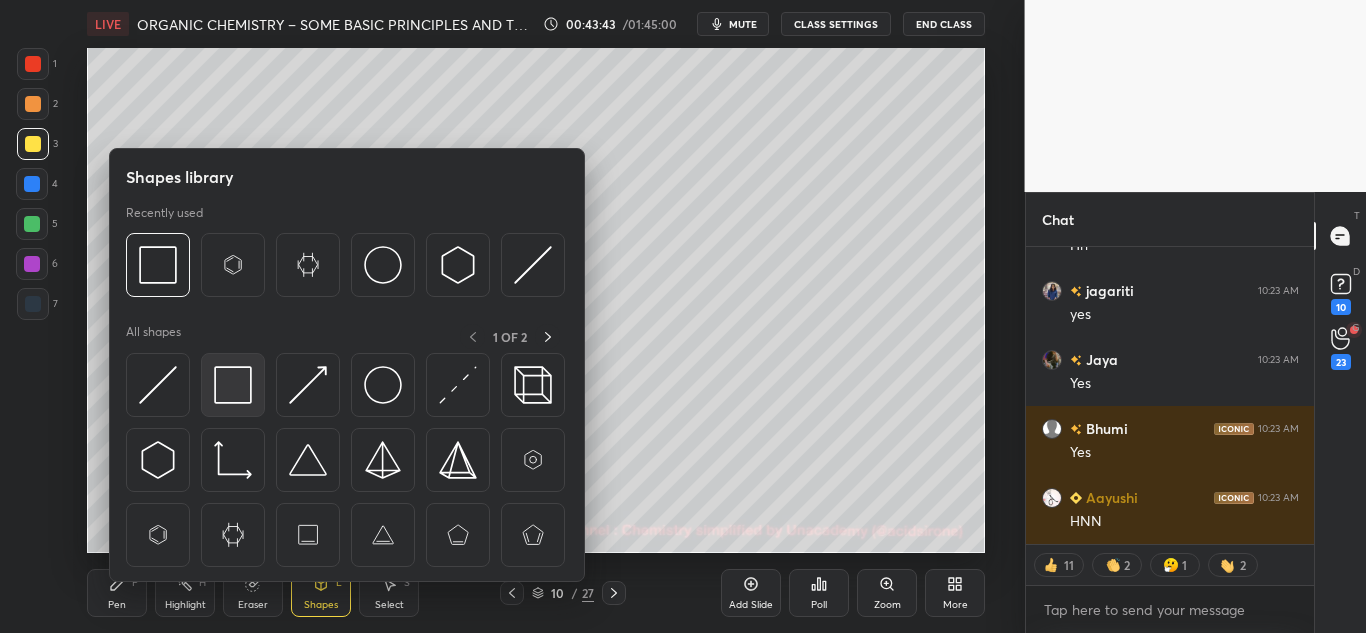 click at bounding box center (233, 385) 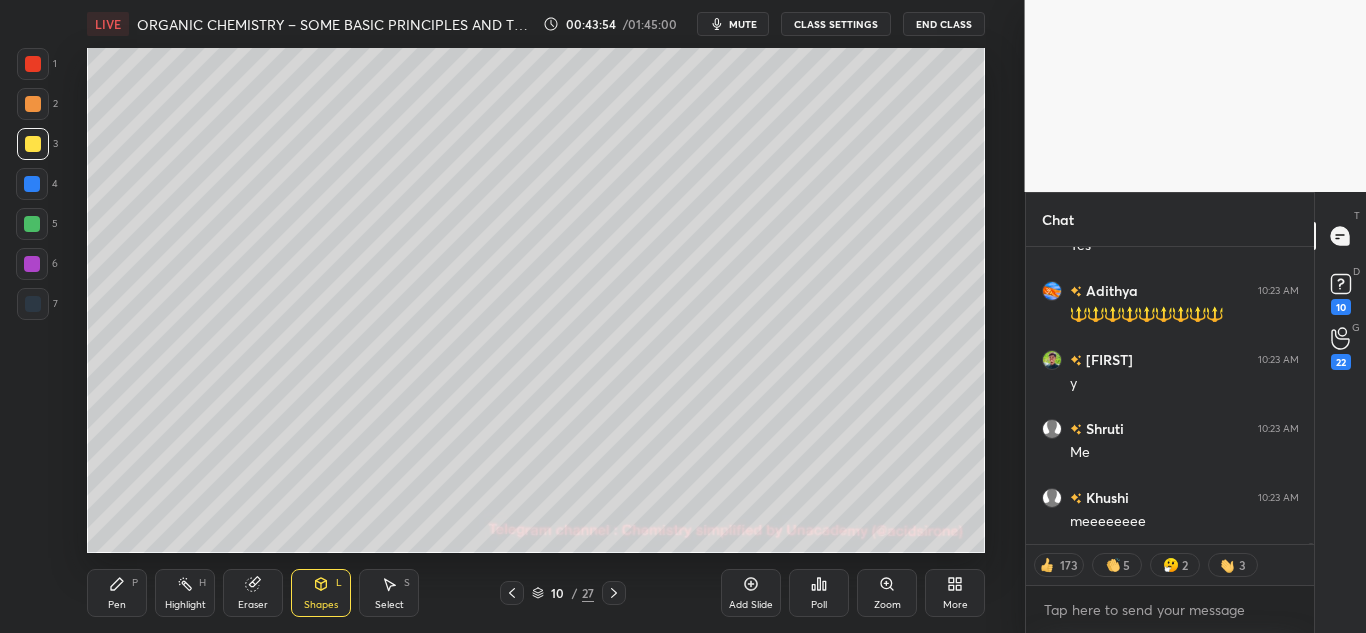 drag, startPoint x: 228, startPoint y: 595, endPoint x: 242, endPoint y: 590, distance: 14.866069 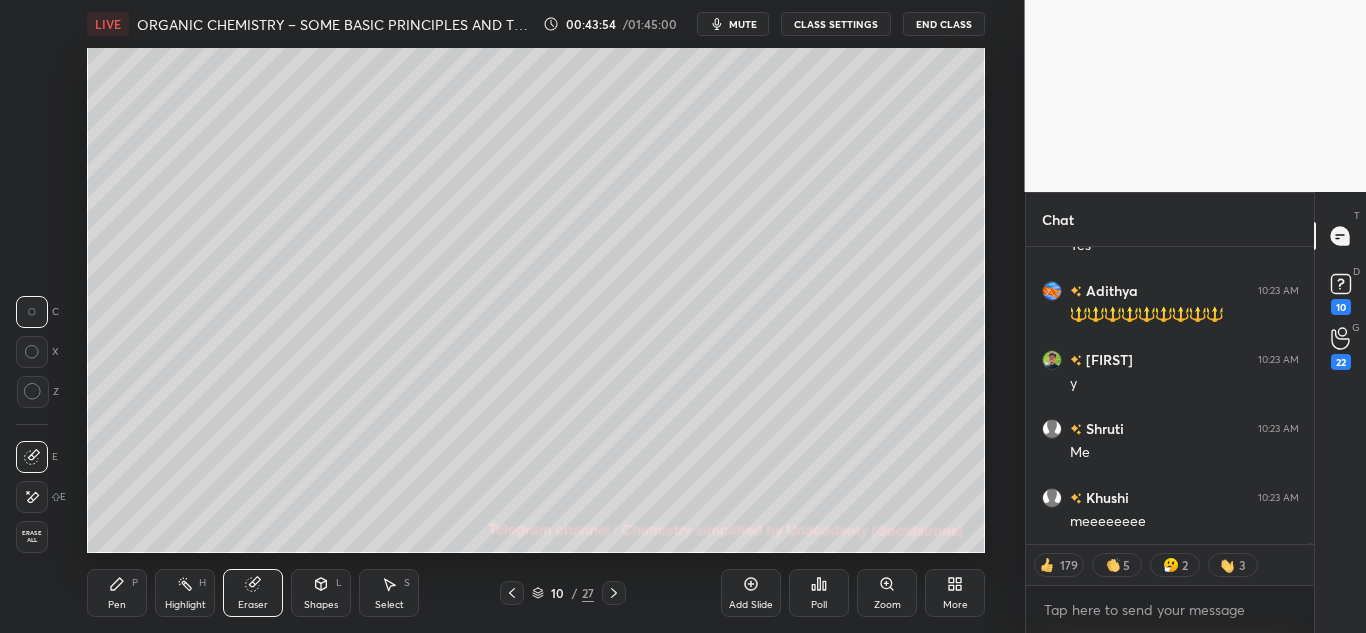 click on "Eraser" at bounding box center [253, 593] 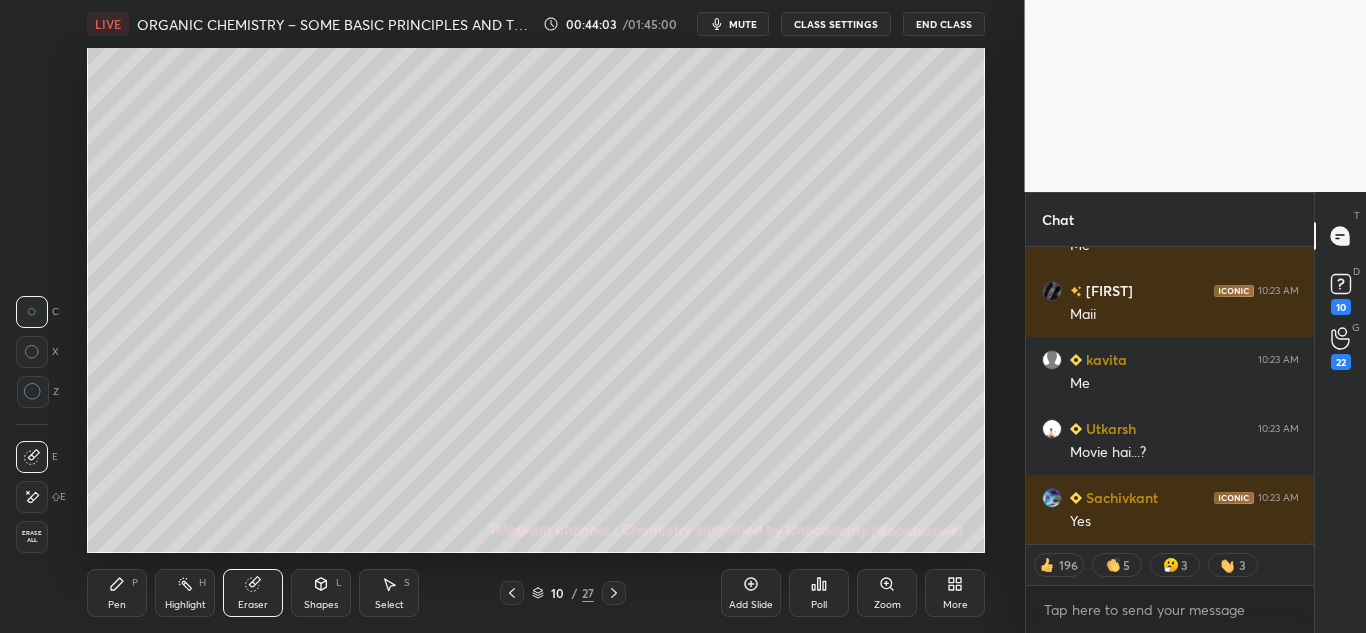 click 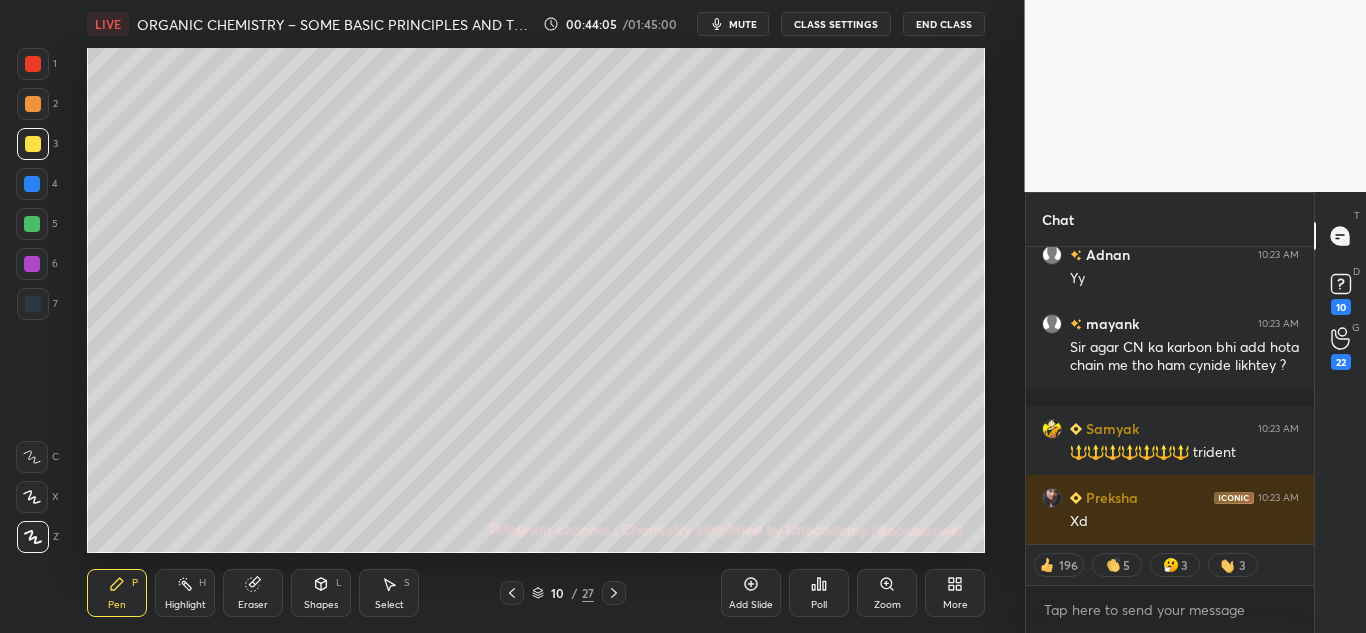 click on "Shapes" at bounding box center (321, 605) 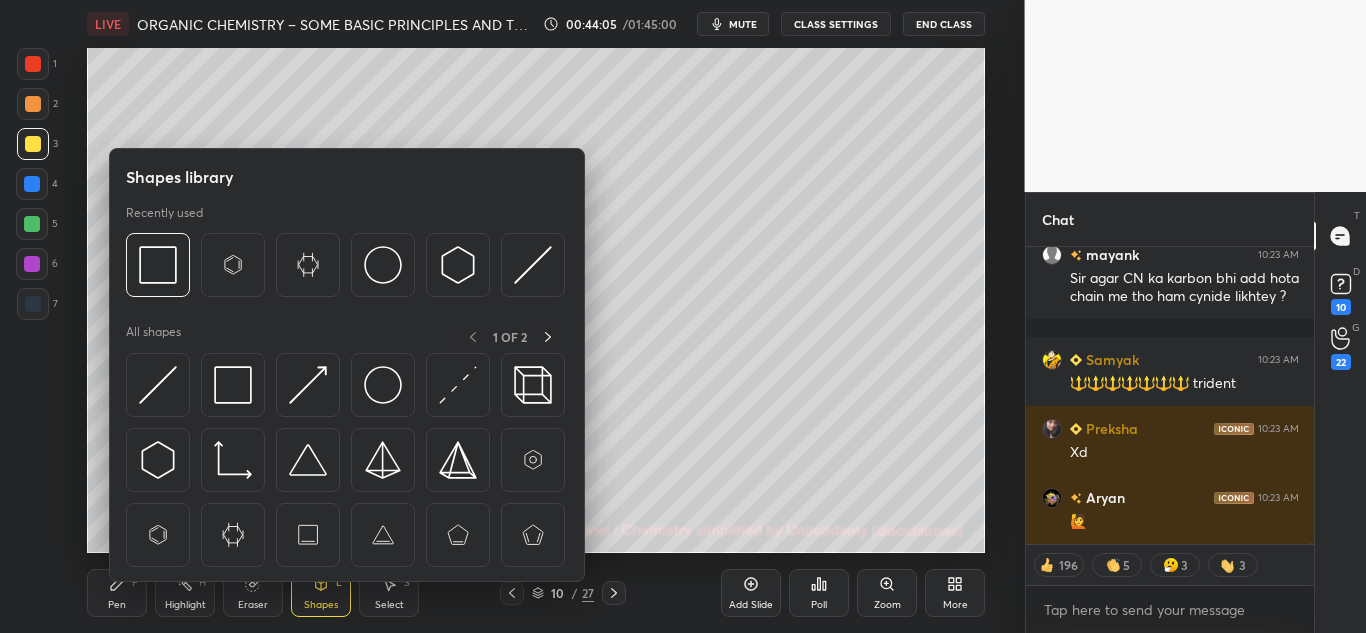 click on "Shapes" at bounding box center [321, 605] 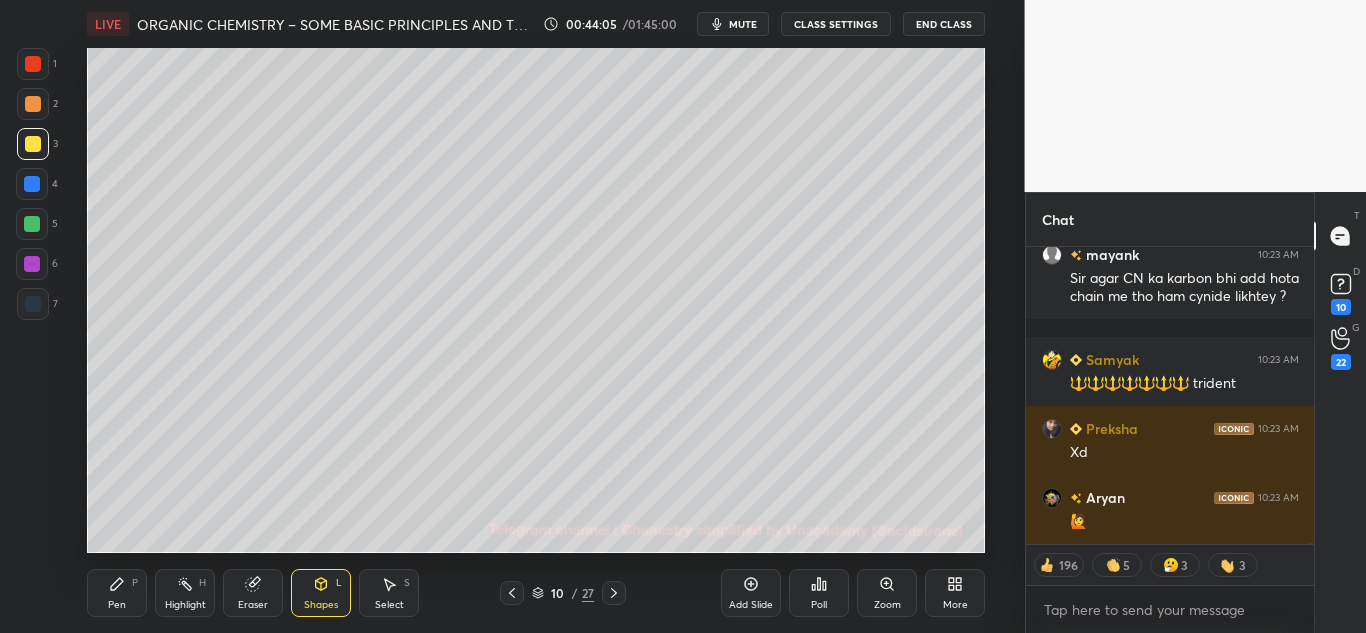 click on "Shapes L" at bounding box center (321, 593) 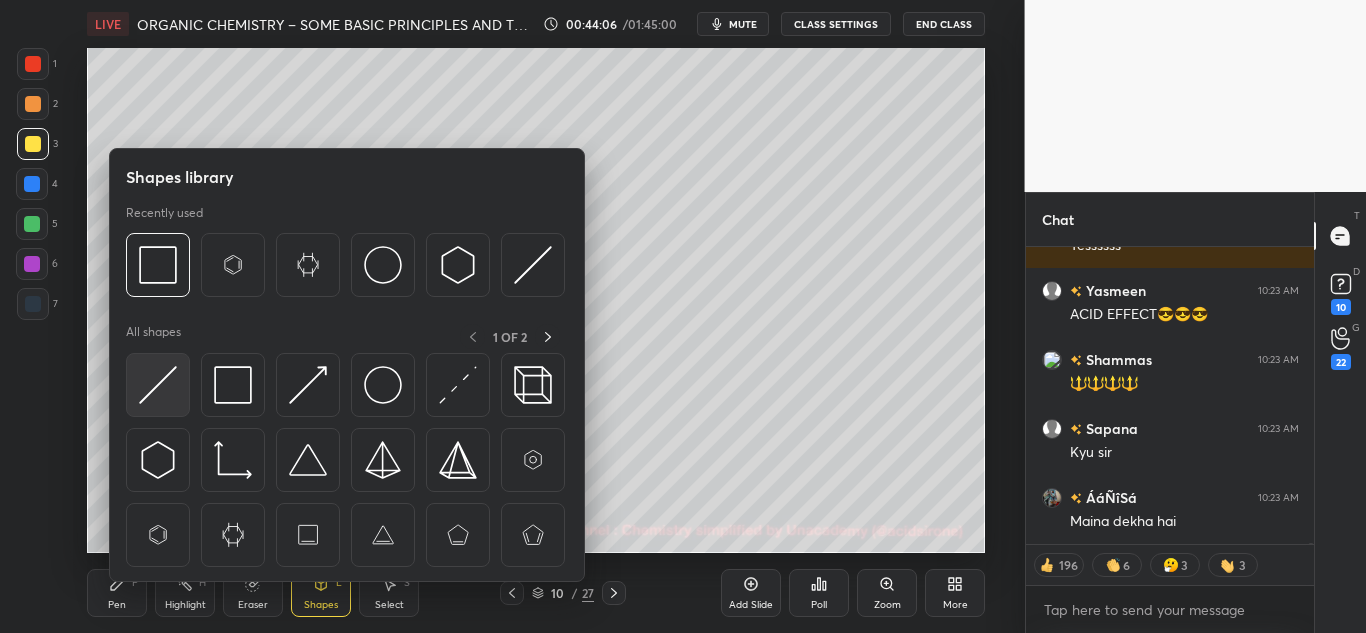 click at bounding box center (158, 385) 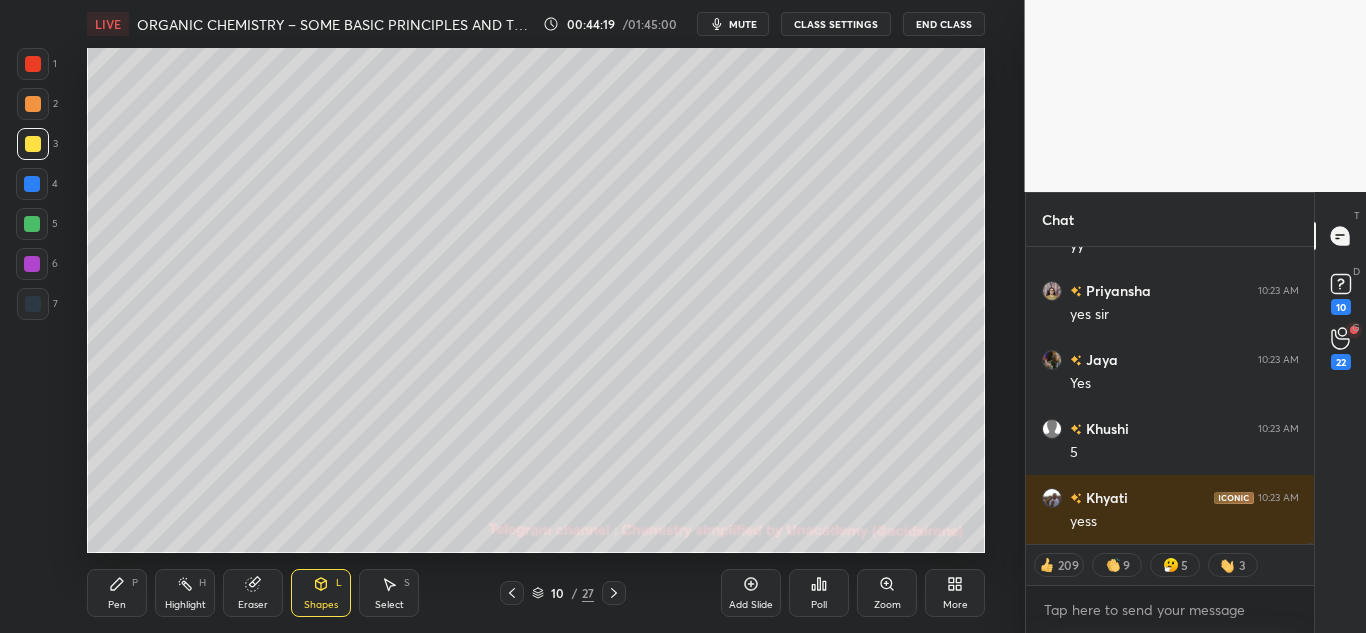 click 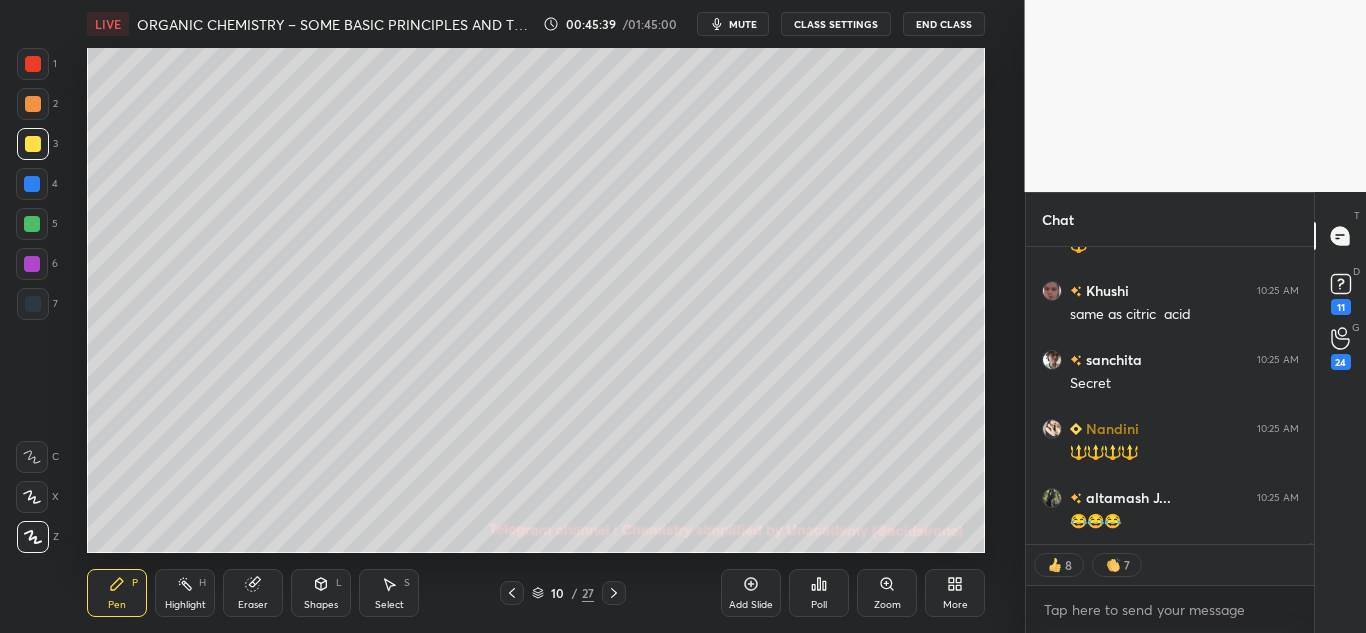 click 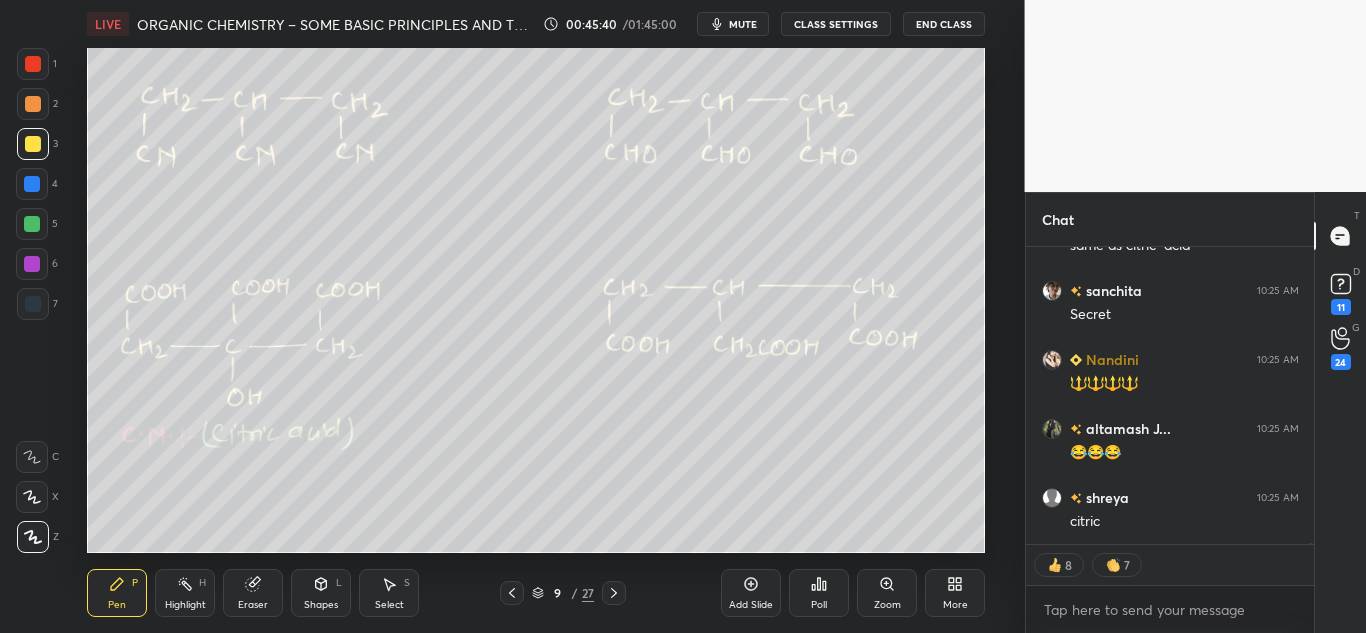 drag, startPoint x: 184, startPoint y: 586, endPoint x: 254, endPoint y: 554, distance: 76.96753 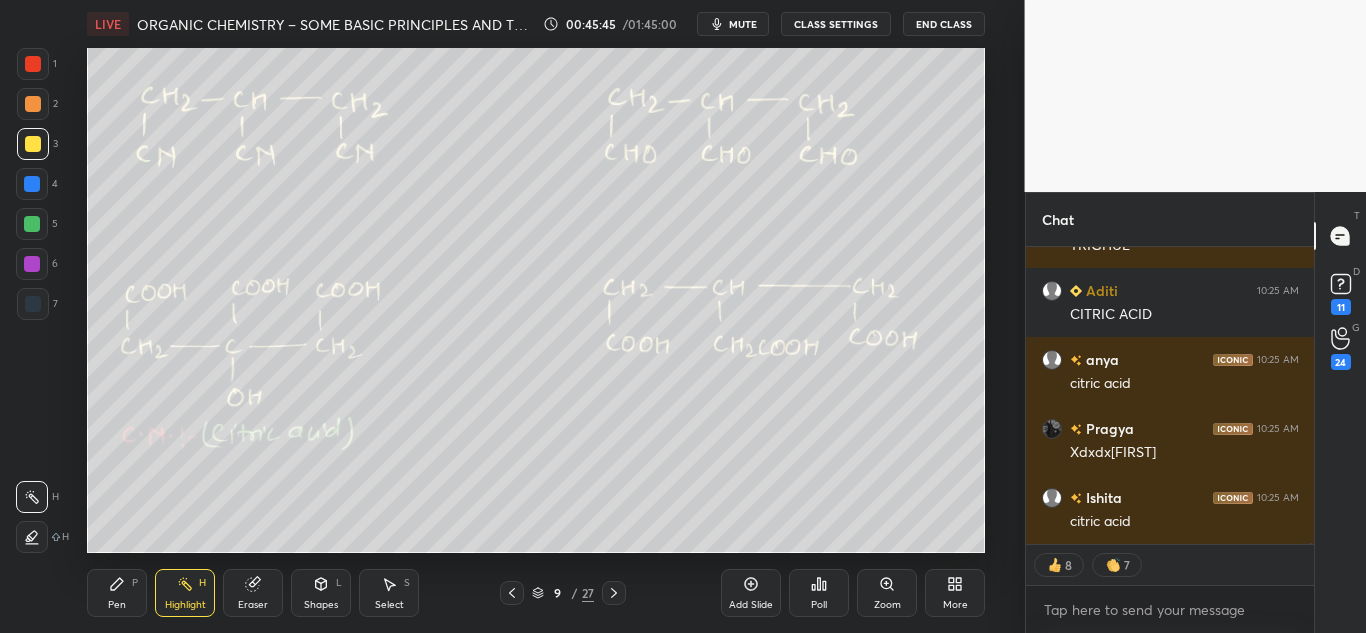 drag, startPoint x: 620, startPoint y: 596, endPoint x: 636, endPoint y: 582, distance: 21.260292 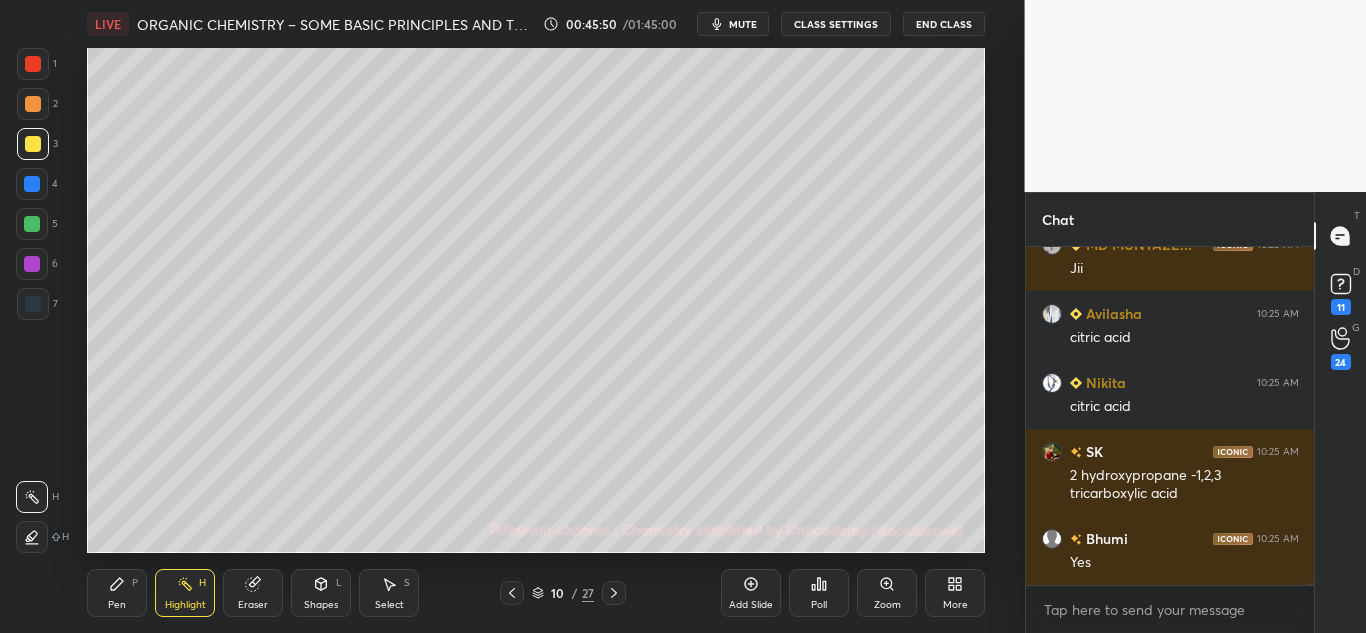 click on "Pen" at bounding box center [117, 605] 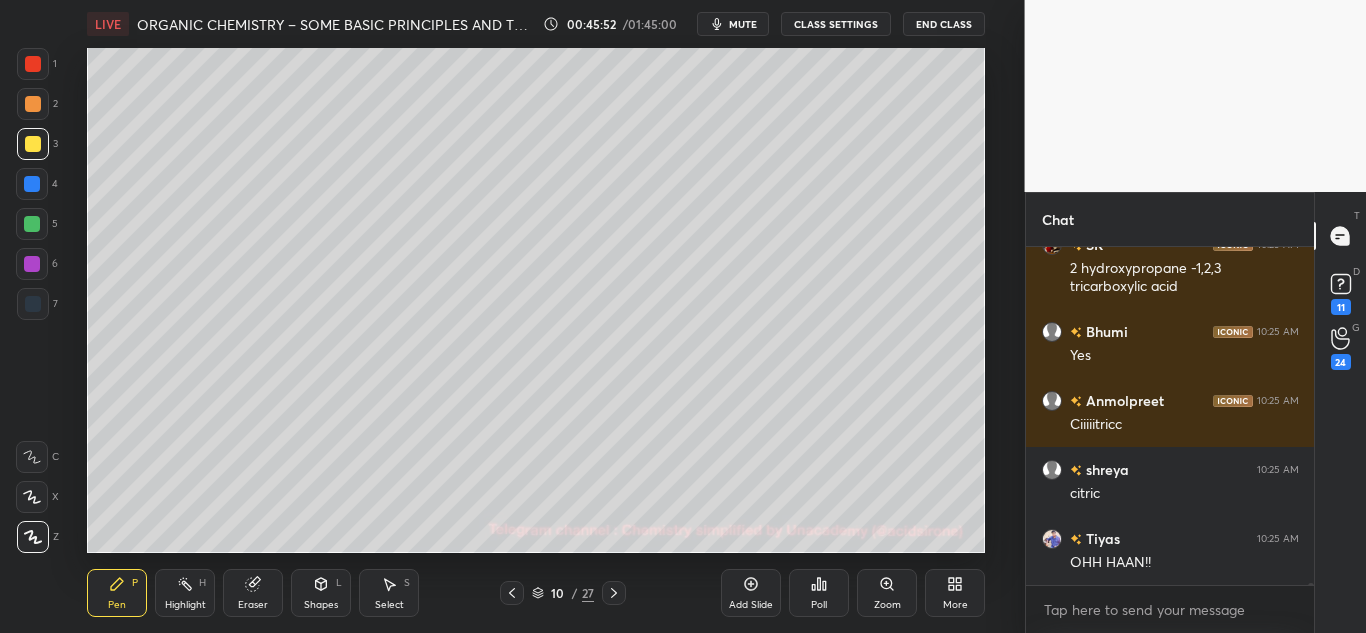 click at bounding box center (33, 64) 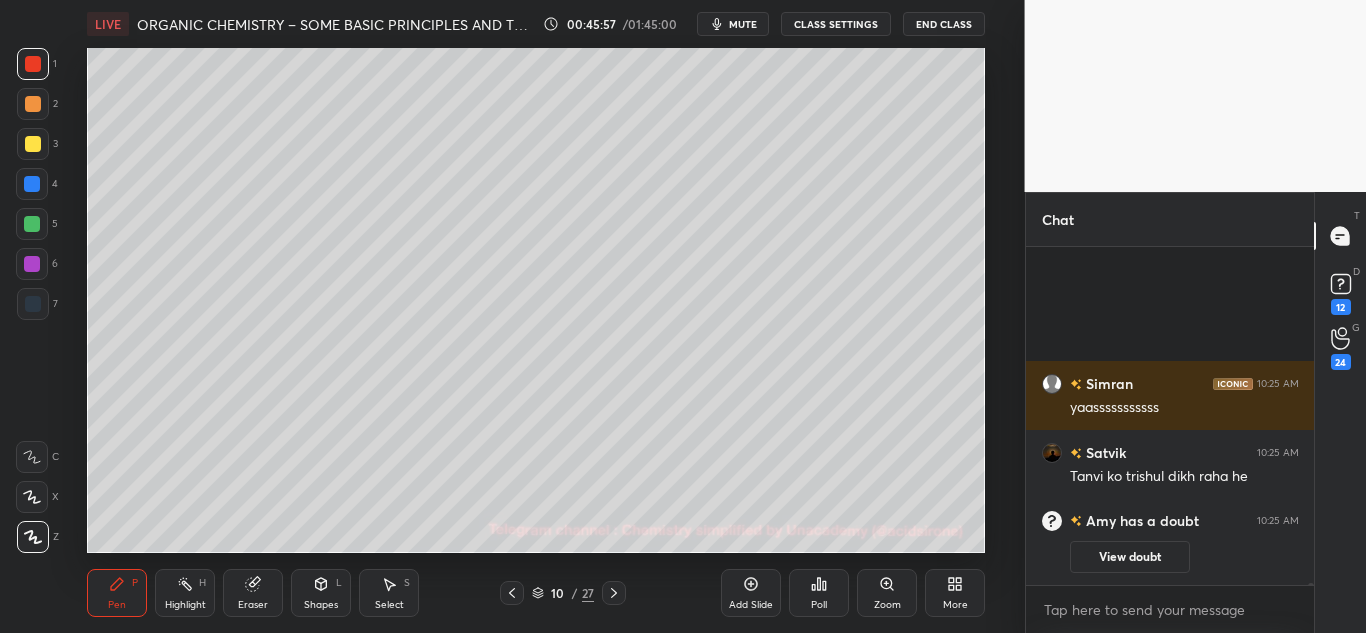 click at bounding box center (32, 224) 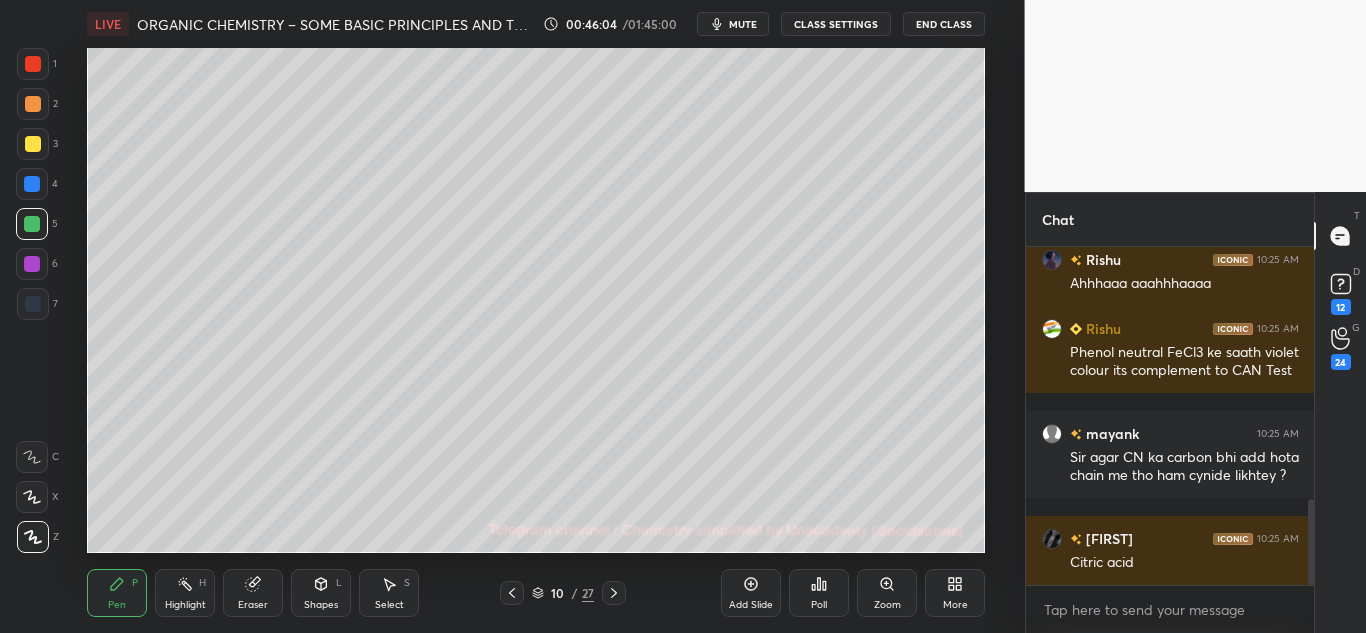 click at bounding box center [33, 144] 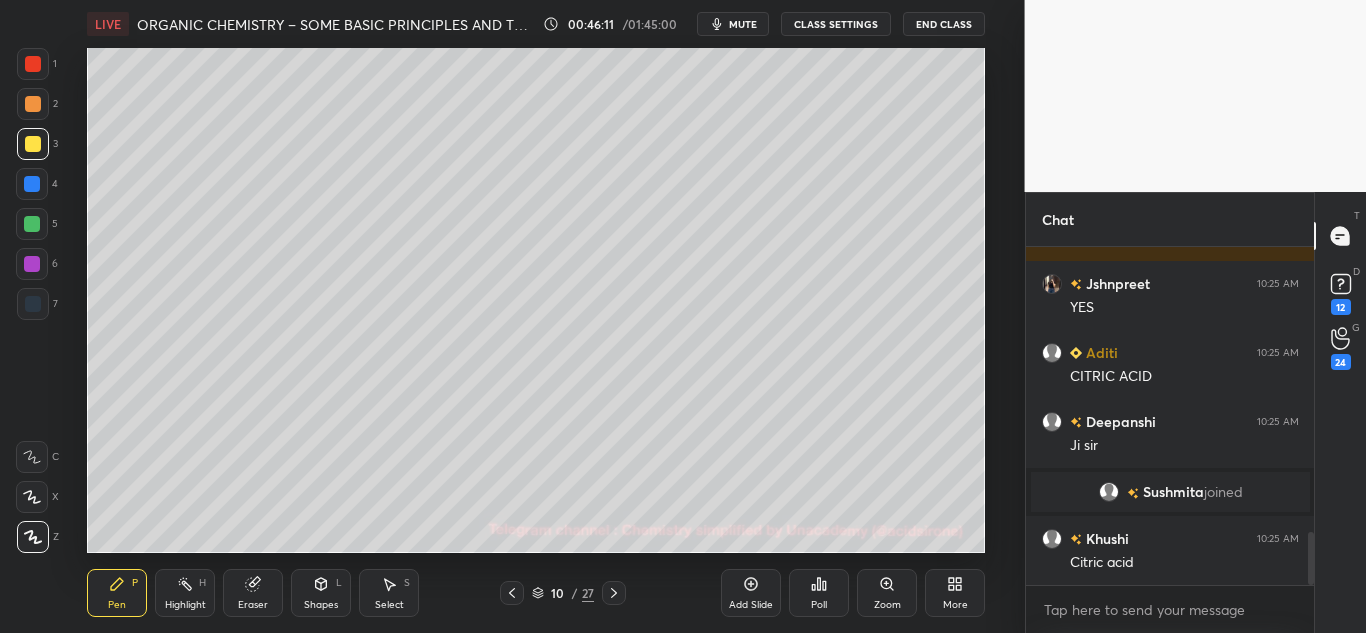 drag, startPoint x: 30, startPoint y: 226, endPoint x: 58, endPoint y: 234, distance: 29.12044 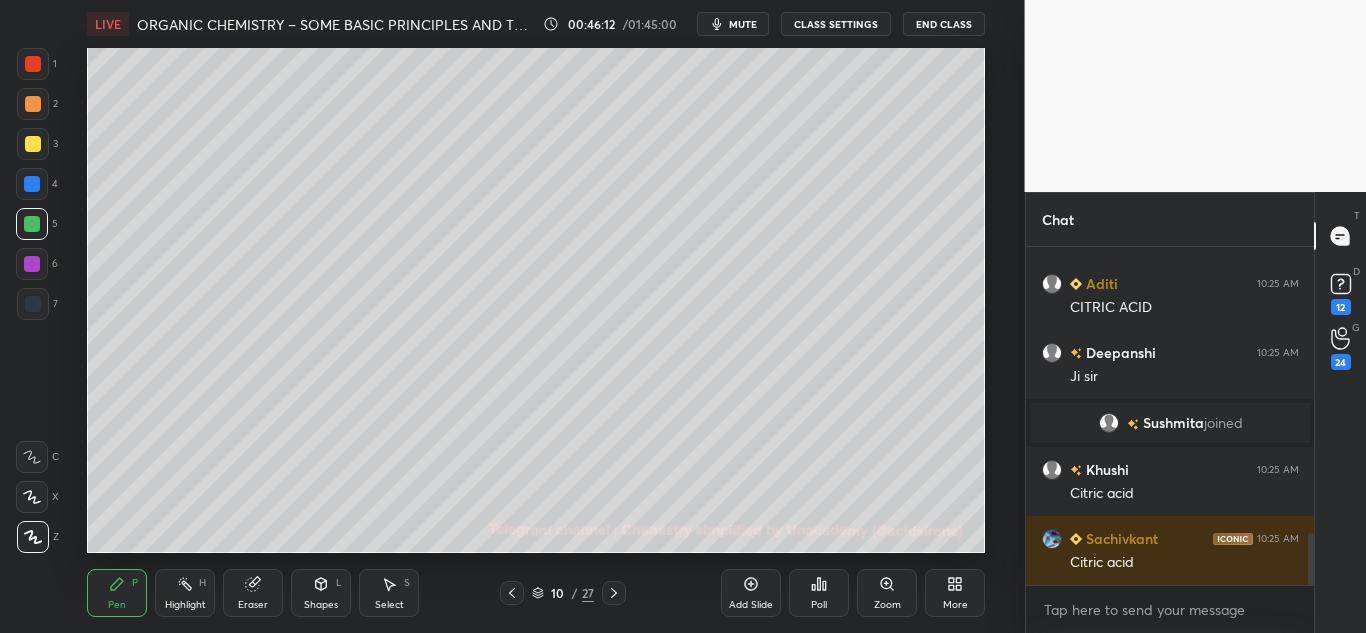 click at bounding box center [33, 64] 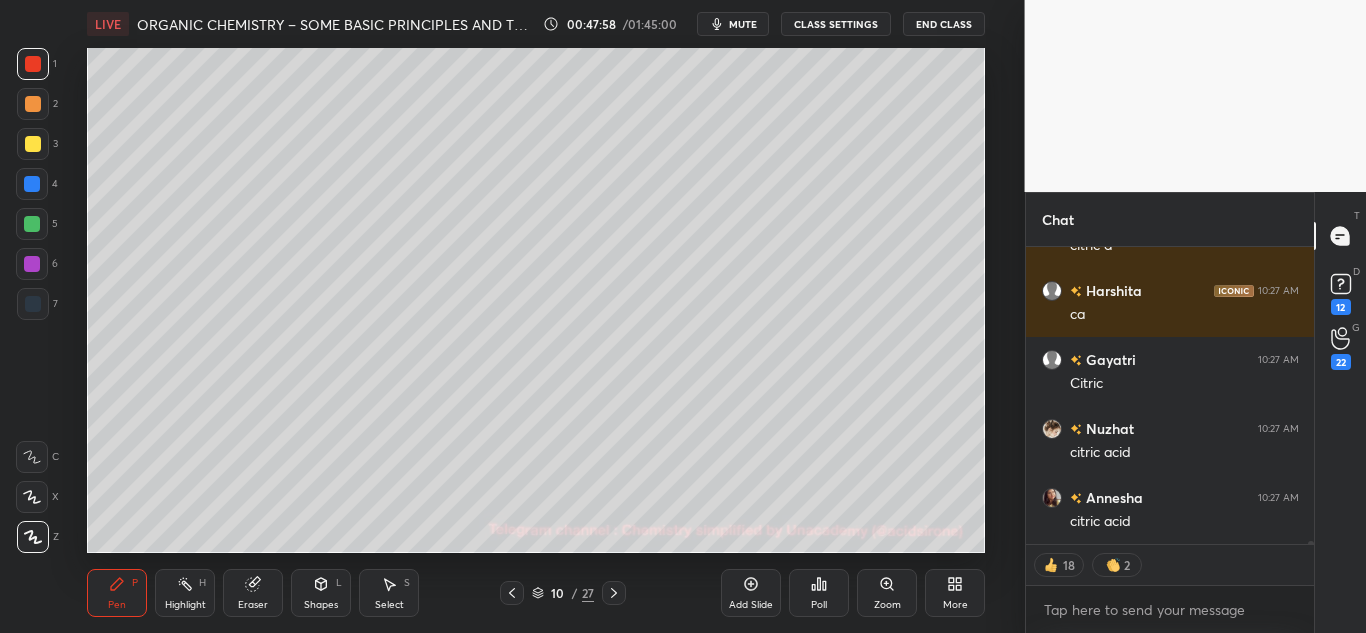 drag, startPoint x: 191, startPoint y: 593, endPoint x: 210, endPoint y: 577, distance: 24.839485 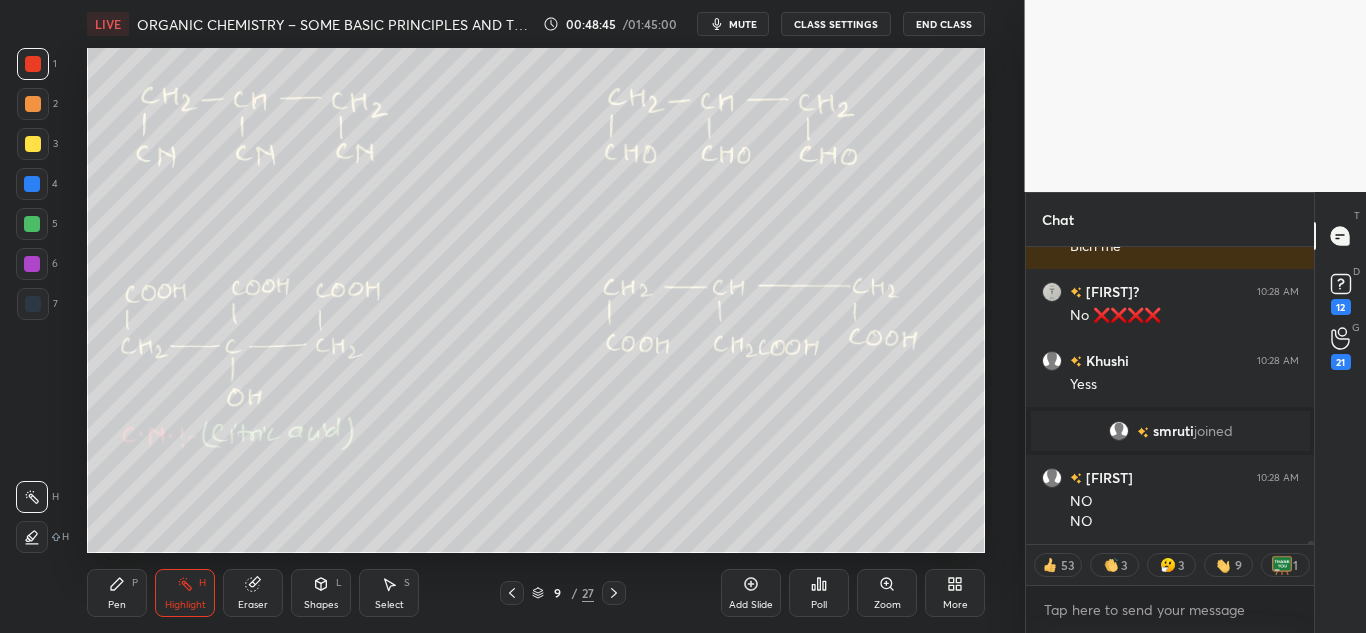 click 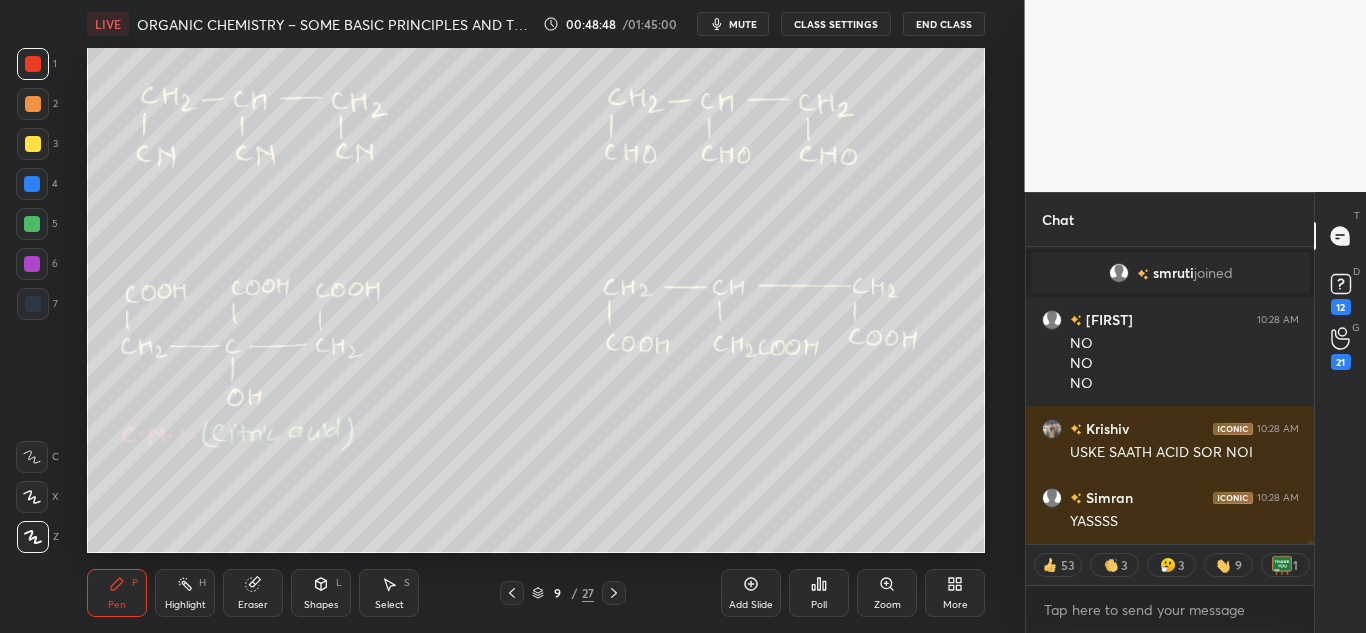 click on "Highlight H" at bounding box center [185, 593] 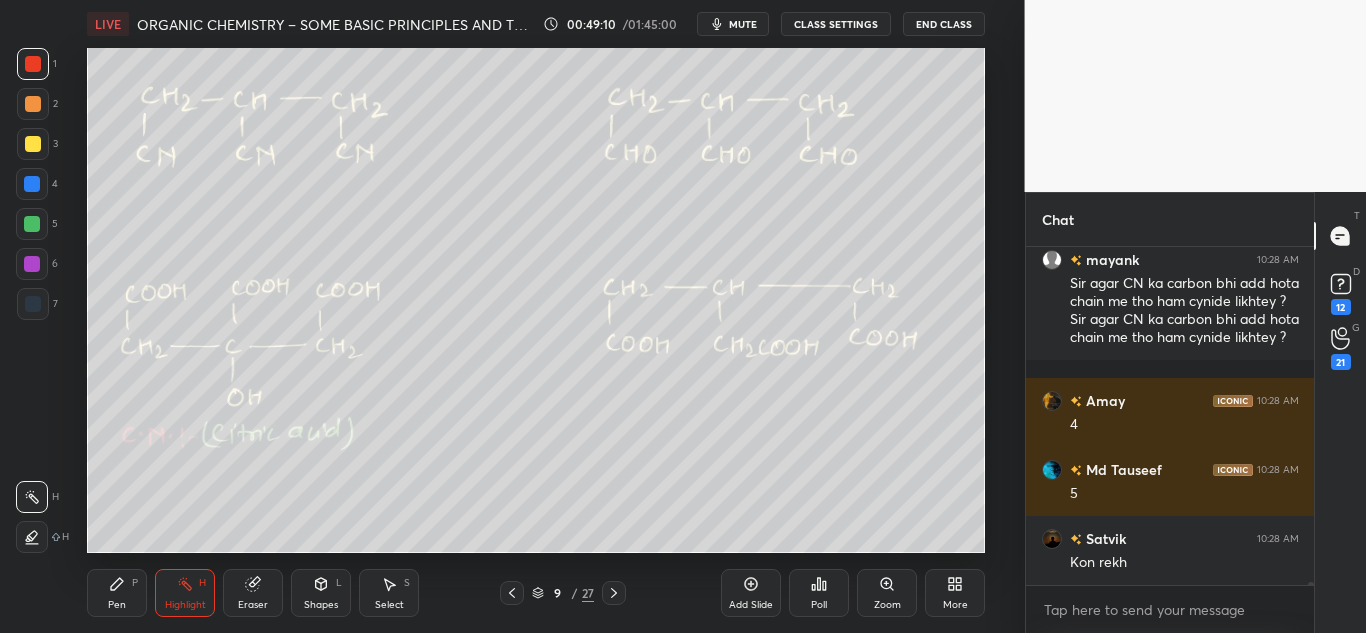 click on "Pen P" at bounding box center [117, 593] 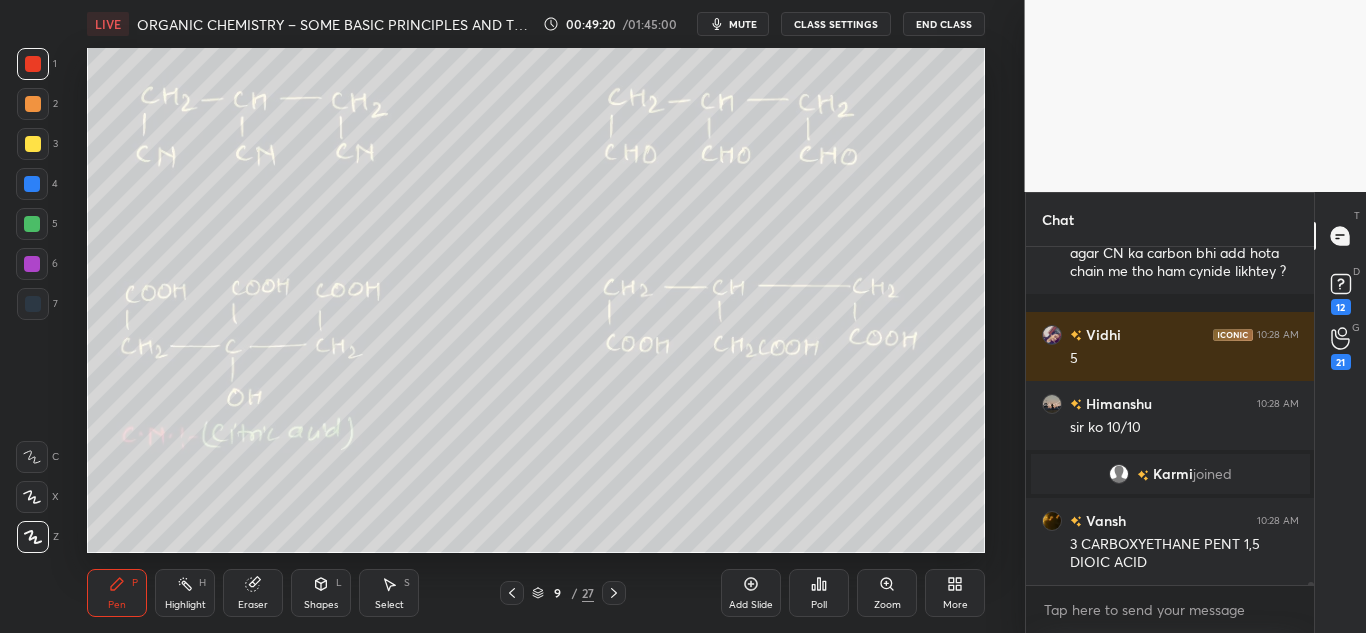 click at bounding box center (32, 224) 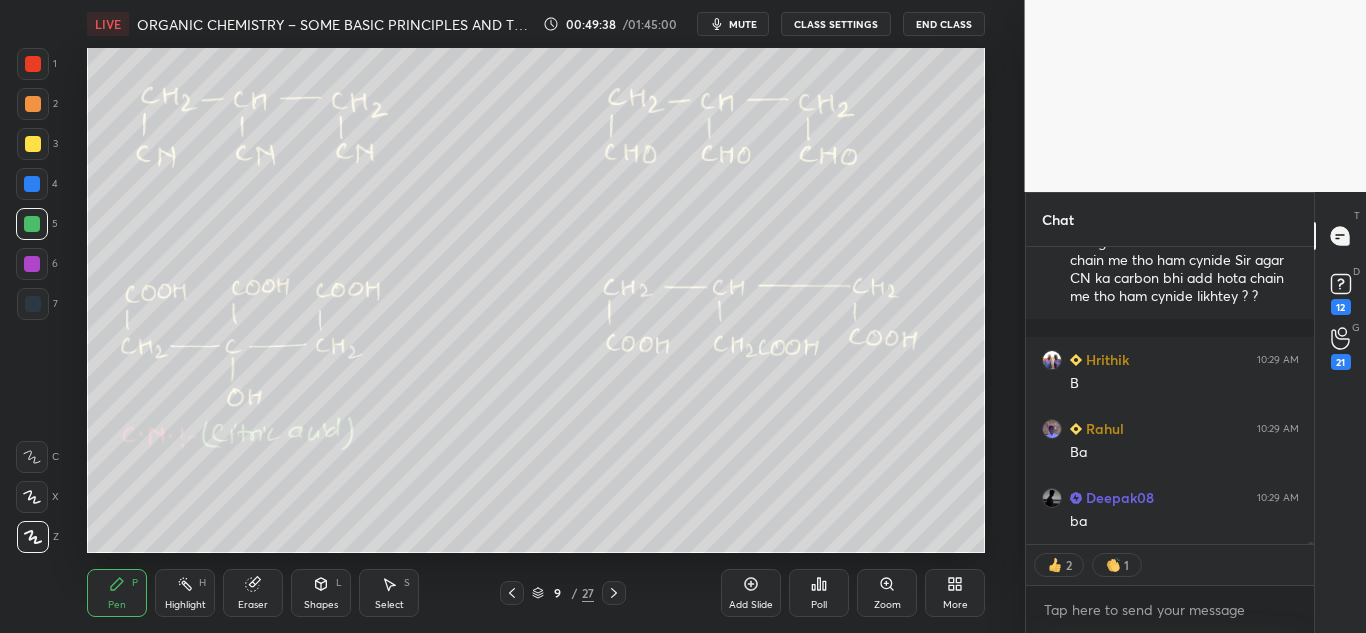 click at bounding box center [33, 64] 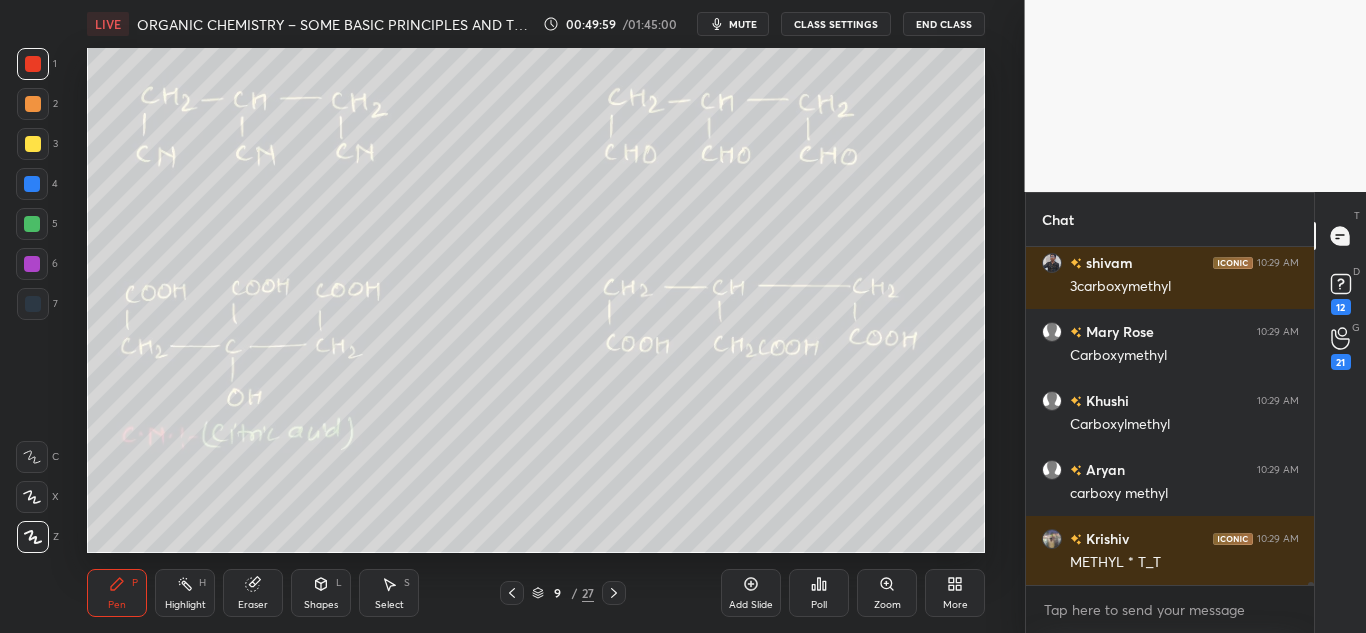 click at bounding box center [33, 104] 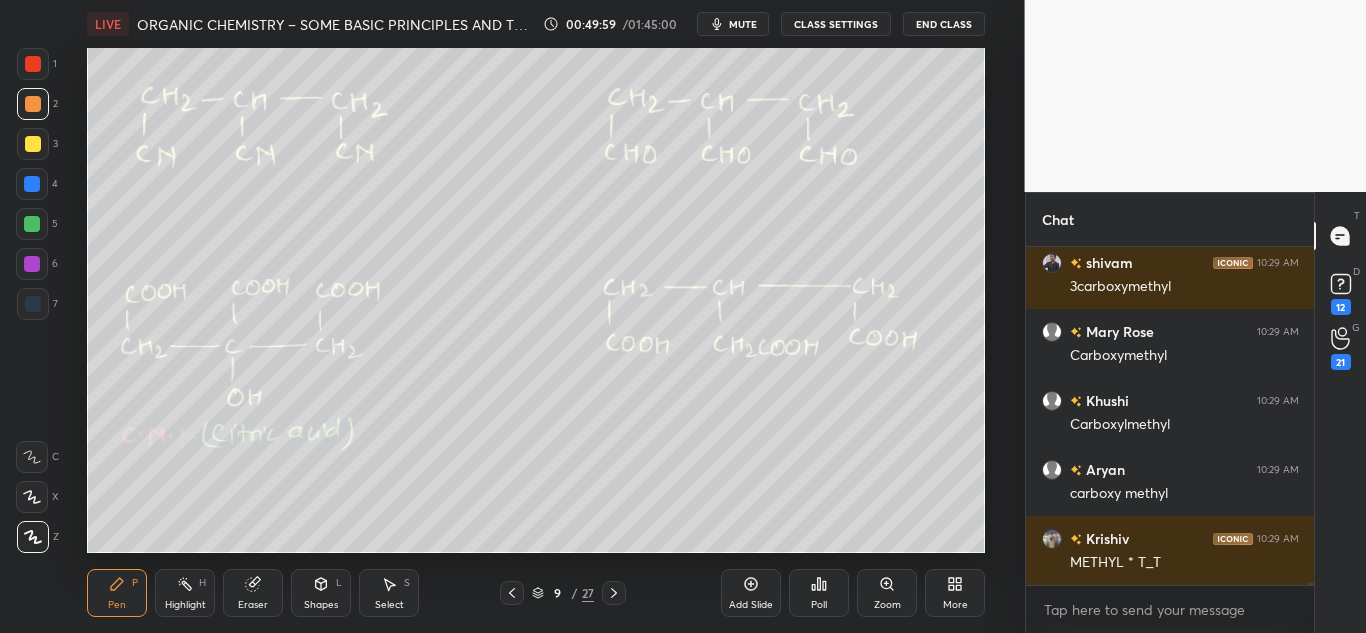 click at bounding box center [33, 64] 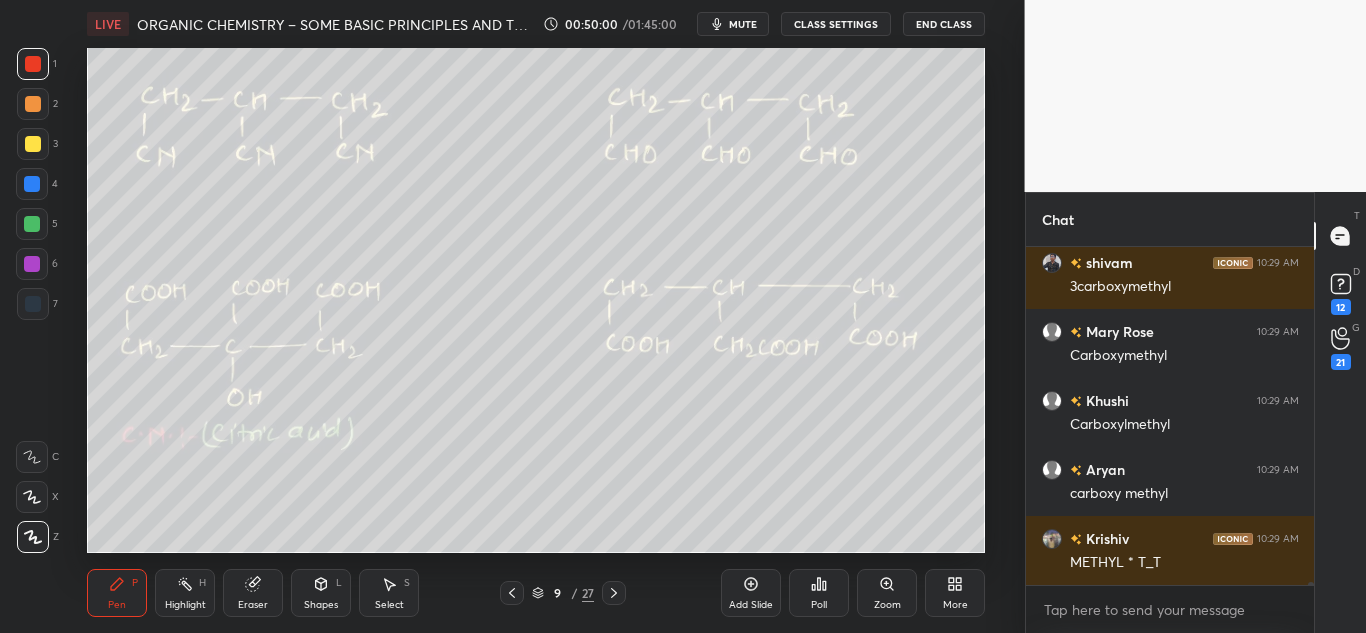 click at bounding box center [33, 144] 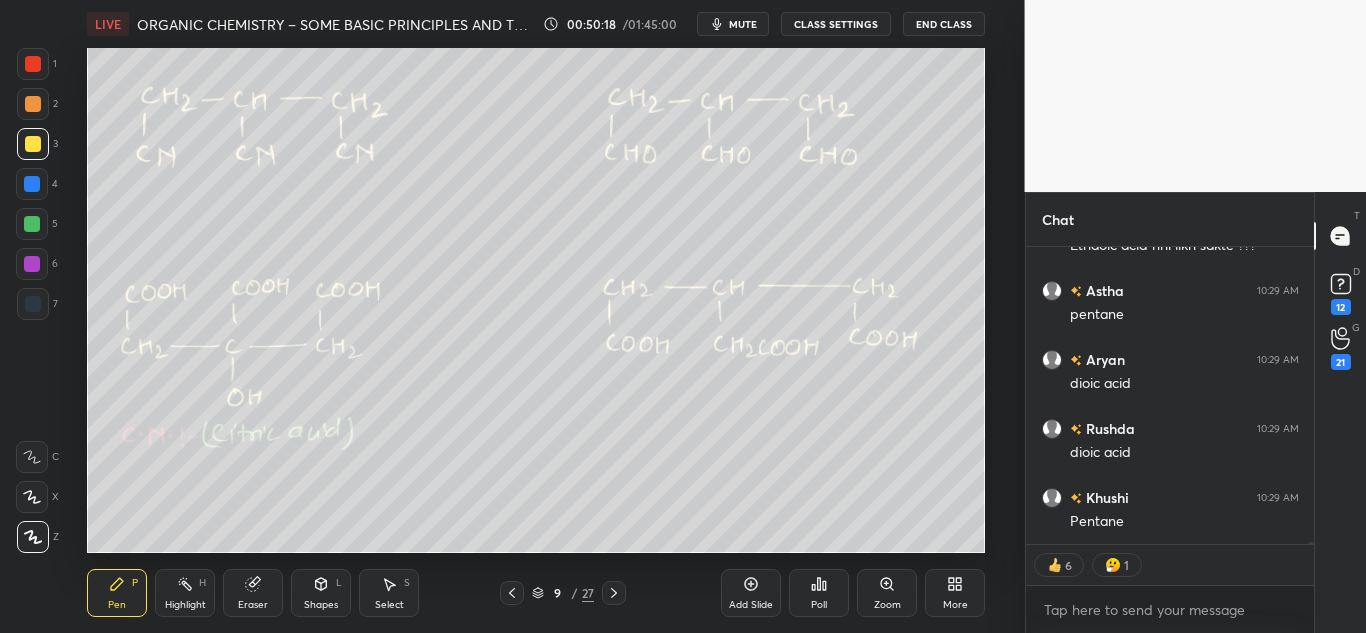drag, startPoint x: 192, startPoint y: 595, endPoint x: 234, endPoint y: 568, distance: 49.92995 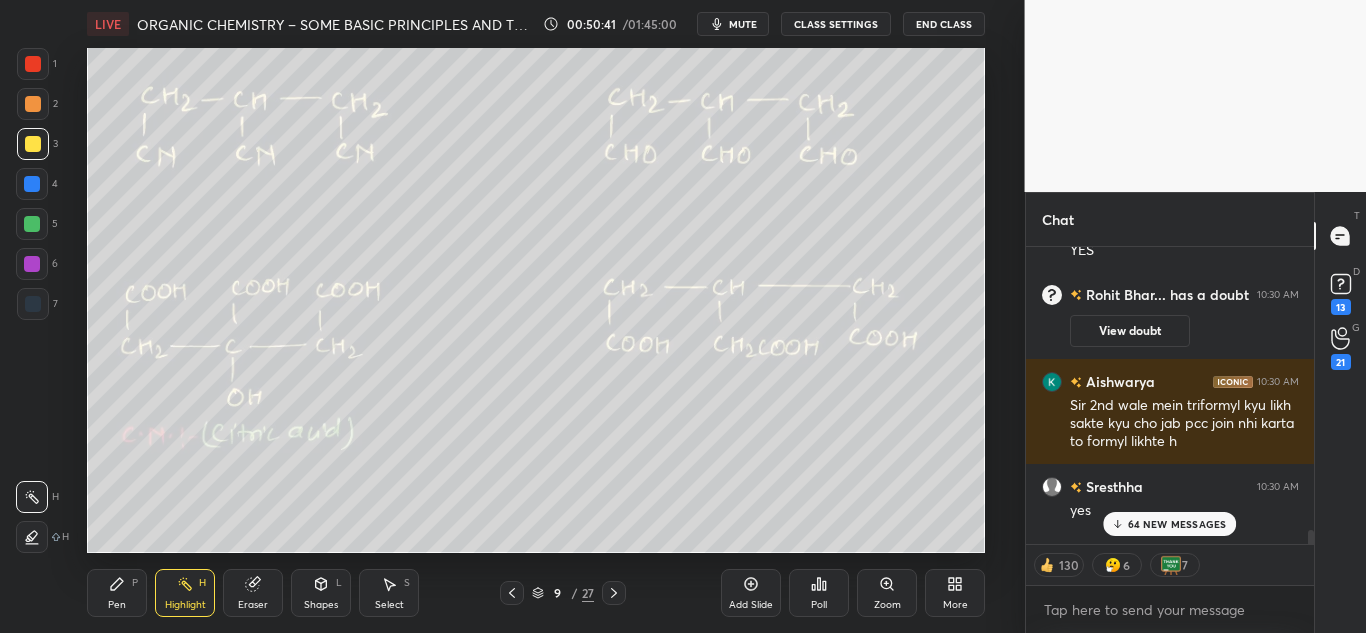 click on "64 NEW MESSAGES" at bounding box center [1170, 524] 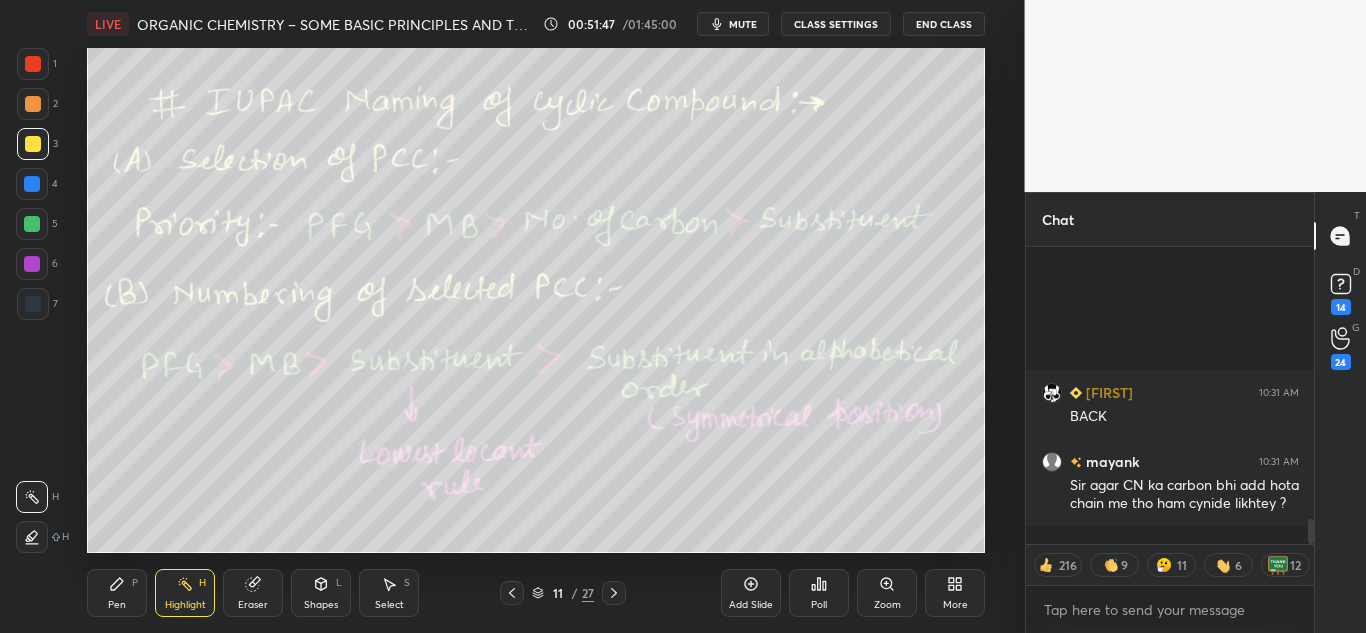 scroll, scrollTop: 3275, scrollLeft: 0, axis: vertical 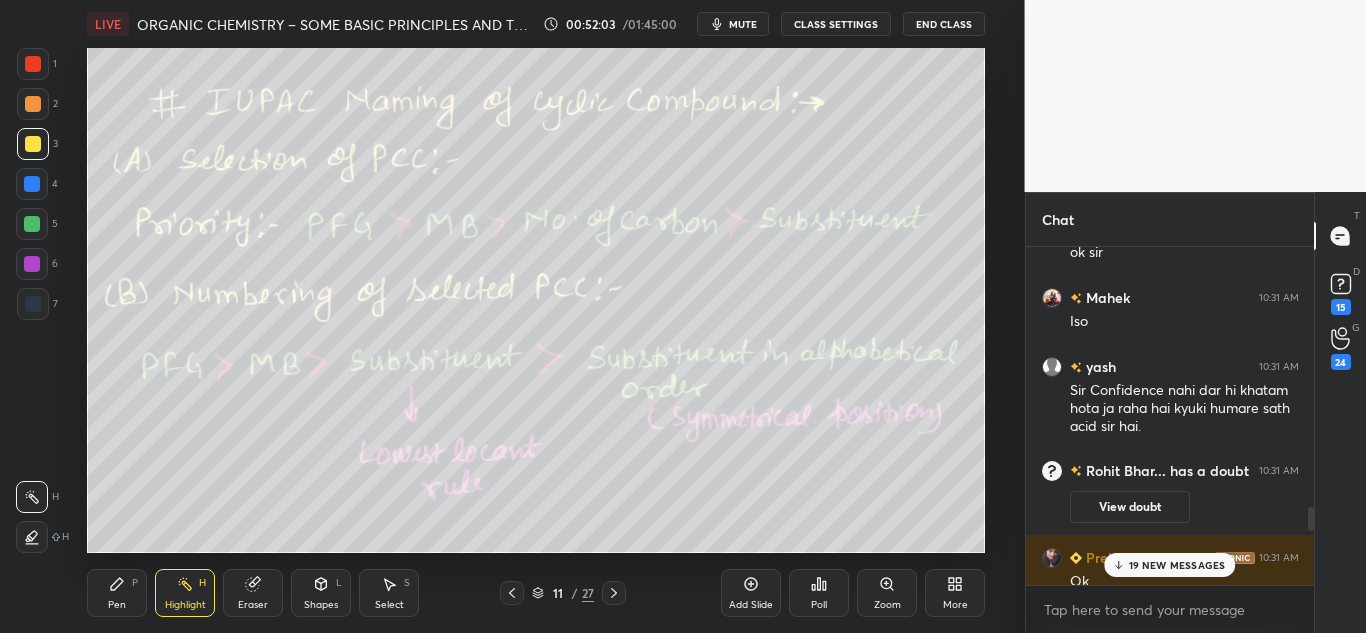click on "19 NEW MESSAGES" at bounding box center (1177, 565) 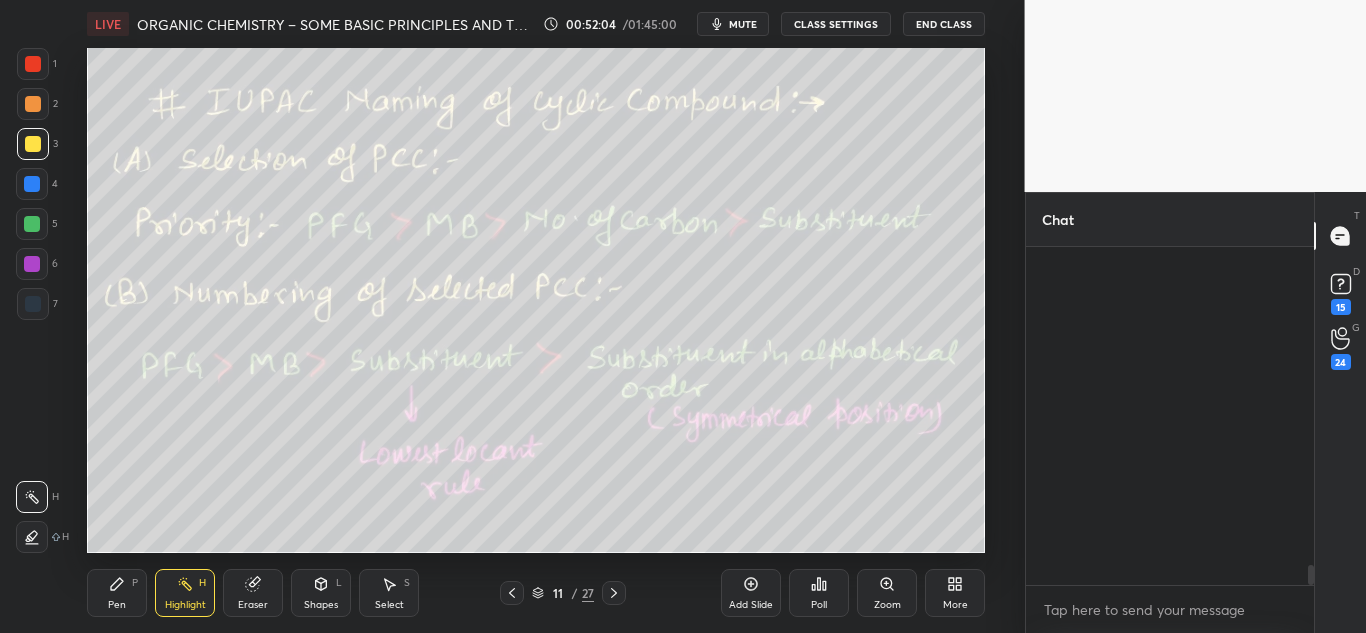 scroll, scrollTop: 5514, scrollLeft: 0, axis: vertical 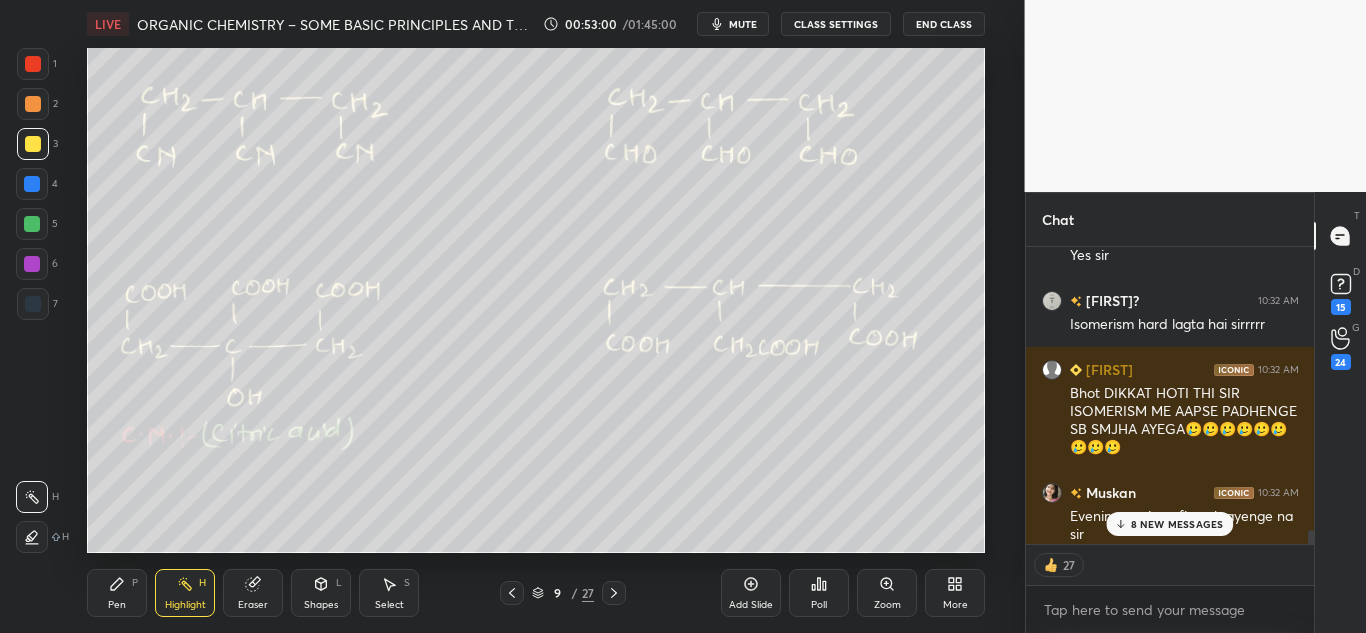 click on "8 NEW MESSAGES" at bounding box center [1177, 524] 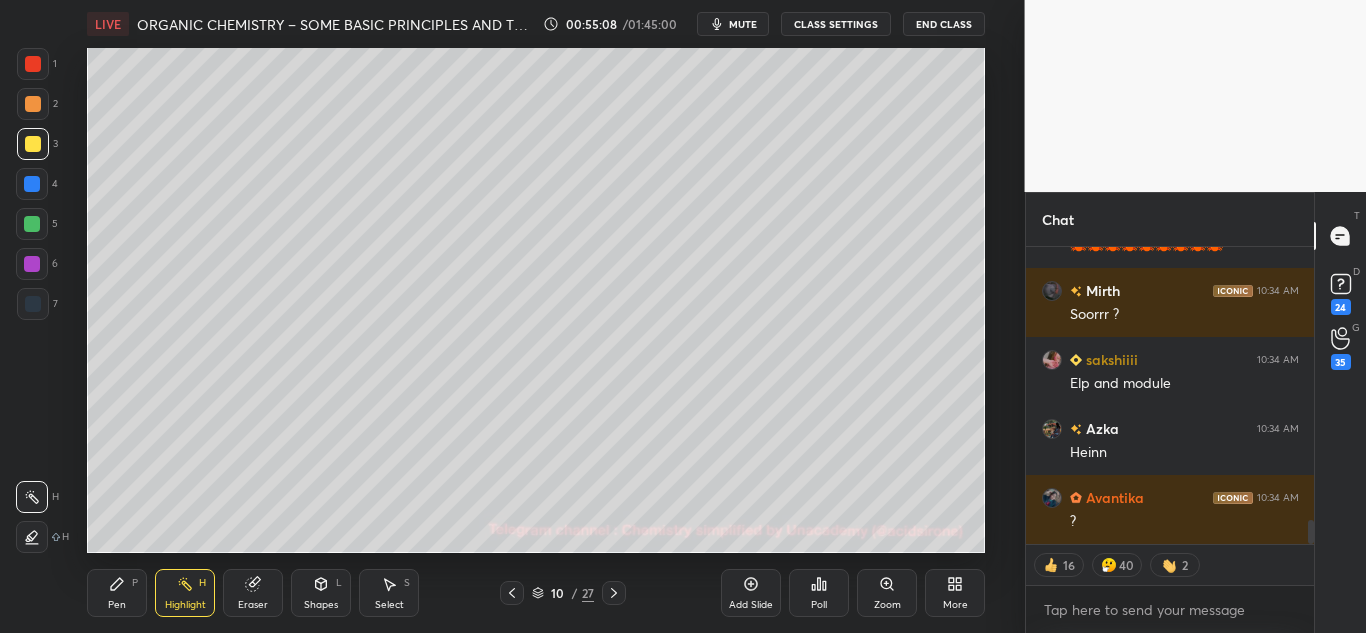 scroll, scrollTop: 3447, scrollLeft: 0, axis: vertical 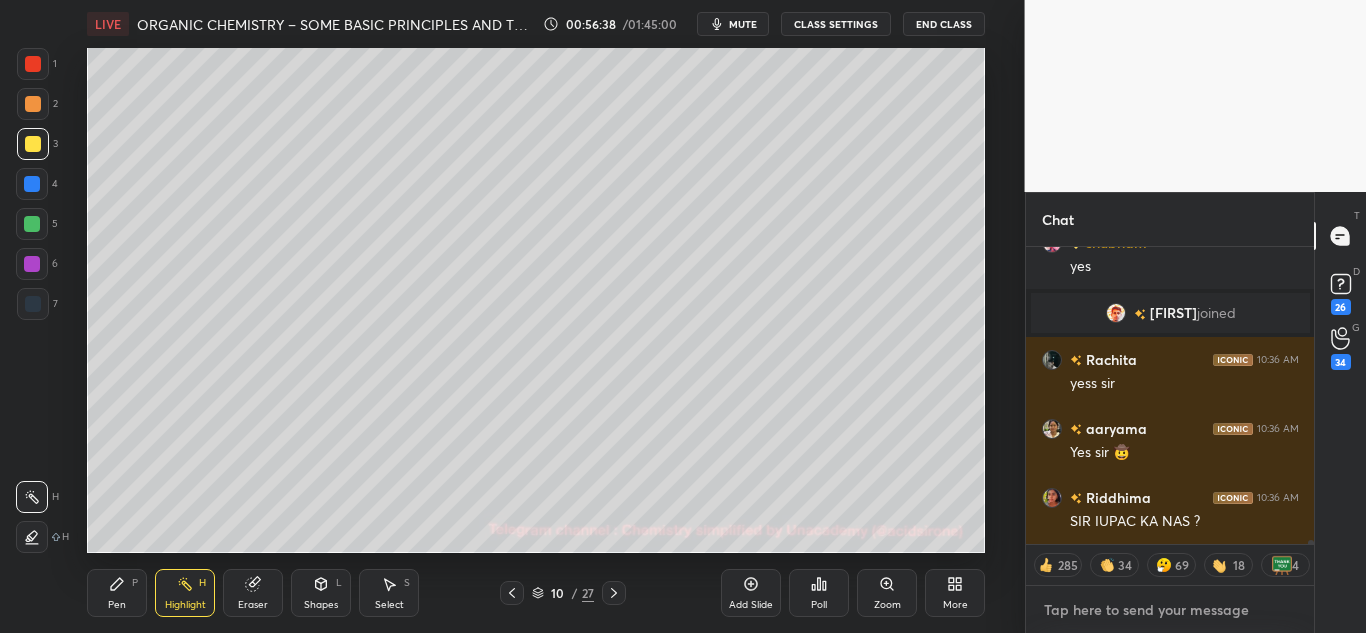 click at bounding box center [1170, 610] 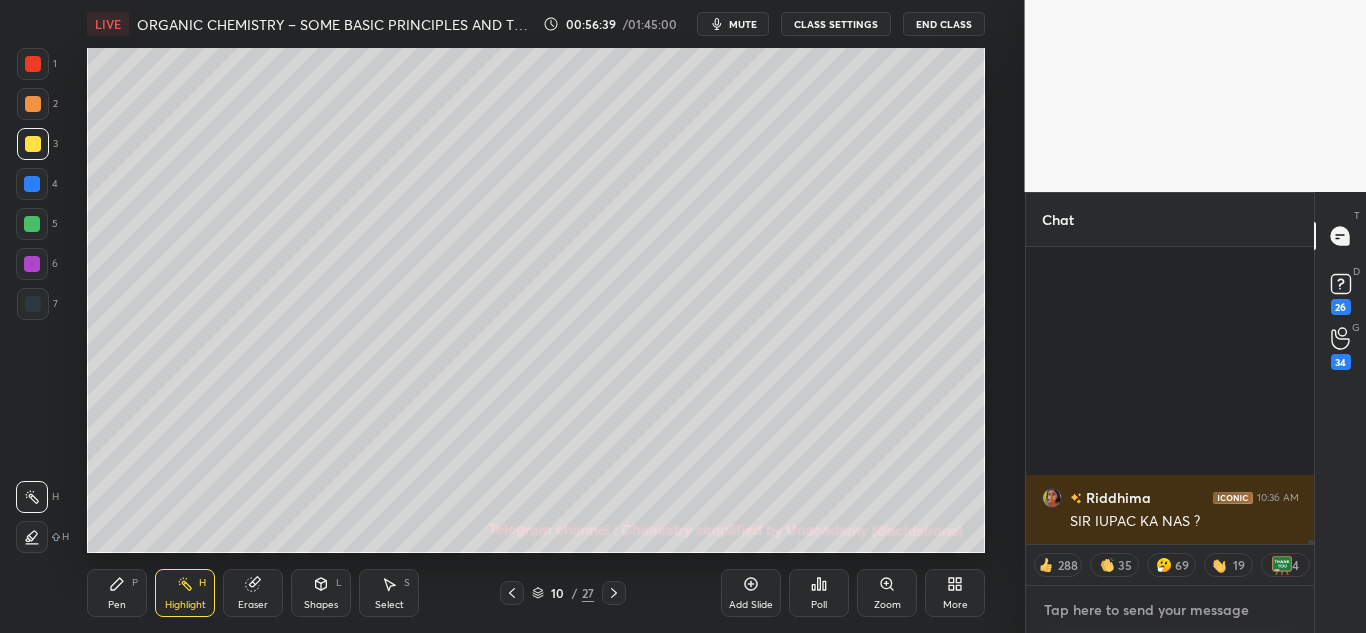 type on "x" 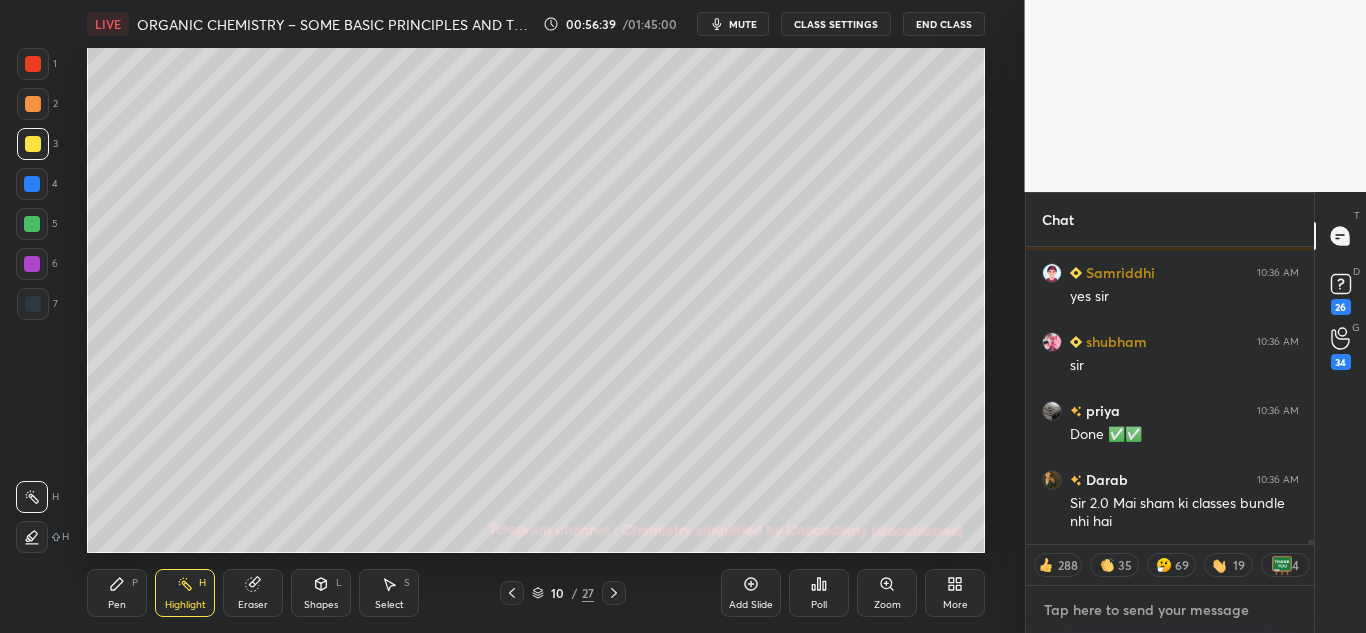 paste on "https://t.me/+4vQeUu2nhdUwMTg9" 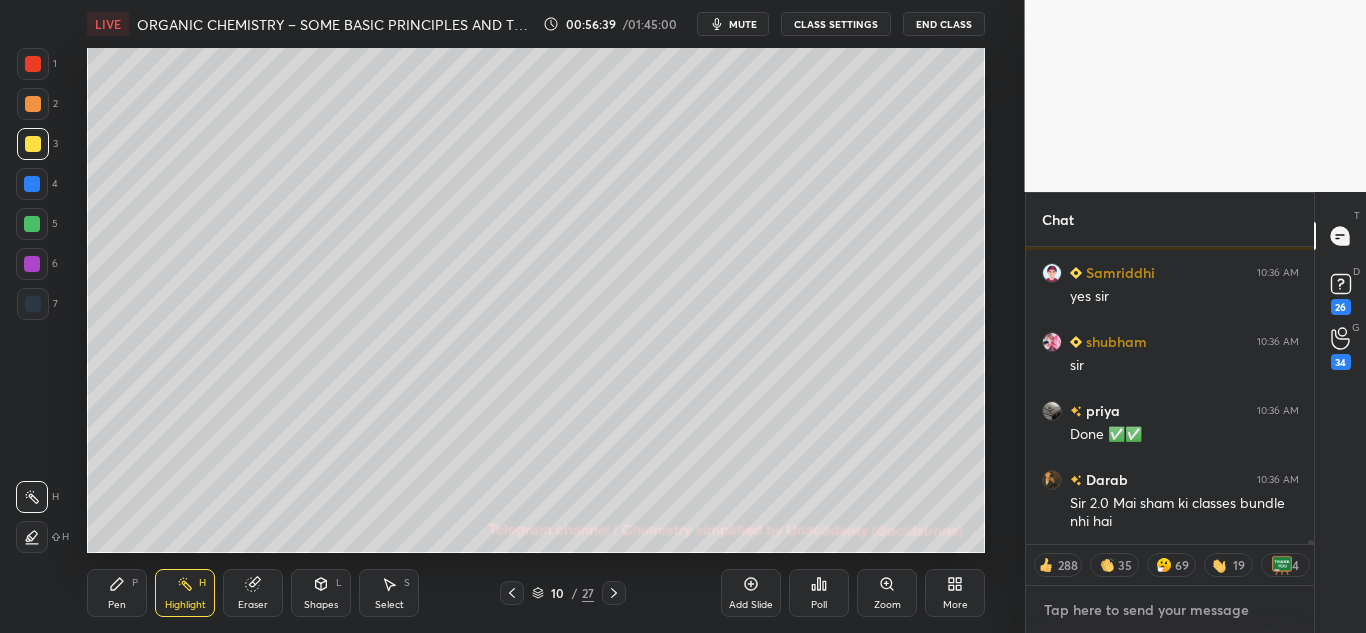 type on "https://t.me/+4vQeUu2nhdUwMTg9" 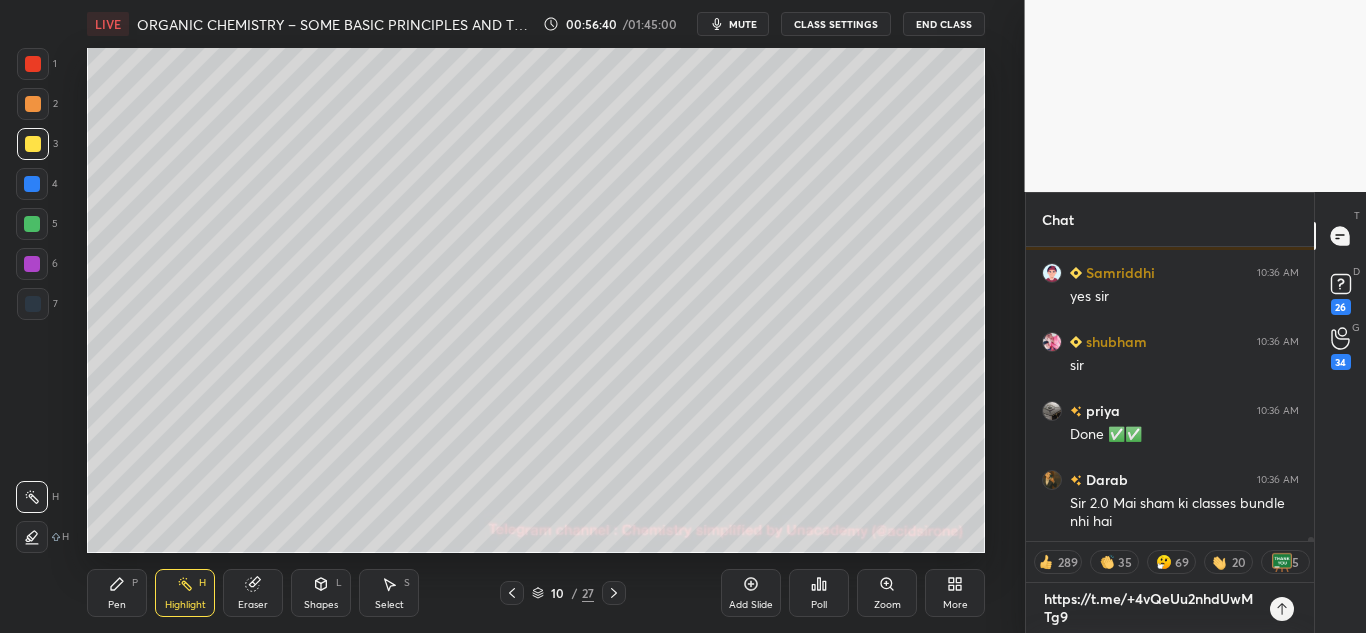type on "x" 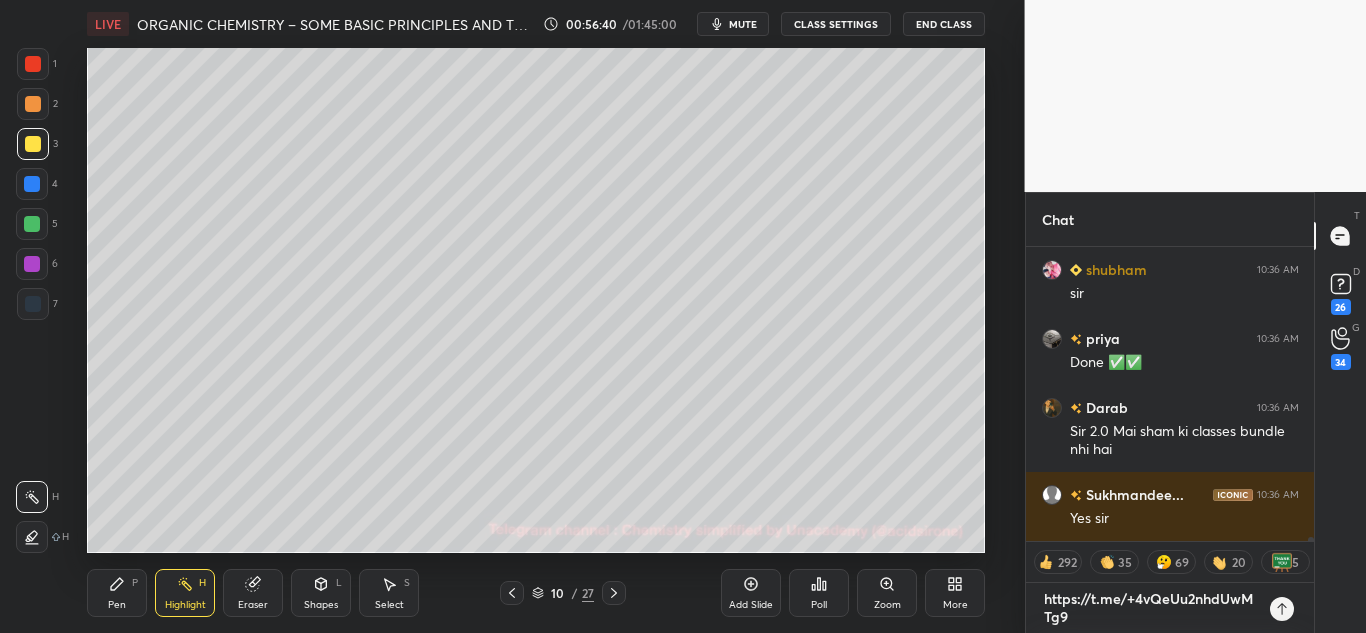 type on "https://t.me/+4vQeUu2nhdUwMTg9" 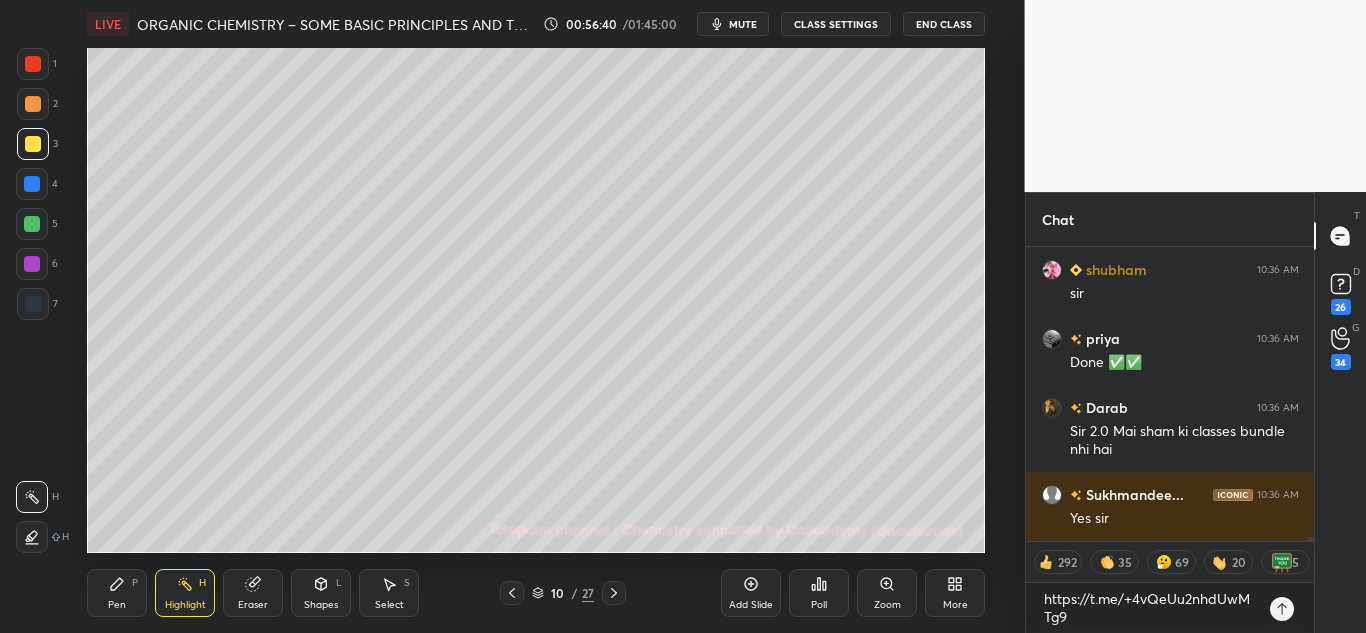 type on "x" 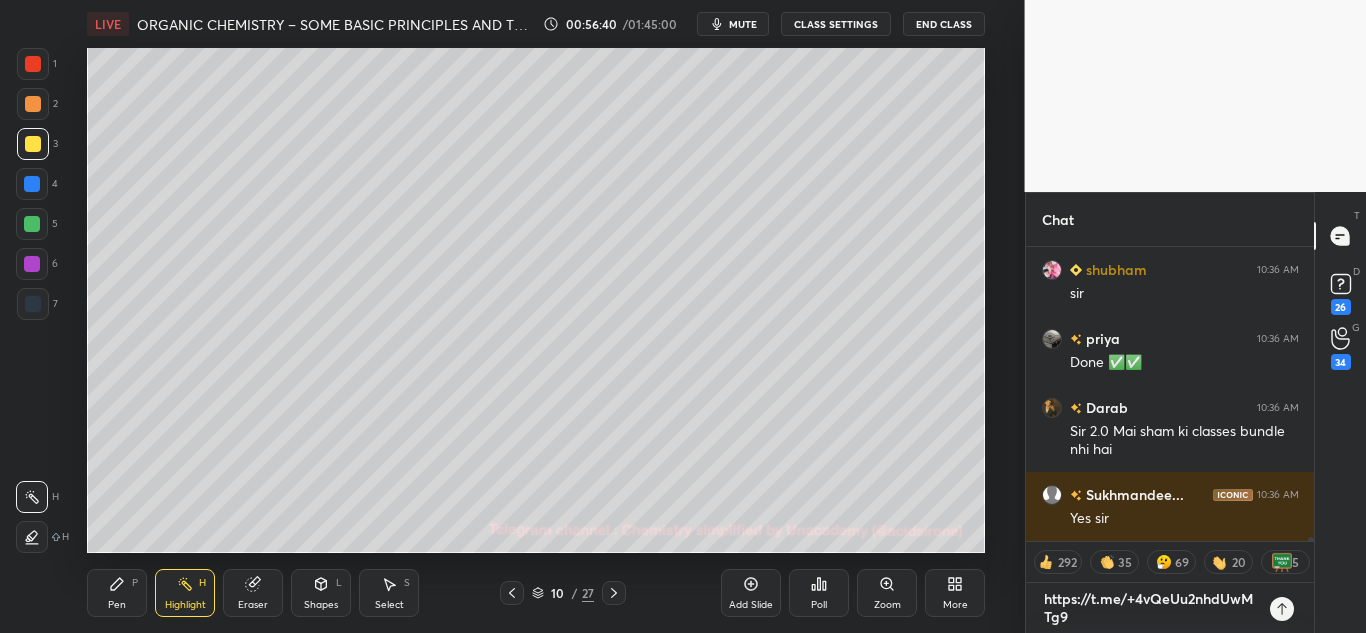 type 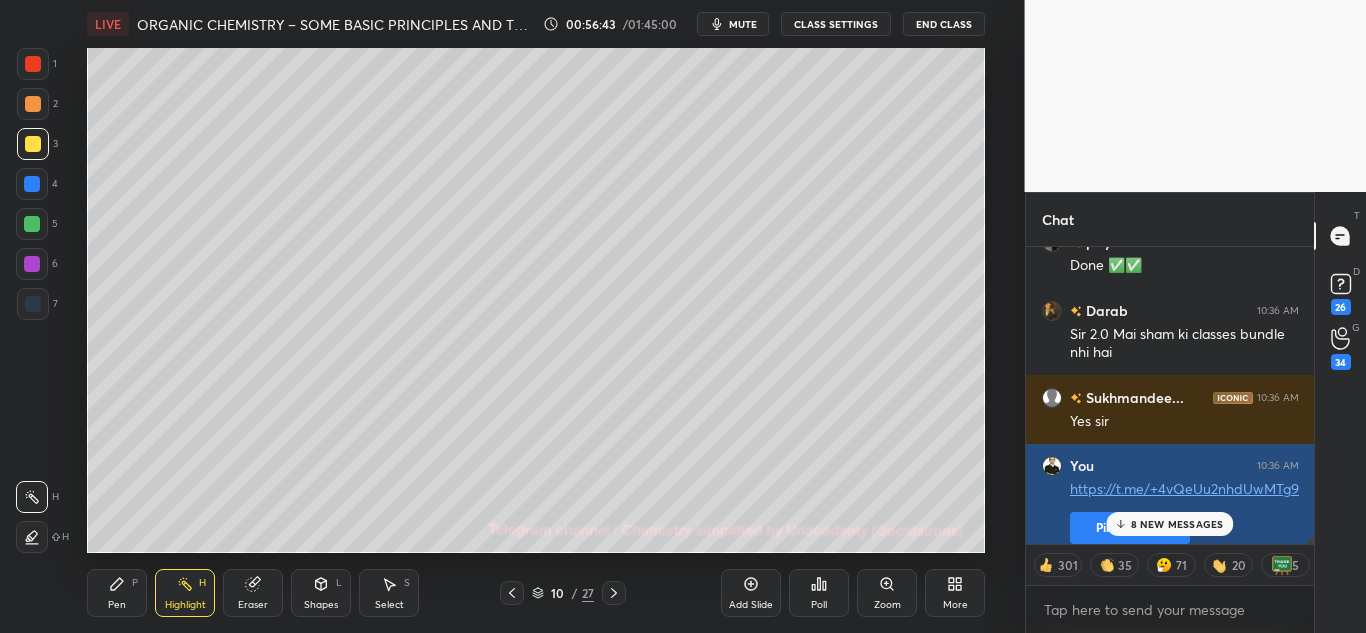 type on "x" 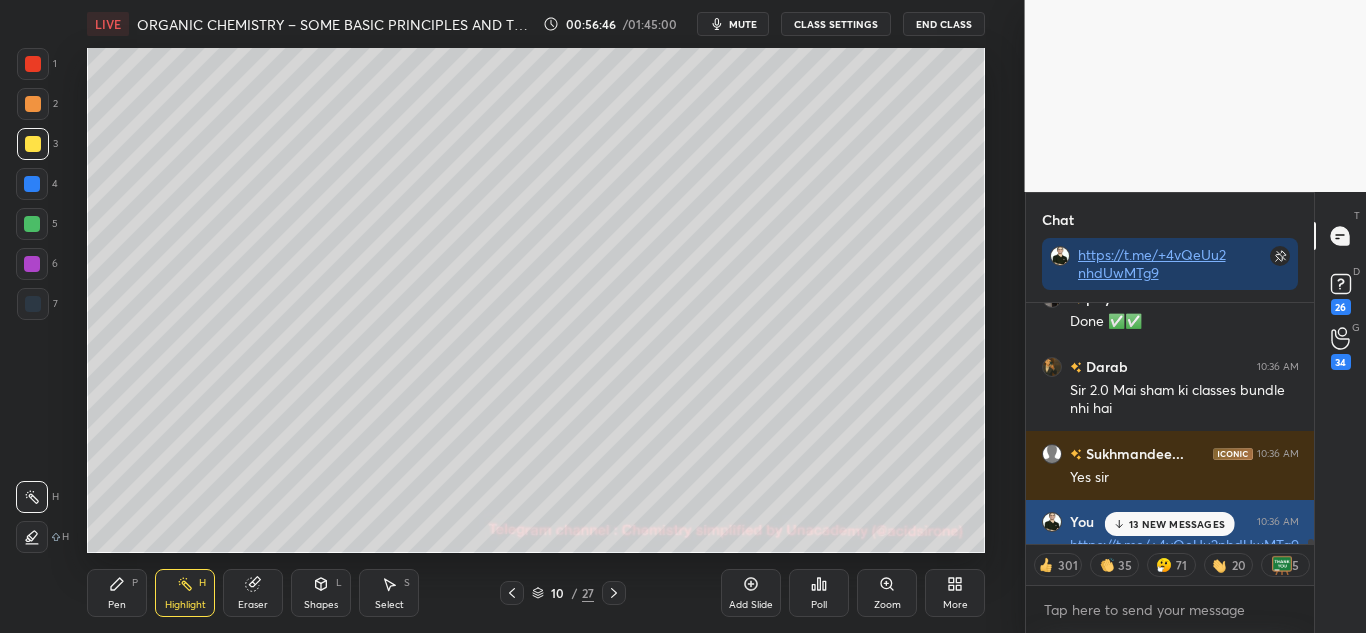 type 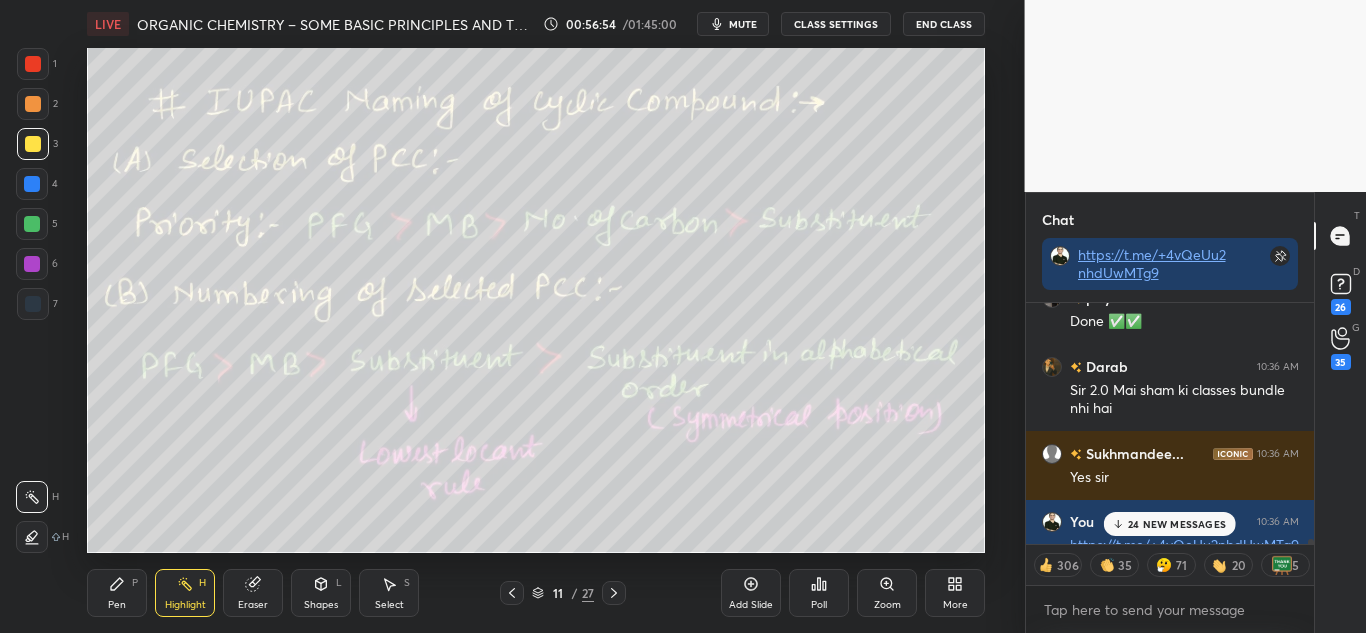 click on "24 NEW MESSAGES" at bounding box center (1177, 524) 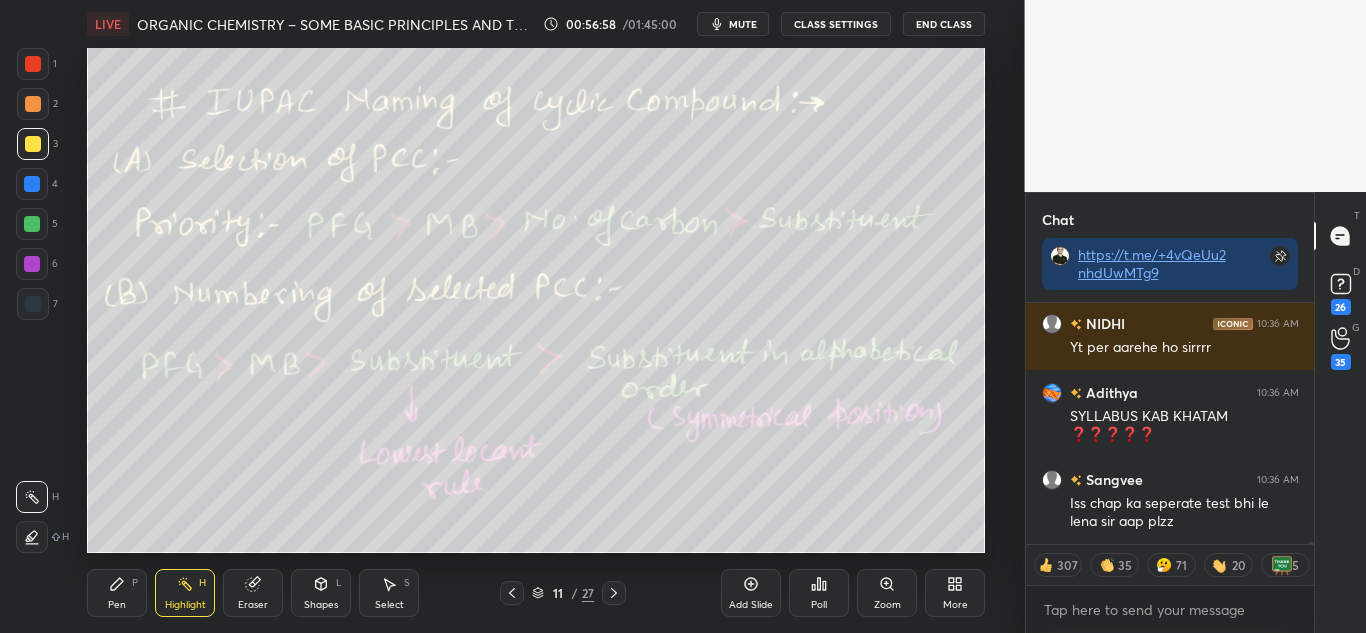 click at bounding box center [33, 64] 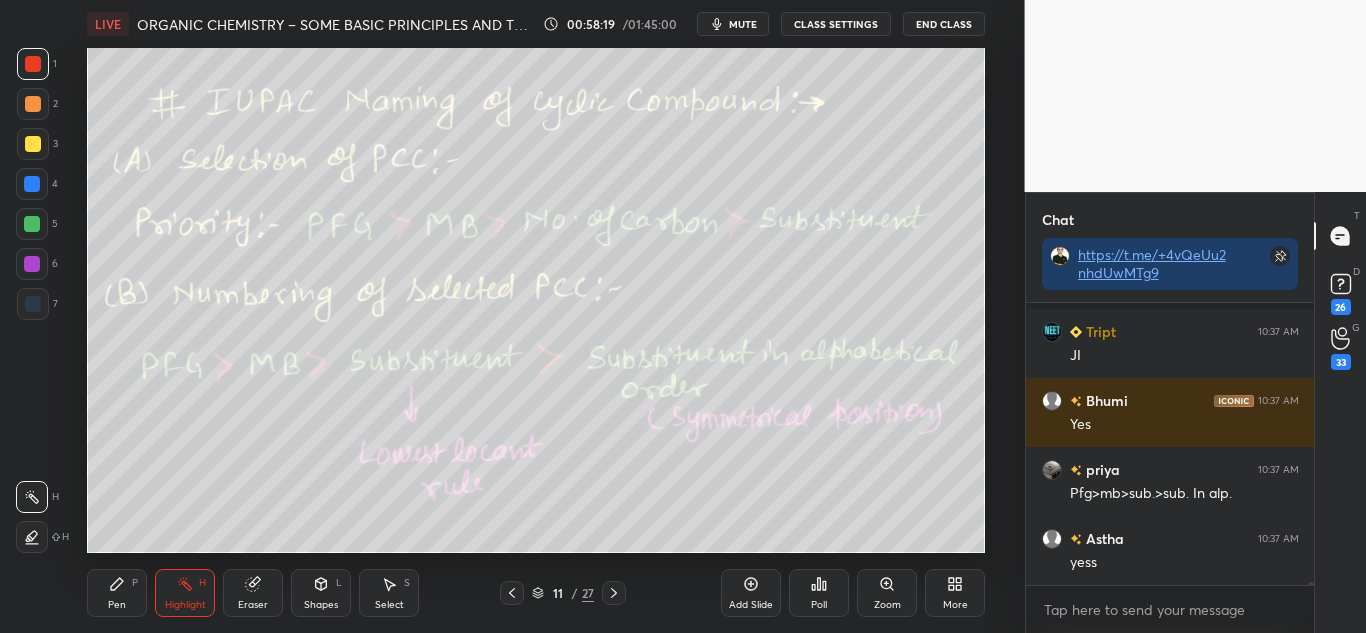 click on "Pen P" at bounding box center [117, 593] 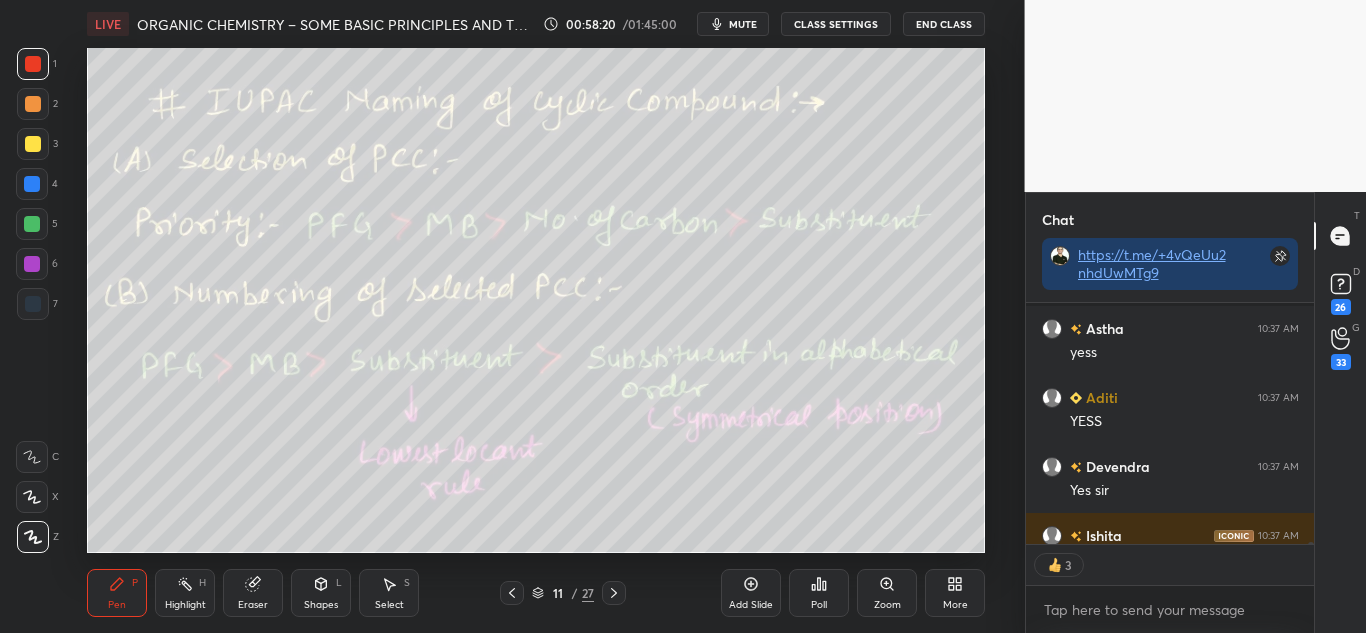 click at bounding box center (33, 144) 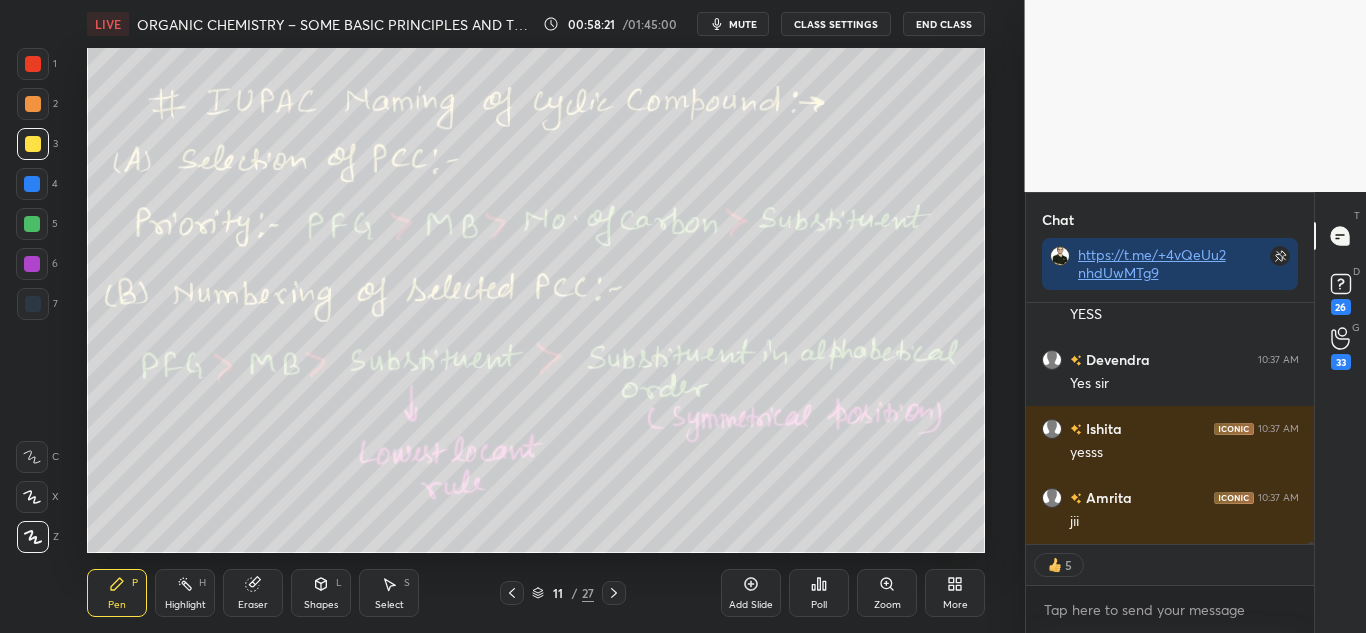 click at bounding box center [33, 64] 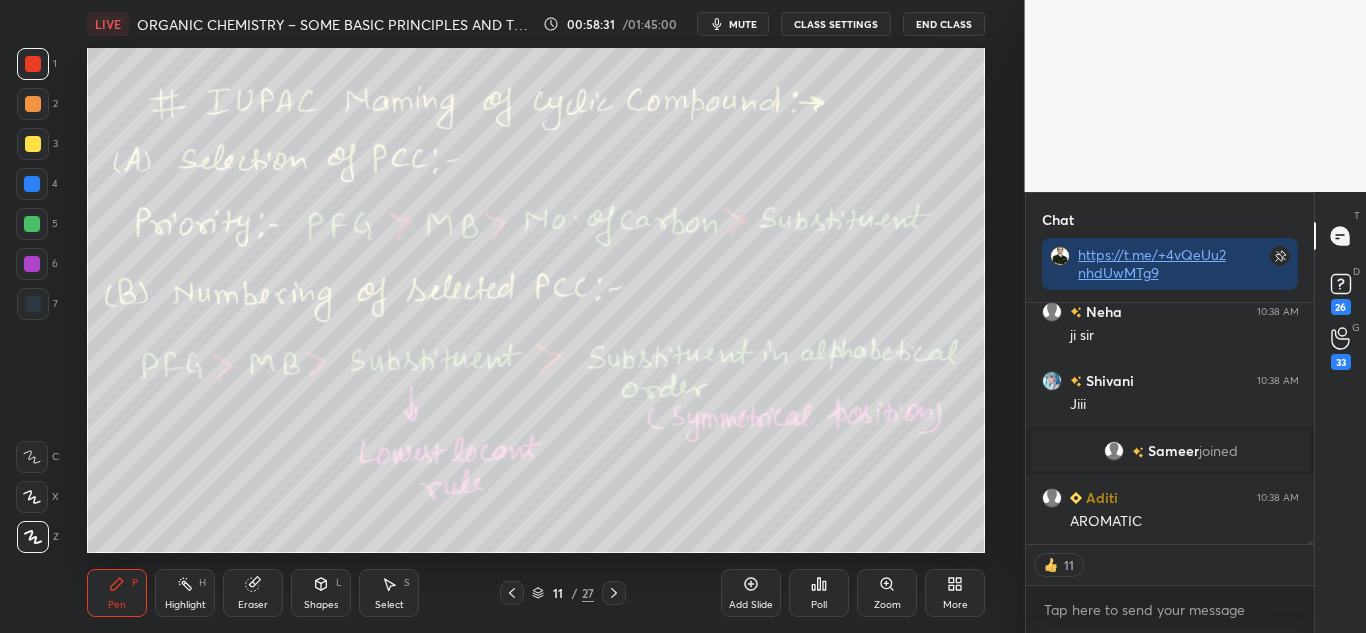 scroll, scrollTop: 29427, scrollLeft: 0, axis: vertical 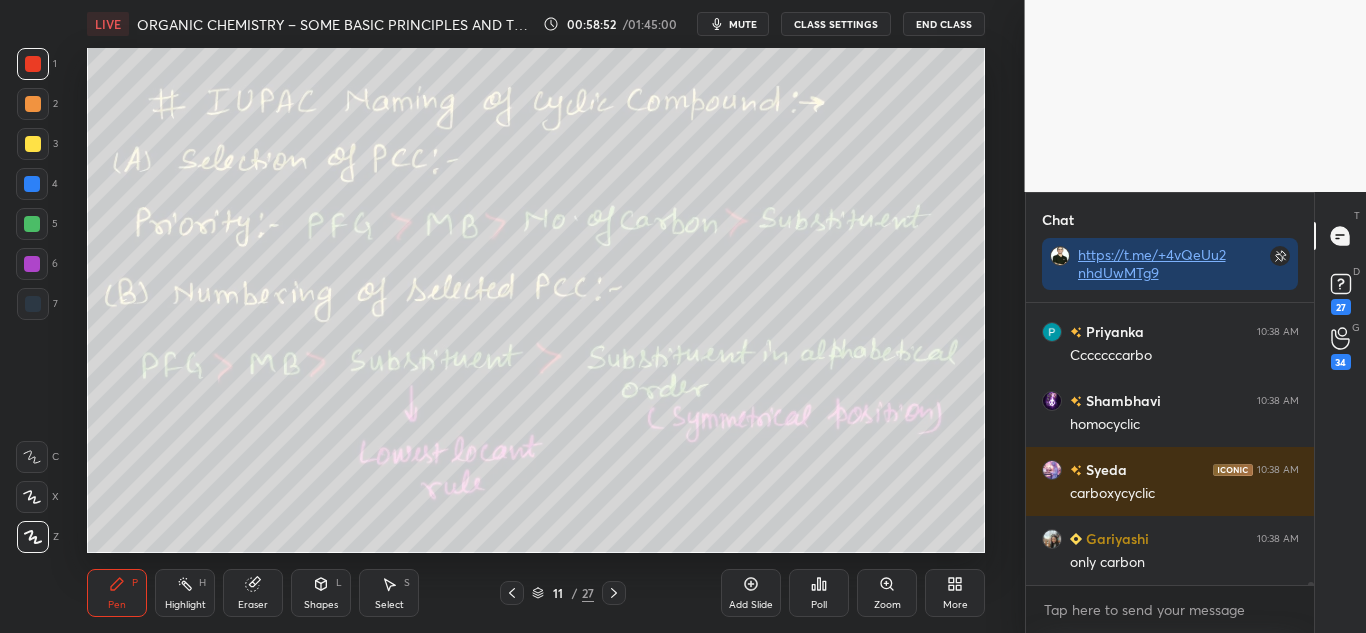 click at bounding box center [33, 144] 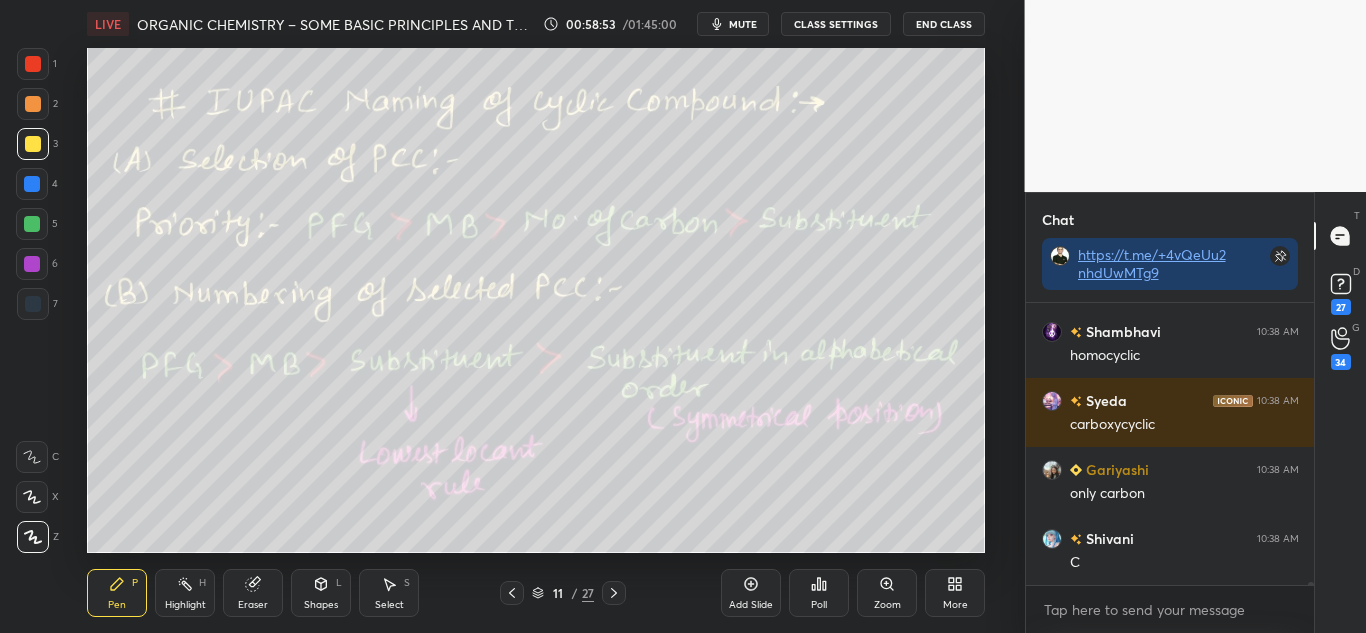 click at bounding box center [33, 104] 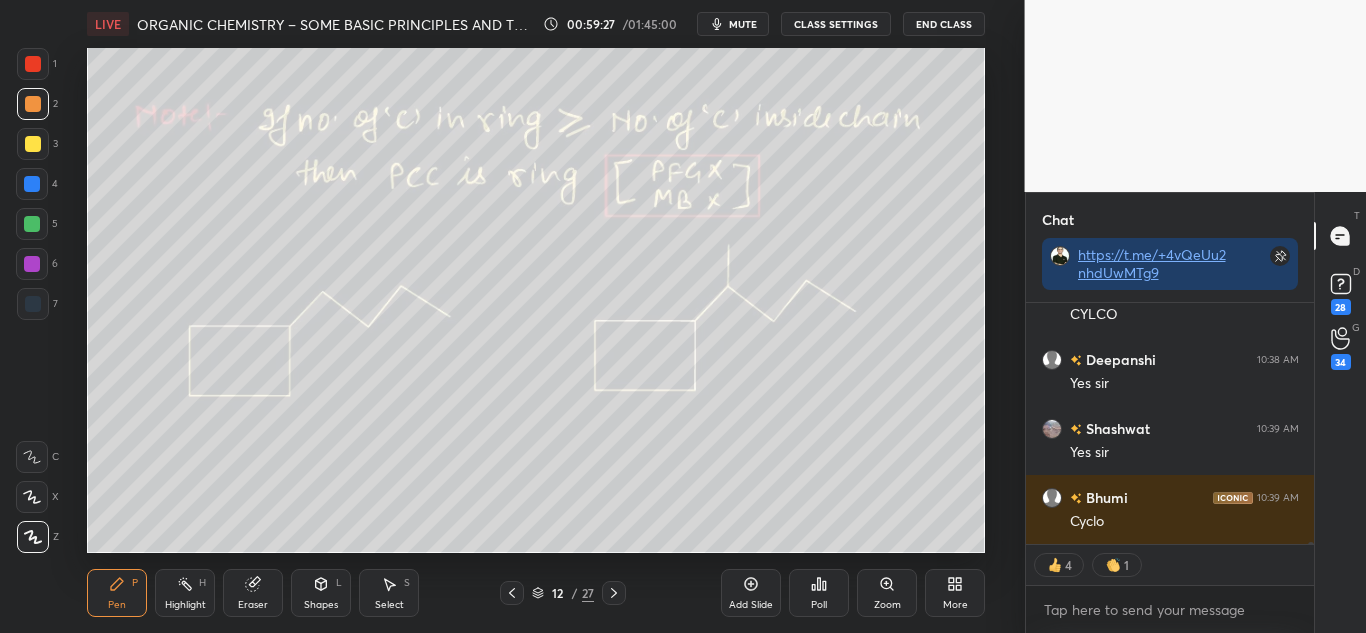 click on "Highlight" at bounding box center (185, 605) 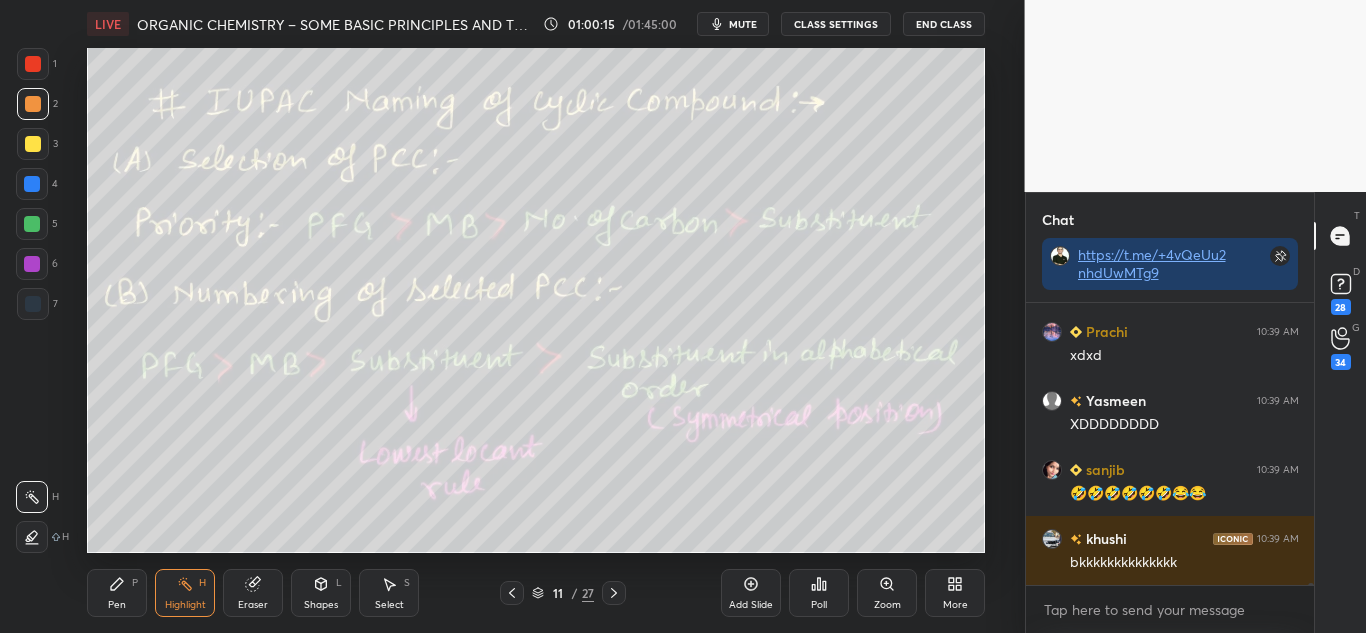 scroll, scrollTop: 42062, scrollLeft: 0, axis: vertical 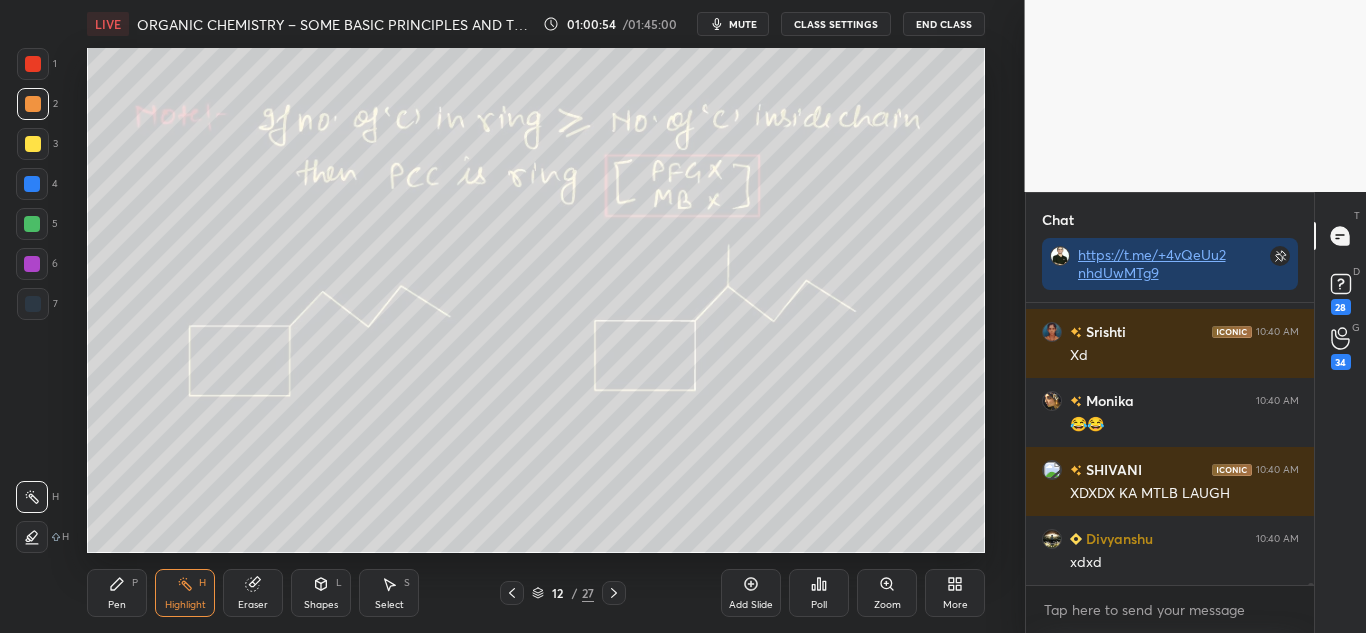 click on "Pen P" at bounding box center (117, 593) 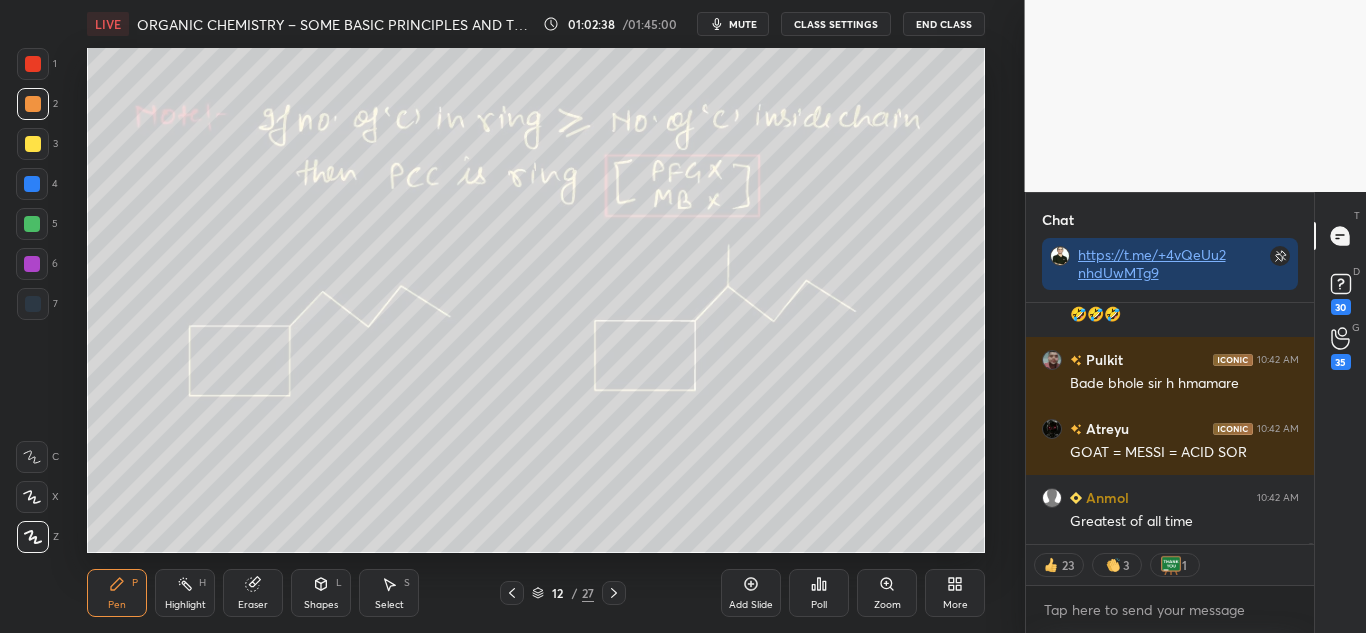 drag, startPoint x: 174, startPoint y: 589, endPoint x: 181, endPoint y: 572, distance: 18.384777 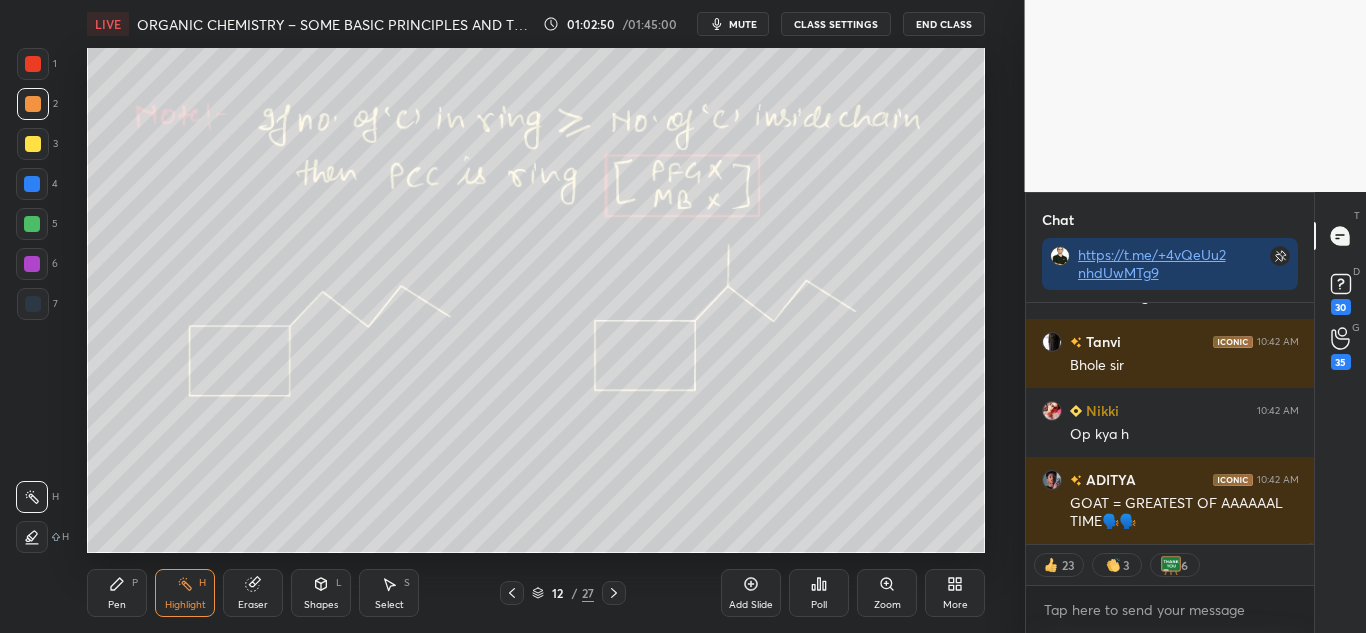 click on "Pen P" at bounding box center [117, 593] 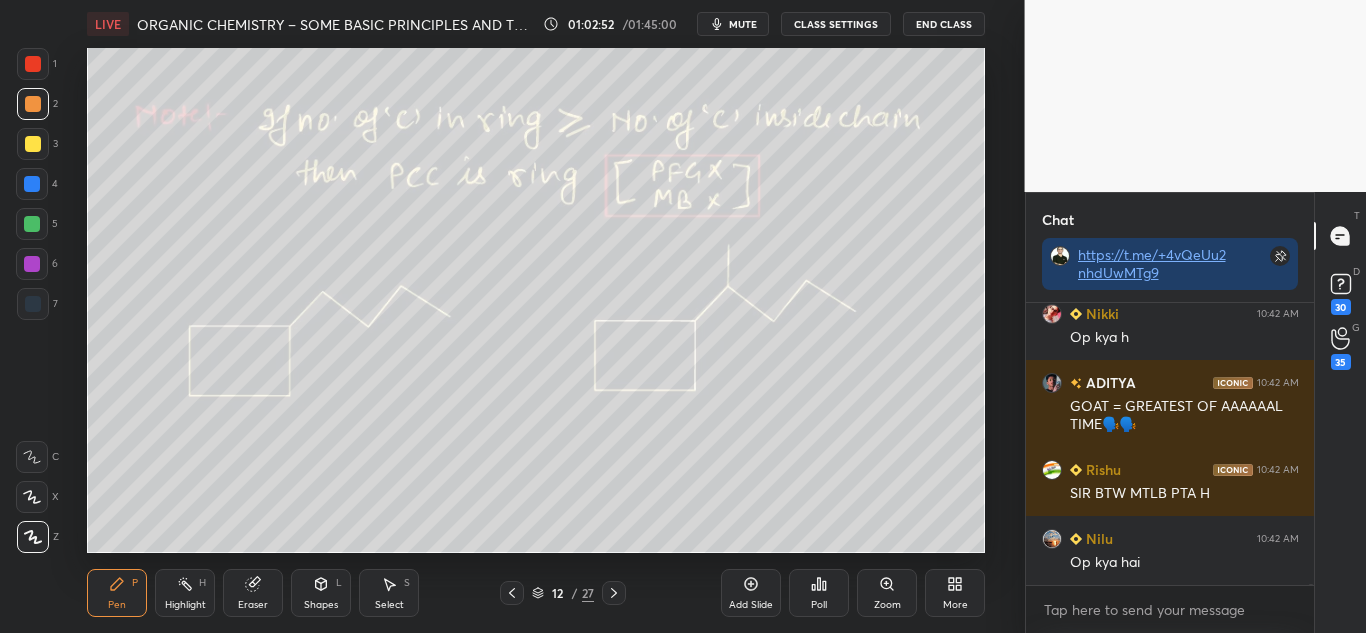 click 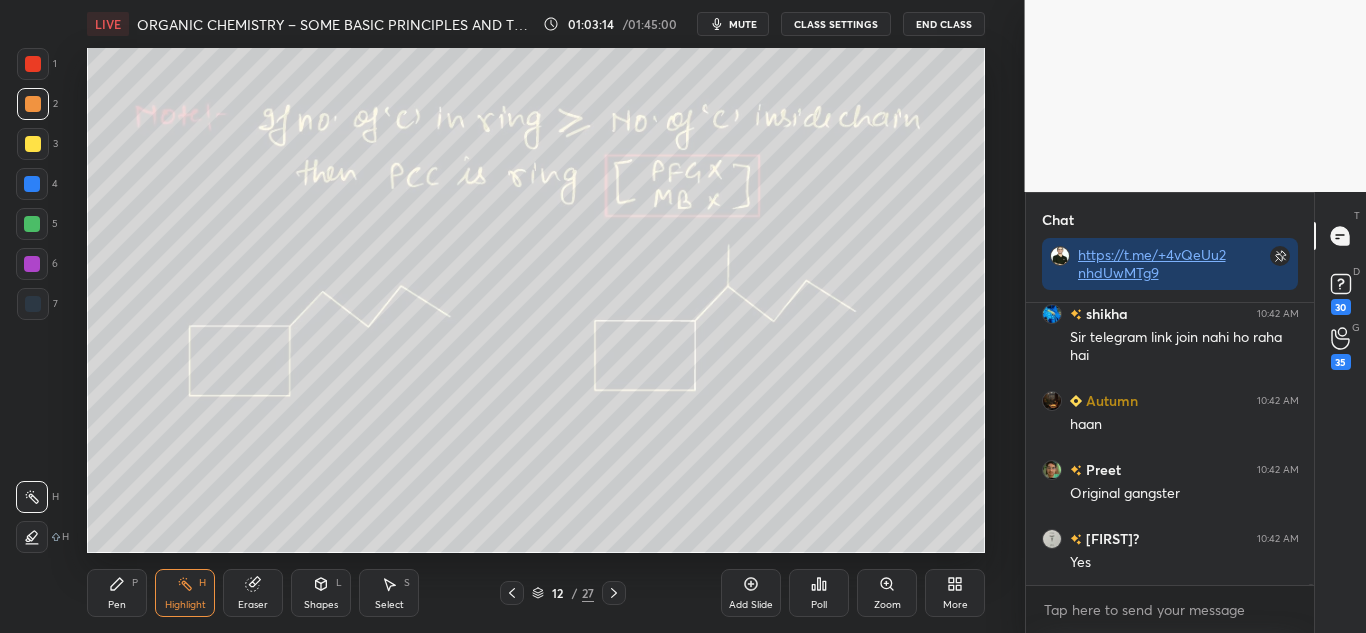 click on "Pen P" at bounding box center (117, 593) 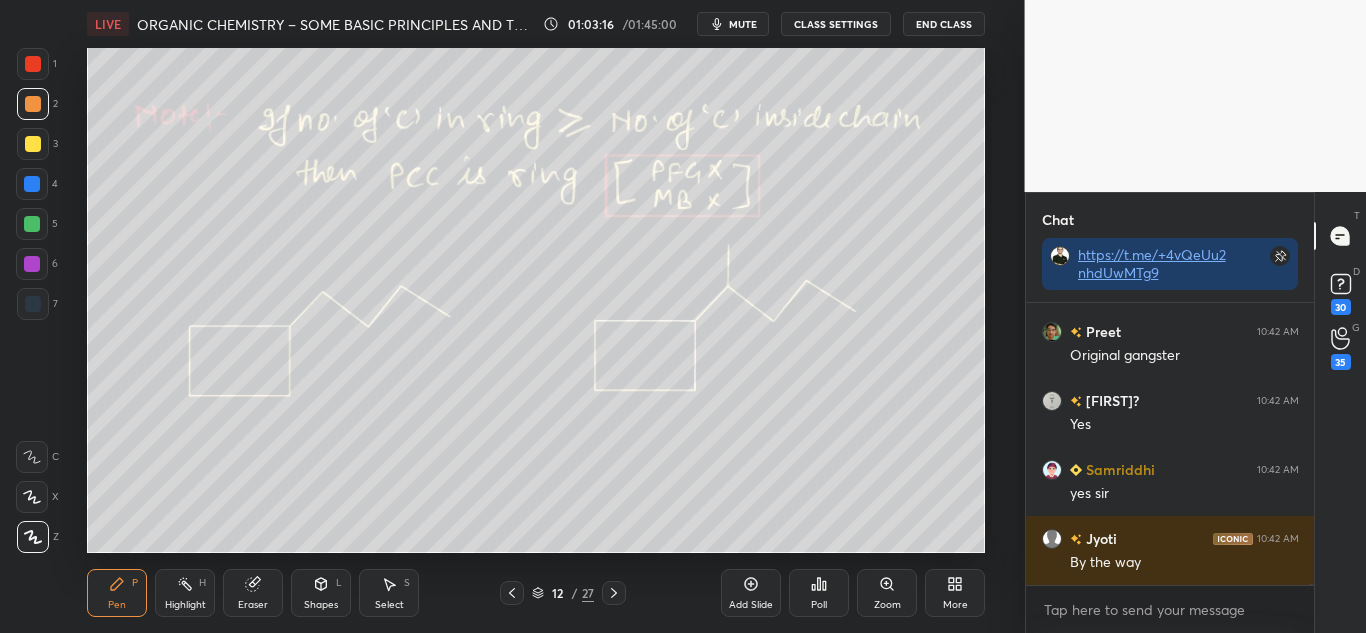 drag, startPoint x: 186, startPoint y: 586, endPoint x: 234, endPoint y: 553, distance: 58.249462 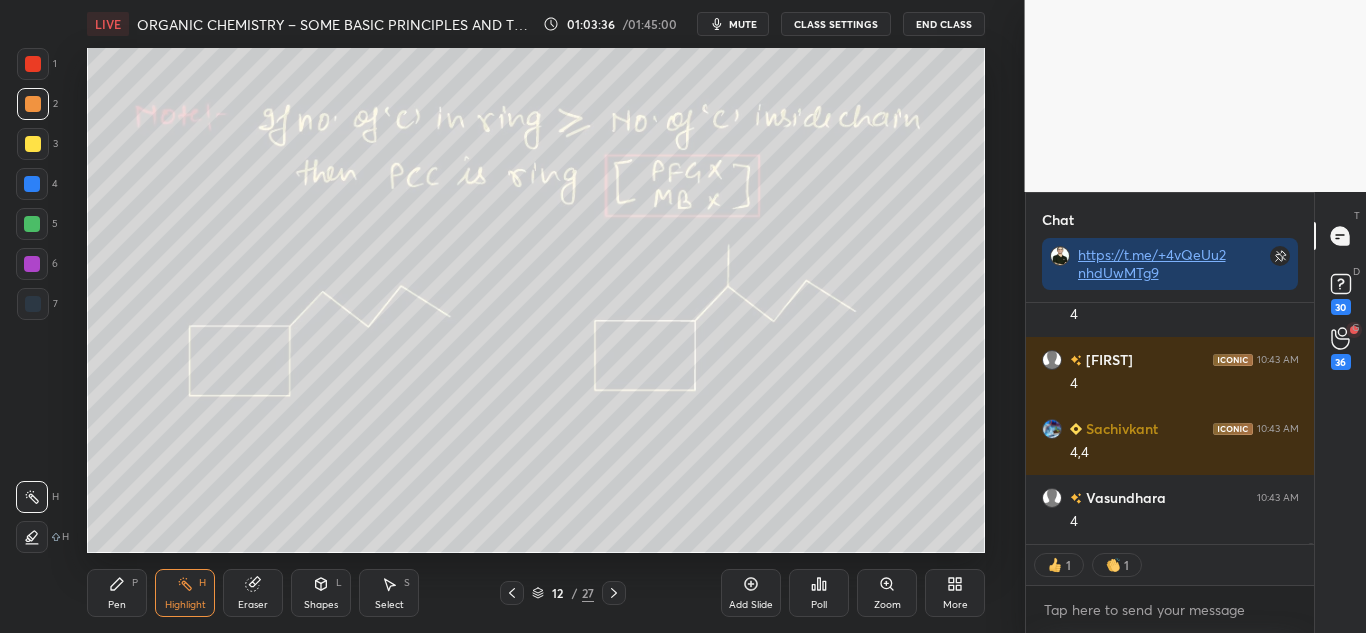 click on "Pen P" at bounding box center [117, 593] 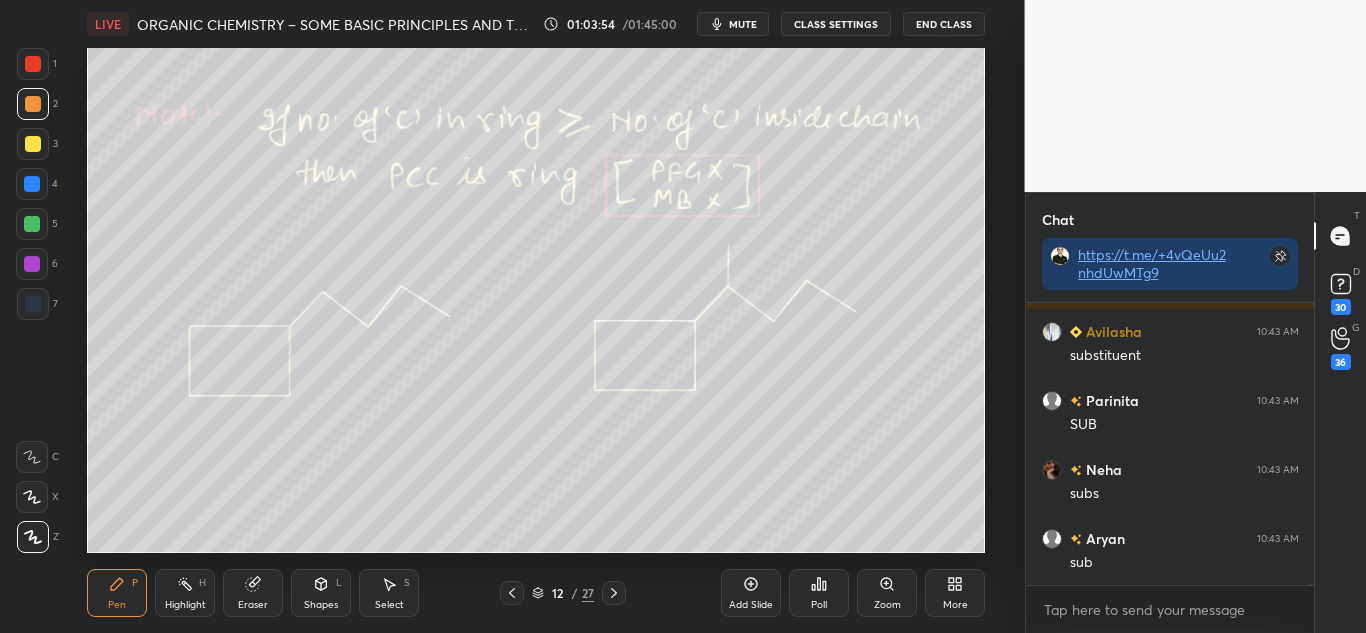 click at bounding box center [32, 224] 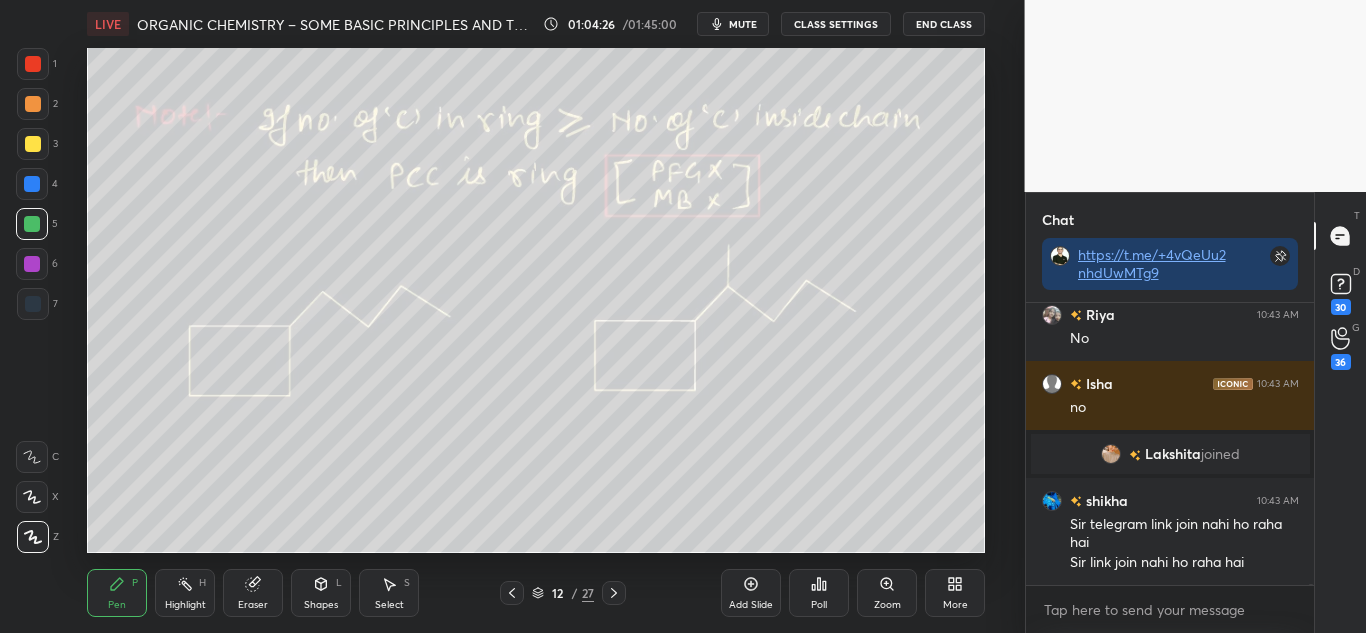 click at bounding box center [33, 144] 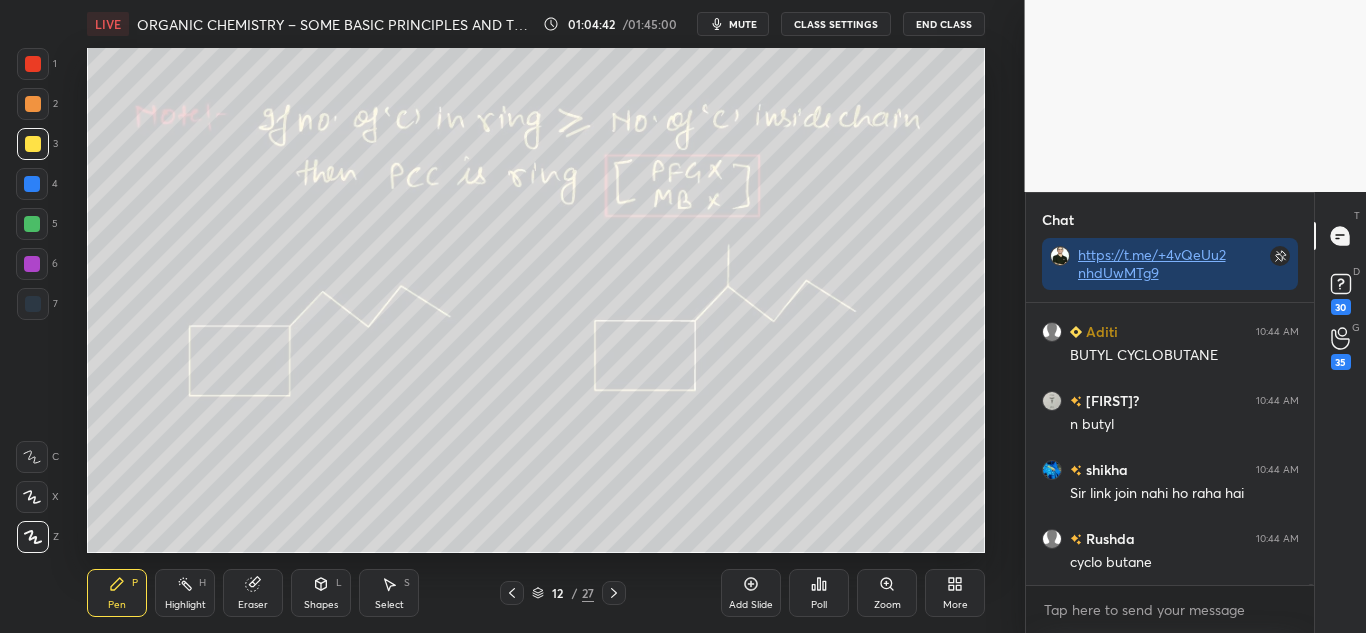 click on "Highlight H" at bounding box center (185, 593) 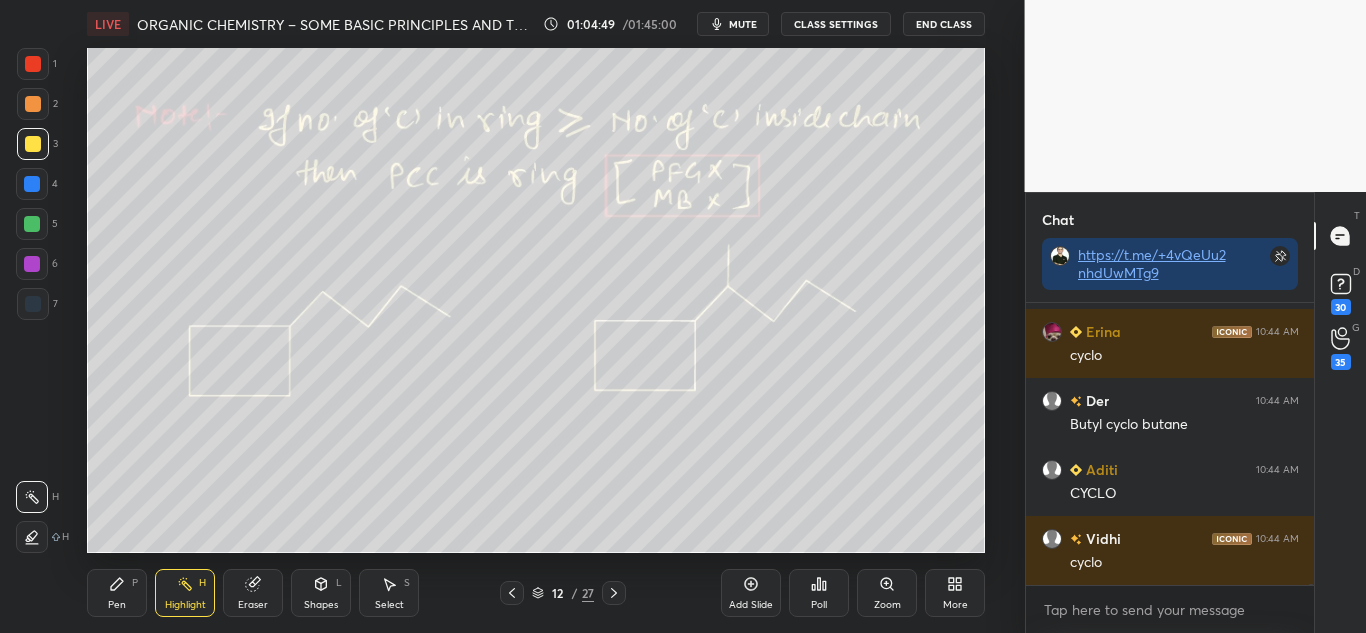 scroll, scrollTop: 96673, scrollLeft: 0, axis: vertical 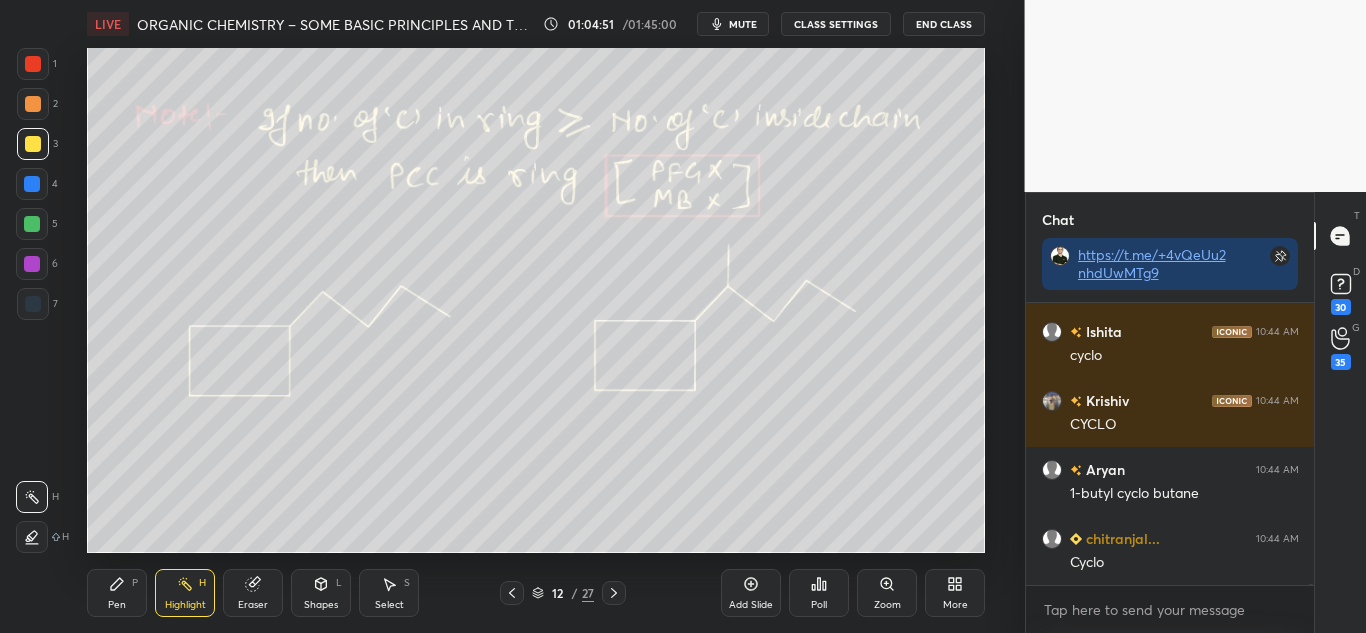 click at bounding box center [32, 224] 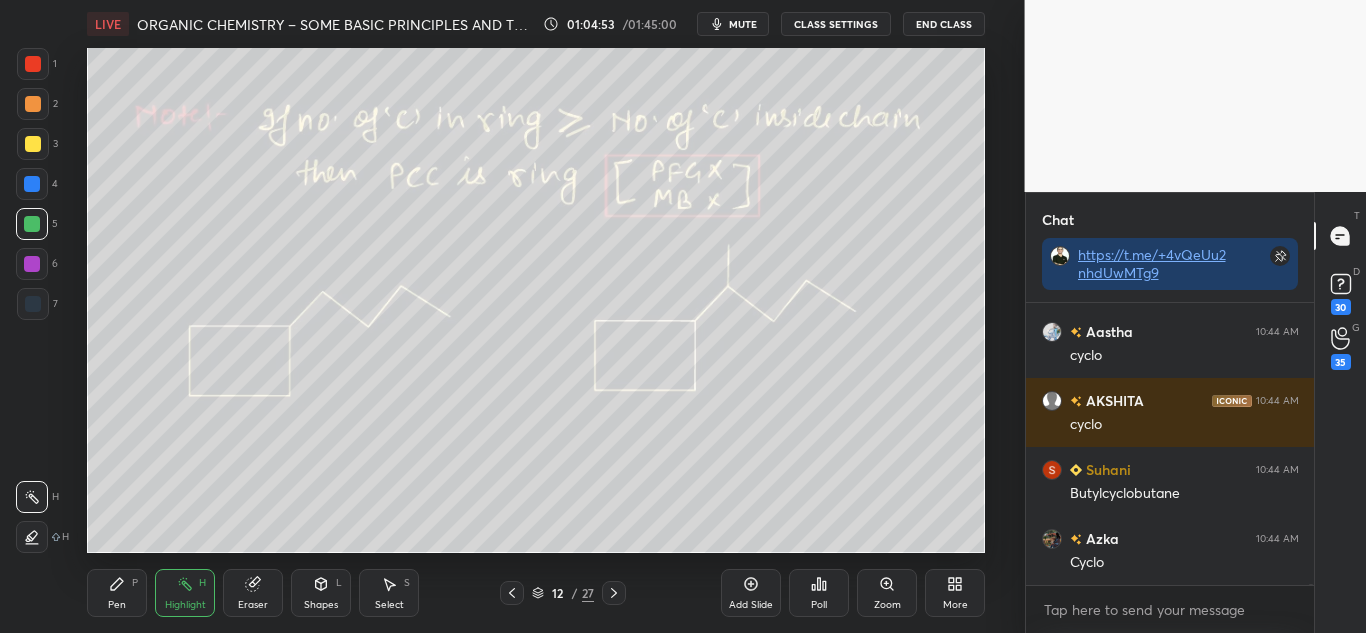scroll, scrollTop: 98122, scrollLeft: 0, axis: vertical 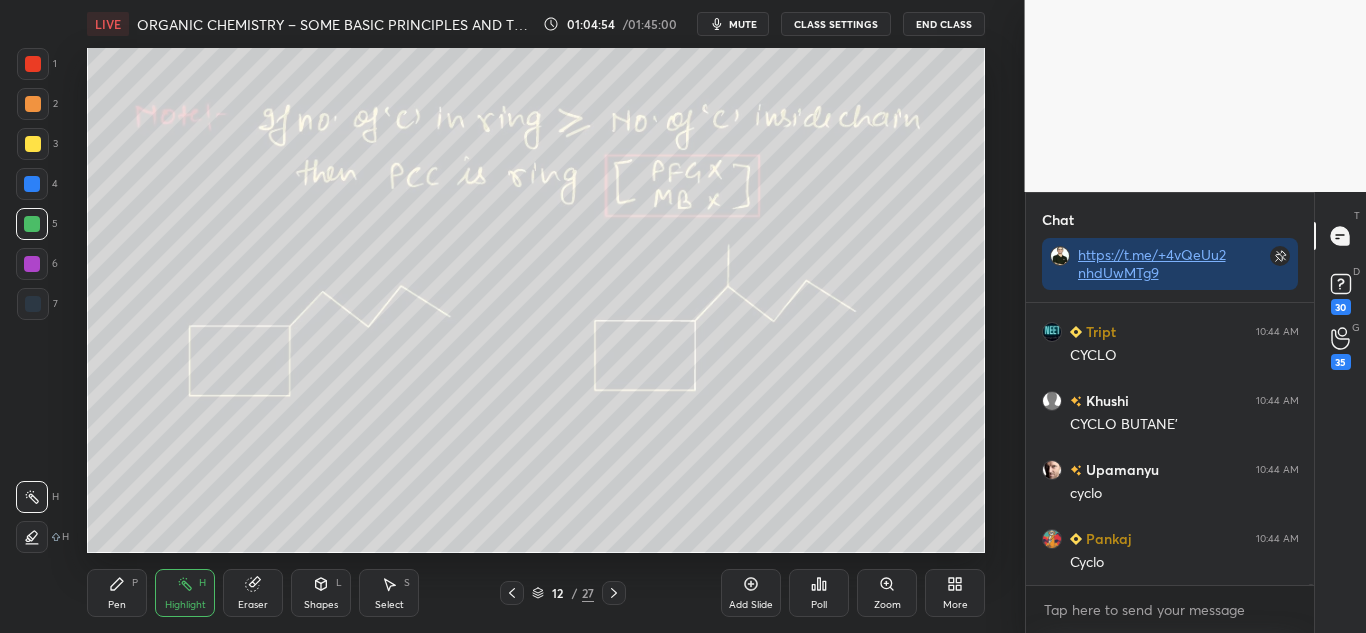 click on "Pen P" at bounding box center [117, 593] 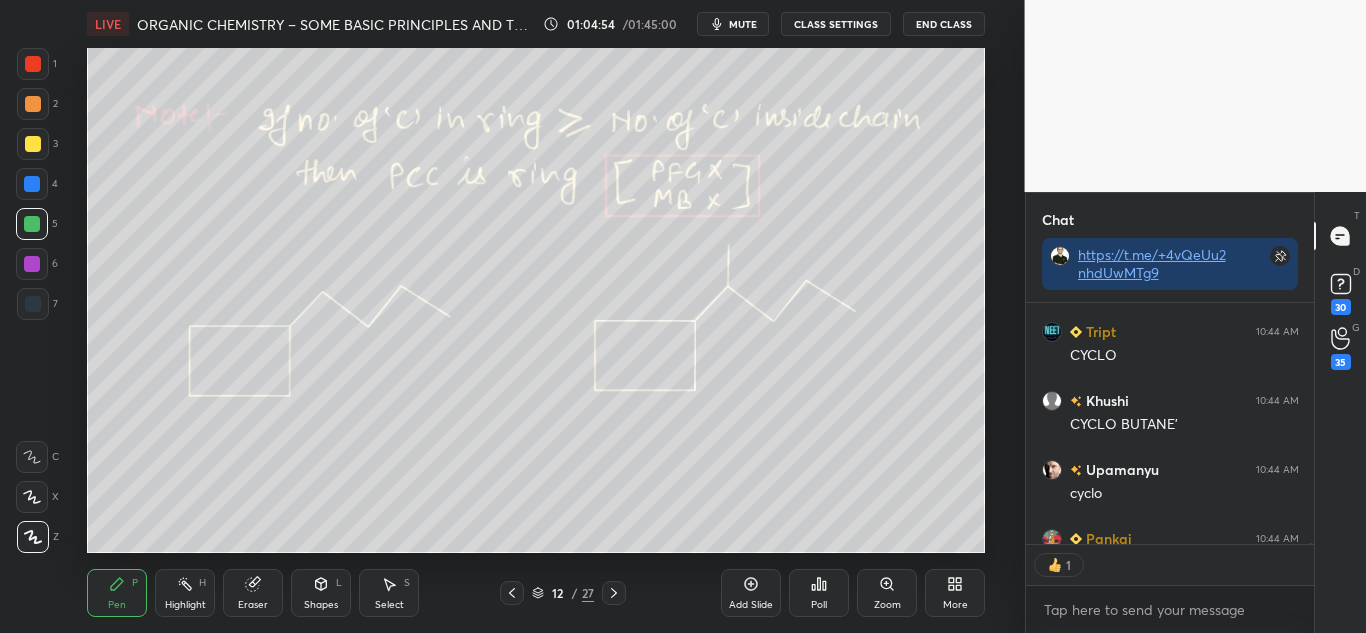 scroll, scrollTop: 235, scrollLeft: 282, axis: both 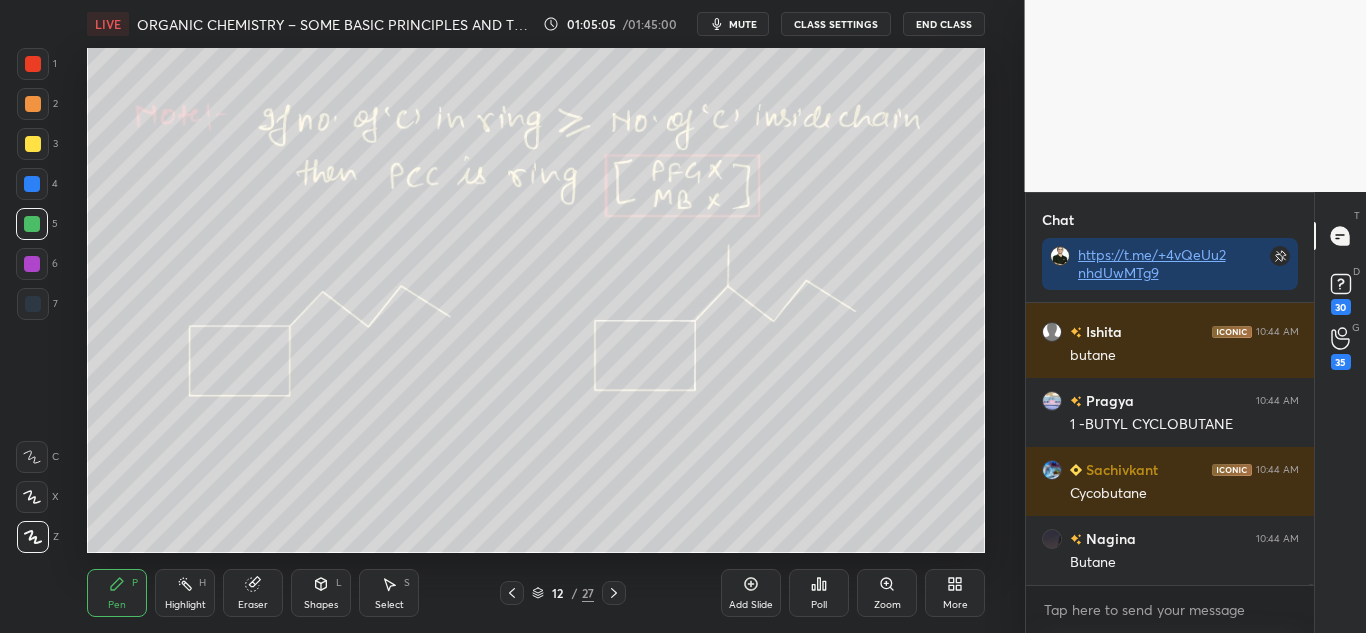 click at bounding box center (33, 144) 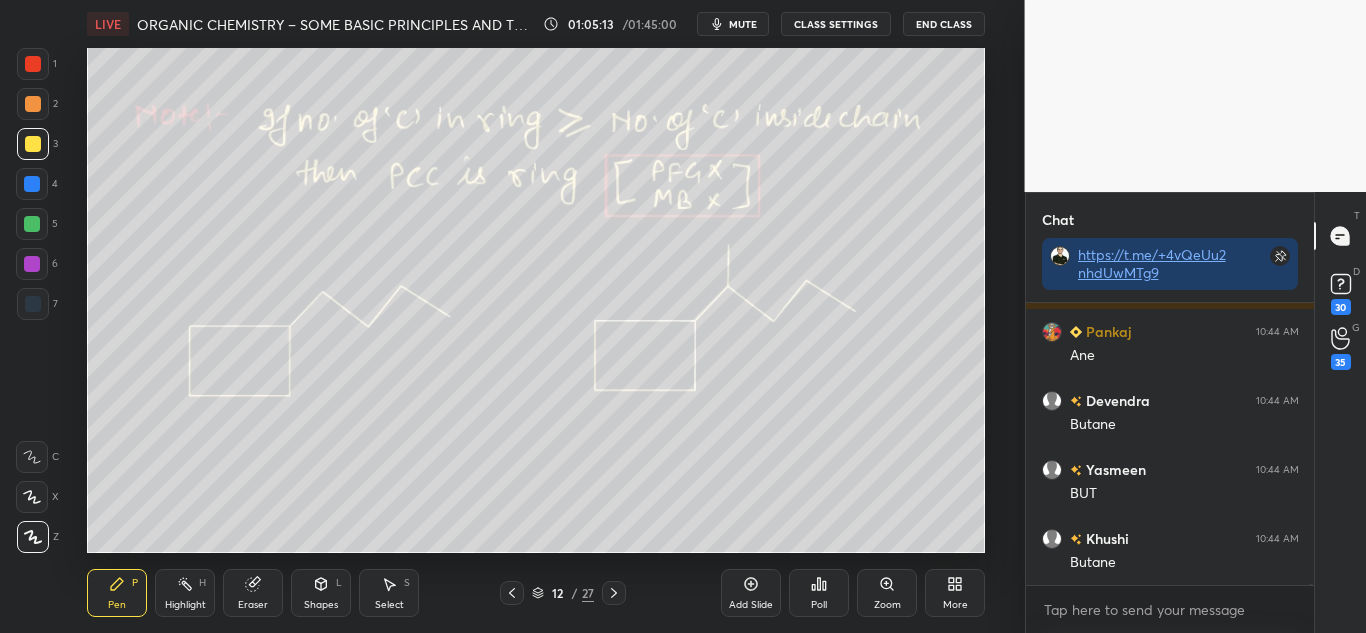 click at bounding box center [32, 264] 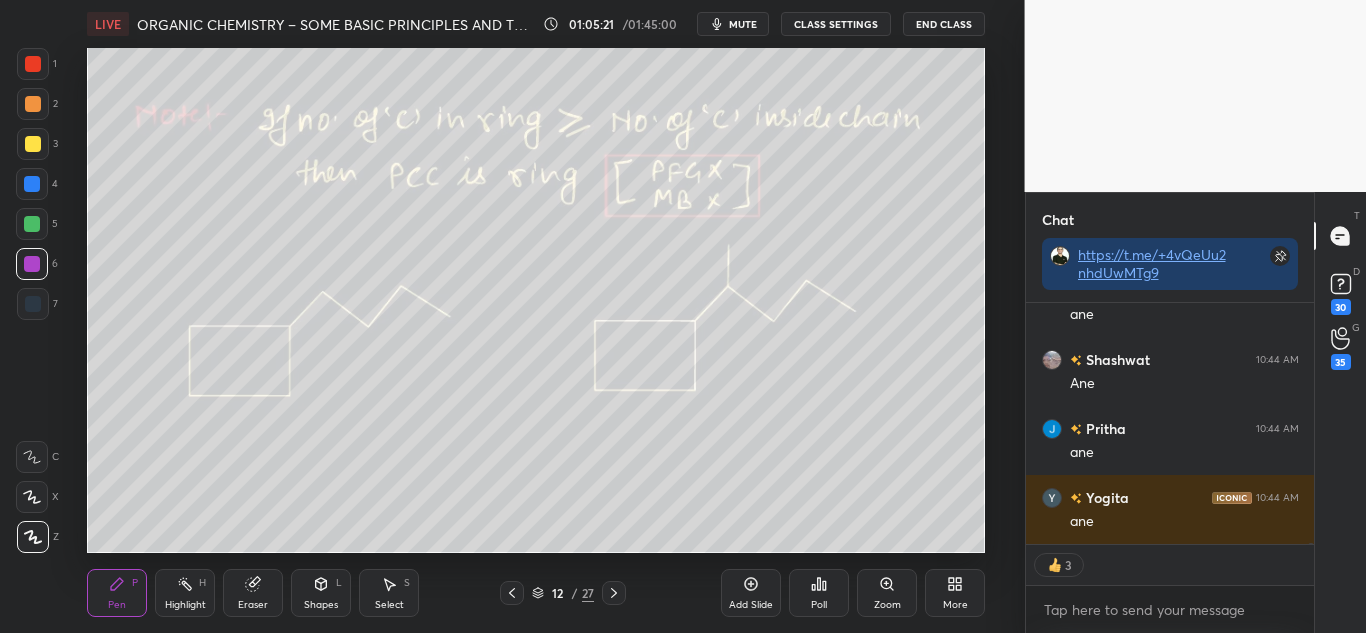 drag, startPoint x: 31, startPoint y: 99, endPoint x: 69, endPoint y: 125, distance: 46.043457 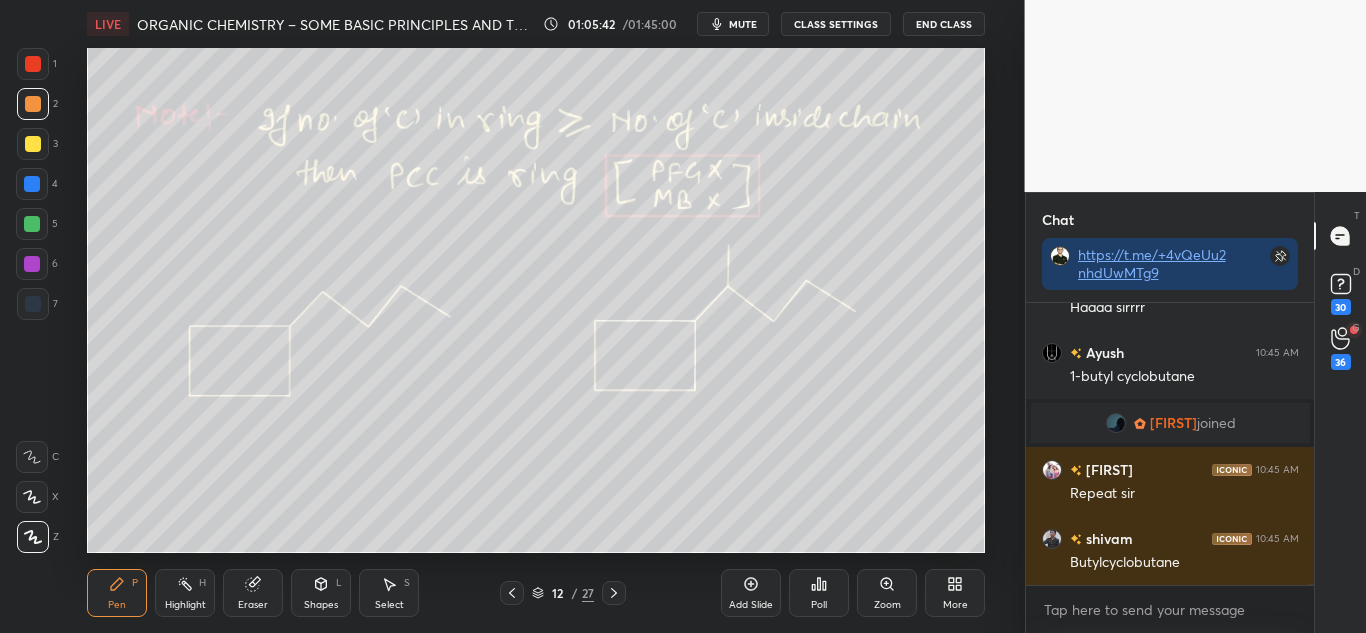 click on "Highlight H" at bounding box center (185, 593) 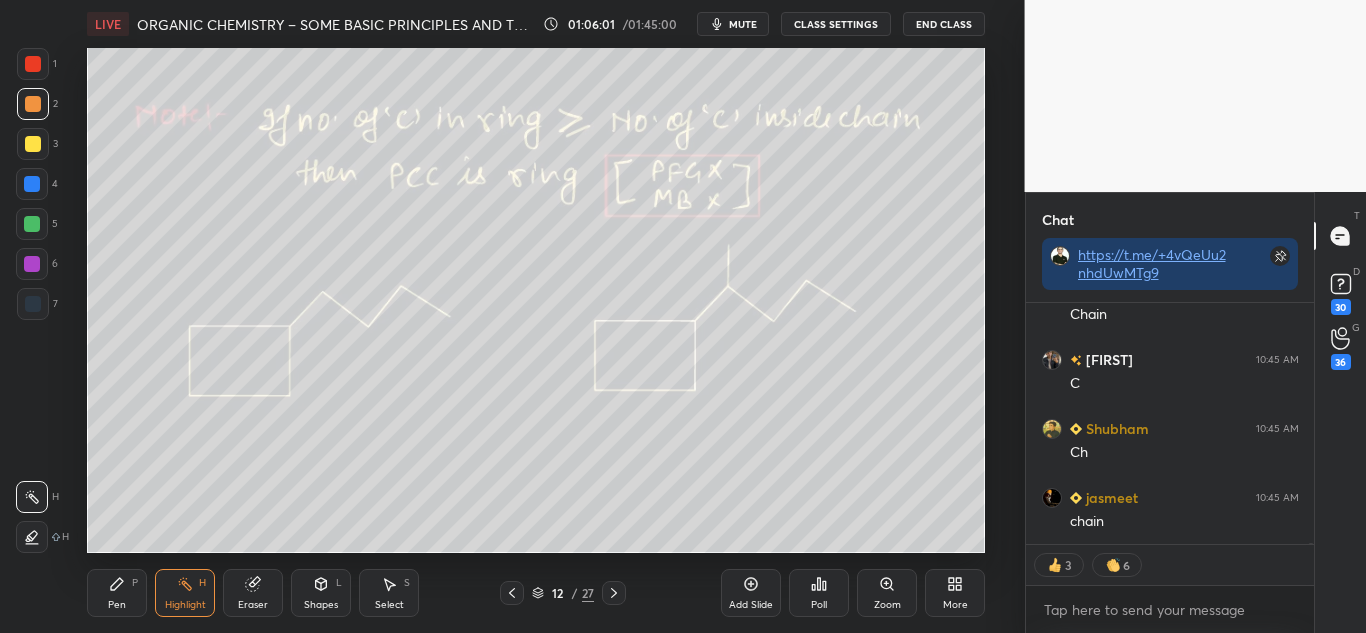 click on "P" at bounding box center (135, 583) 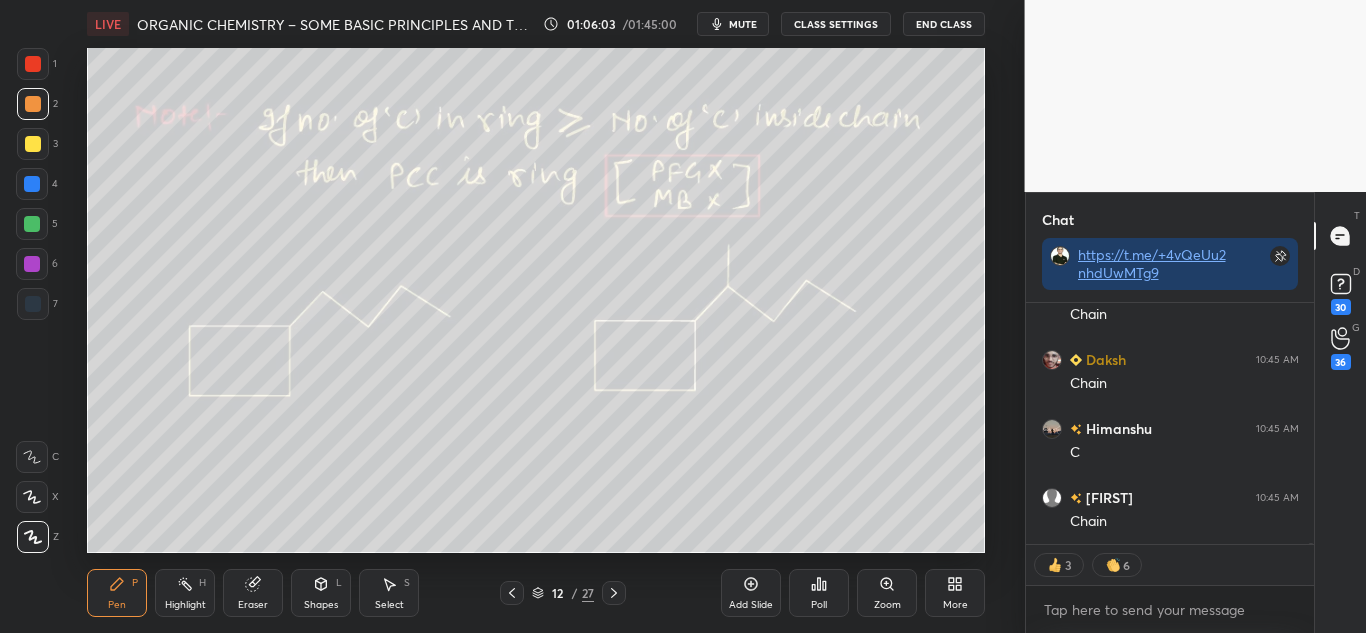 click at bounding box center [33, 144] 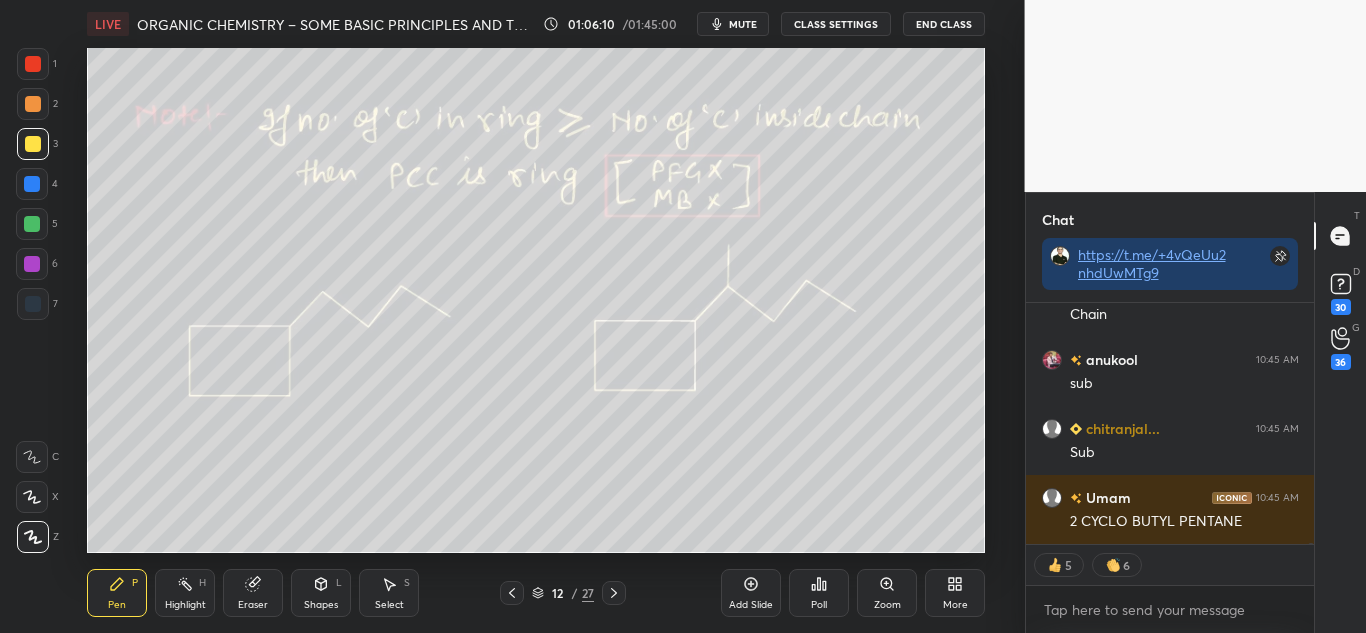 click at bounding box center (33, 64) 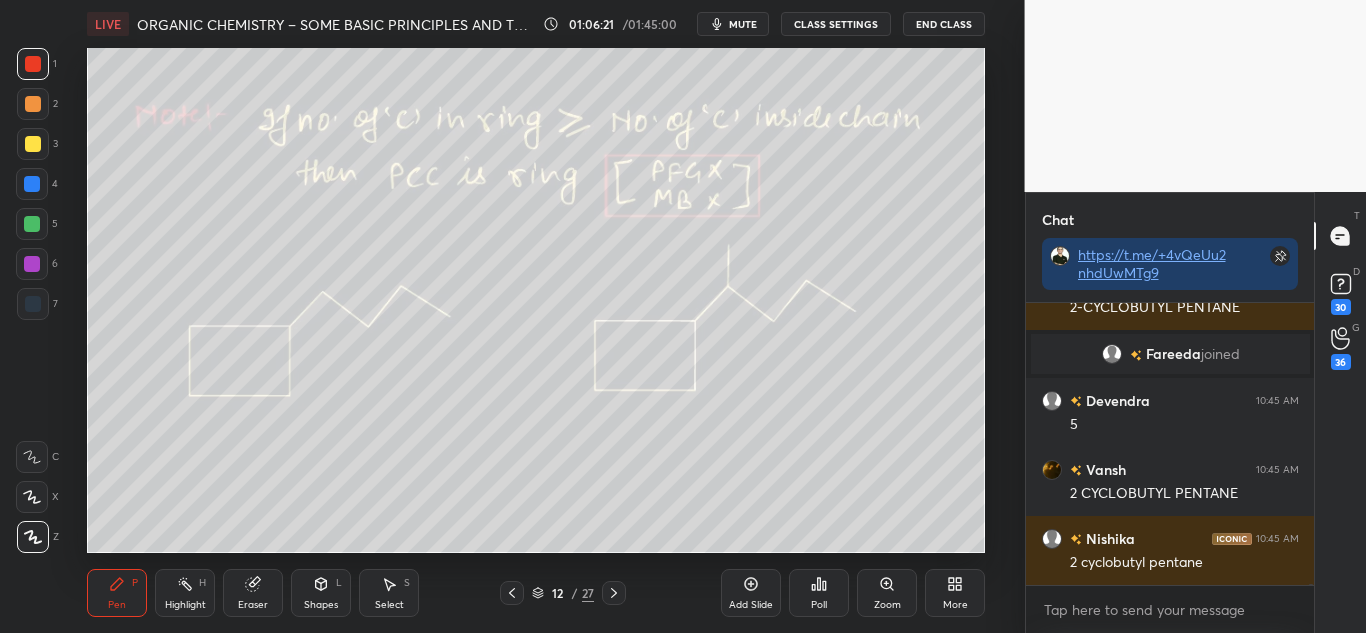 click at bounding box center (32, 224) 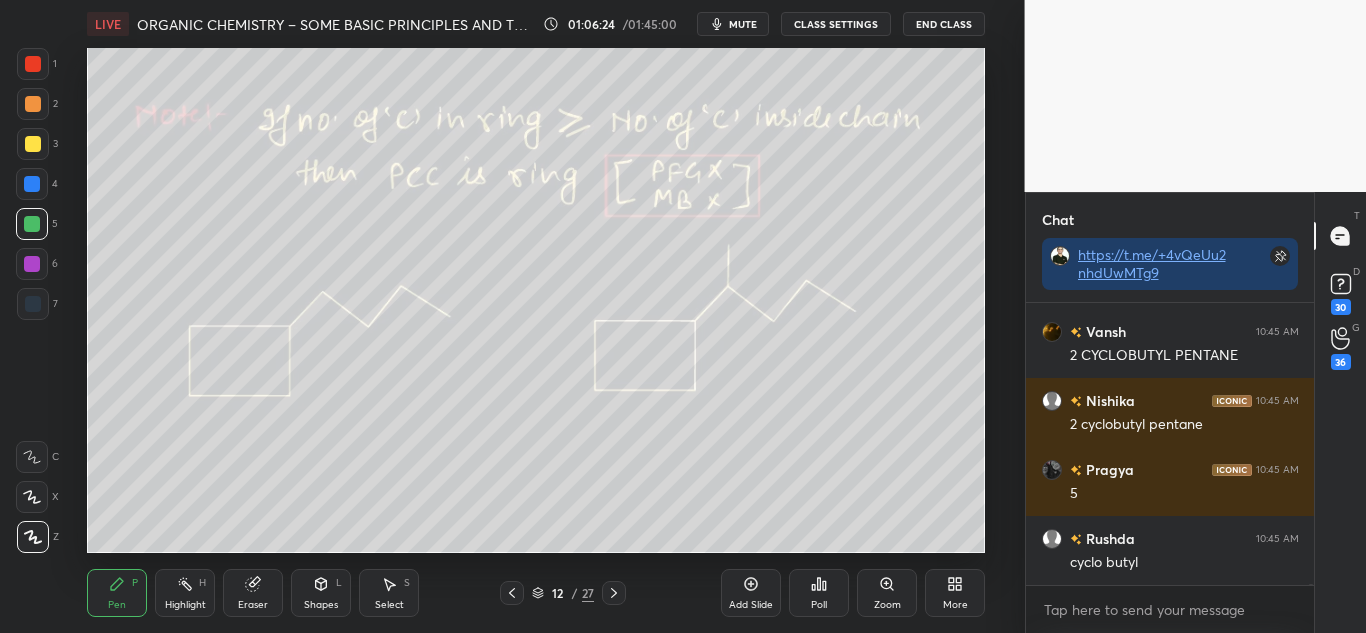click at bounding box center [33, 104] 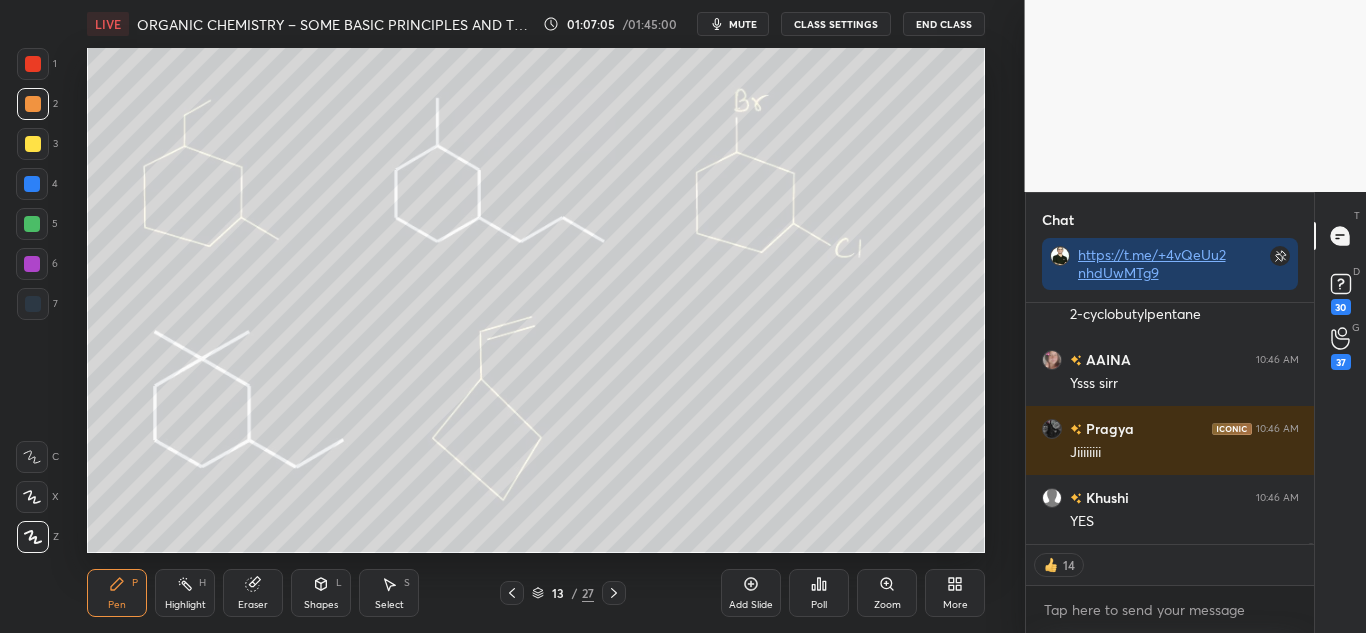 drag, startPoint x: 44, startPoint y: 61, endPoint x: 41, endPoint y: 71, distance: 10.440307 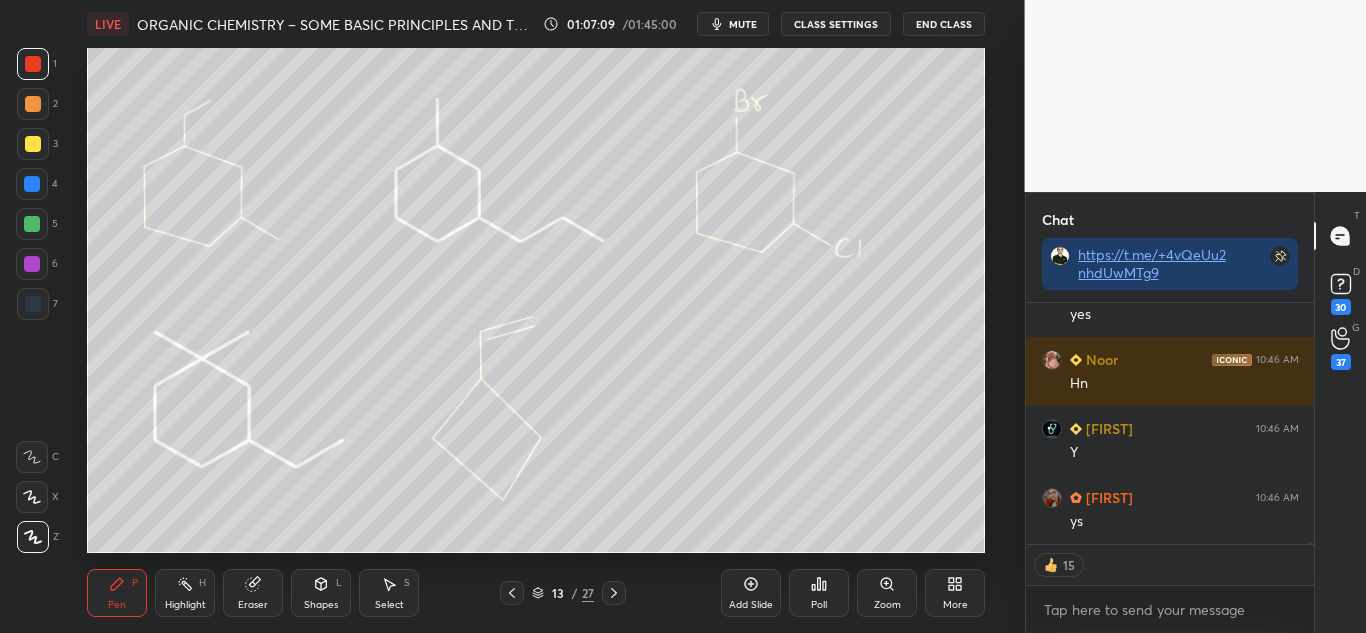 click at bounding box center [32, 224] 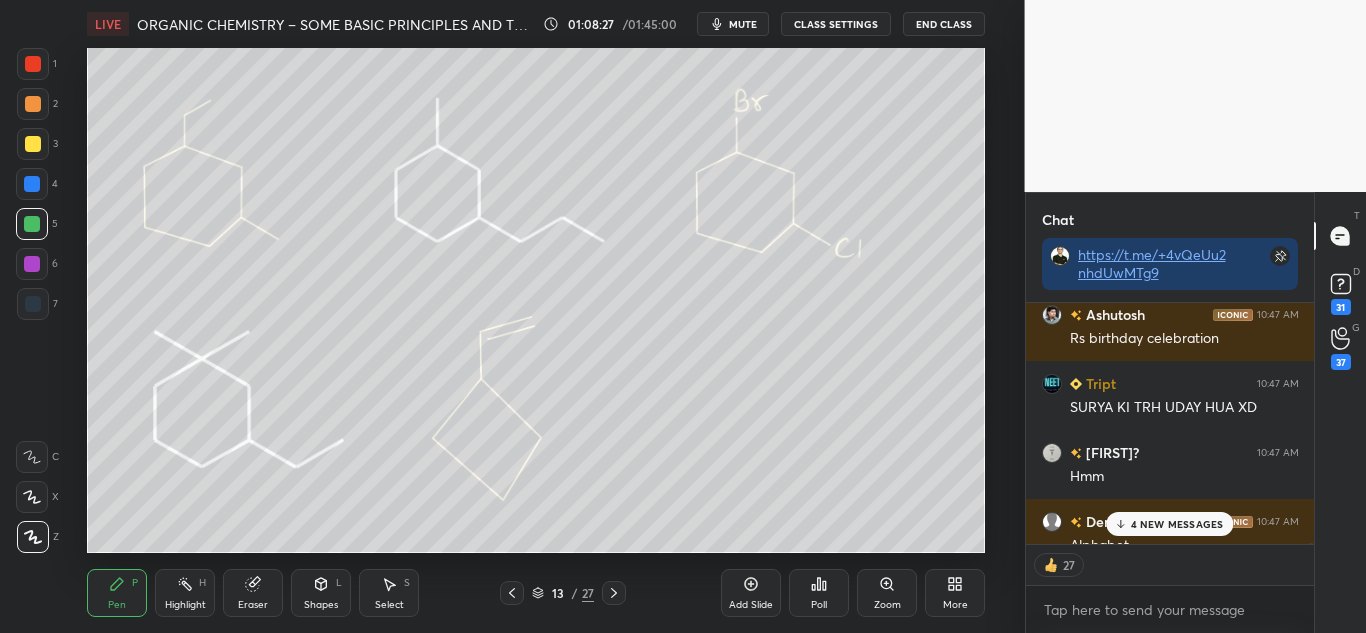 click on "4 NEW MESSAGES" at bounding box center [1177, 524] 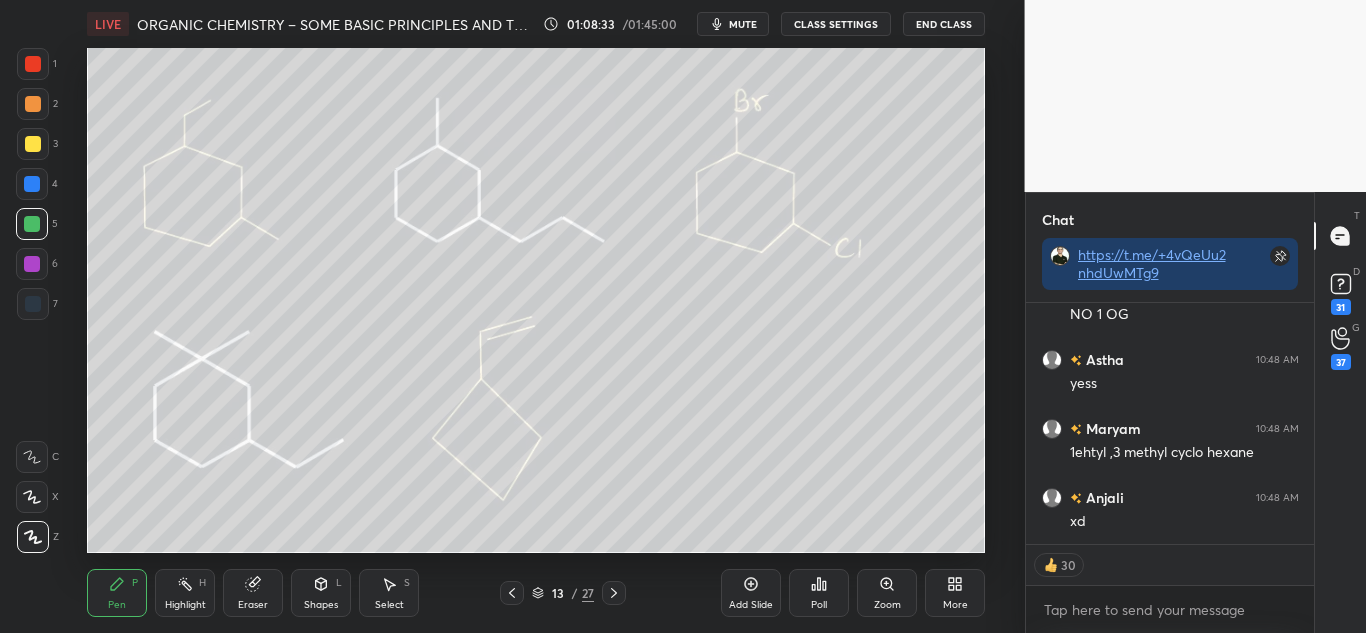 click on "Highlight H" at bounding box center (185, 593) 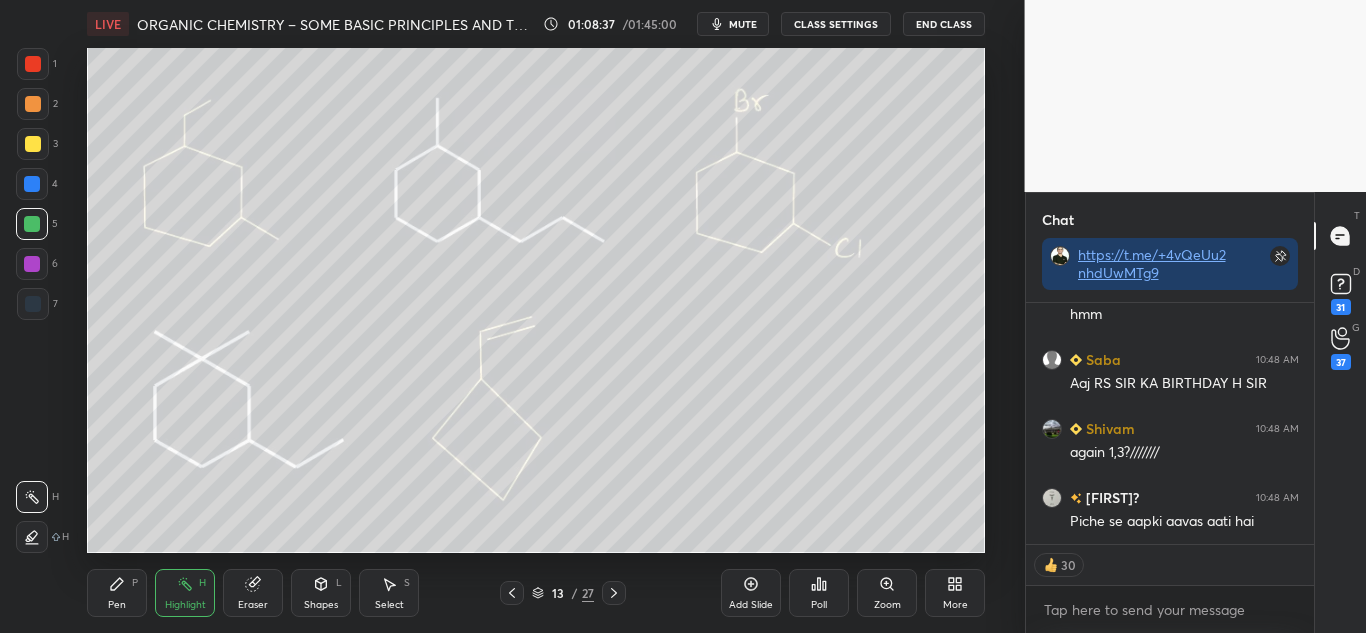 drag, startPoint x: 123, startPoint y: 600, endPoint x: 128, endPoint y: 584, distance: 16.763054 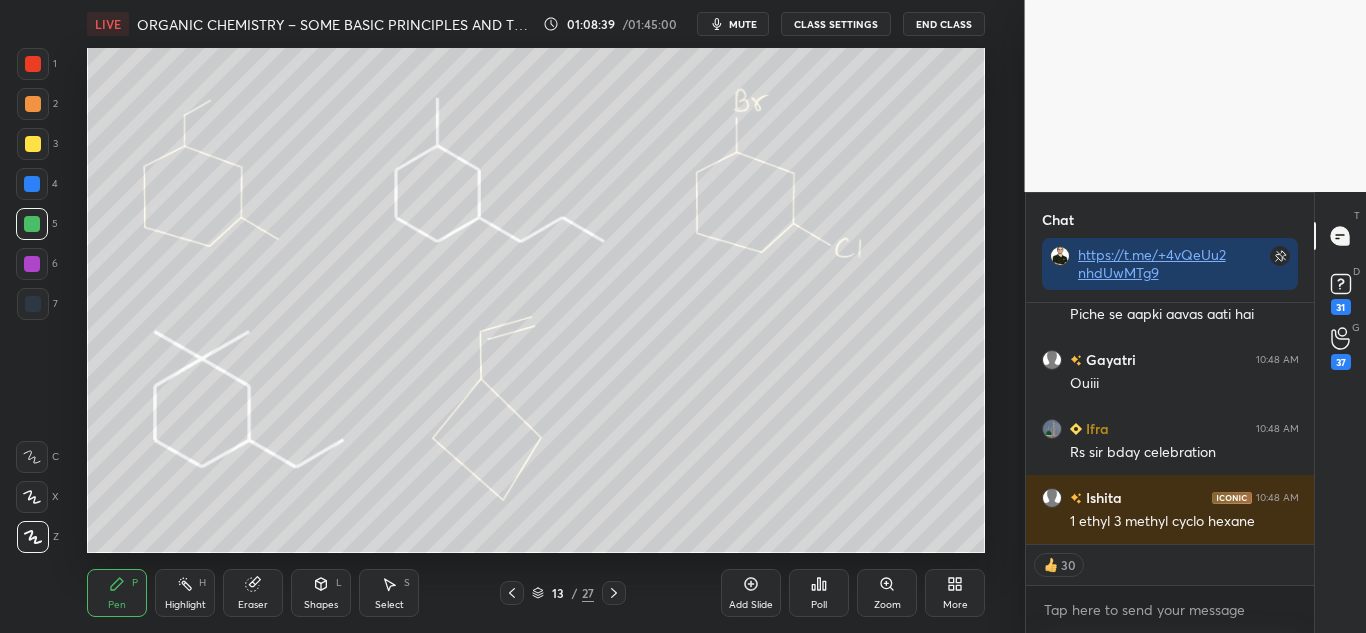 click at bounding box center (33, 64) 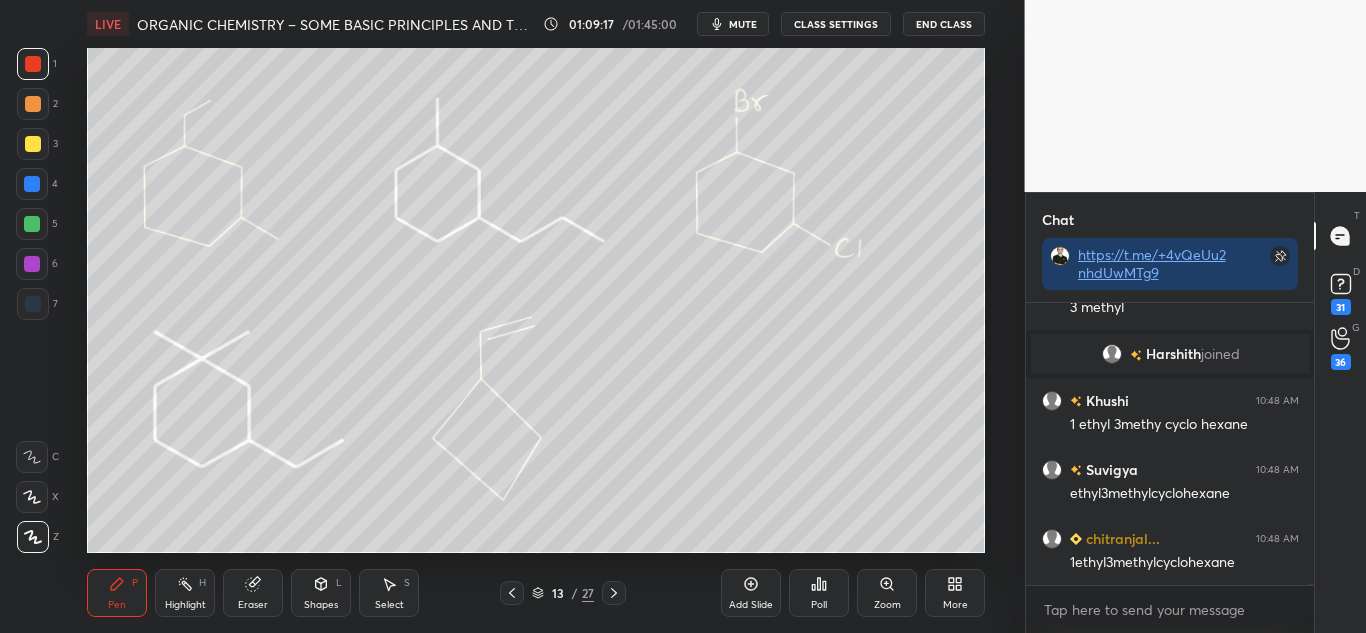 click at bounding box center [33, 144] 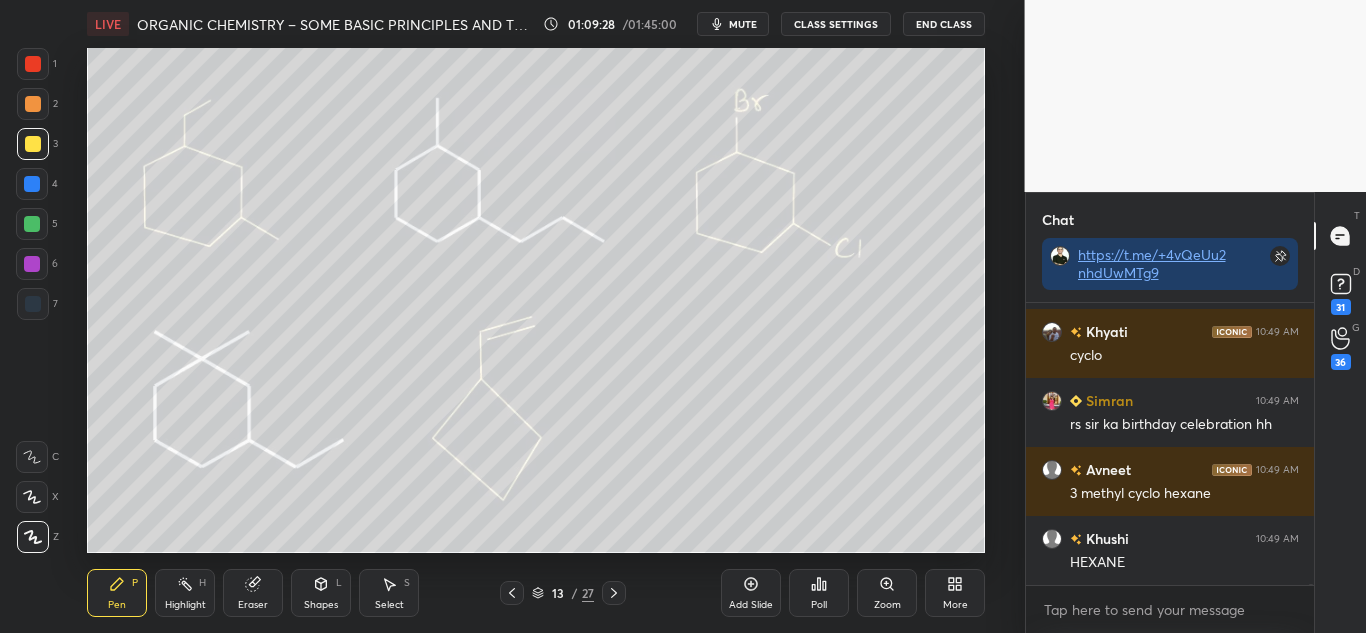 click at bounding box center (32, 224) 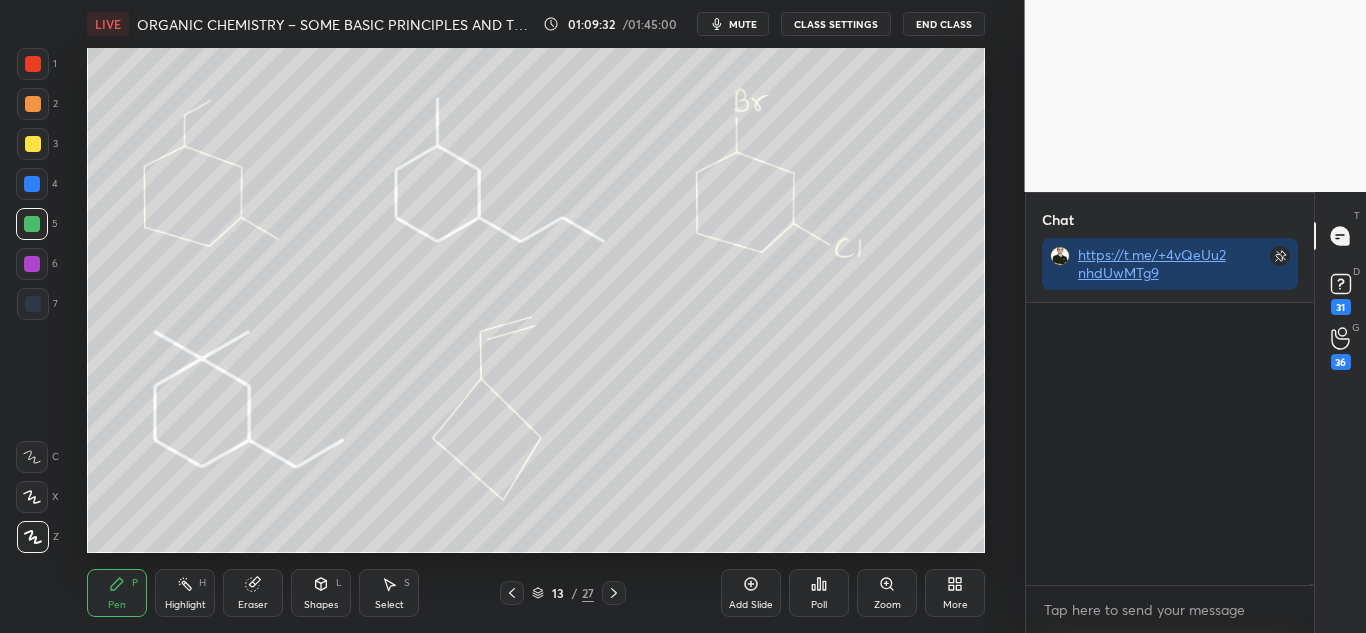 drag, startPoint x: 31, startPoint y: 142, endPoint x: 49, endPoint y: 152, distance: 20.59126 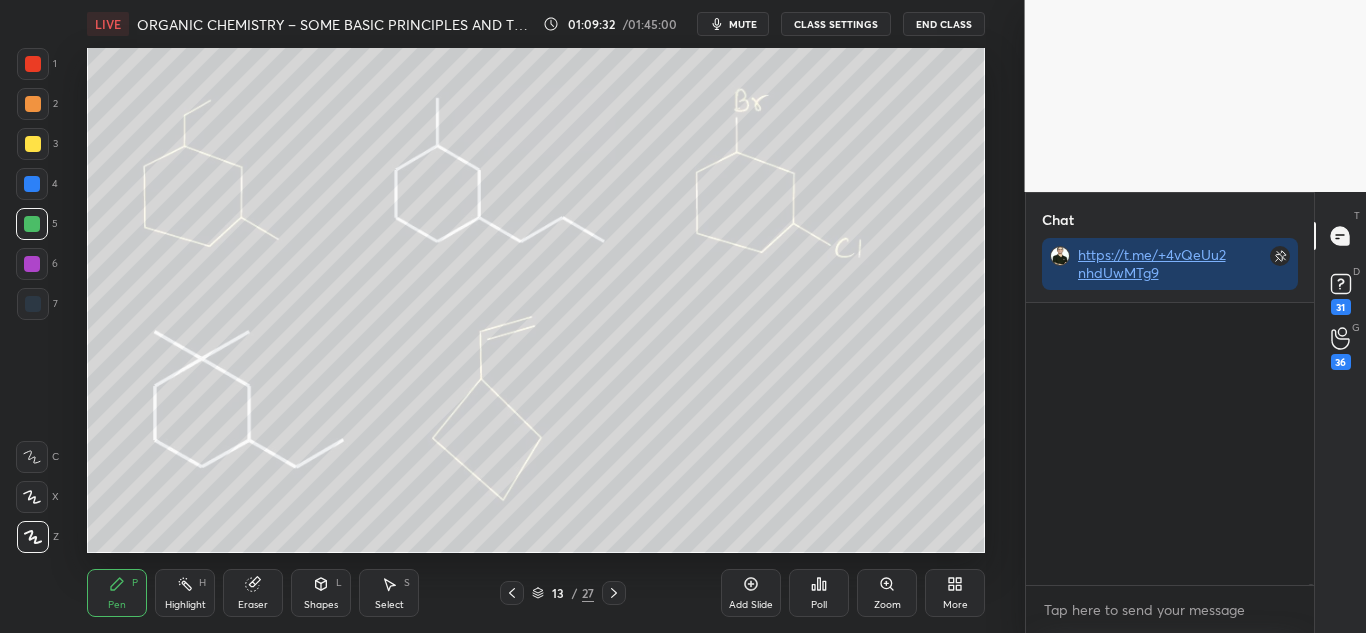 click at bounding box center (33, 144) 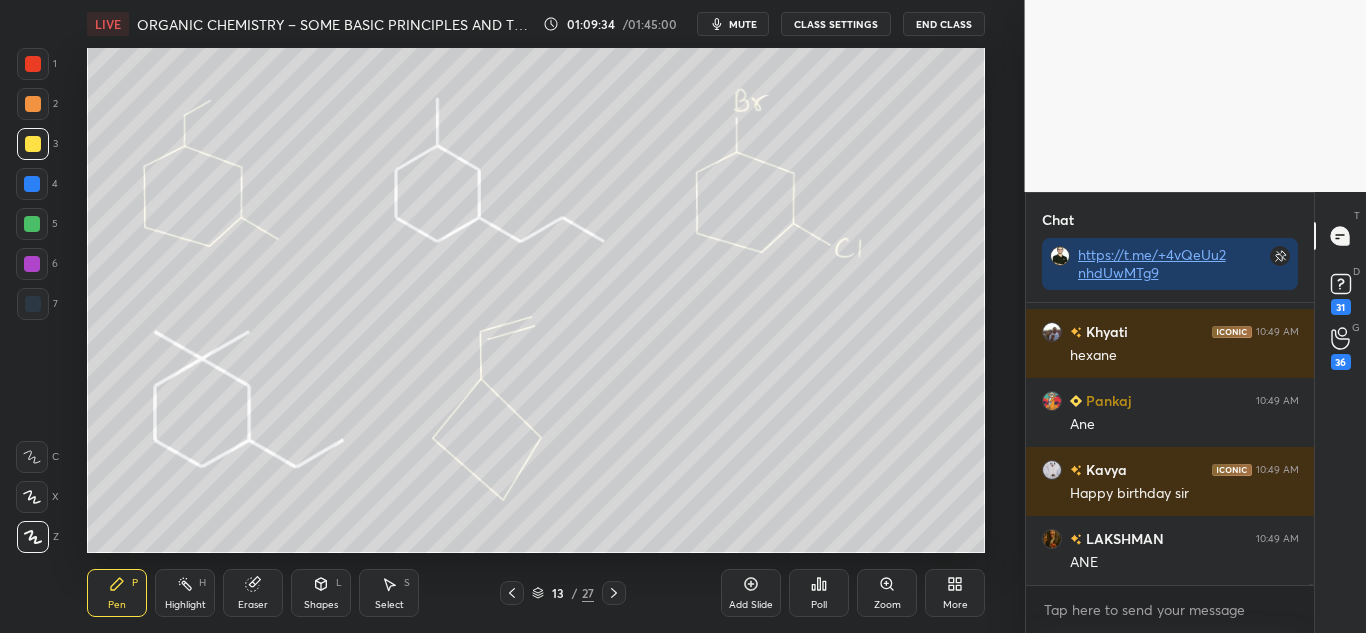 click at bounding box center [33, 104] 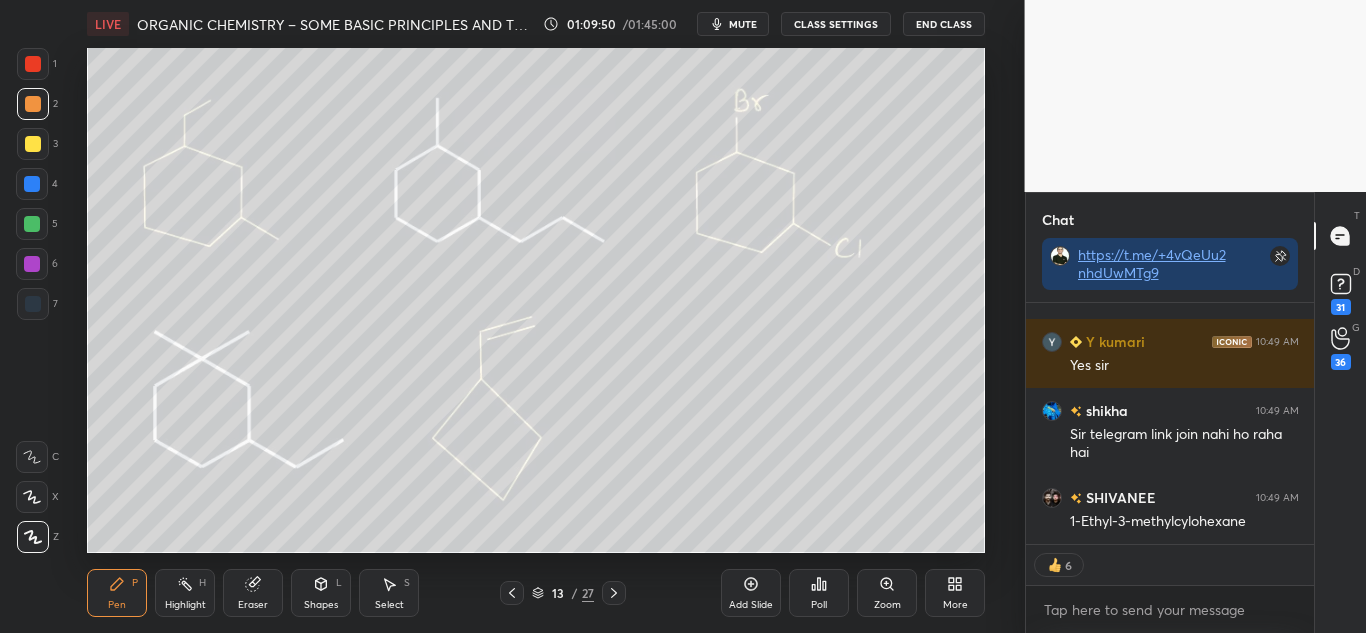click at bounding box center (33, 64) 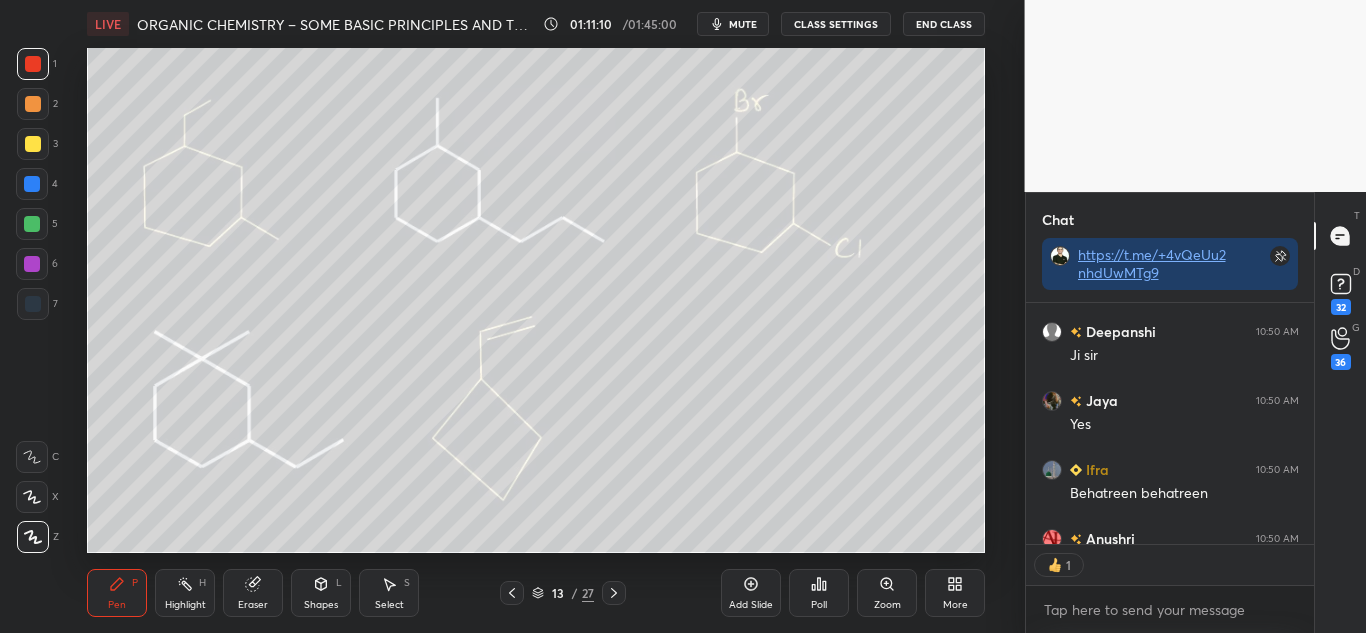 drag, startPoint x: 187, startPoint y: 597, endPoint x: 197, endPoint y: 579, distance: 20.59126 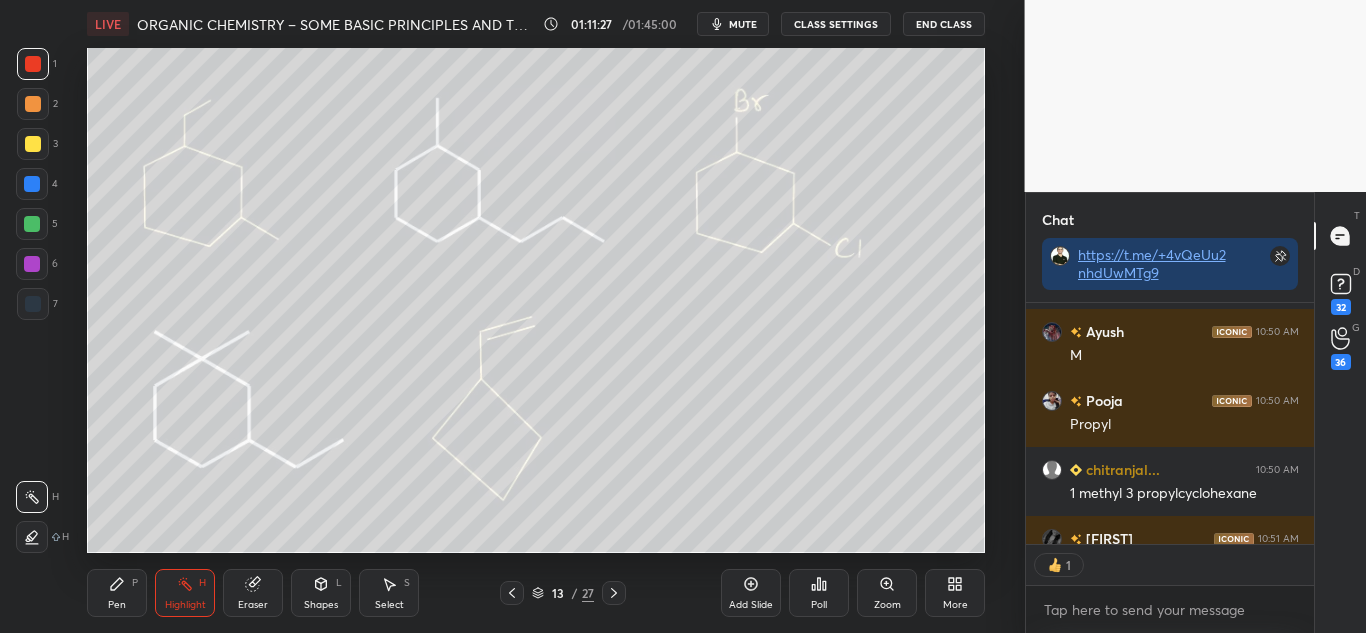 click 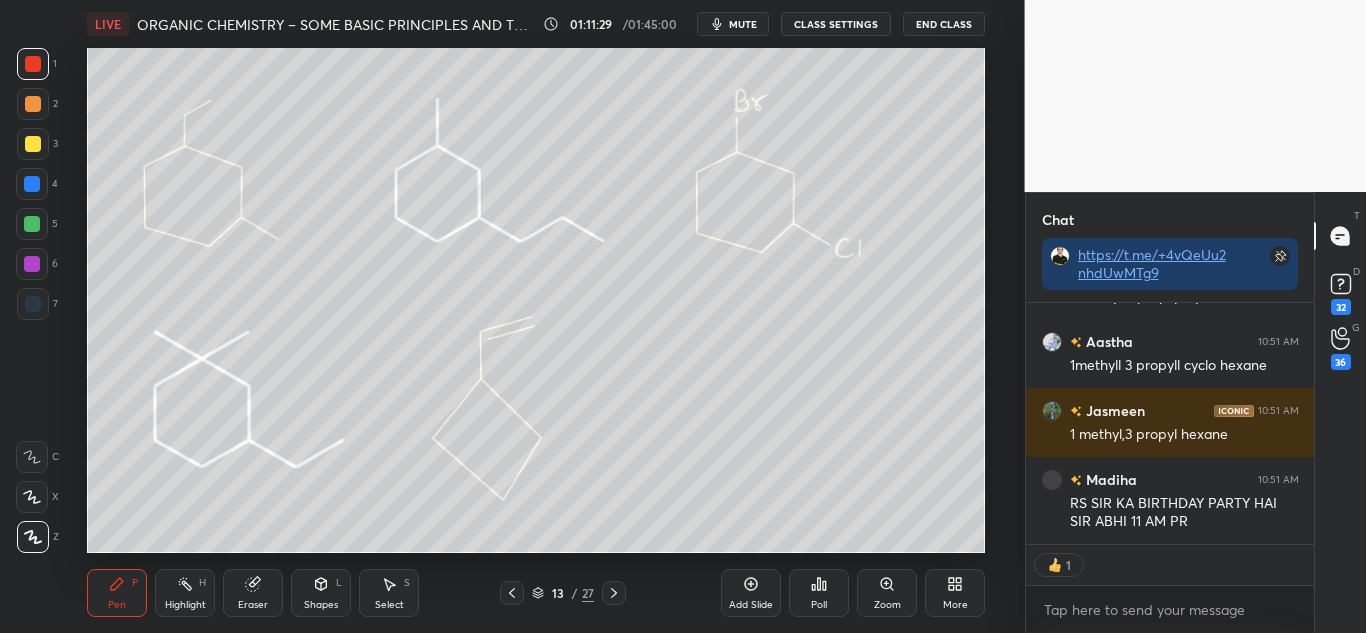 drag, startPoint x: 32, startPoint y: 139, endPoint x: 81, endPoint y: 120, distance: 52.554733 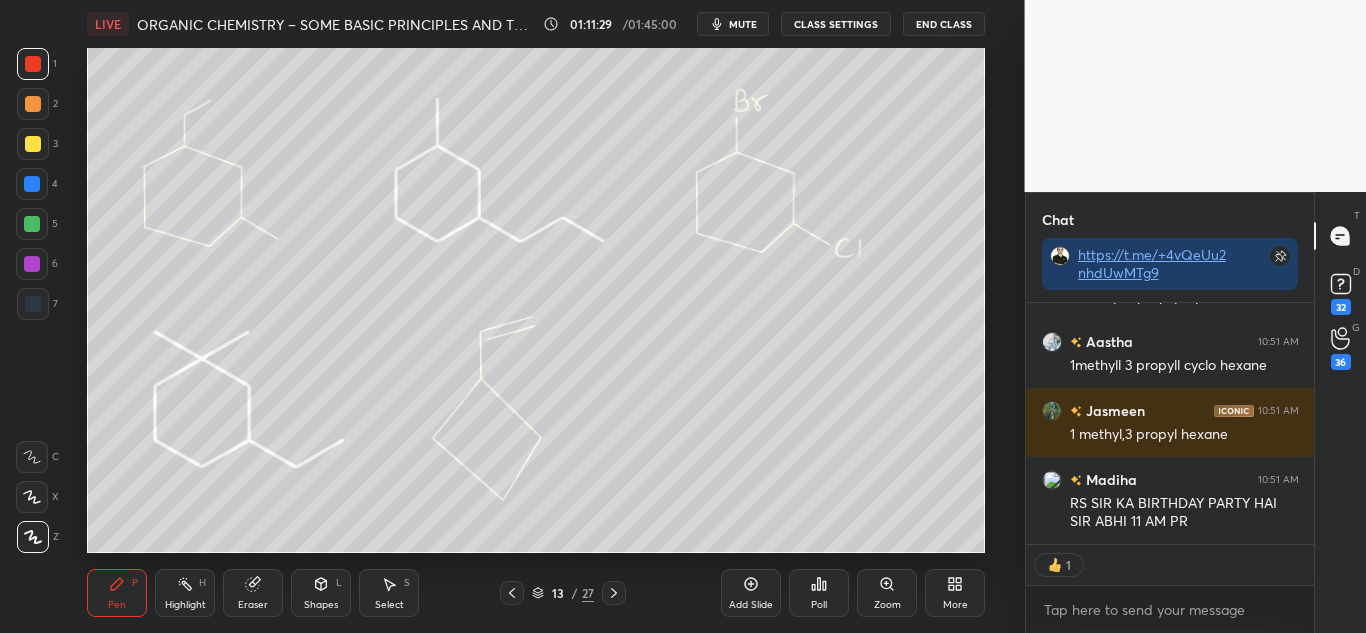 click at bounding box center [33, 144] 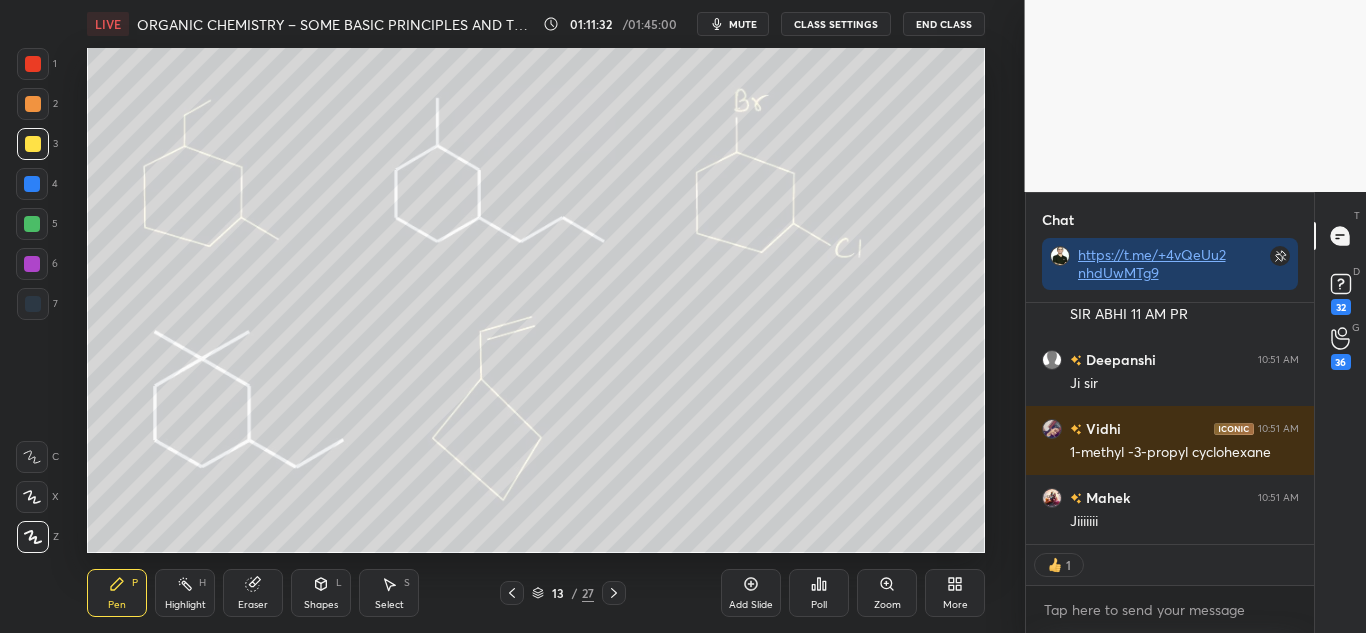 click on "LIVE ORGANIC CHEMISTRY – SOME BASIC PRINCIPLES AND TECHNIQUES (IUPAC Nomenclature) - 8 01:11:32 /  01:45:00 mute CLASS SETTINGS End Class Setting up your live class Poll for   secs No correct answer Start poll Back ORGANIC CHEMISTRY – SOME BASIC PRINCIPLES AND TECHNIQUES (IUPAC Nomenclature) - 8 • L8 of Course on Organic Chemistry NEET 2026 Ajit Chandra Divedi (ACiD Sir) Pen P Highlight H Eraser Shapes L Select S 13 / 27 Add Slide Poll Zoom More" at bounding box center (536, 316) 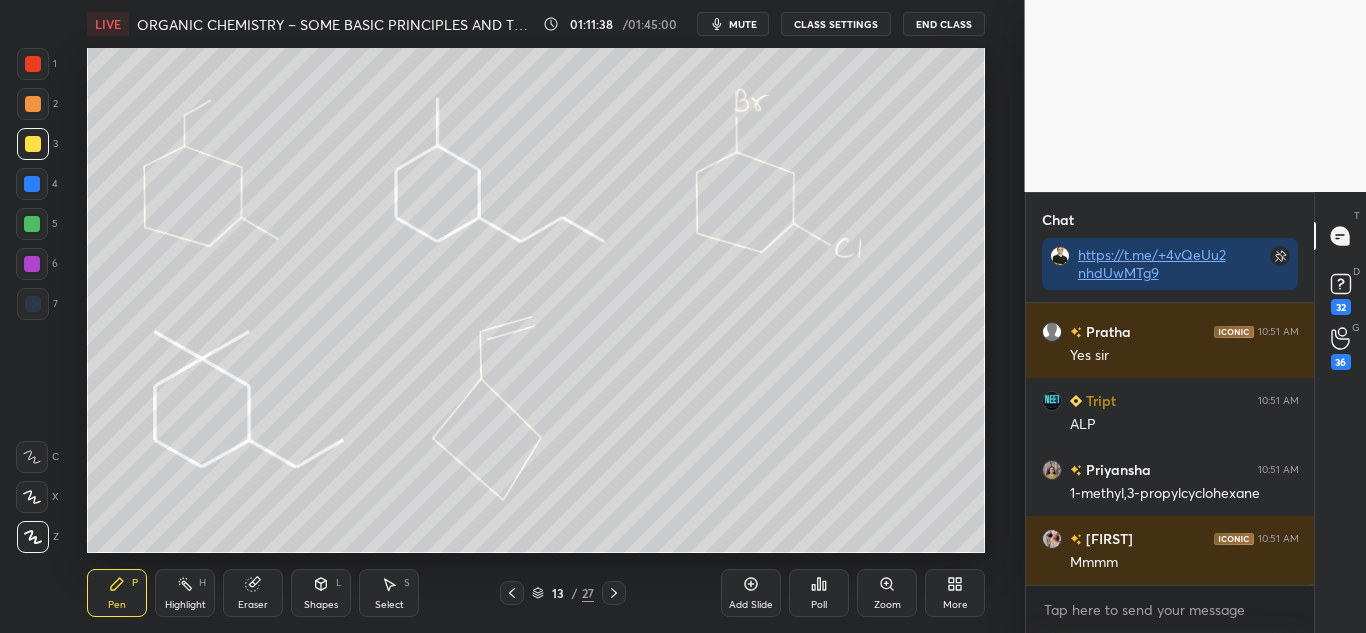 click on "LIVE ORGANIC CHEMISTRY – SOME BASIC PRINCIPLES AND TECHNIQUES (IUPAC Nomenclature) - 8 01:11:38 /  01:45:00 mute CLASS SETTINGS End Class Setting up your live class Poll for   secs No correct answer Start poll Back ORGANIC CHEMISTRY – SOME BASIC PRINCIPLES AND TECHNIQUES (IUPAC Nomenclature) - 8 • L8 of Course on Organic Chemistry NEET 2026 Ajit Chandra Divedi (ACiD Sir) Pen P Highlight H Eraser Shapes L Select S 13 / 27 Add Slide Poll Zoom More" at bounding box center [536, 316] 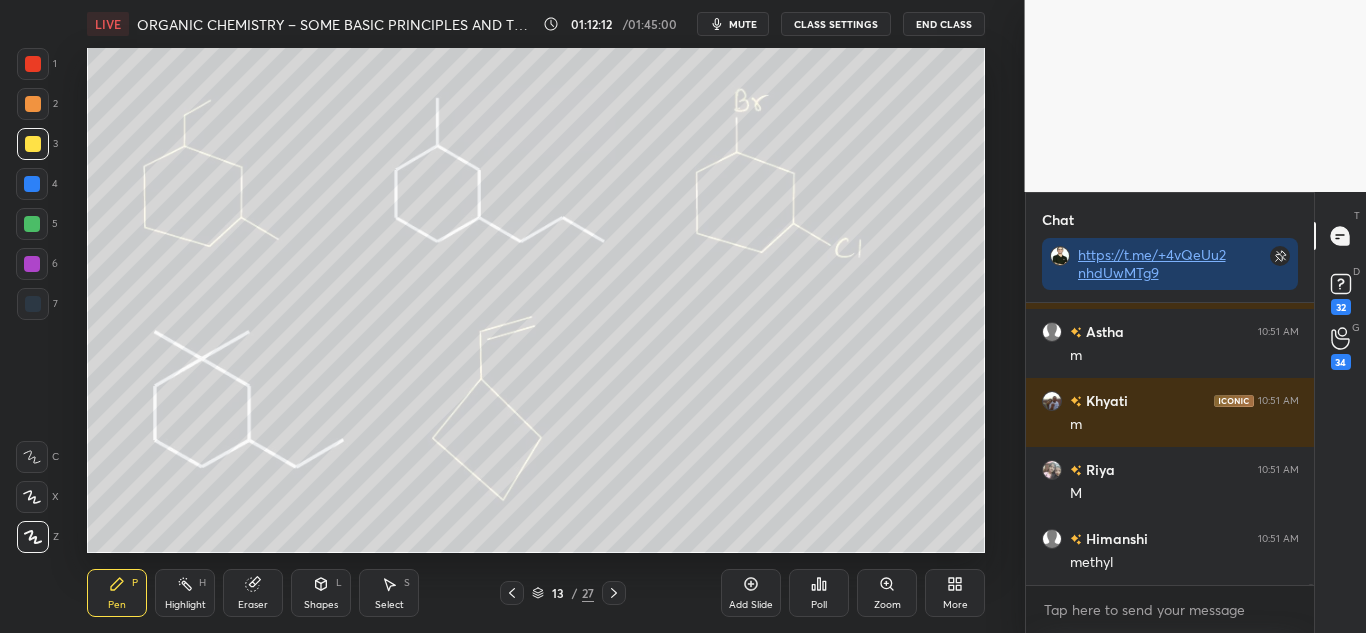 drag, startPoint x: 32, startPoint y: 56, endPoint x: 76, endPoint y: 62, distance: 44.407207 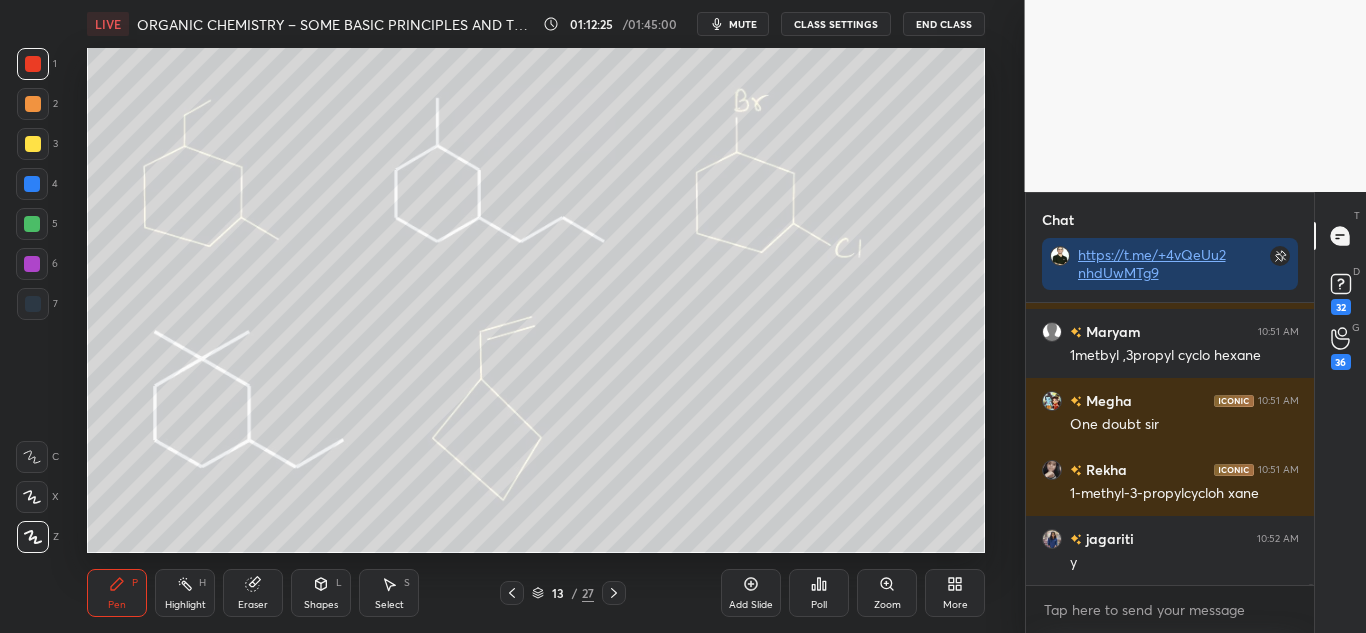 click at bounding box center [33, 144] 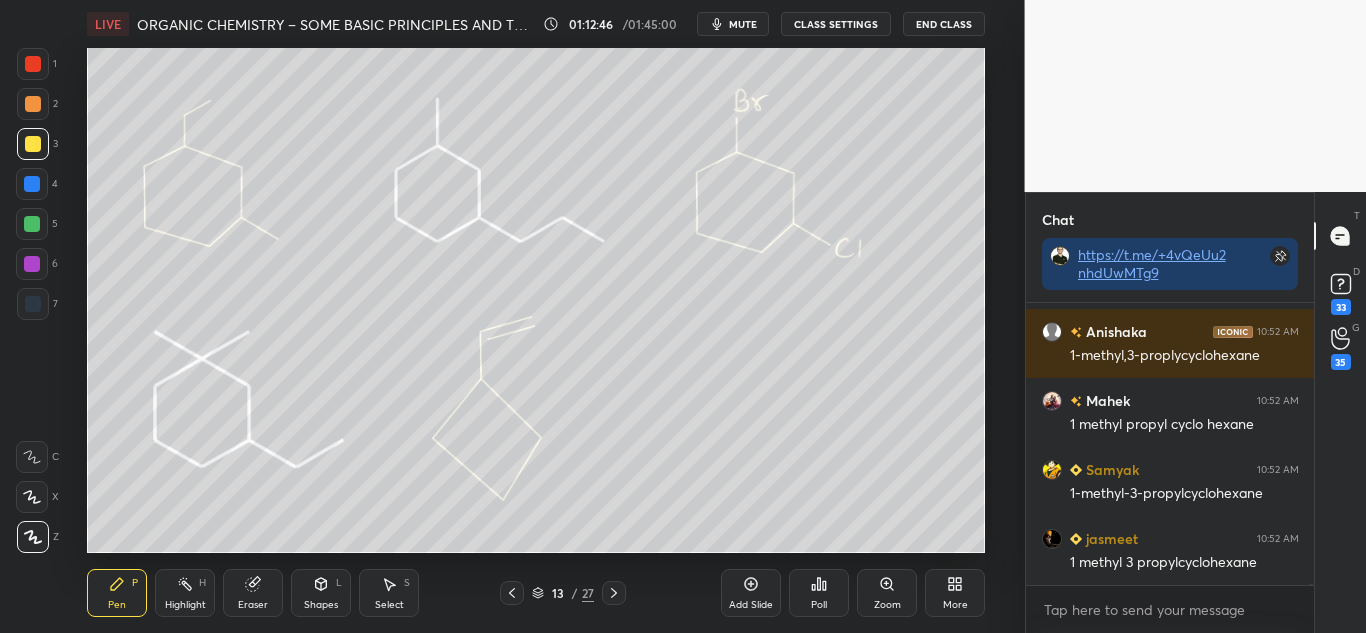 click on "Highlight H" at bounding box center [185, 593] 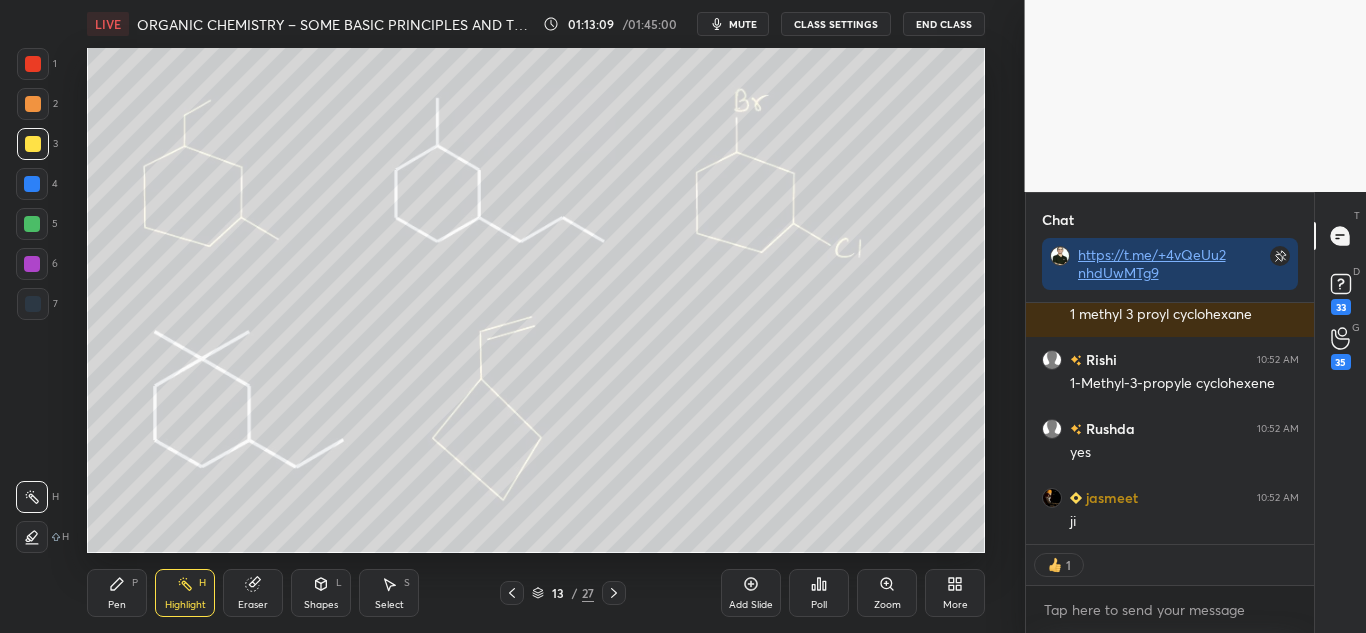 click on "LIVE ORGANIC CHEMISTRY – SOME BASIC PRINCIPLES AND TECHNIQUES (IUPAC Nomenclature) - 8 01:13:09 /  01:45:00 mute CLASS SETTINGS End Class Setting up your live class Poll for   secs No correct answer Start poll Back ORGANIC CHEMISTRY – SOME BASIC PRINCIPLES AND TECHNIQUES (IUPAC Nomenclature) - 8 • L8 of Course on Organic Chemistry NEET 2026 Ajit Chandra Divedi (ACiD Sir) Pen P Highlight H Eraser Shapes L Select S 13 / 27 Add Slide Poll Zoom More" at bounding box center [536, 316] 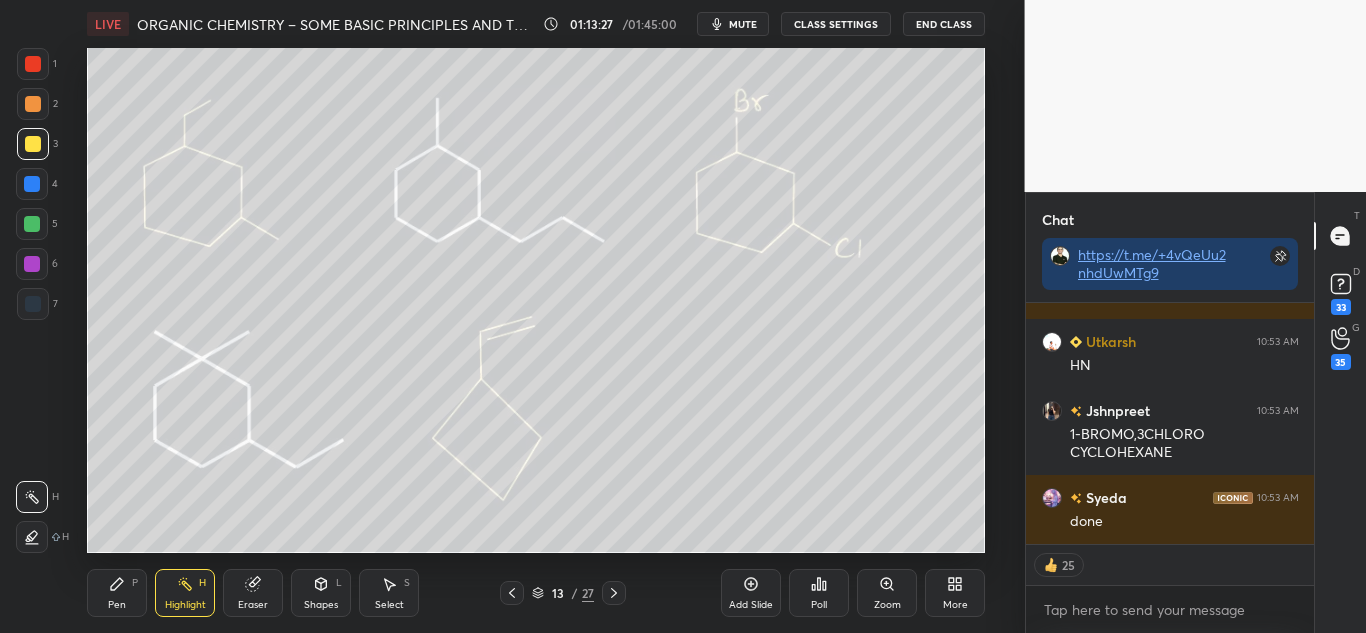 click at bounding box center [33, 64] 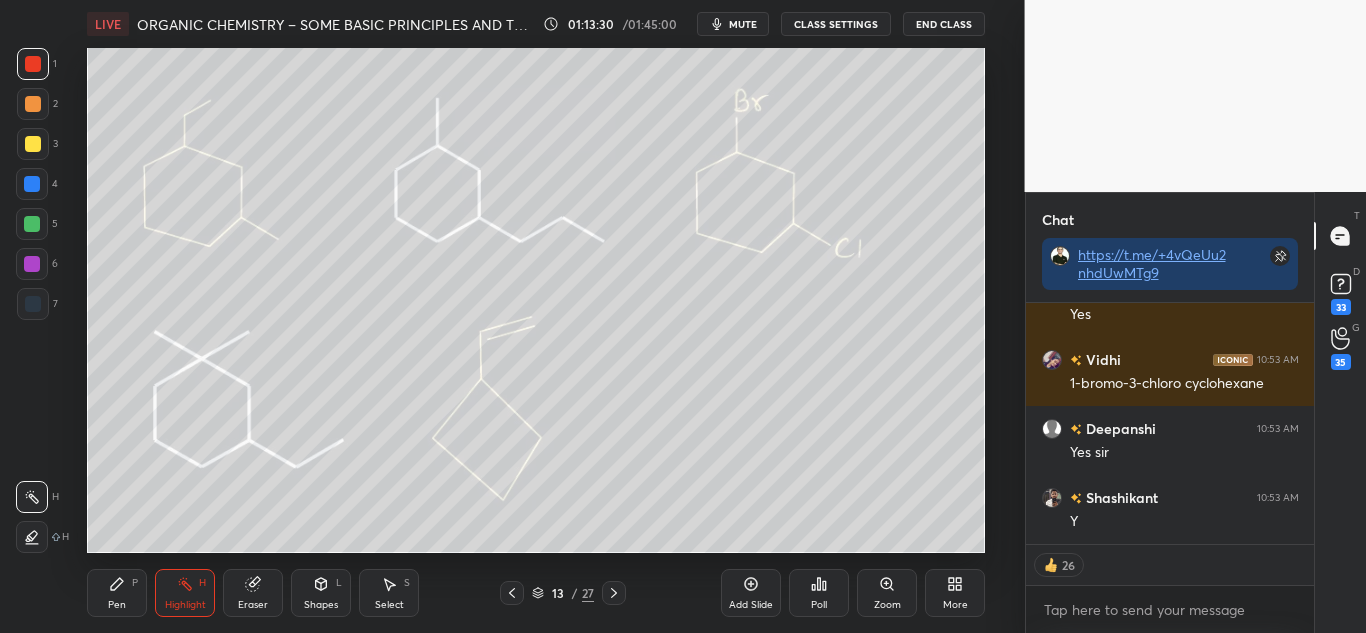 click on "Pen" at bounding box center [117, 605] 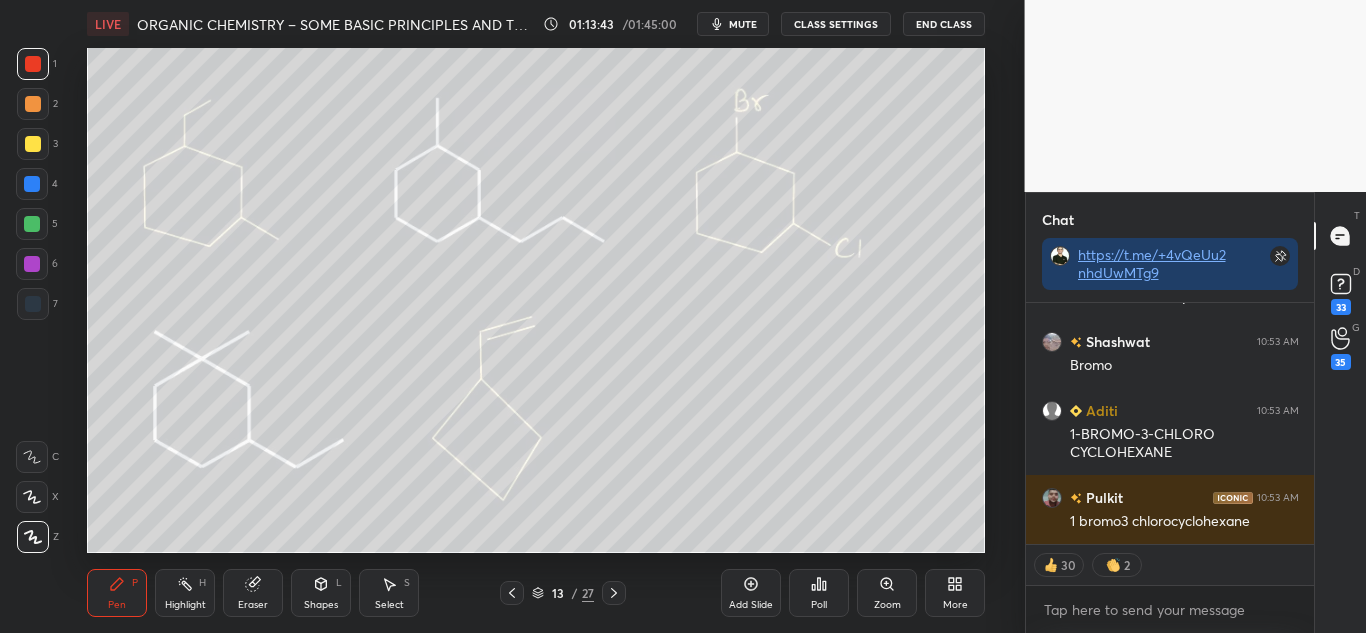 click at bounding box center (33, 104) 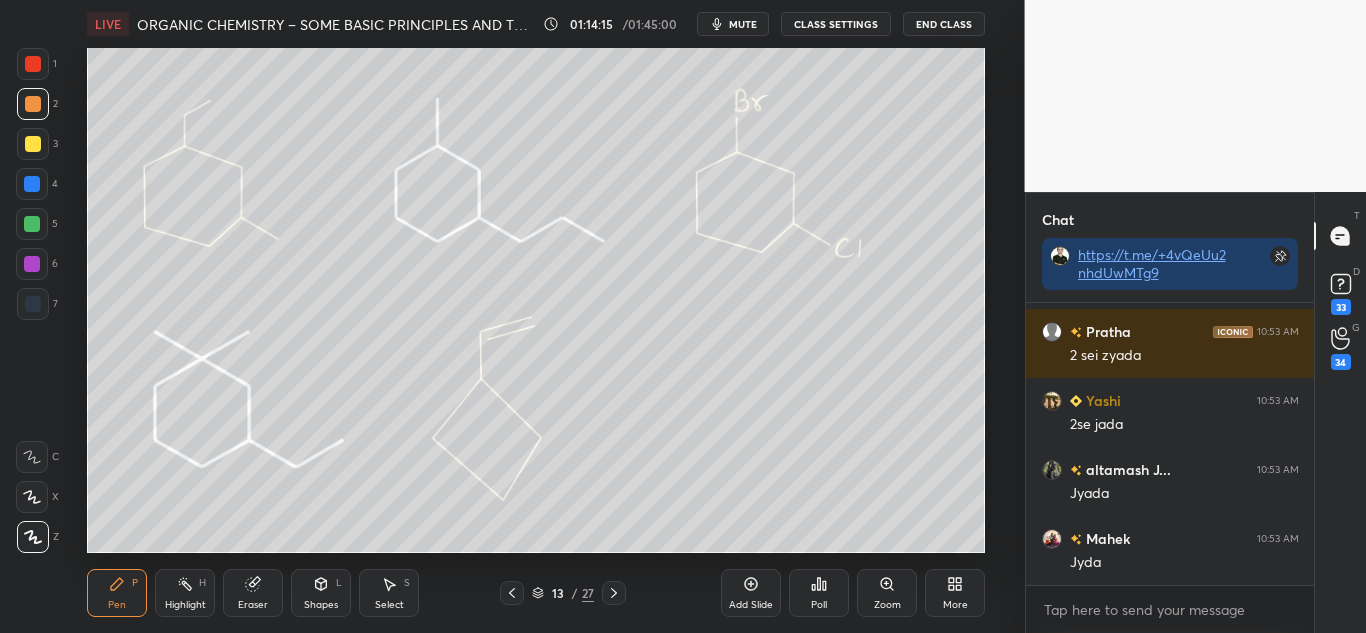 click at bounding box center [33, 144] 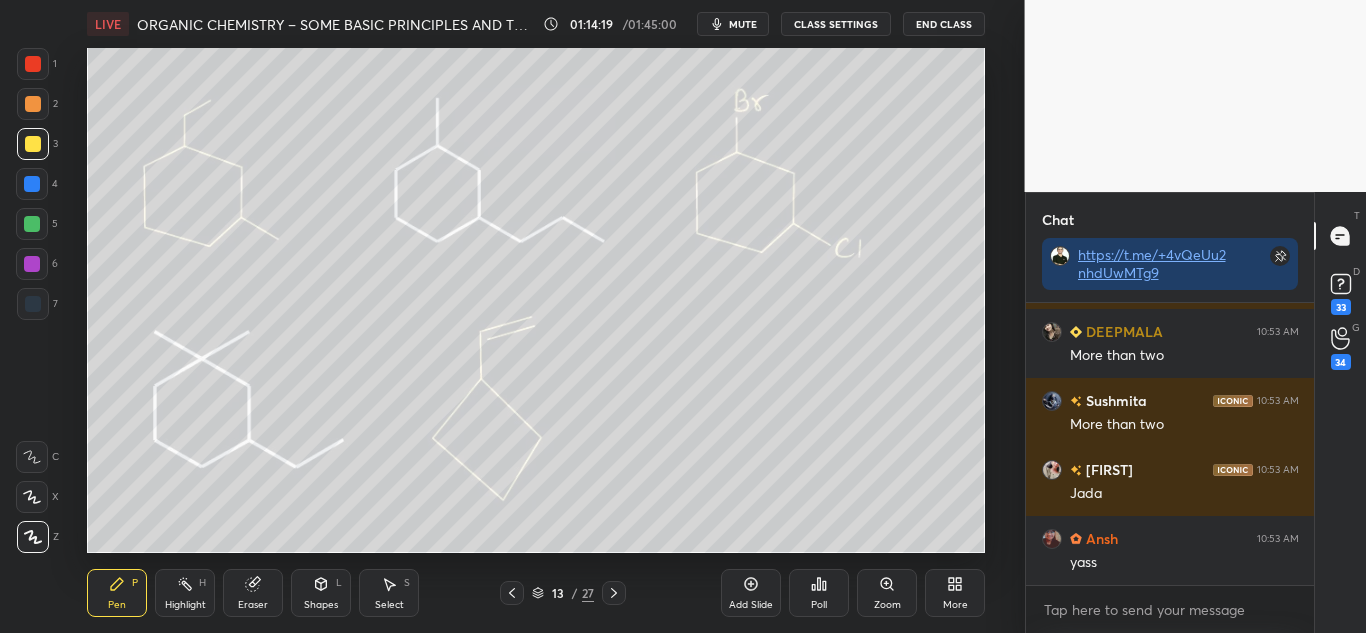 click at bounding box center [32, 224] 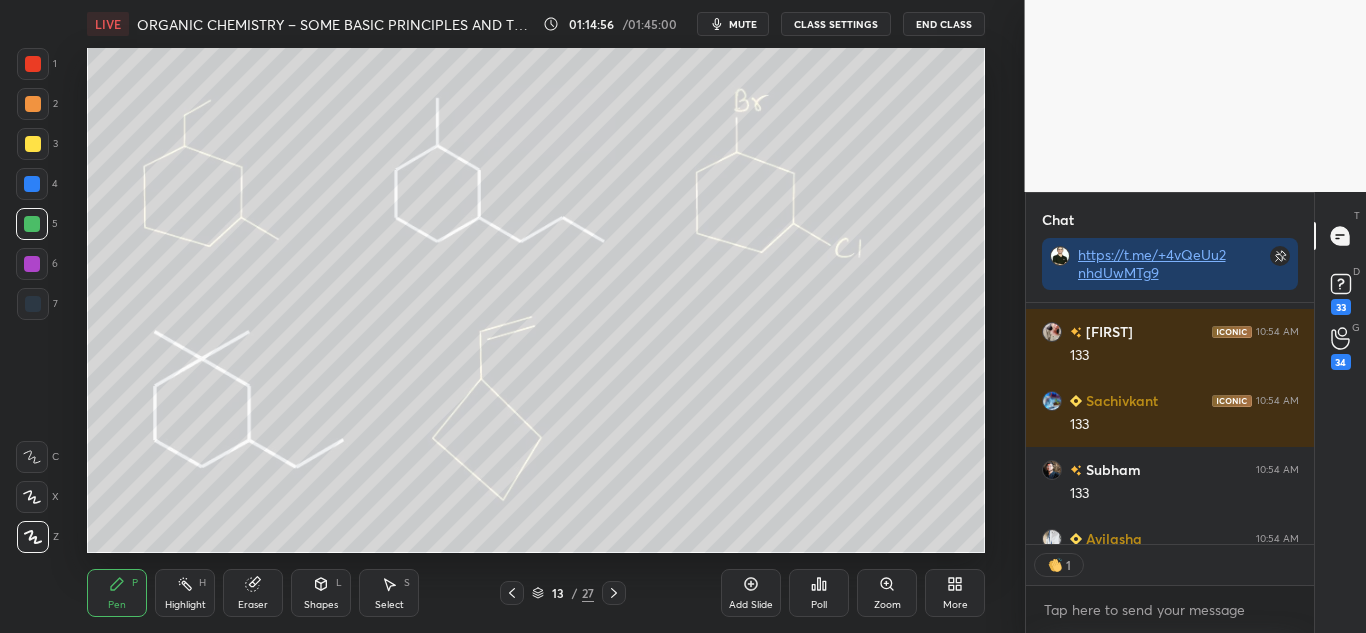 click at bounding box center [33, 144] 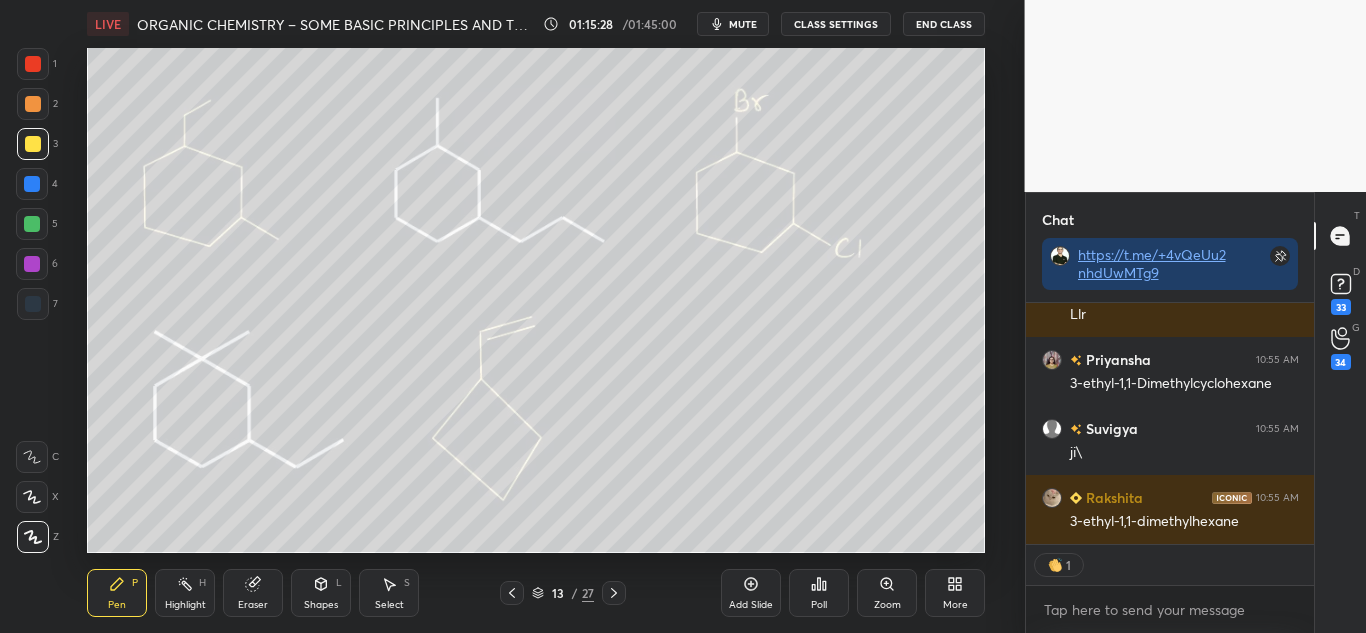 click at bounding box center [33, 64] 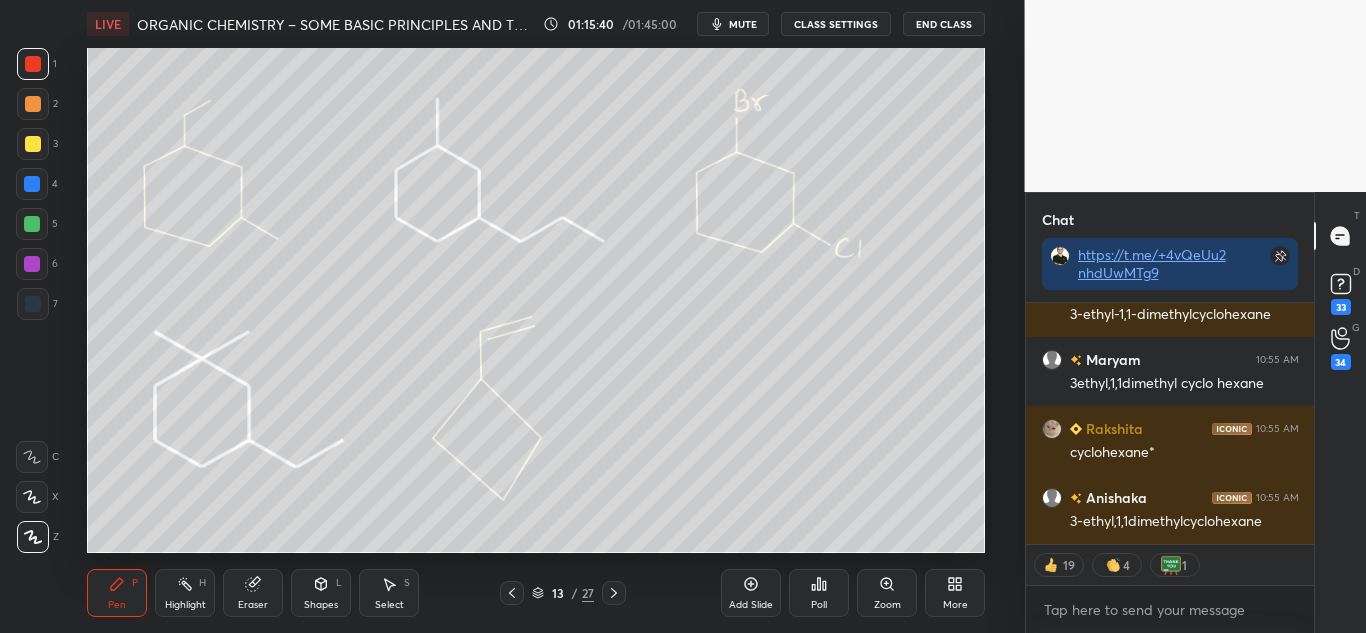 click at bounding box center (33, 104) 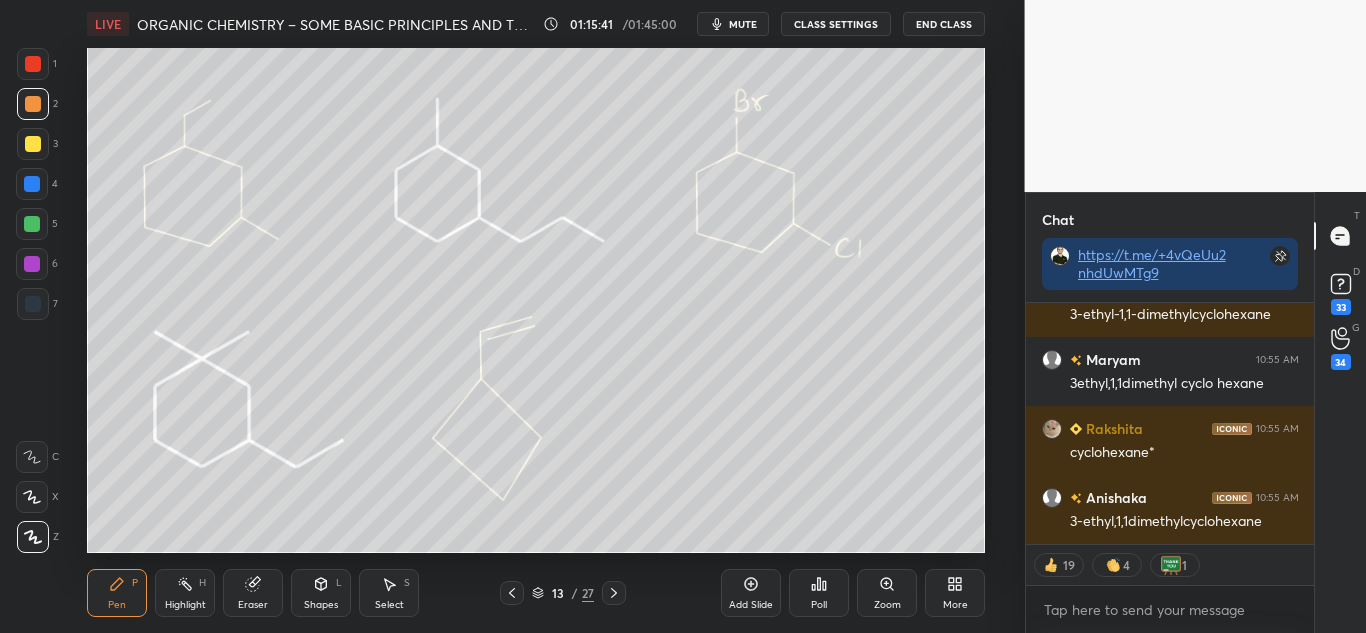click at bounding box center [33, 144] 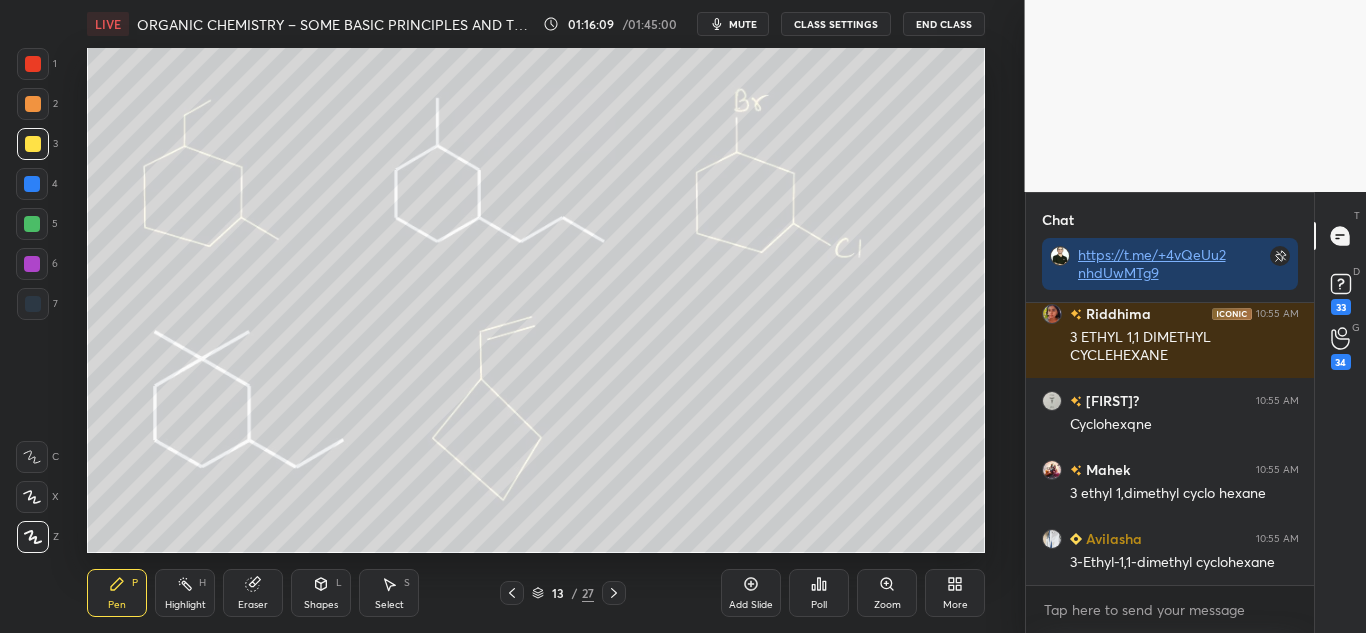 drag, startPoint x: 182, startPoint y: 598, endPoint x: 192, endPoint y: 590, distance: 12.806249 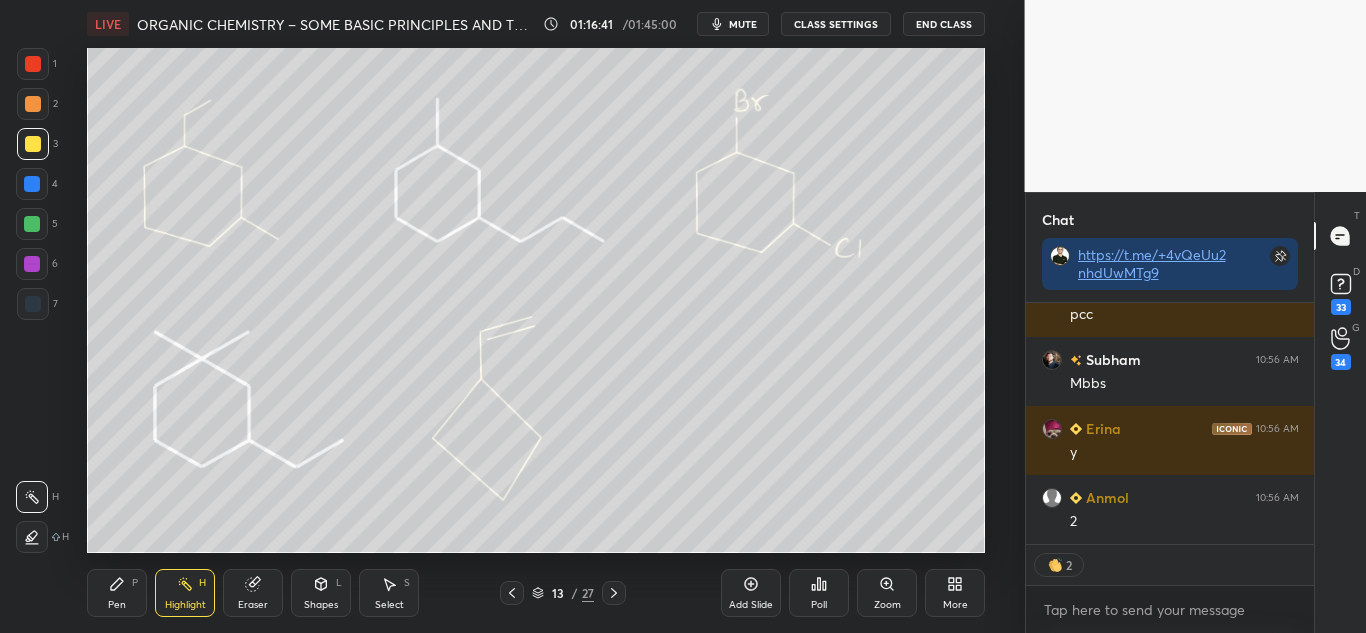 click 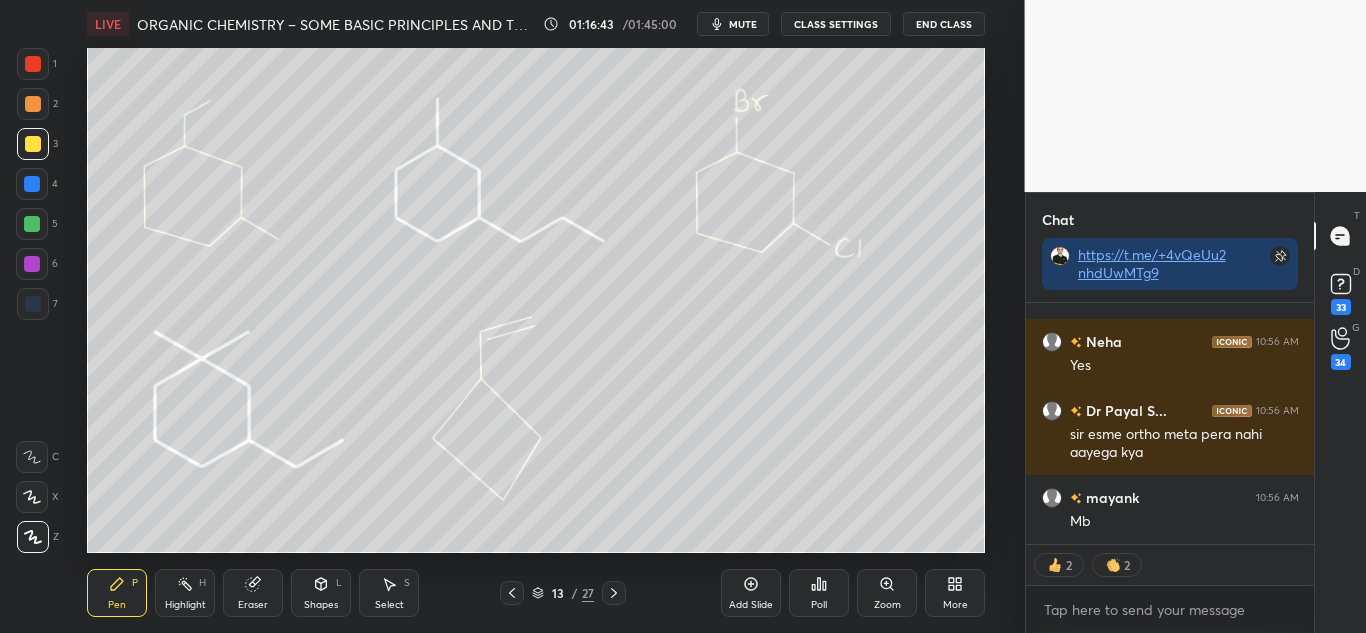 click at bounding box center (33, 64) 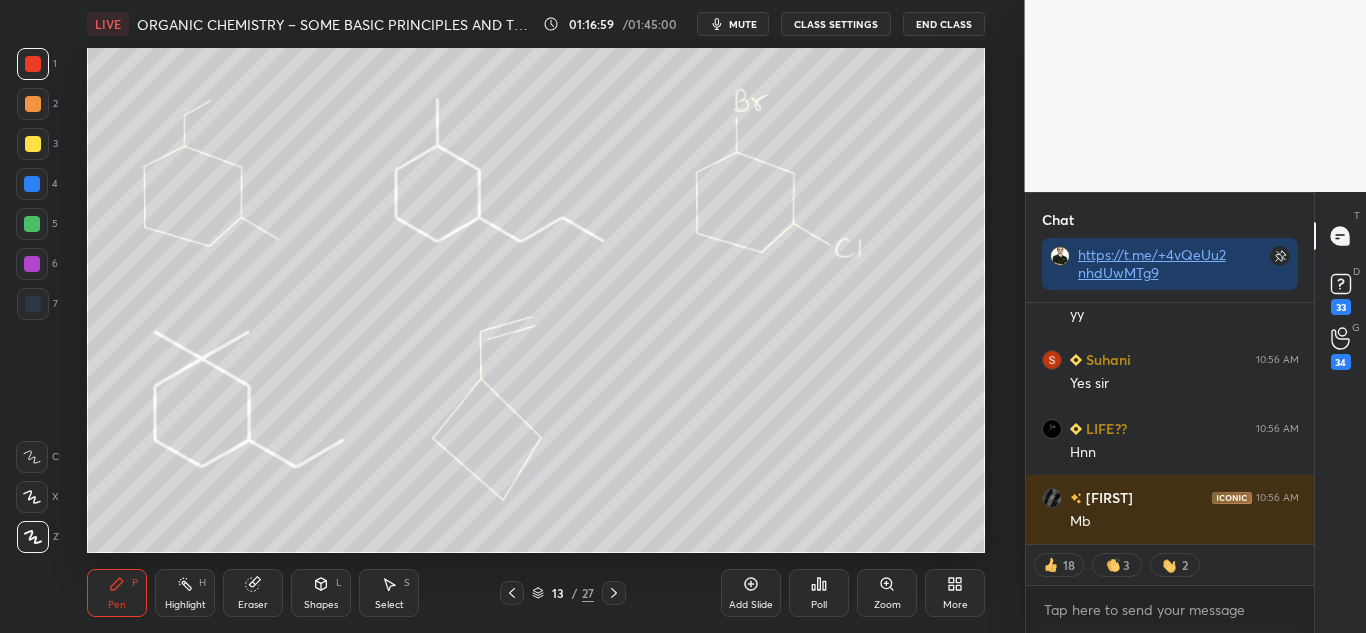 click at bounding box center [33, 144] 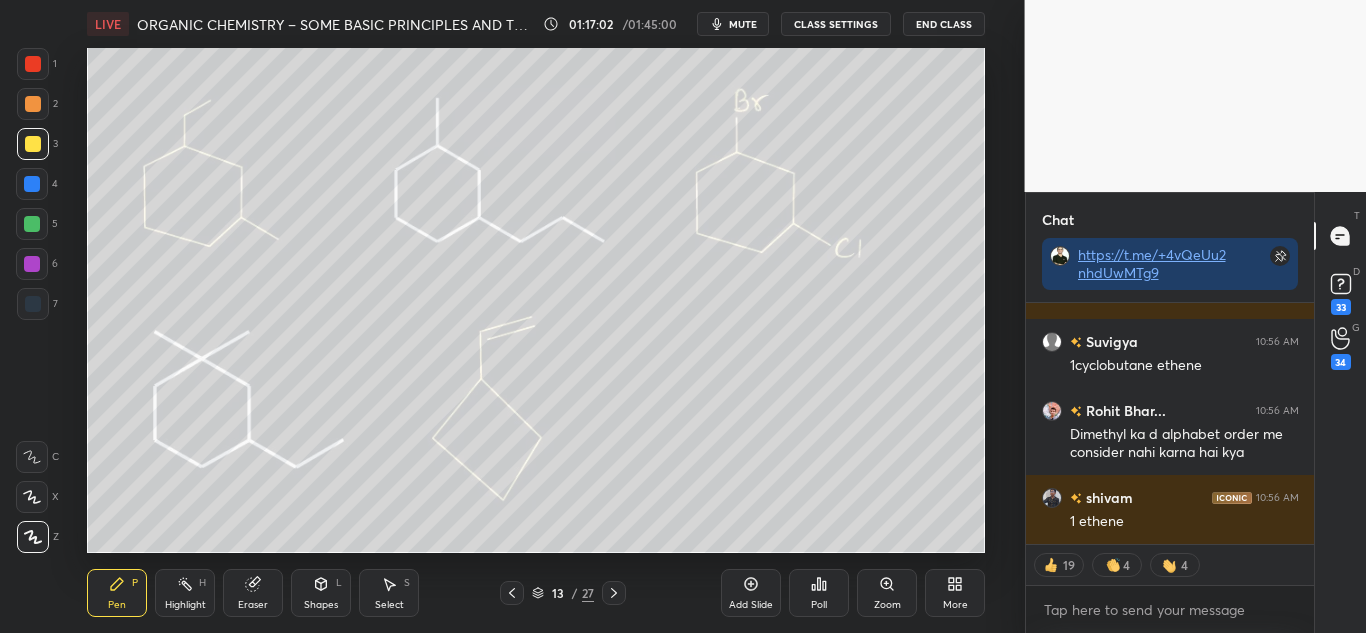 click at bounding box center (33, 64) 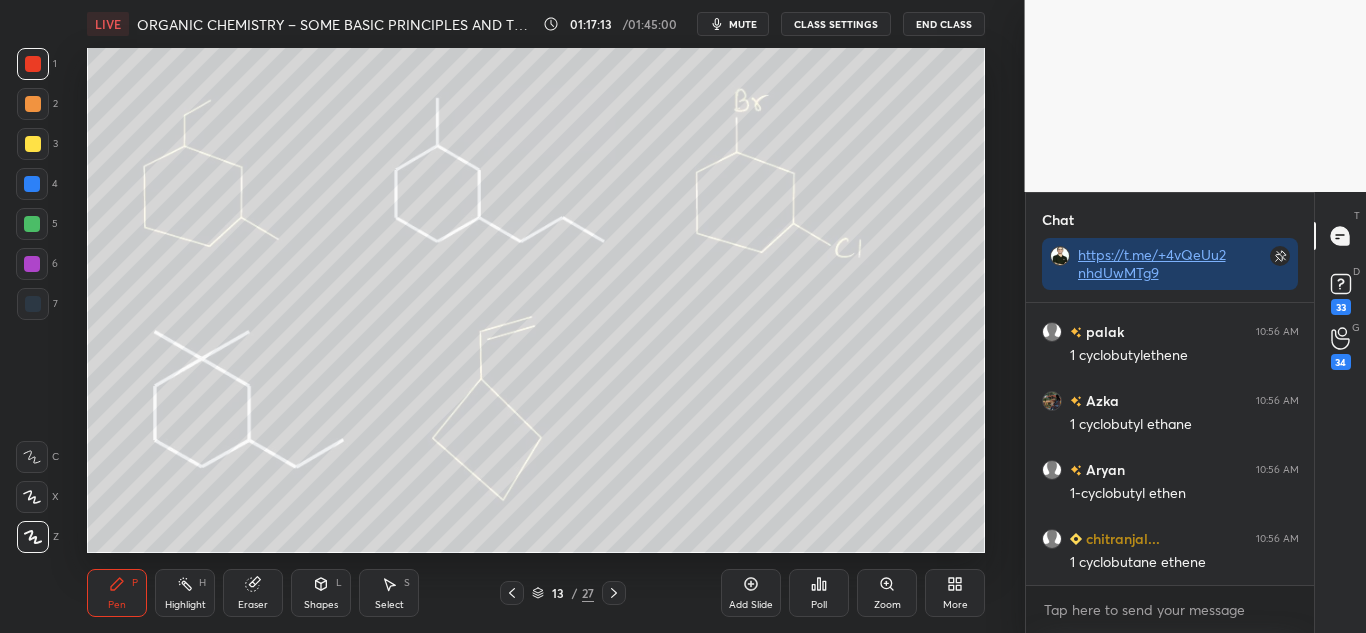 click at bounding box center (33, 144) 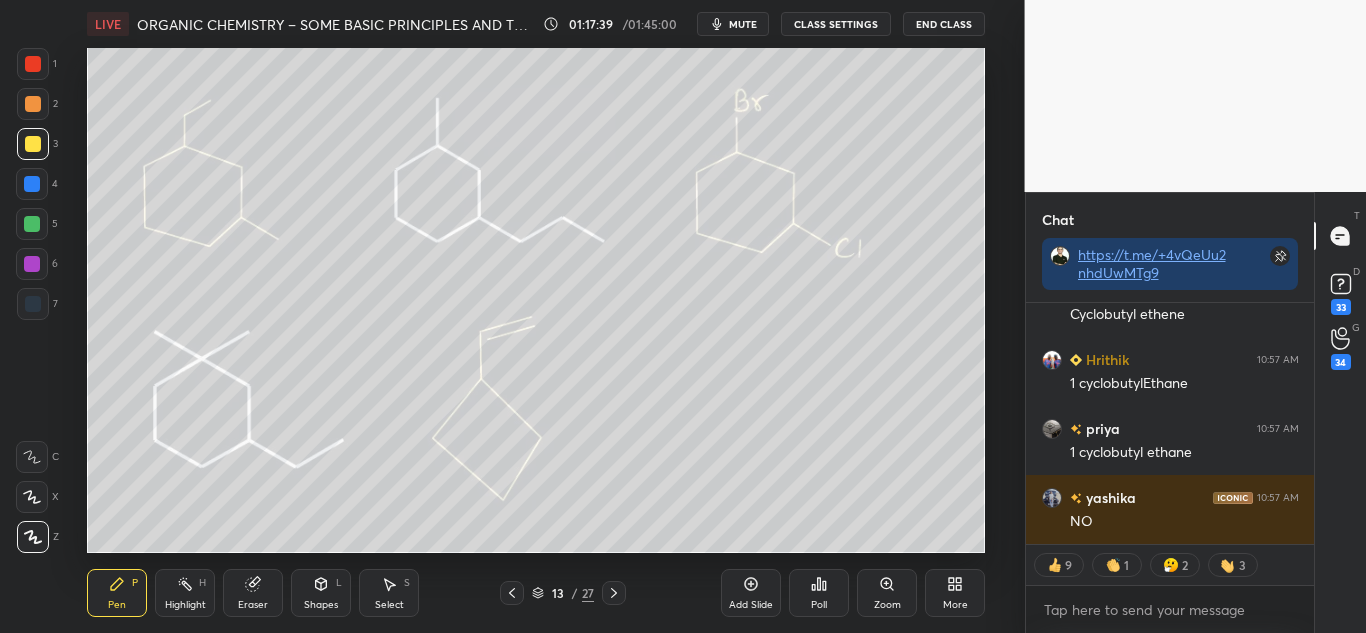 click at bounding box center (33, 104) 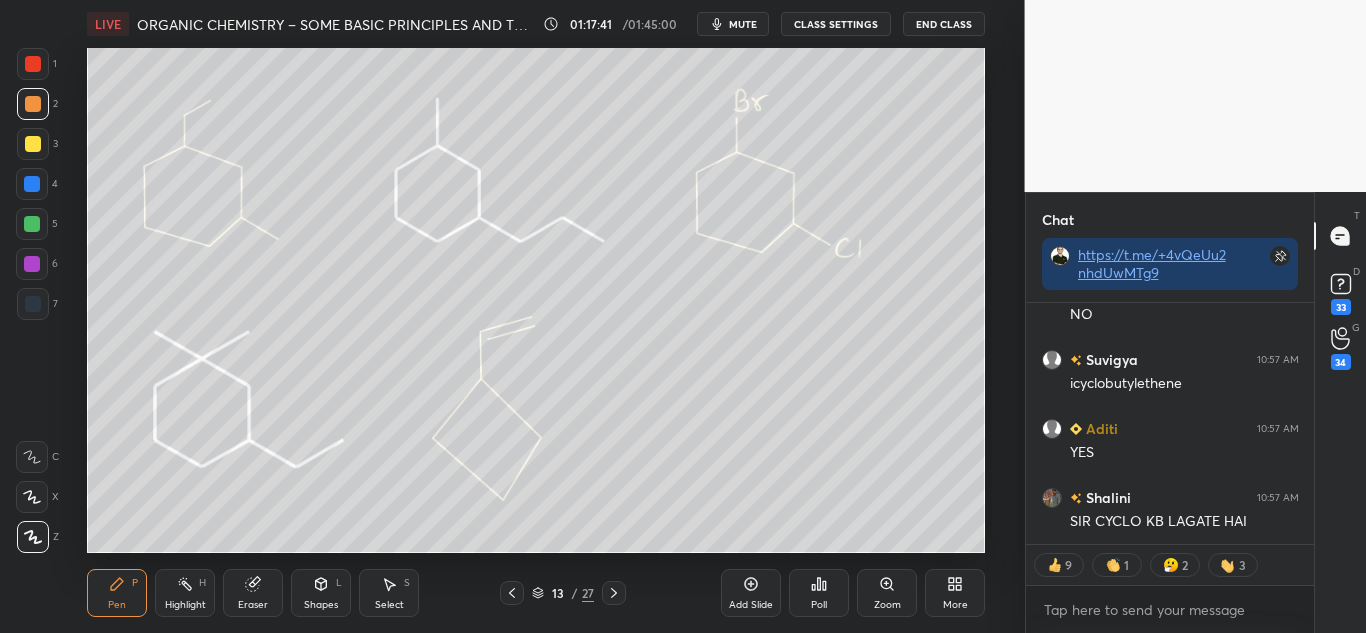 click on "Highlight" at bounding box center (185, 605) 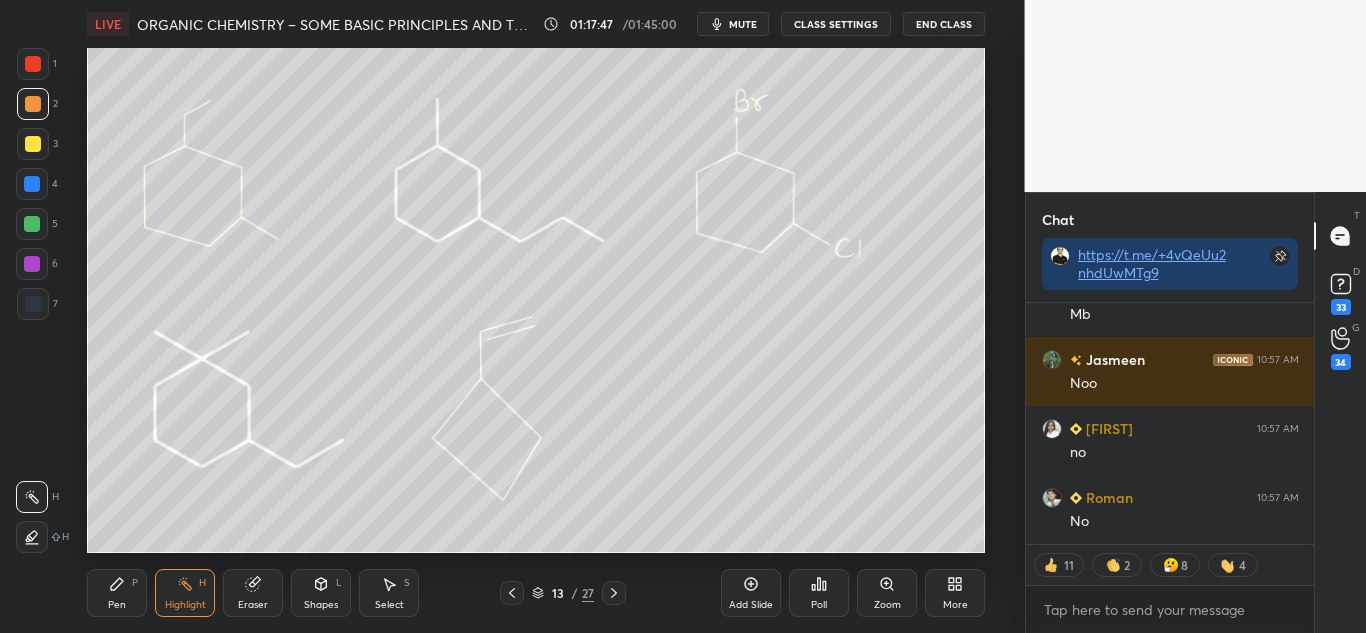 click on "Pen P" at bounding box center (117, 593) 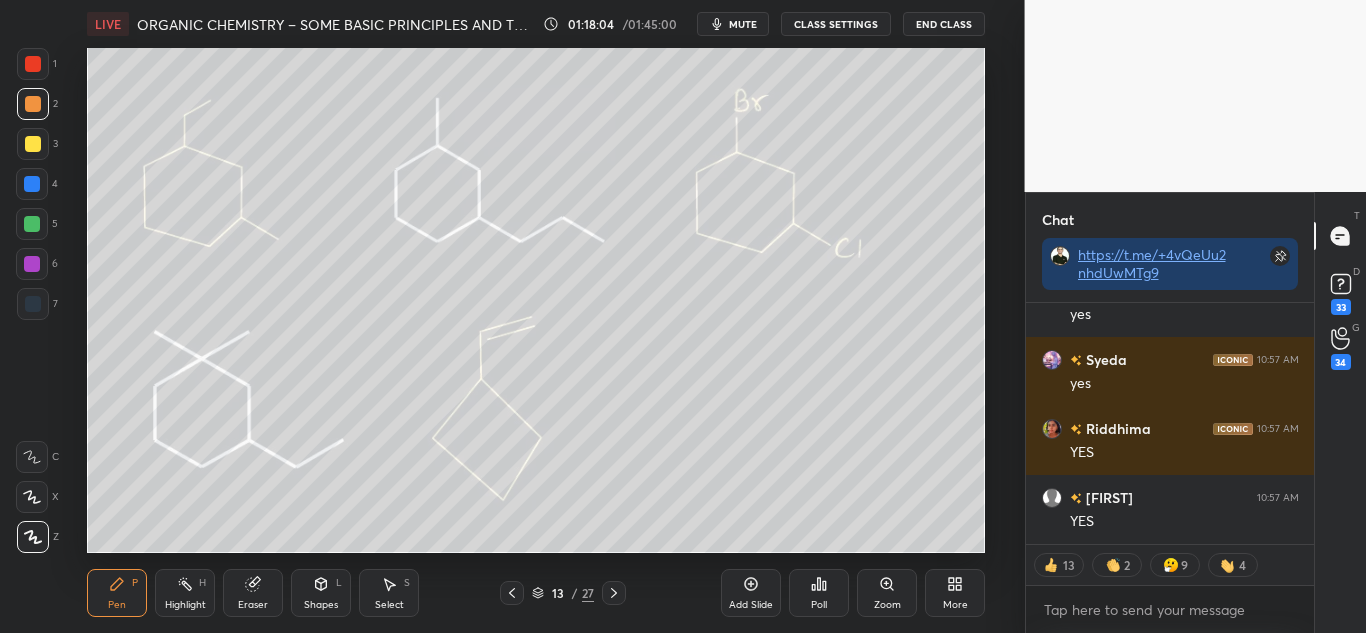drag, startPoint x: 189, startPoint y: 603, endPoint x: 209, endPoint y: 591, distance: 23.323807 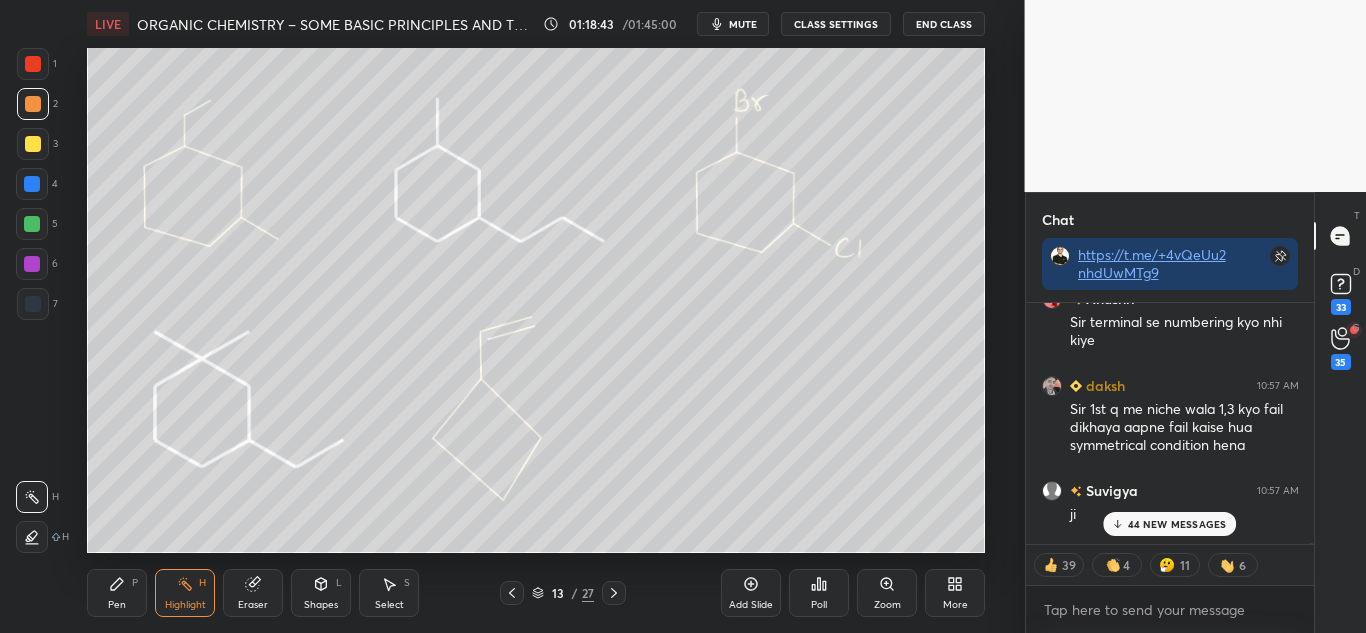 click 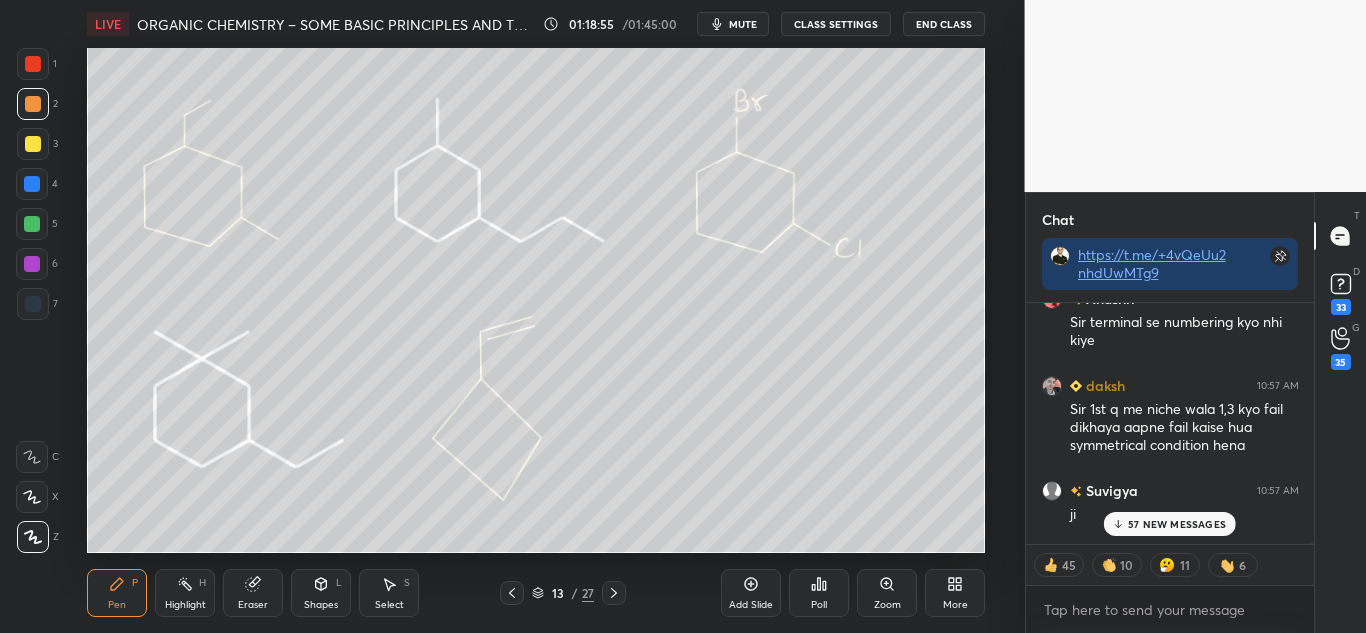 click on "57 NEW MESSAGES" at bounding box center [1177, 524] 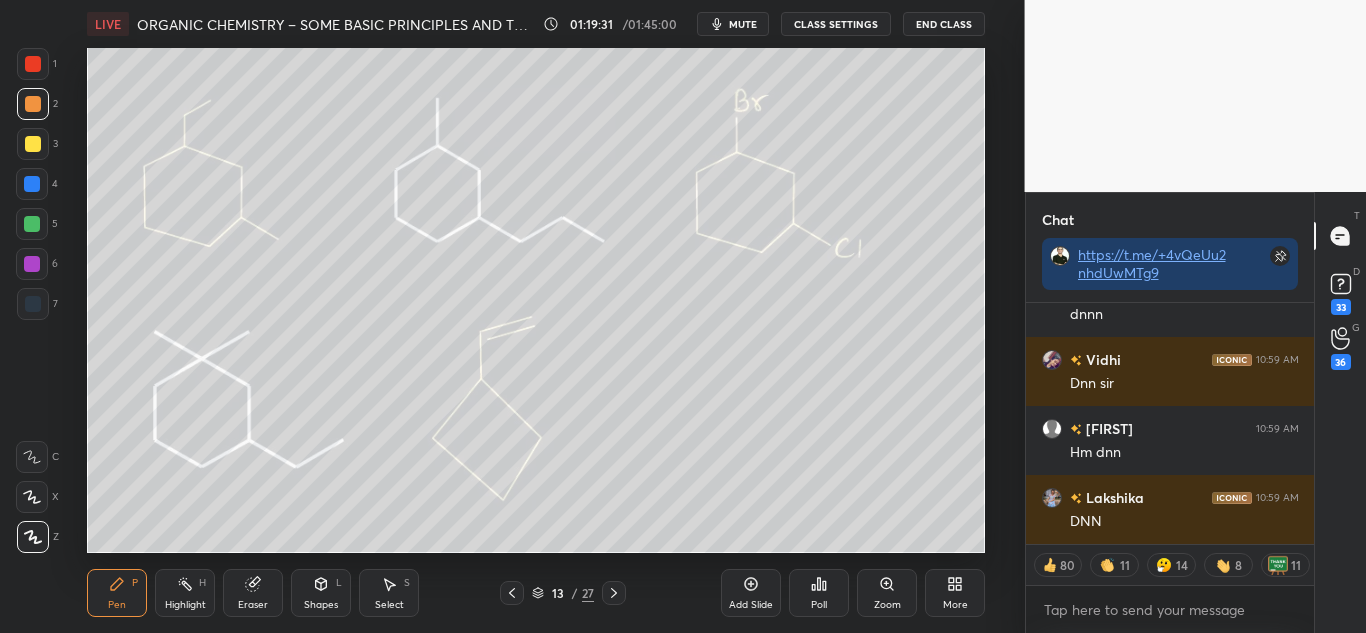 scroll, scrollTop: 208201, scrollLeft: 0, axis: vertical 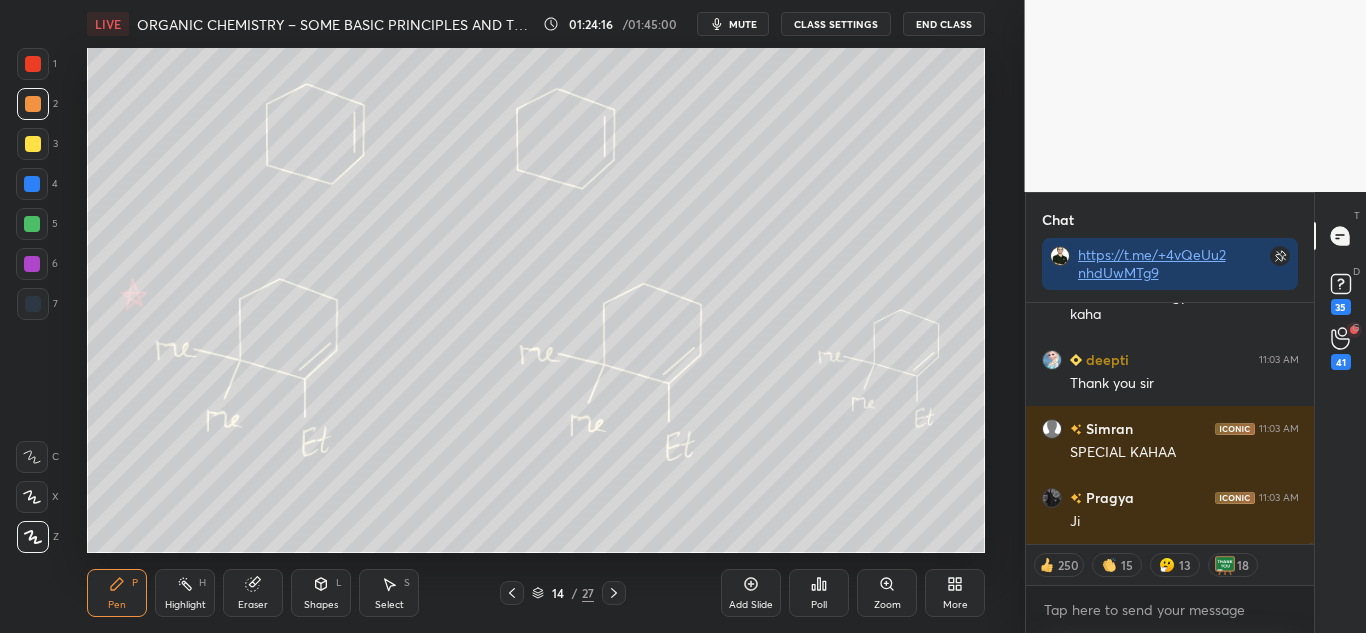 drag, startPoint x: 181, startPoint y: 584, endPoint x: 203, endPoint y: 553, distance: 38.013157 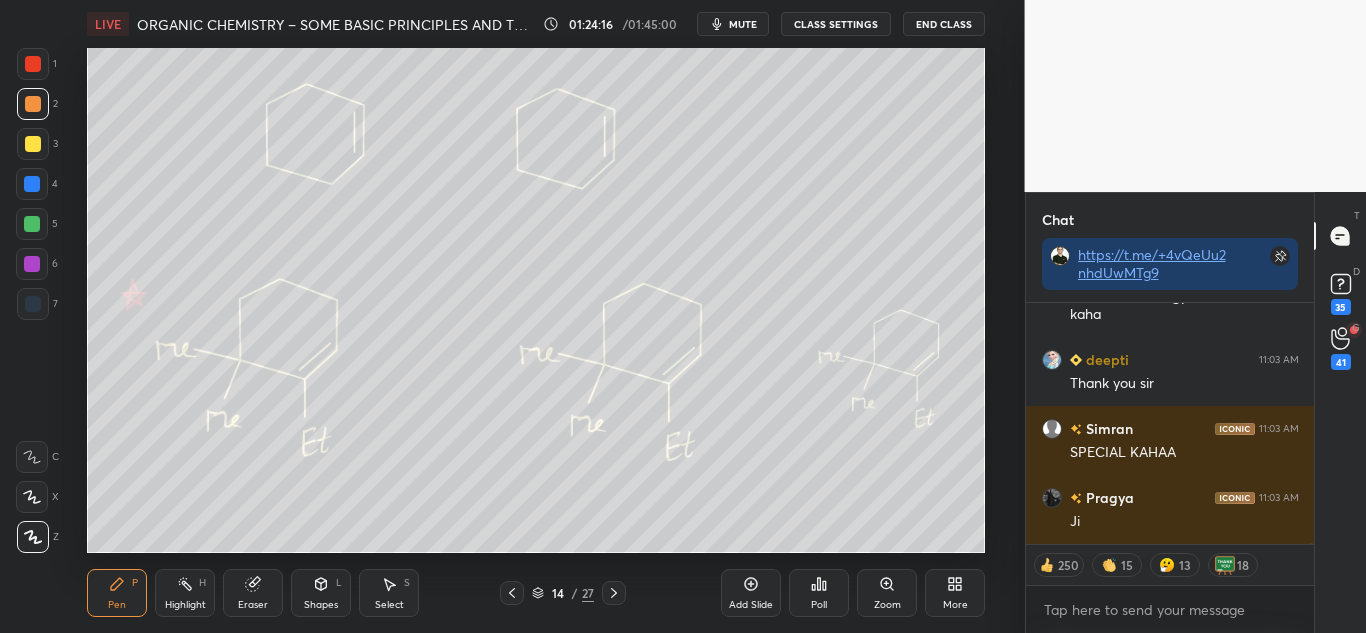 click 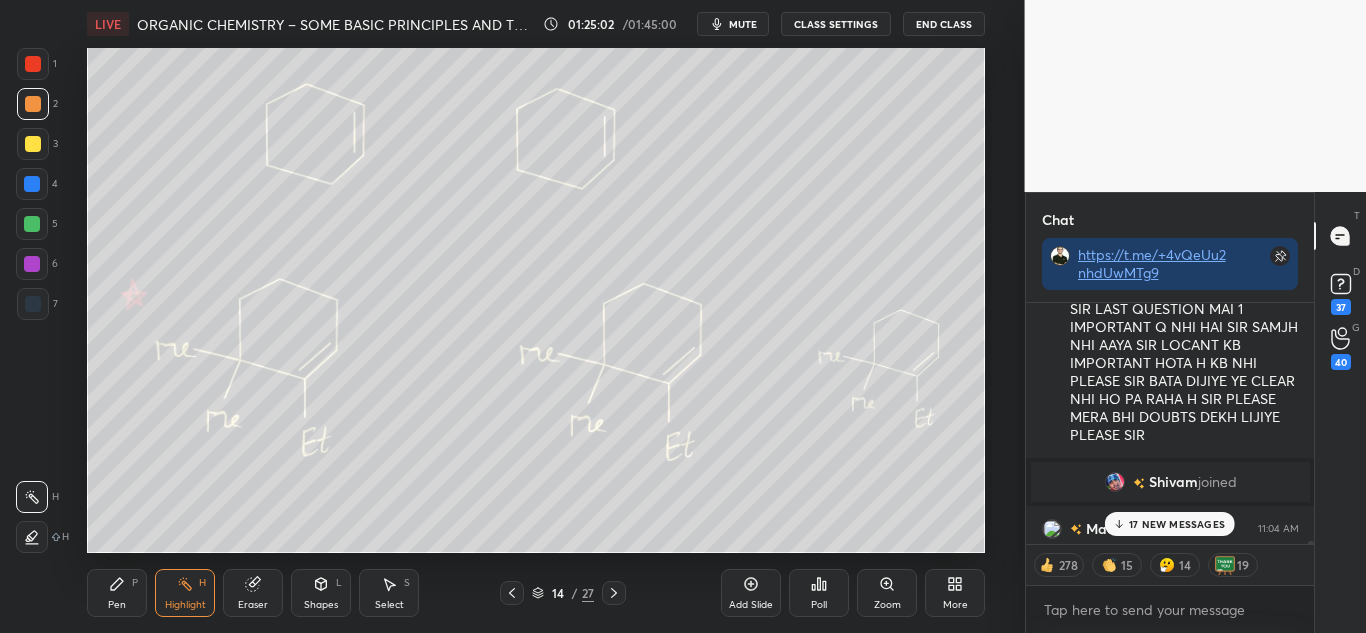 click on "17 NEW MESSAGES" at bounding box center [1177, 524] 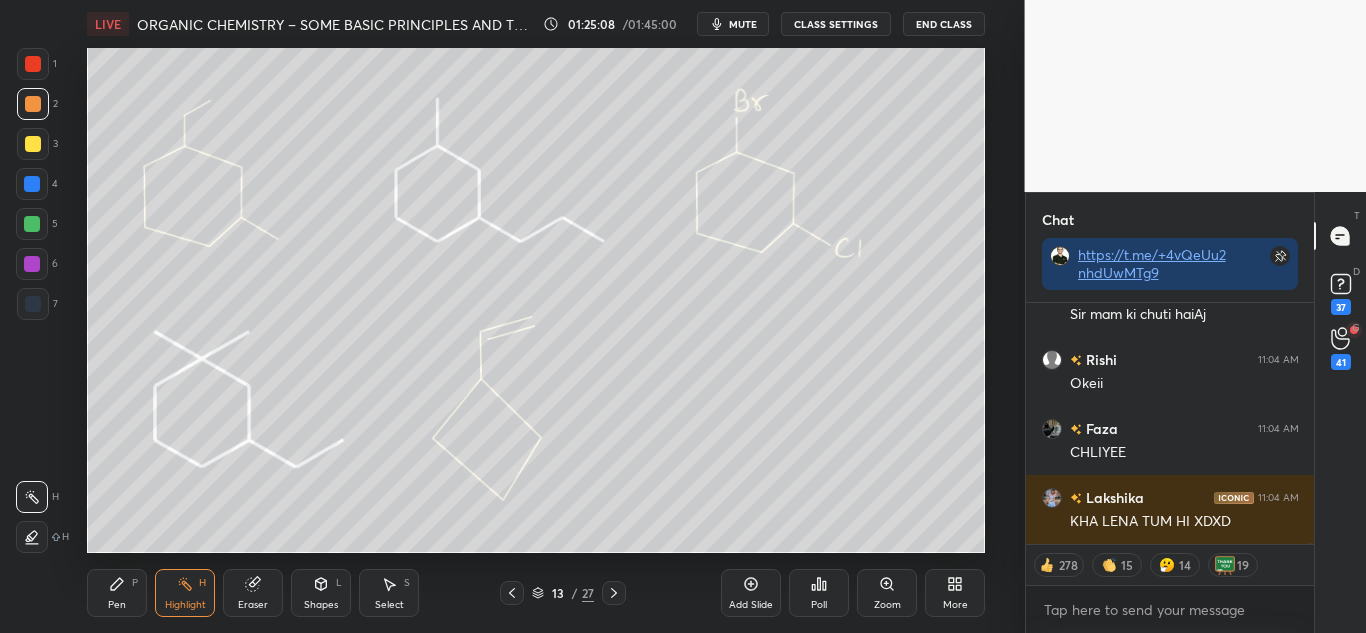 scroll, scrollTop: 92197, scrollLeft: 0, axis: vertical 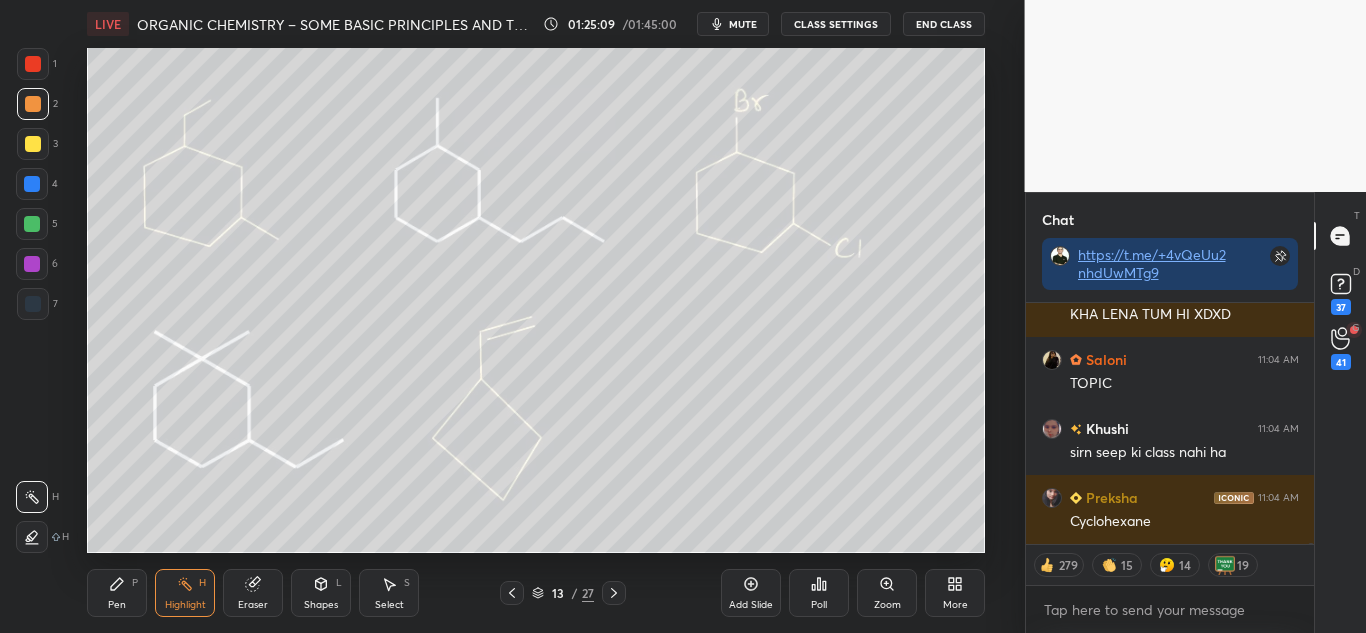click on "Pen P" at bounding box center [117, 593] 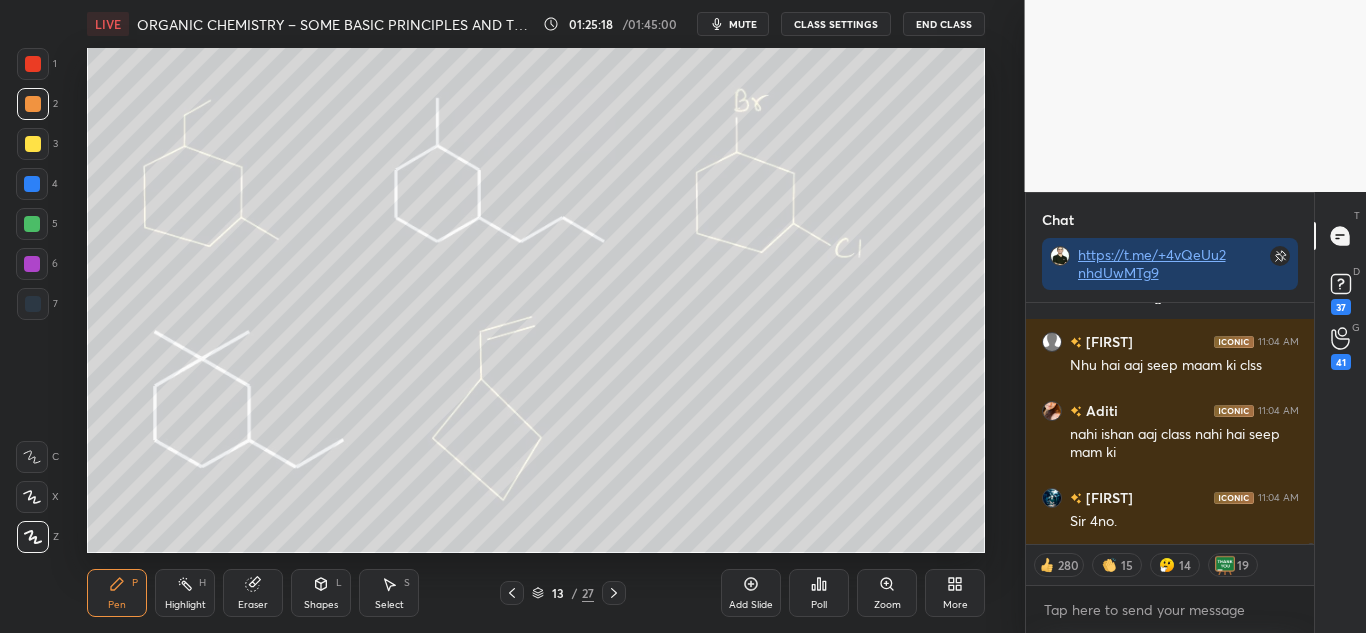 scroll, scrollTop: 93061, scrollLeft: 0, axis: vertical 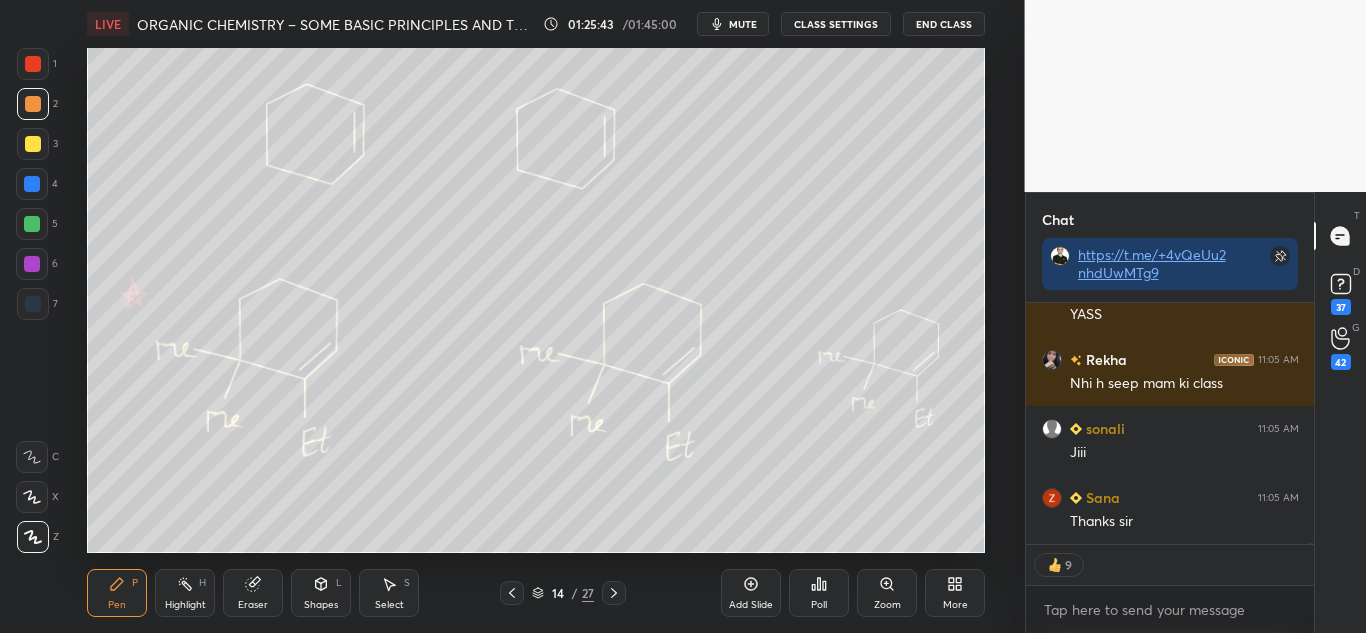 click at bounding box center [33, 64] 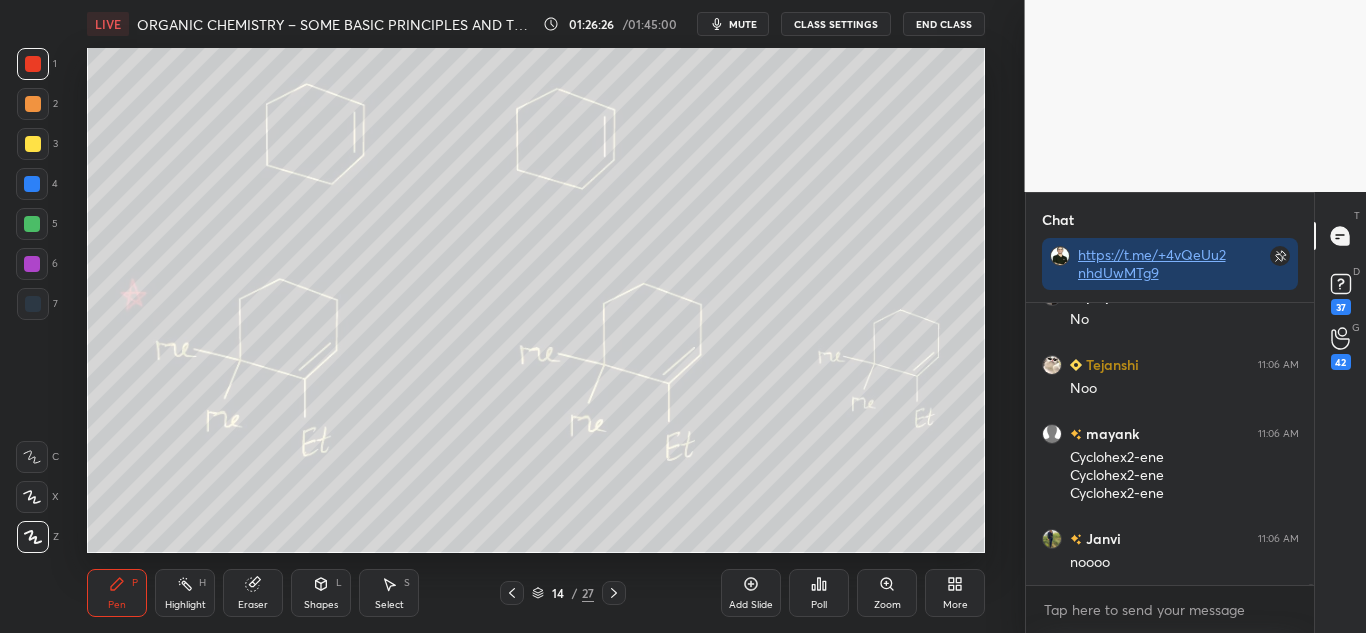 click at bounding box center (32, 224) 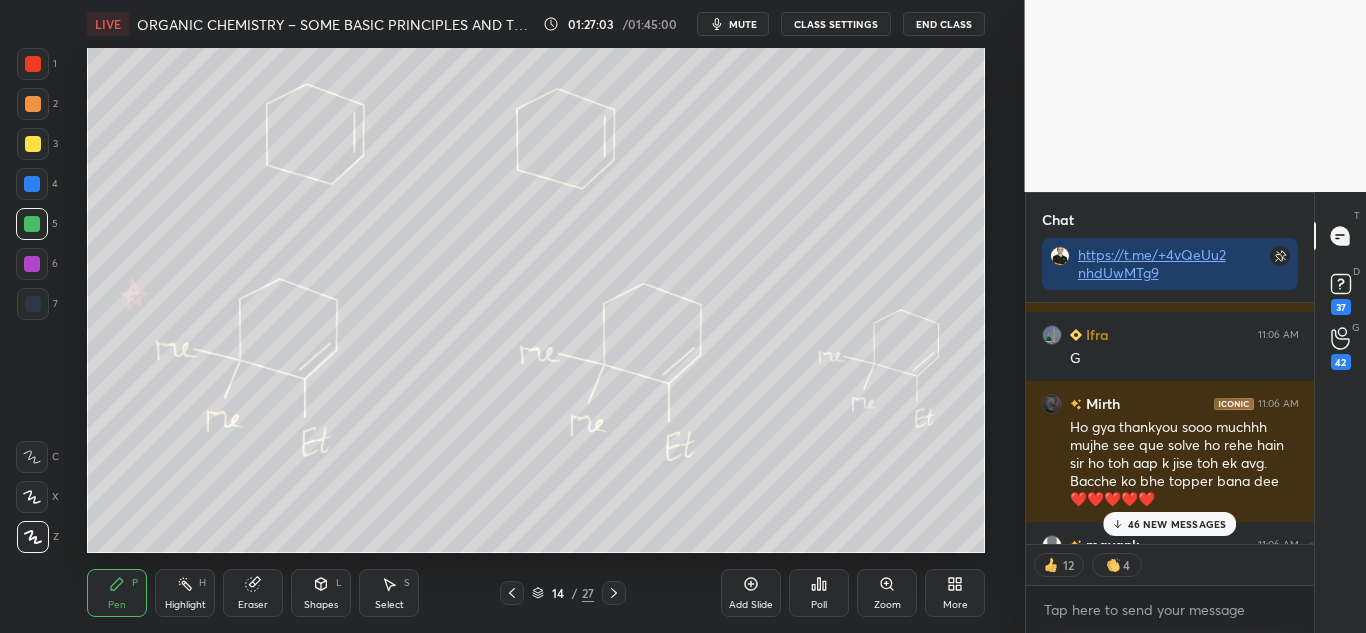click on "46 NEW MESSAGES" at bounding box center [1177, 524] 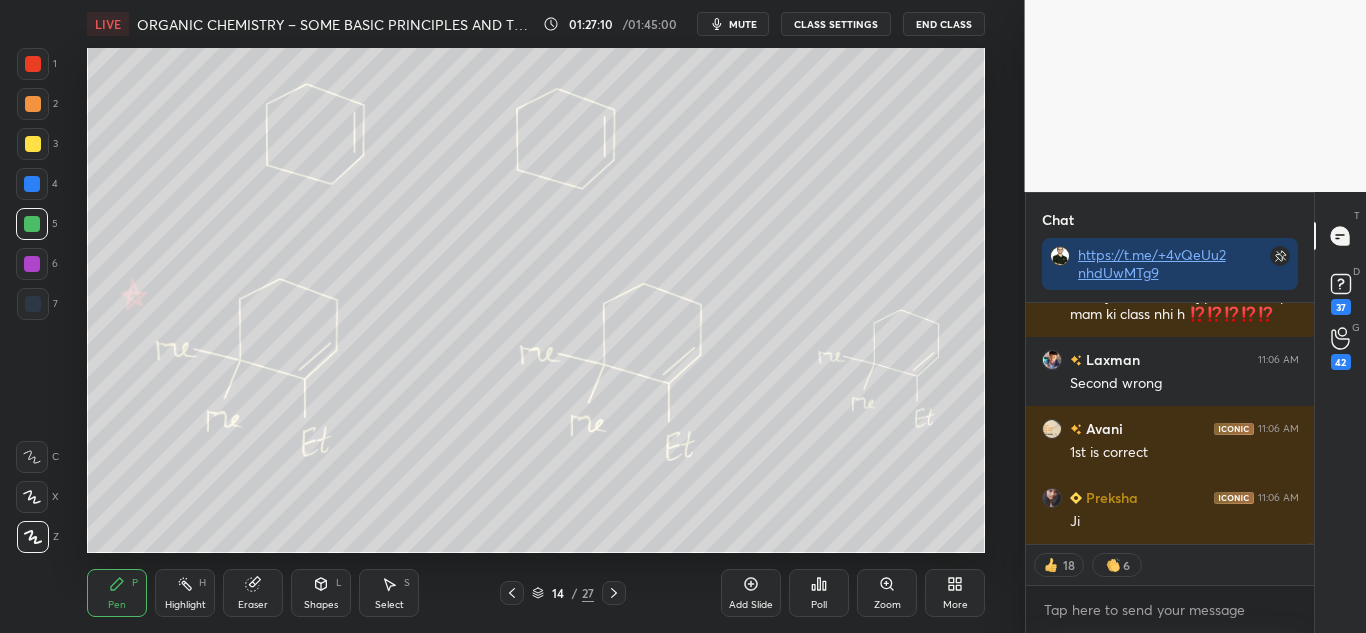 scroll, scrollTop: 99848, scrollLeft: 0, axis: vertical 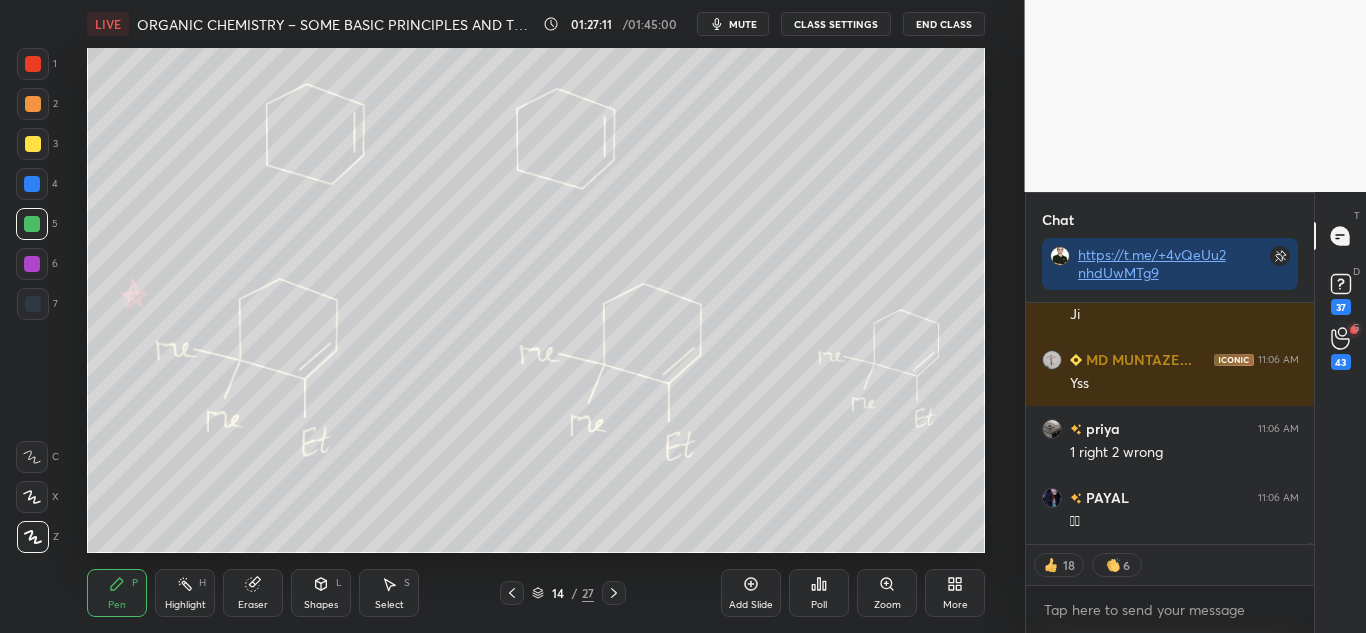 click at bounding box center [32, 224] 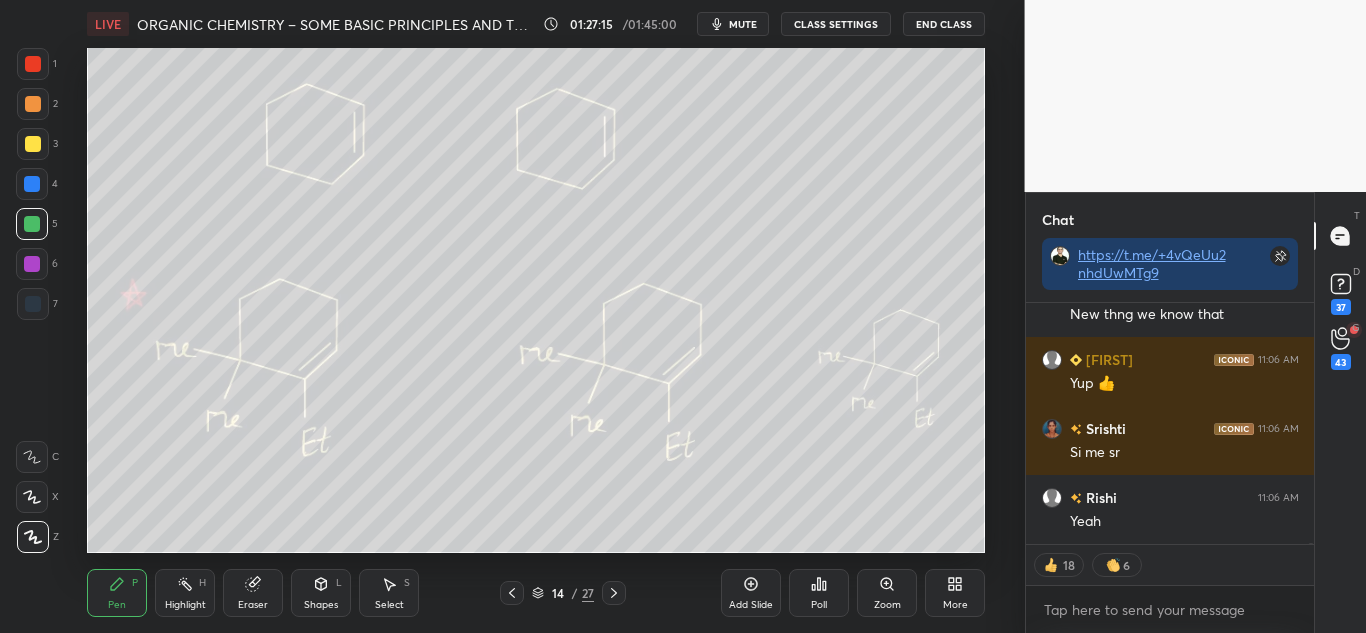 scroll, scrollTop: 100469, scrollLeft: 0, axis: vertical 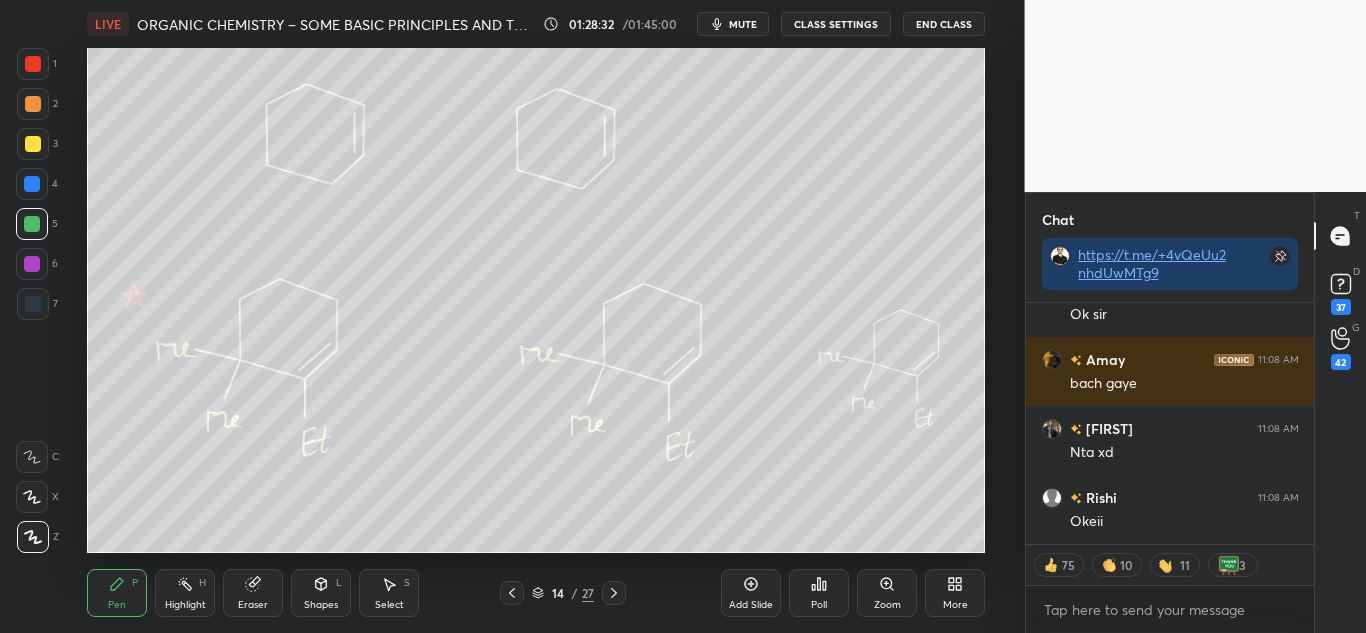 click at bounding box center (33, 144) 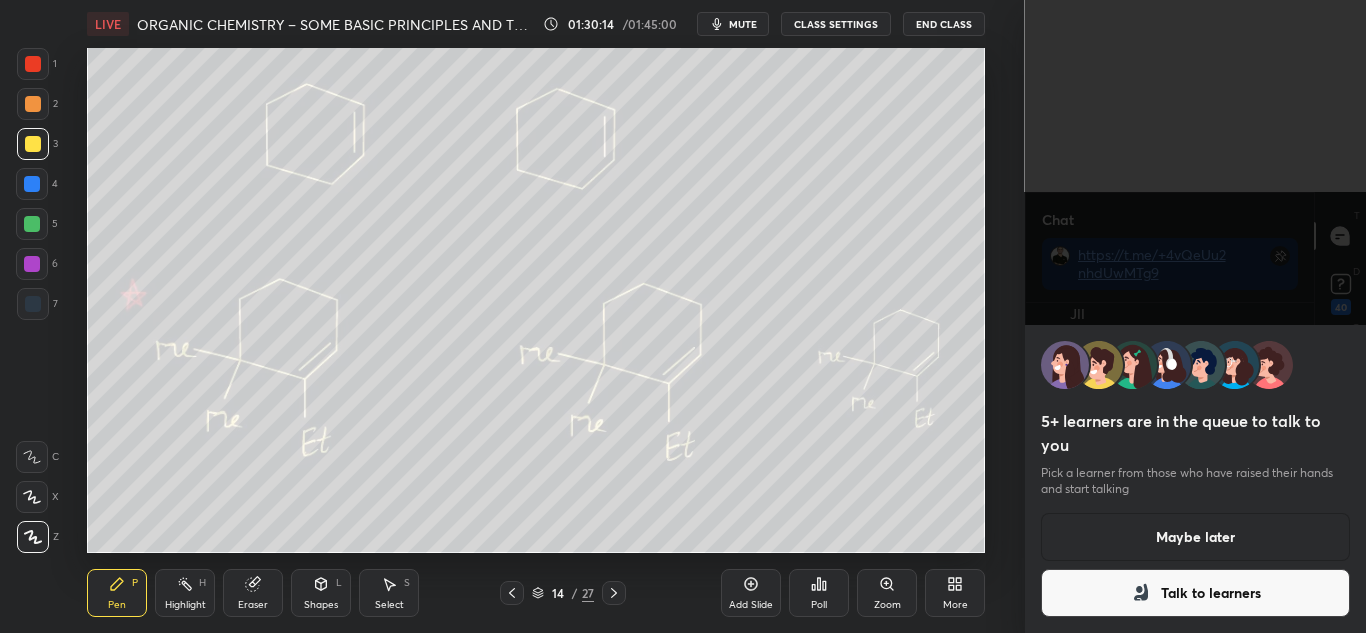 click on "Maybe later" at bounding box center (1196, 537) 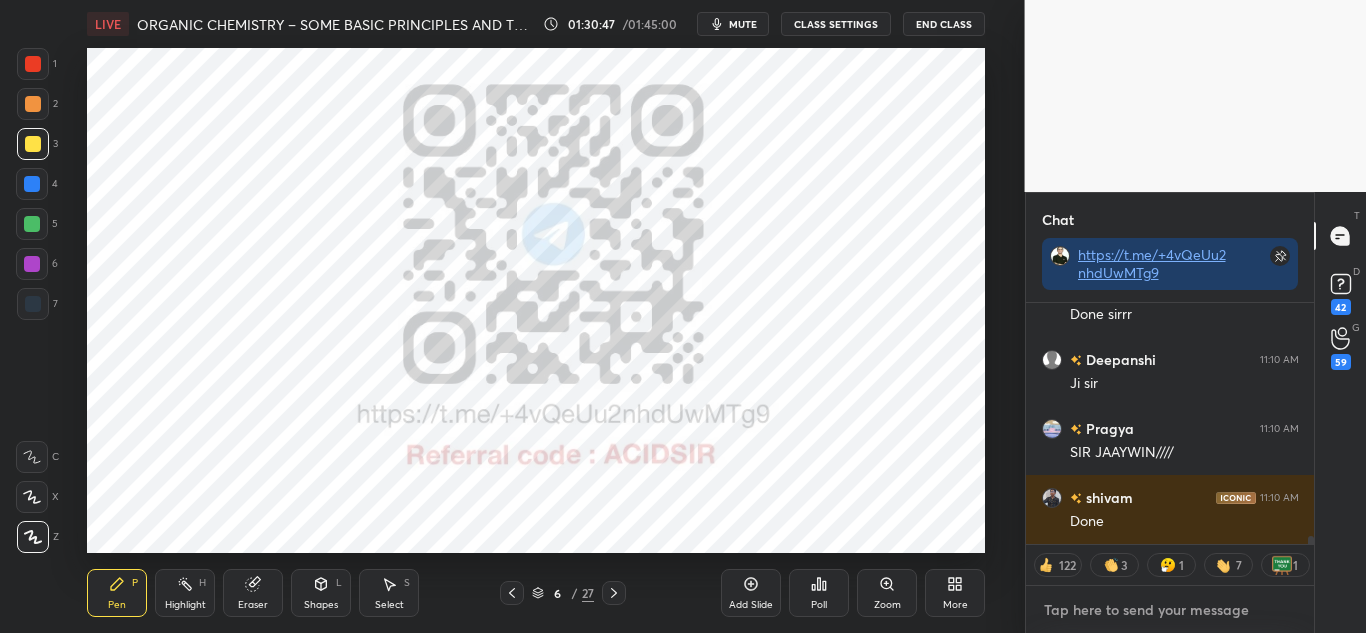 click at bounding box center [1170, 610] 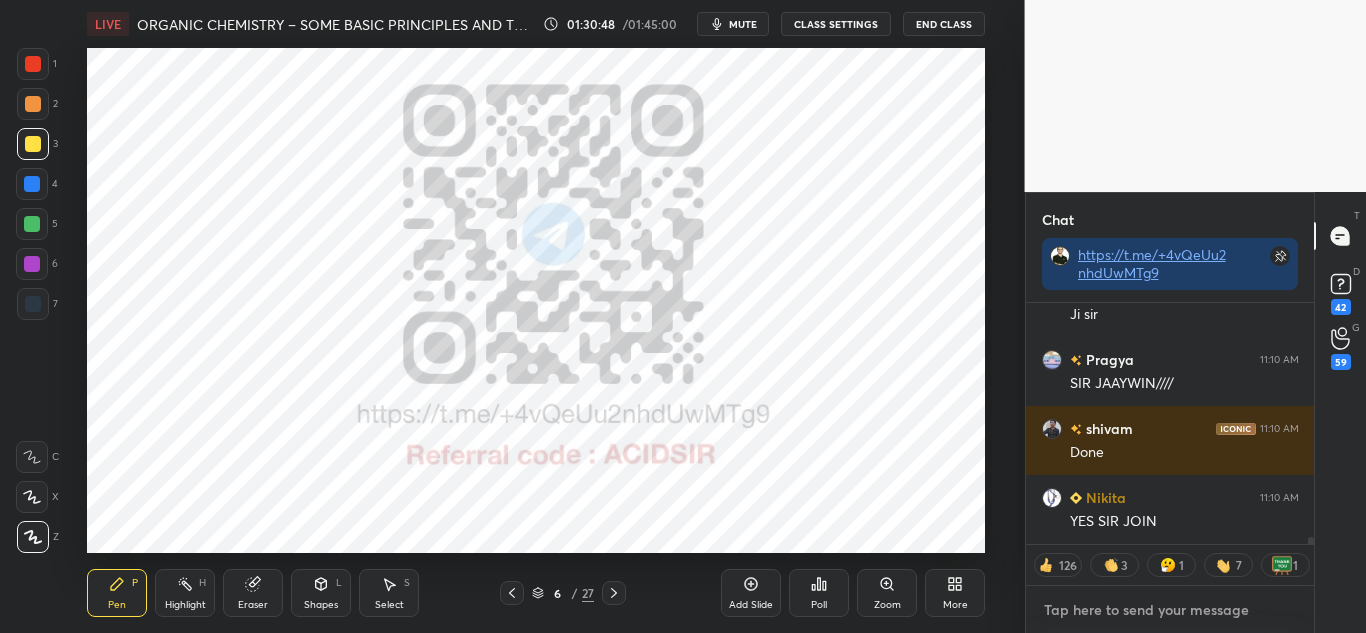 type on "x" 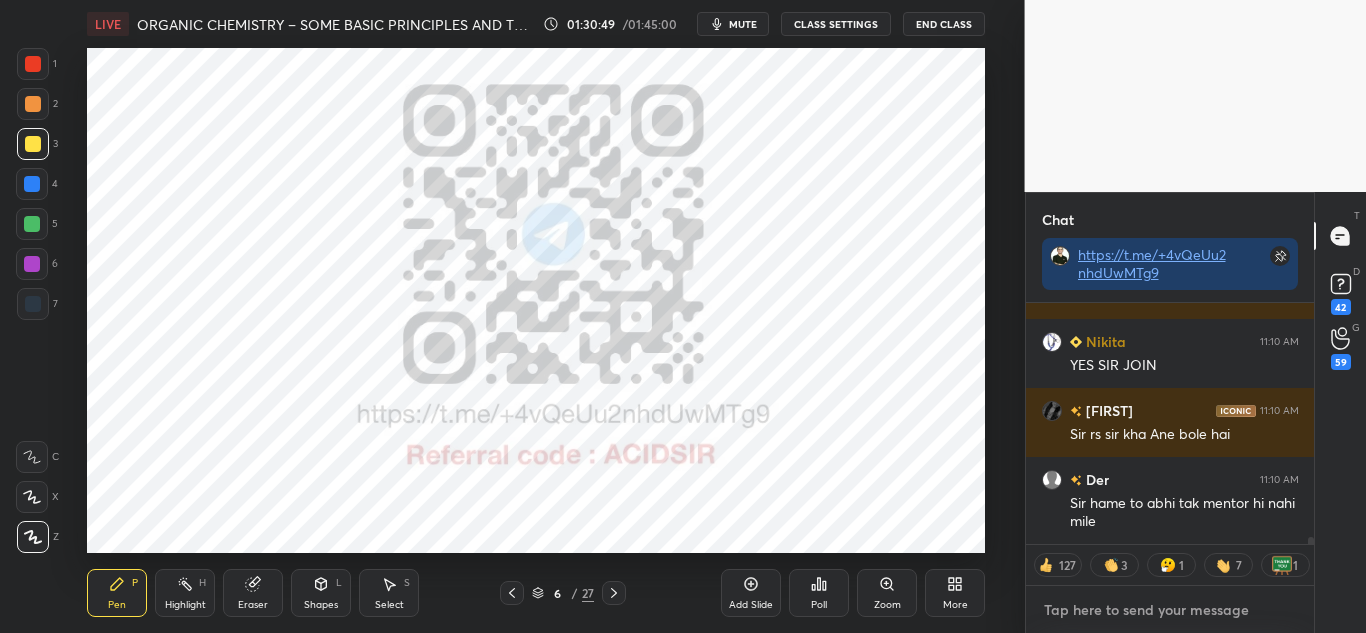 paste on "https://t.me/acidsirone" 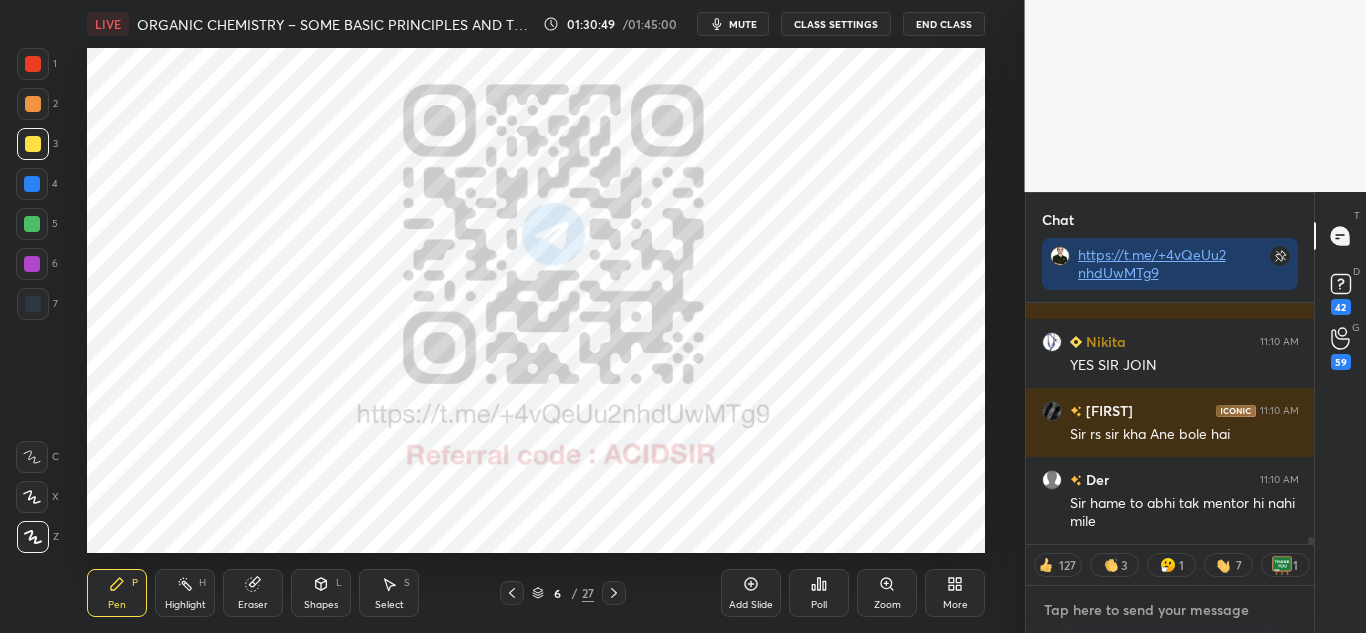 type on "https://t.me/acidsirone" 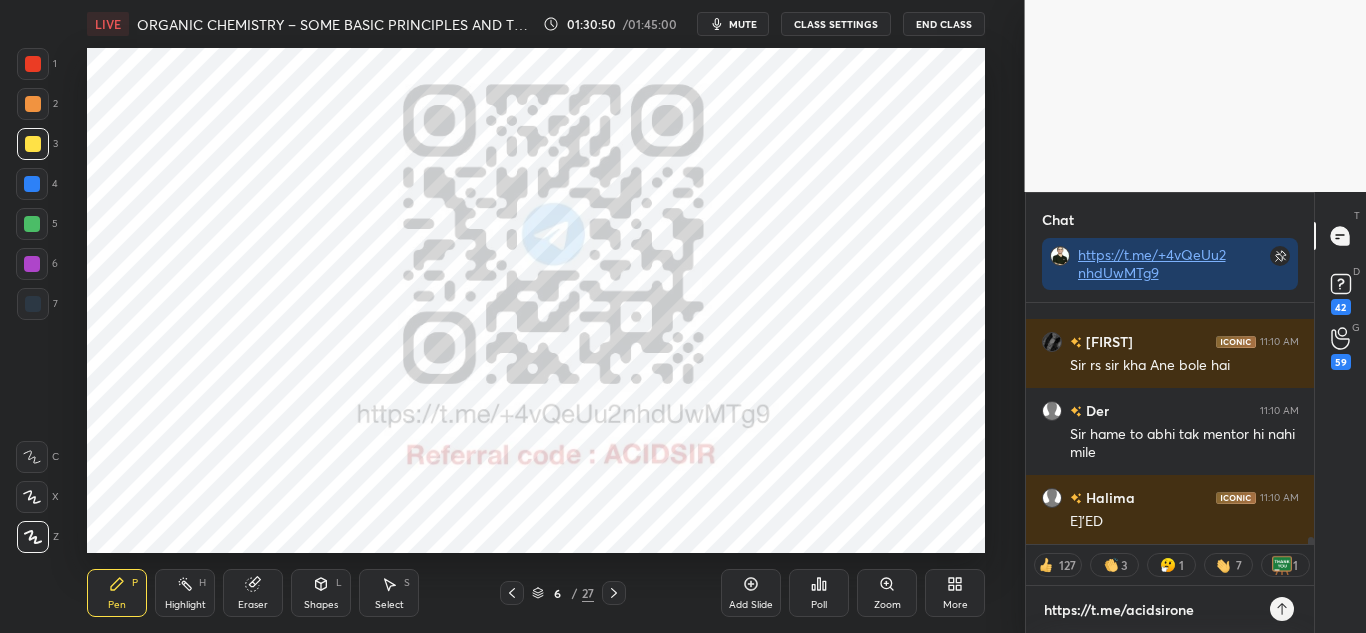 type on "x" 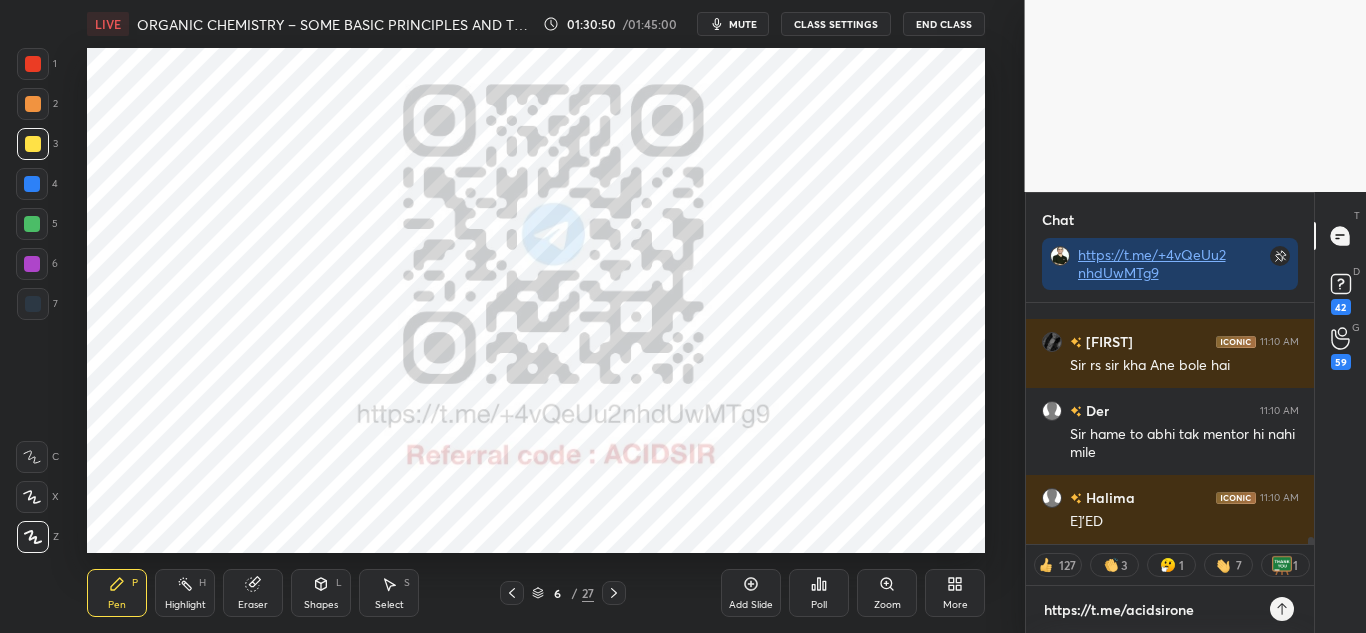 type on "https://t.me/acidsirone" 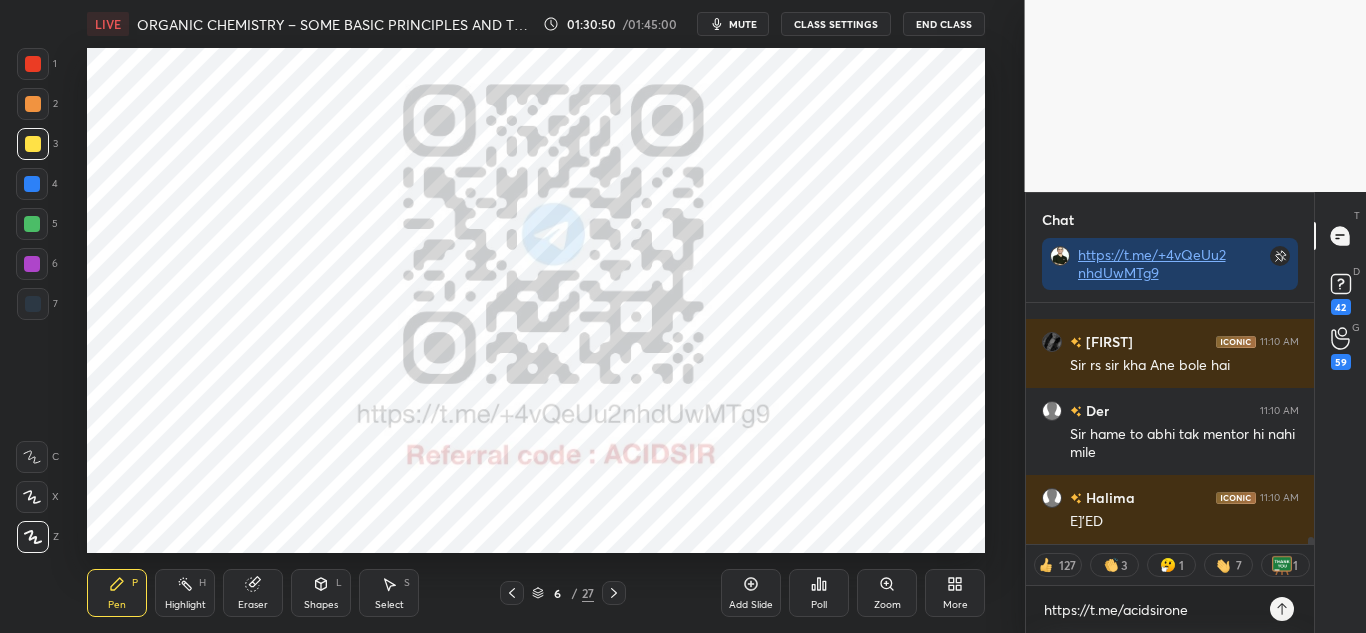 type on "x" 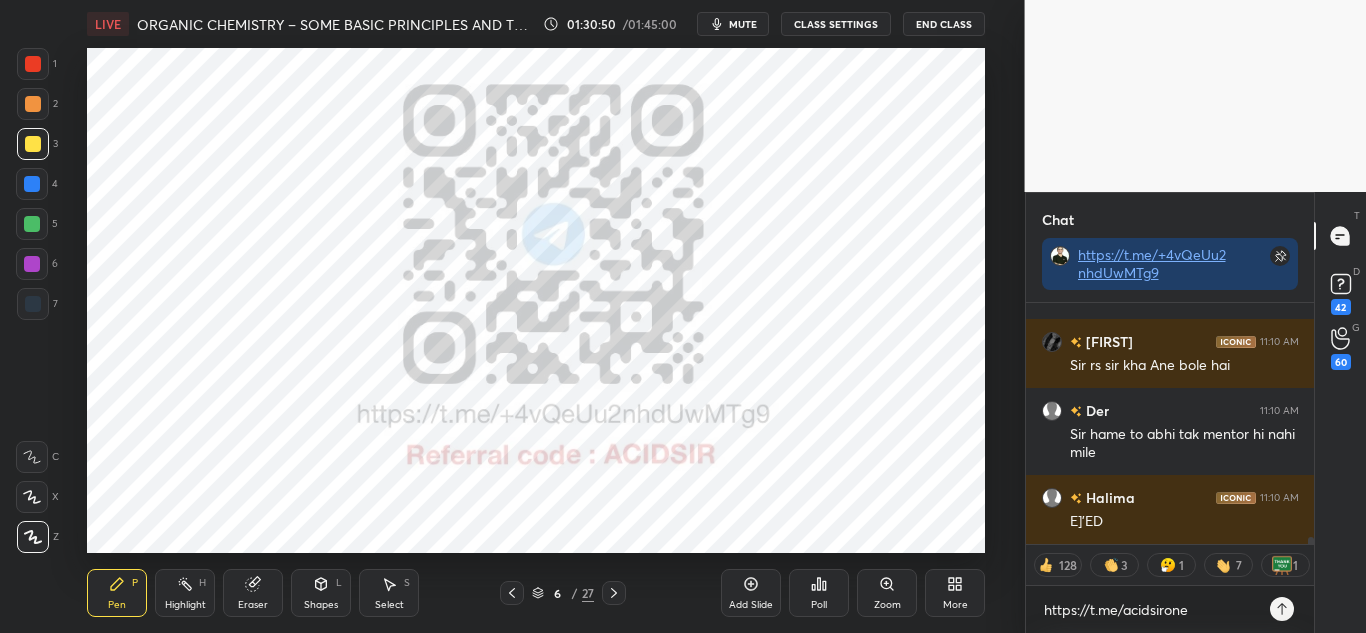 click at bounding box center [1282, 609] 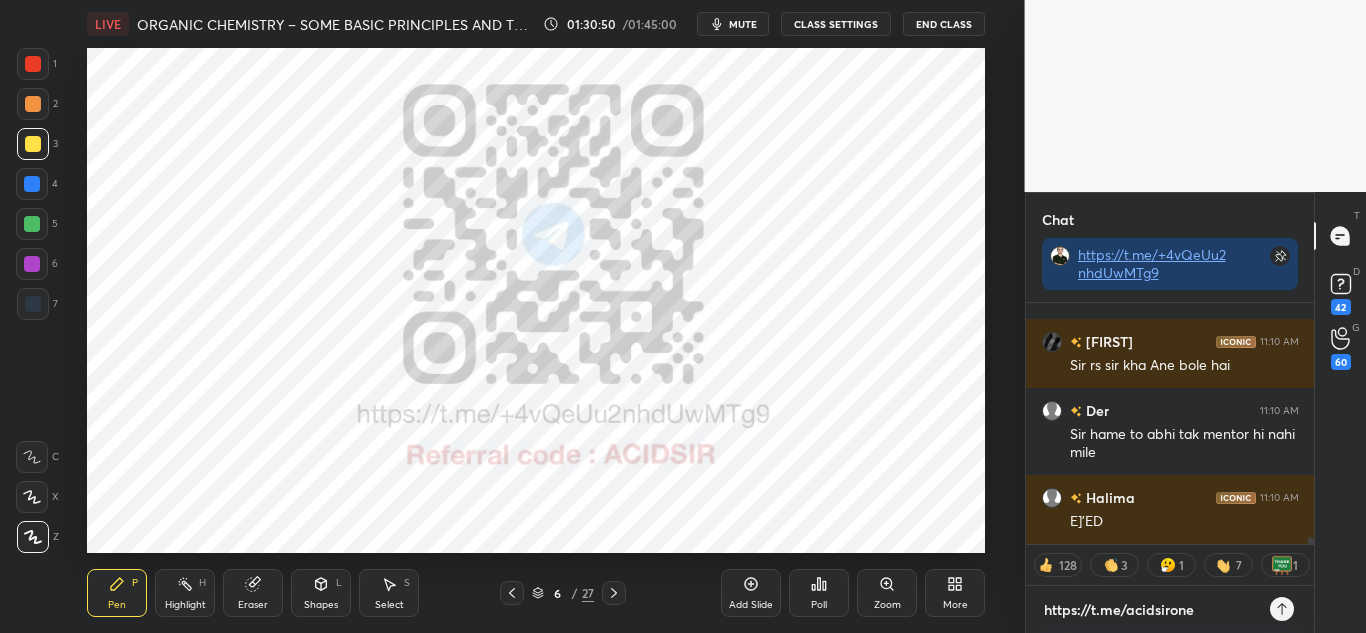 type 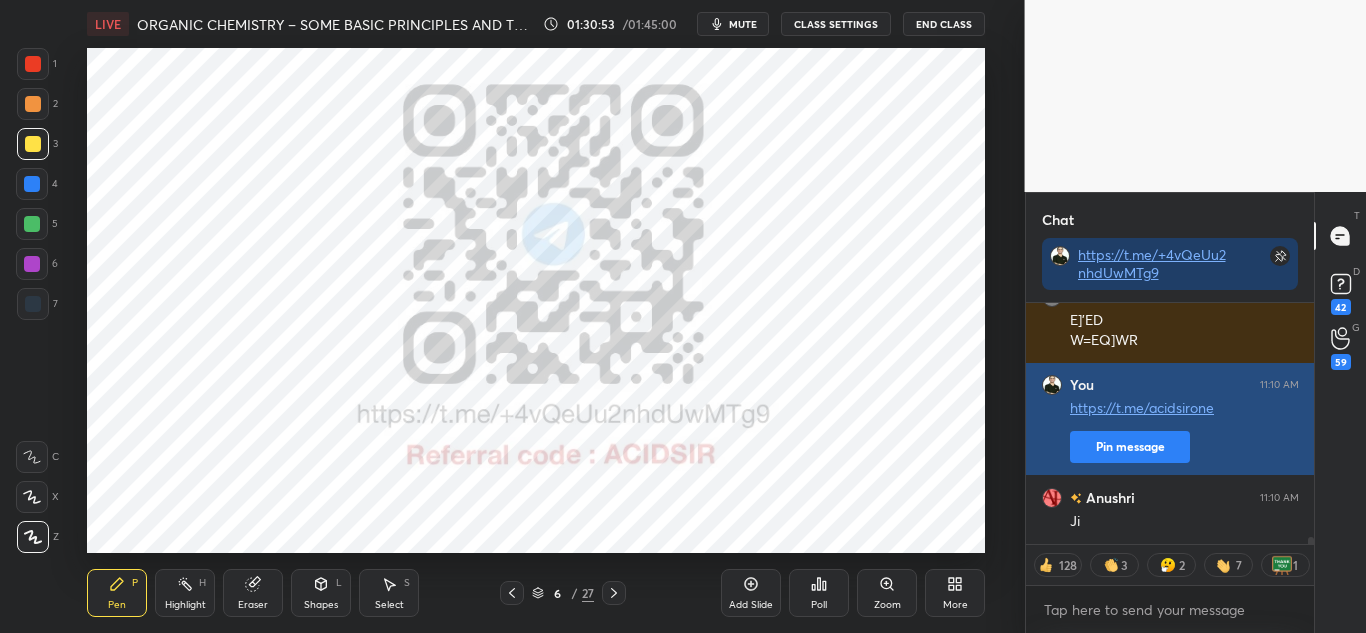 click on "Pin message" at bounding box center (1130, 447) 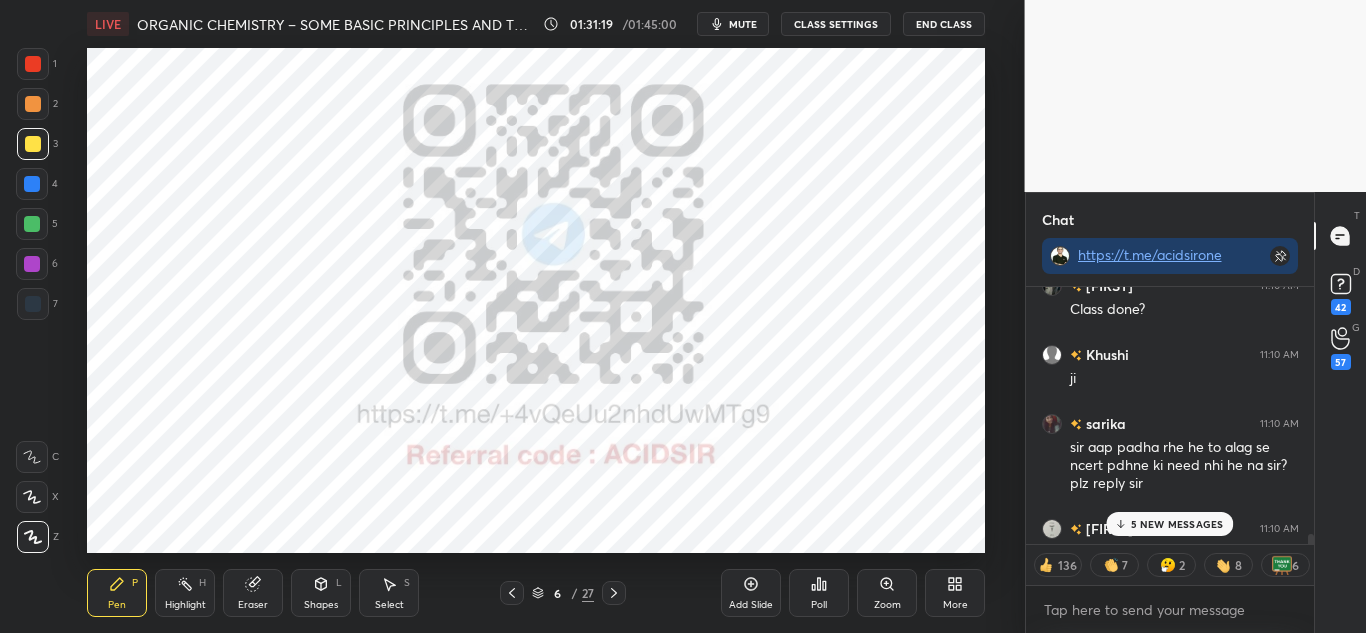 click on "5 NEW MESSAGES" at bounding box center (1177, 524) 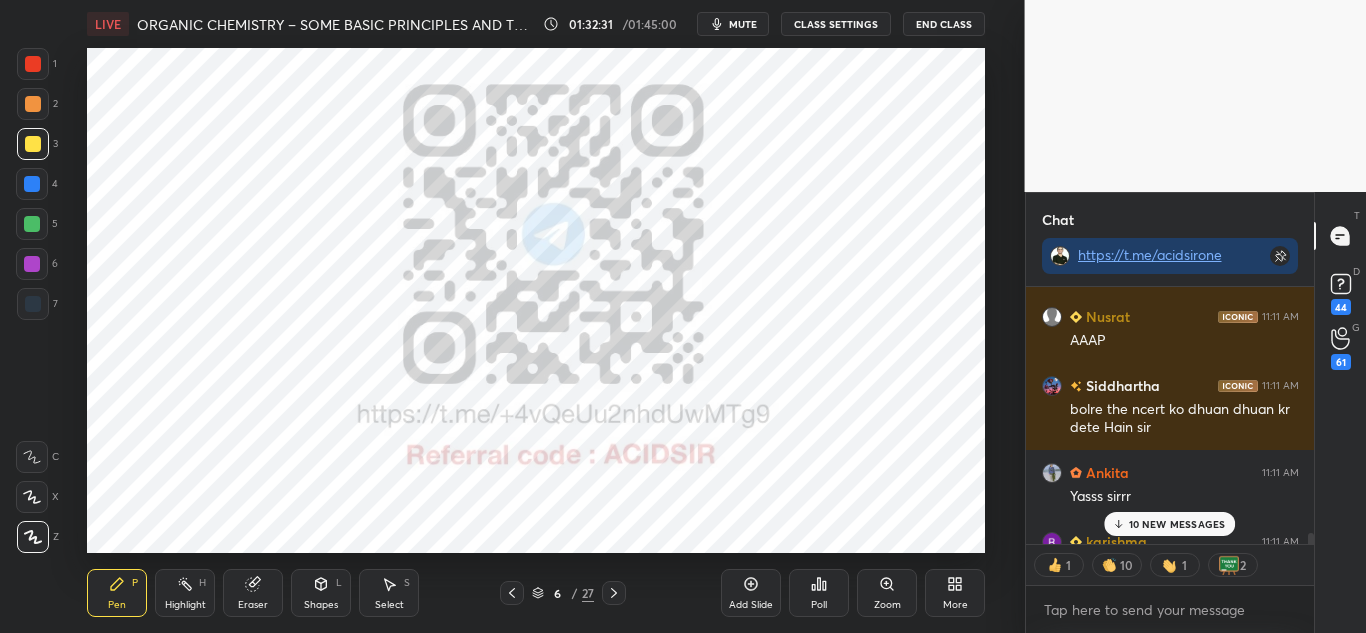 click on "10 NEW MESSAGES" at bounding box center (1170, 524) 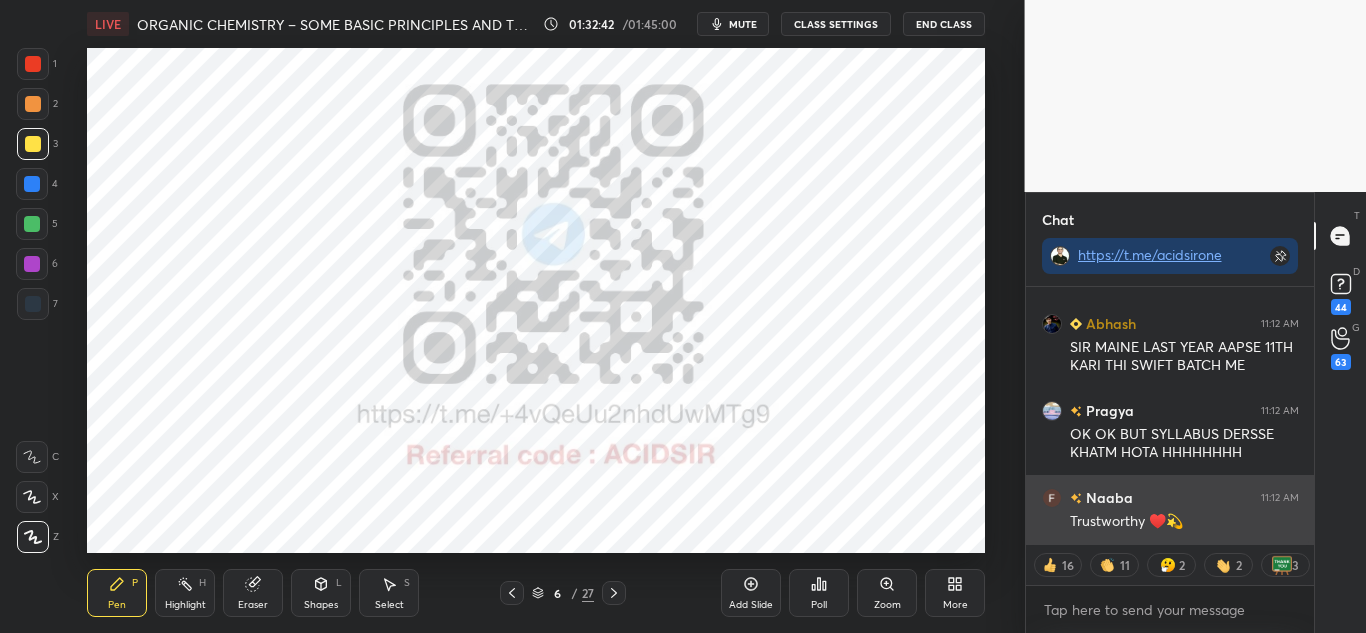 type on "x" 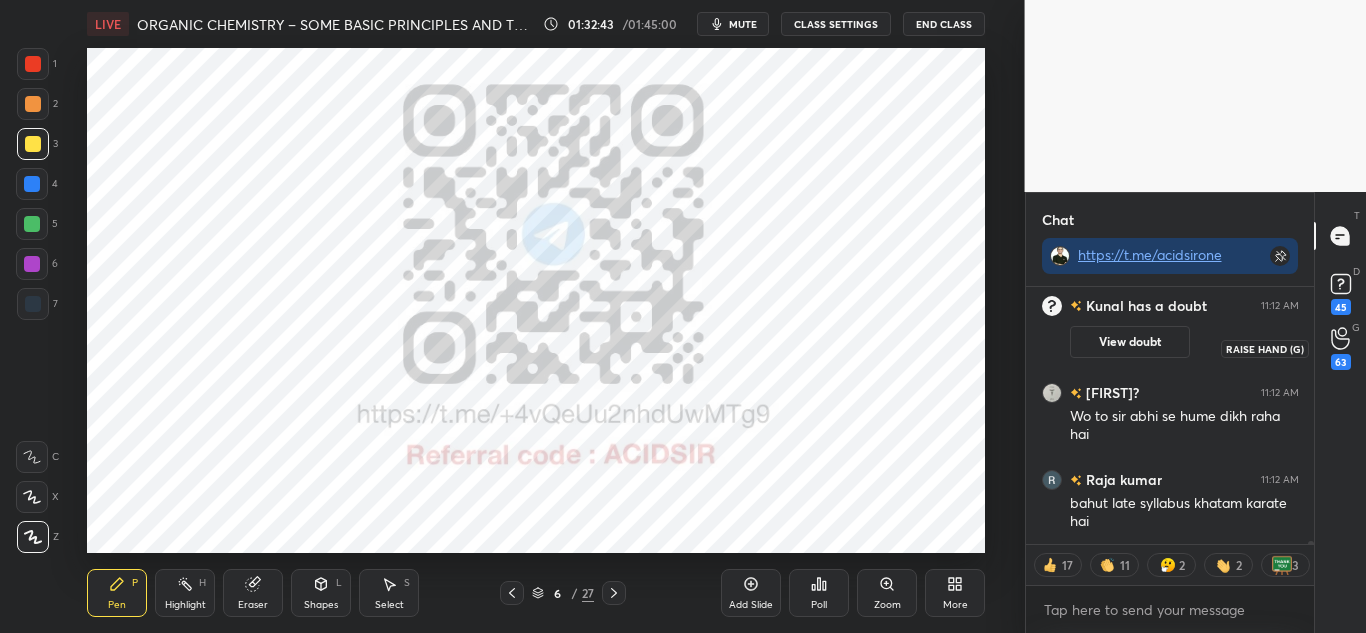 click on "63" at bounding box center [1341, 362] 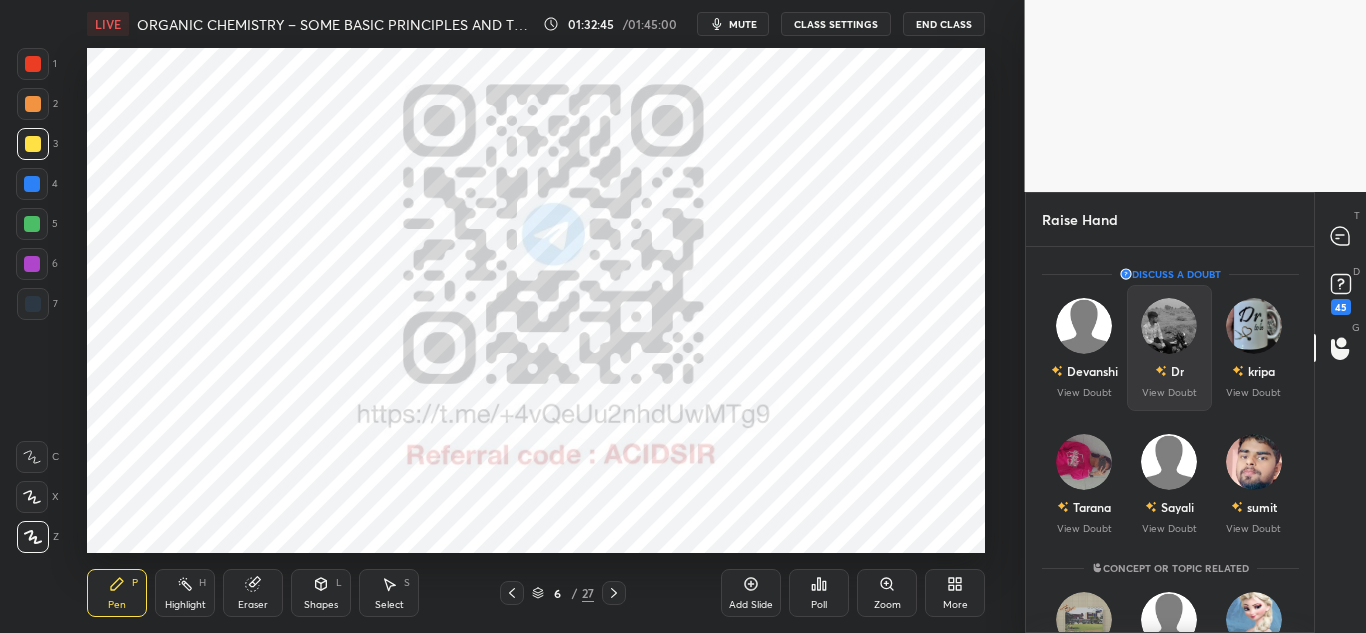 click at bounding box center (1169, 326) 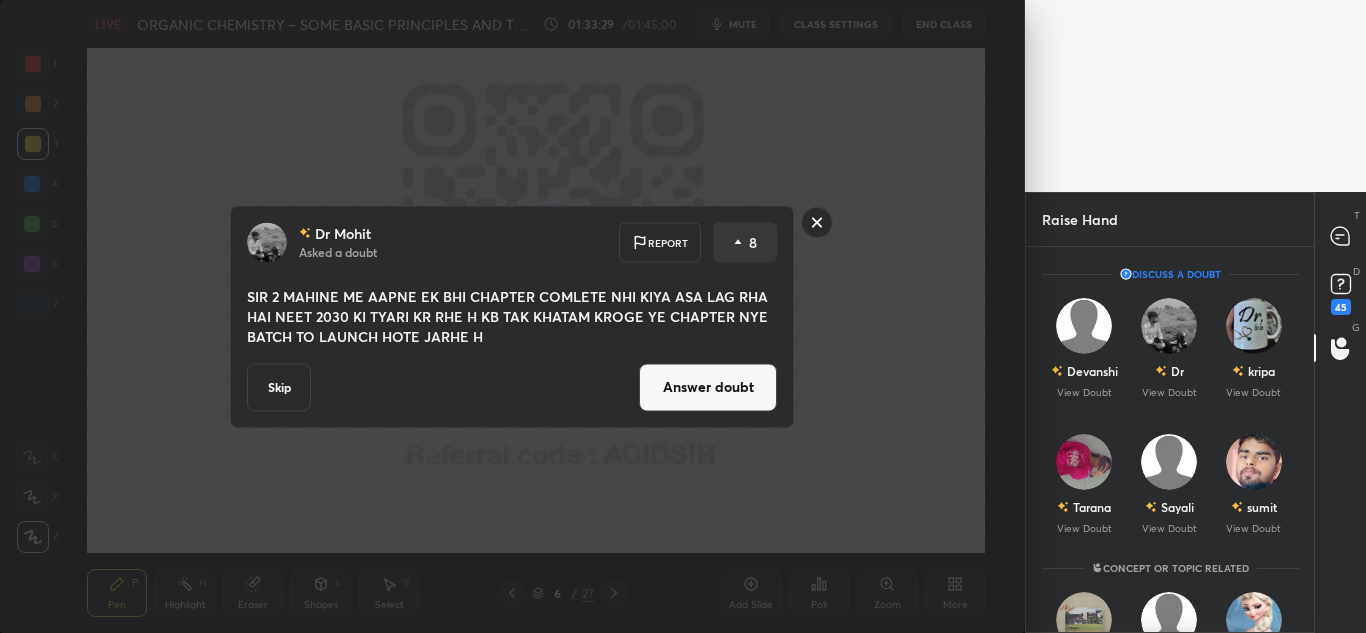 click 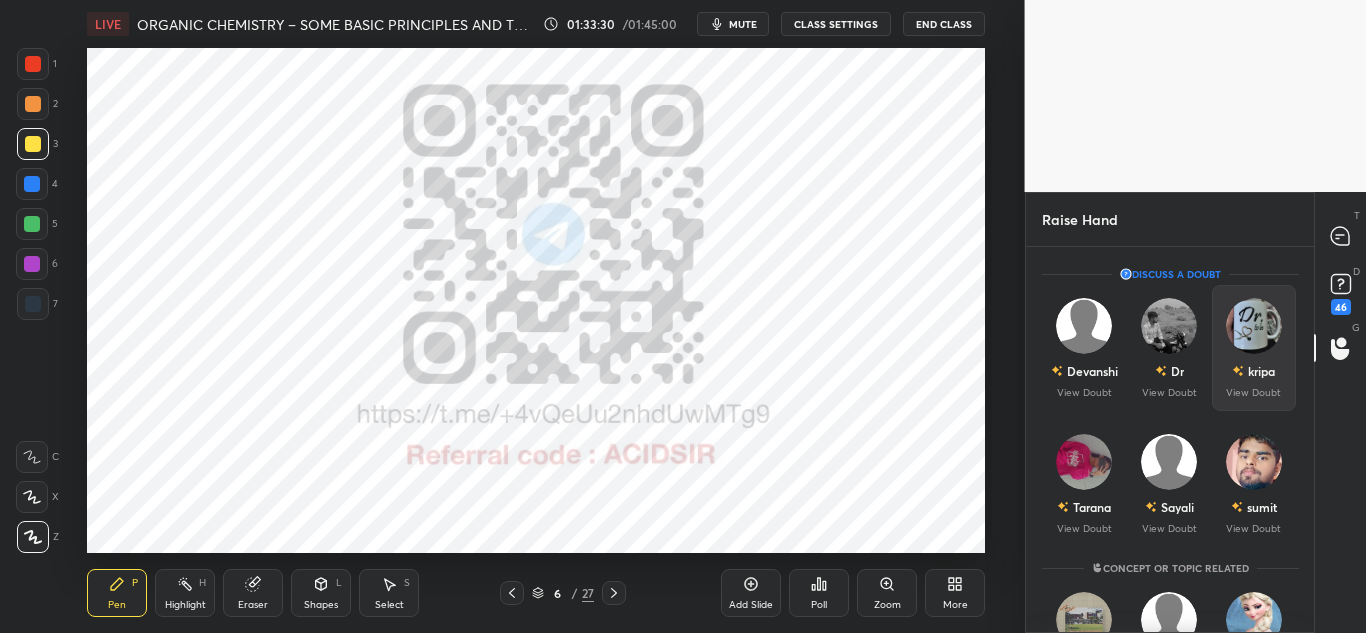 click on "kripa" at bounding box center (1261, 371) 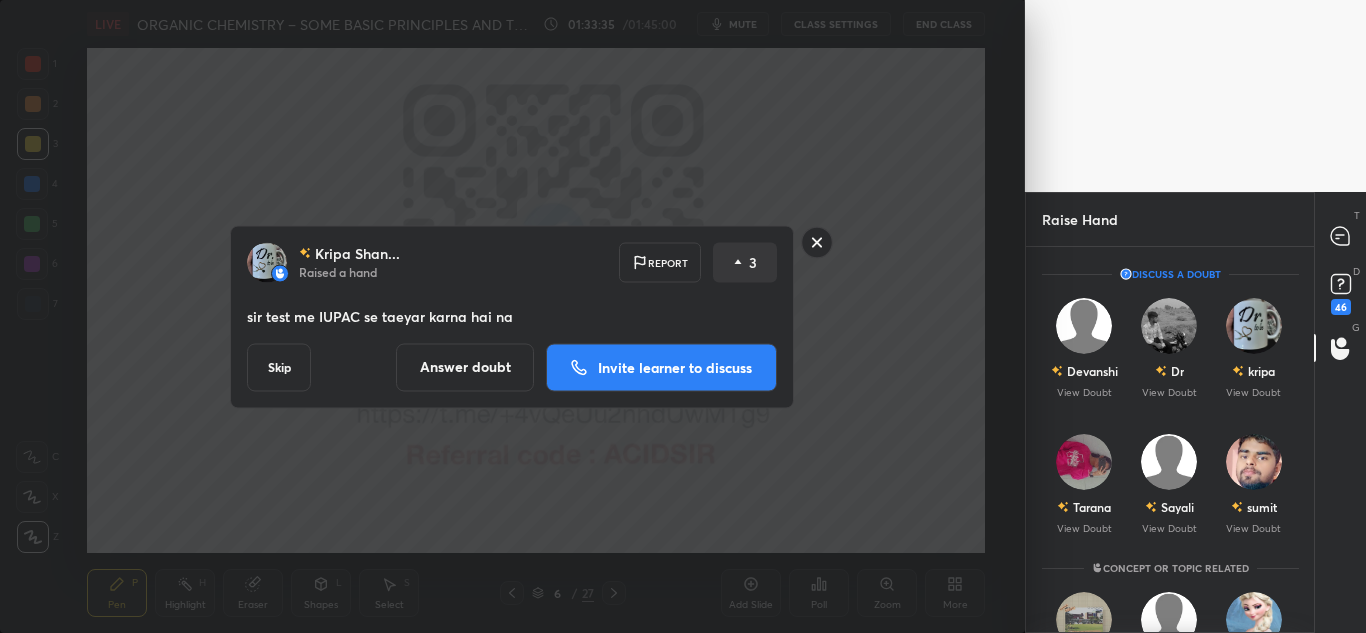 click on "Kripa Shan... Raised a hand Report 3 sir test me IUPAC  se taeyar  karna hai na Skip Answer doubt Invite learner to discuss" at bounding box center (512, 316) 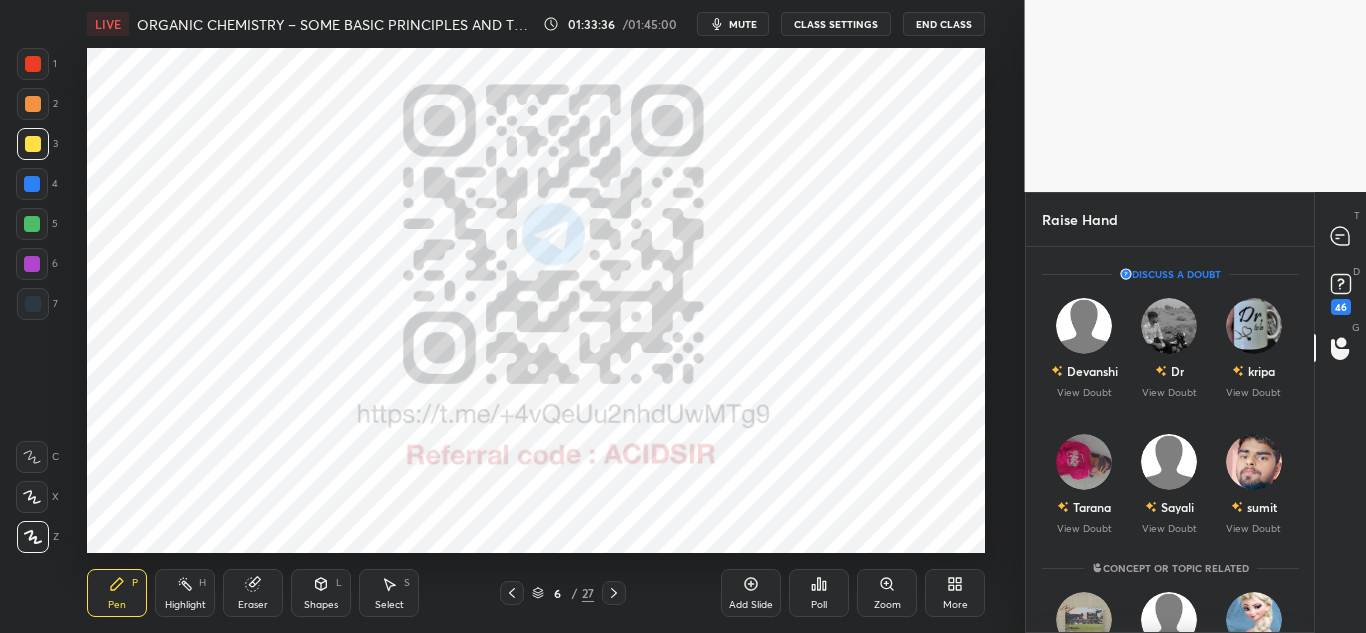 click 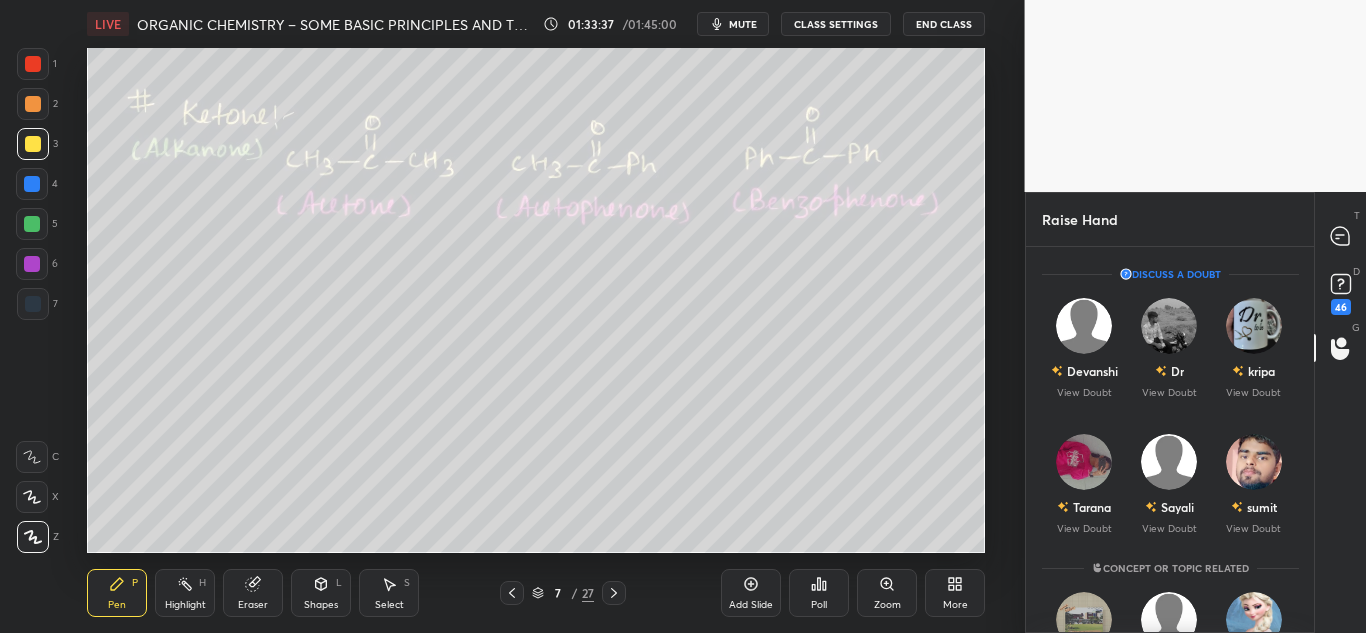 click 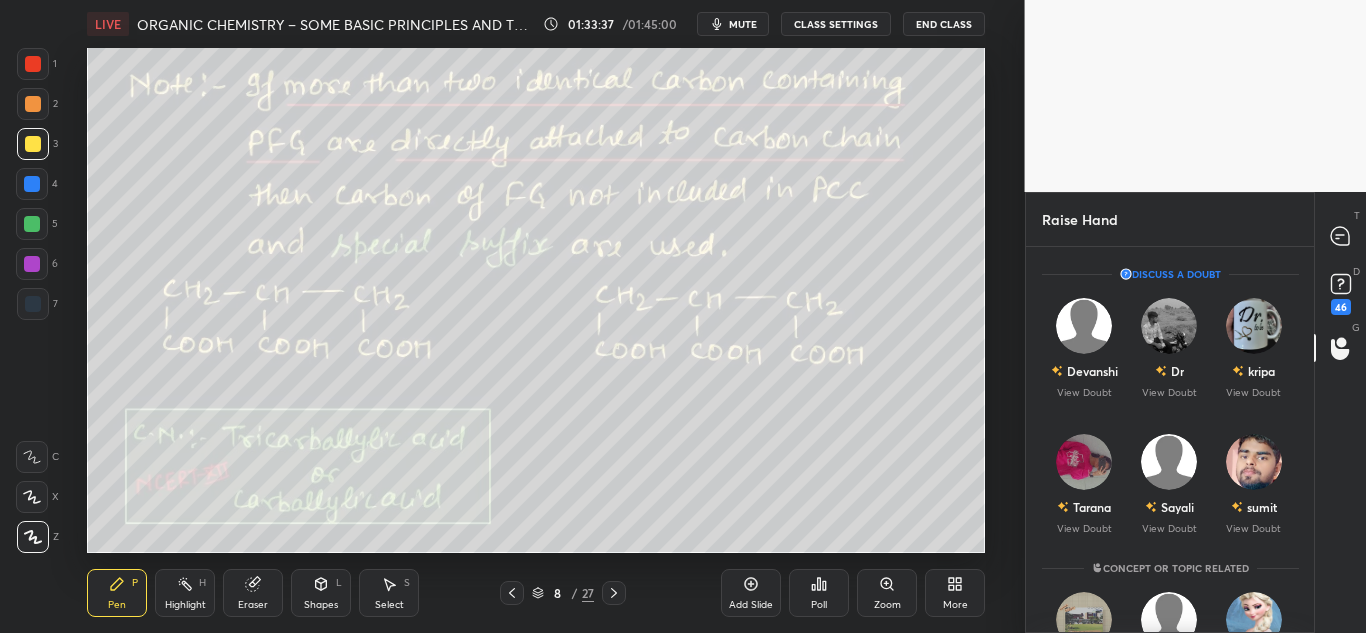 click 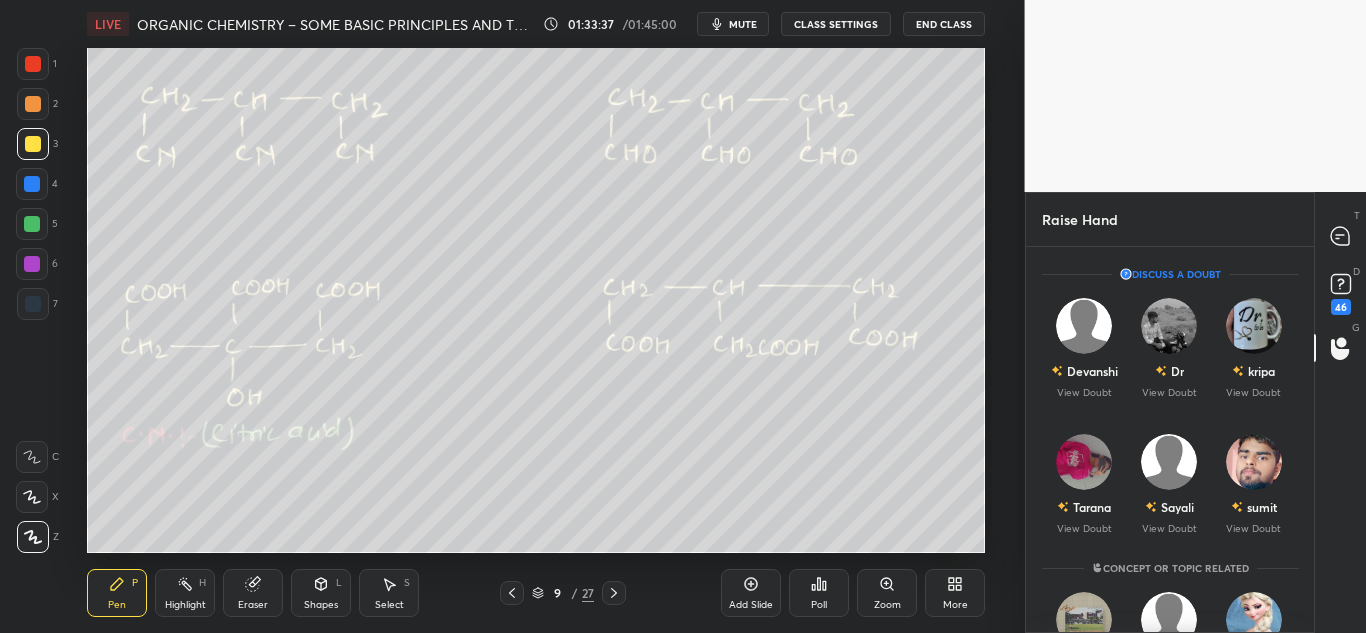 click 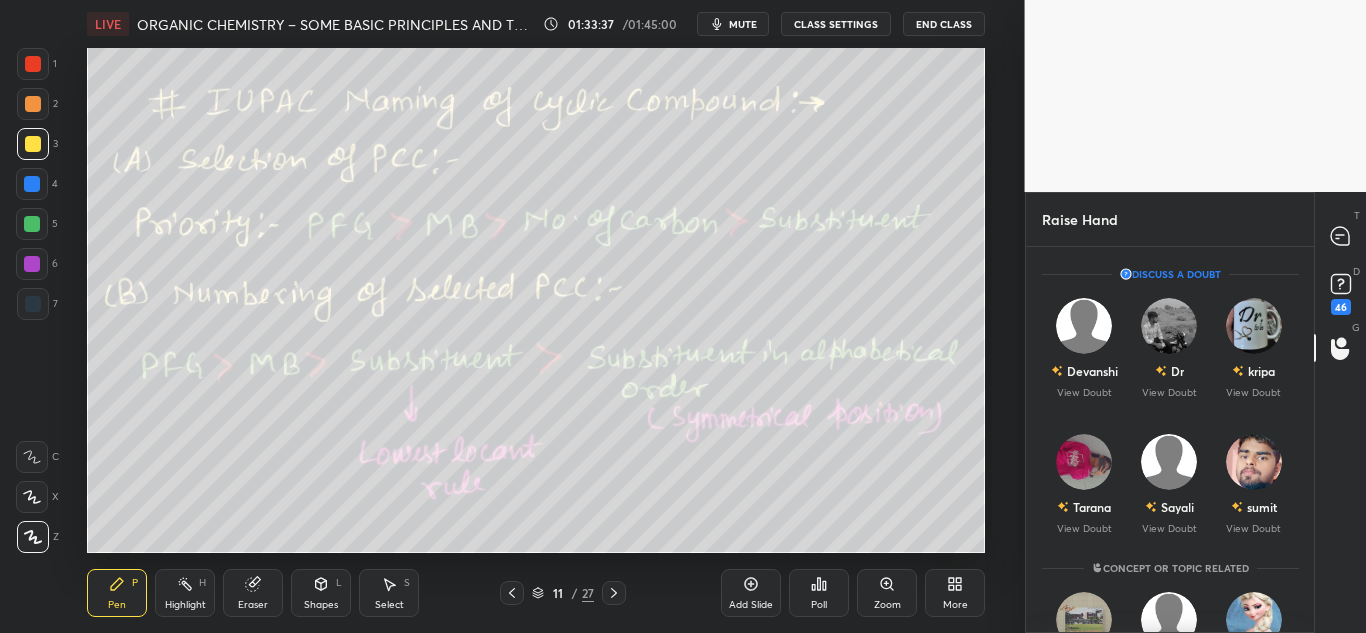 click 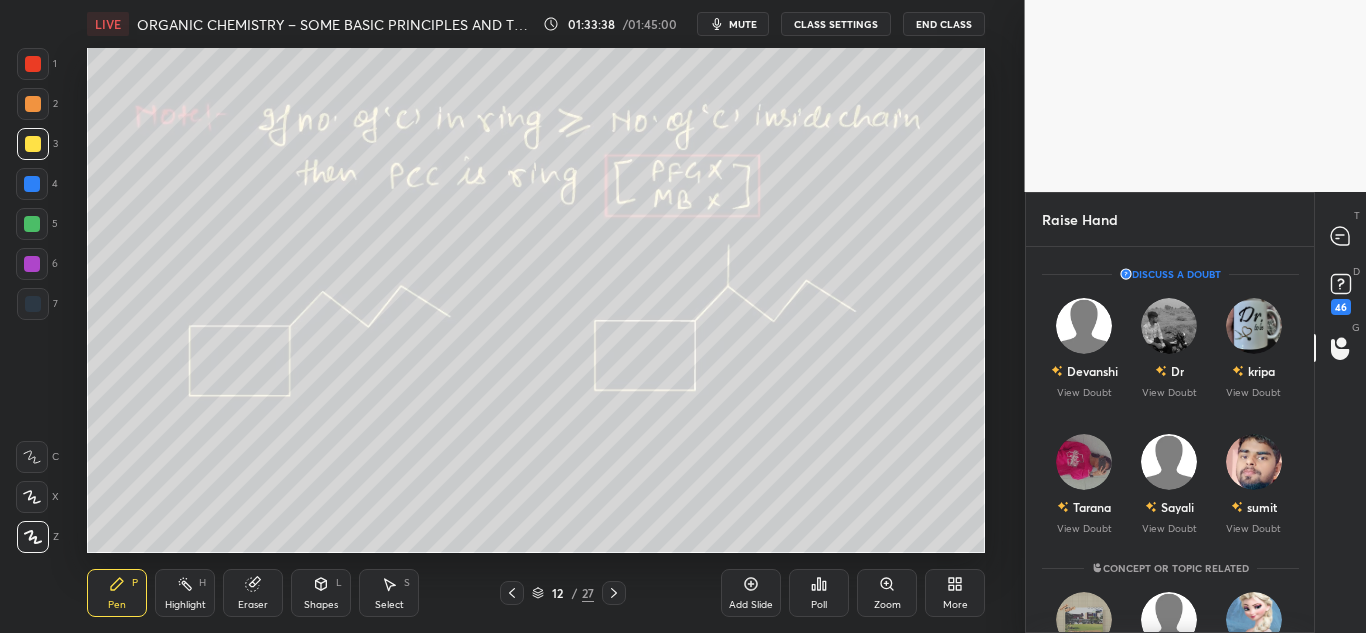 click 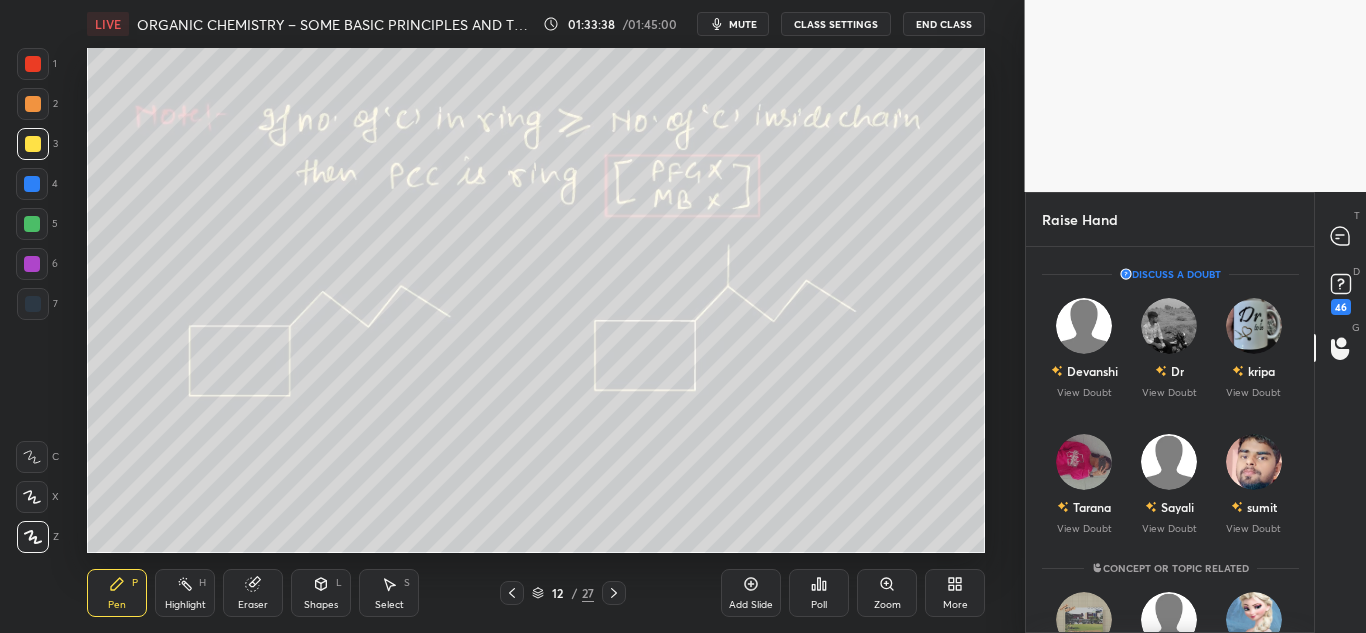 click 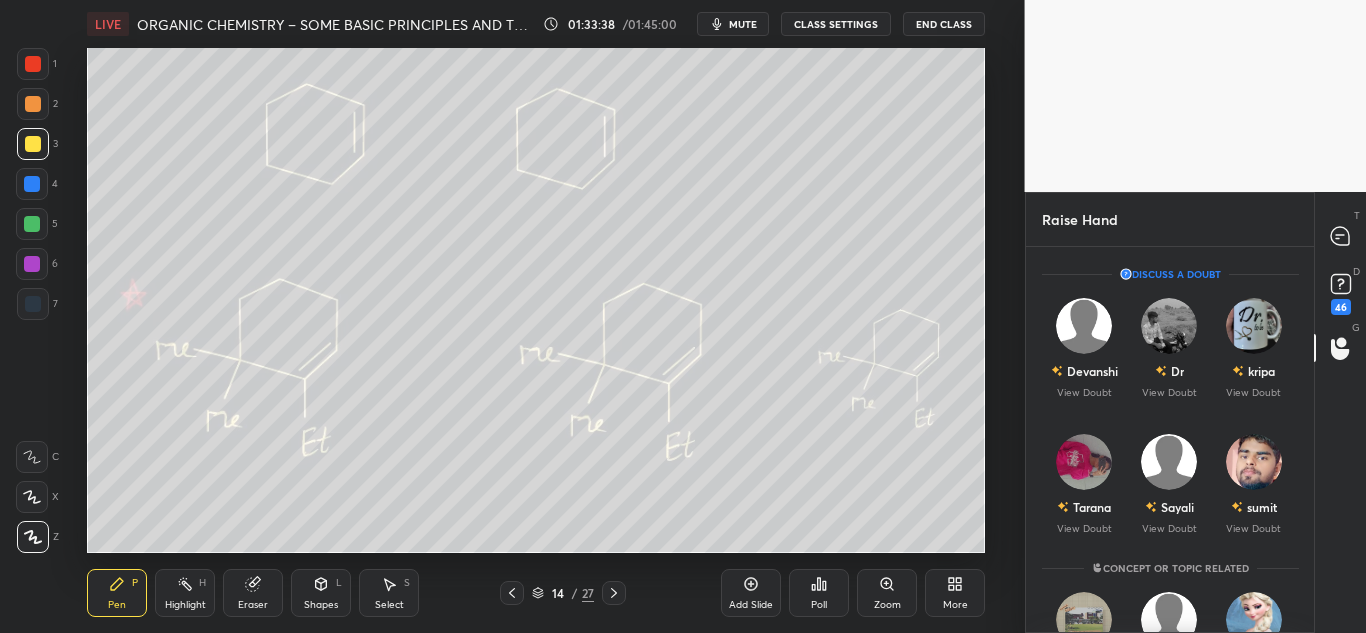 click 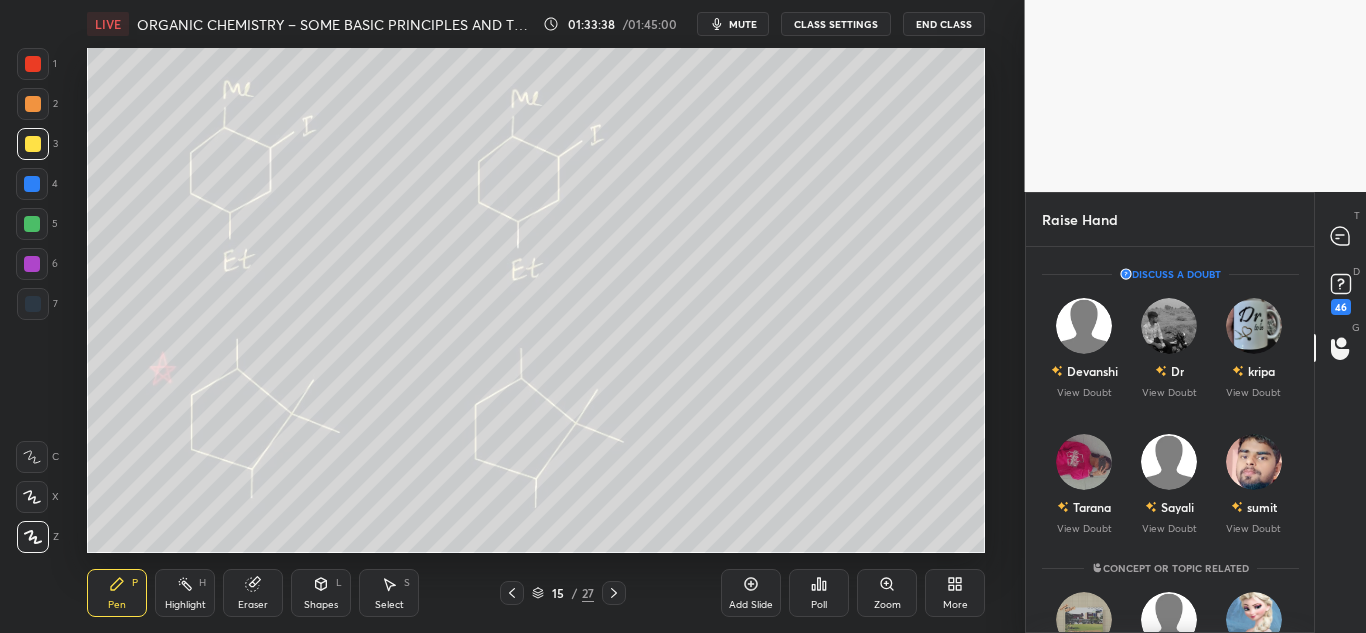 click 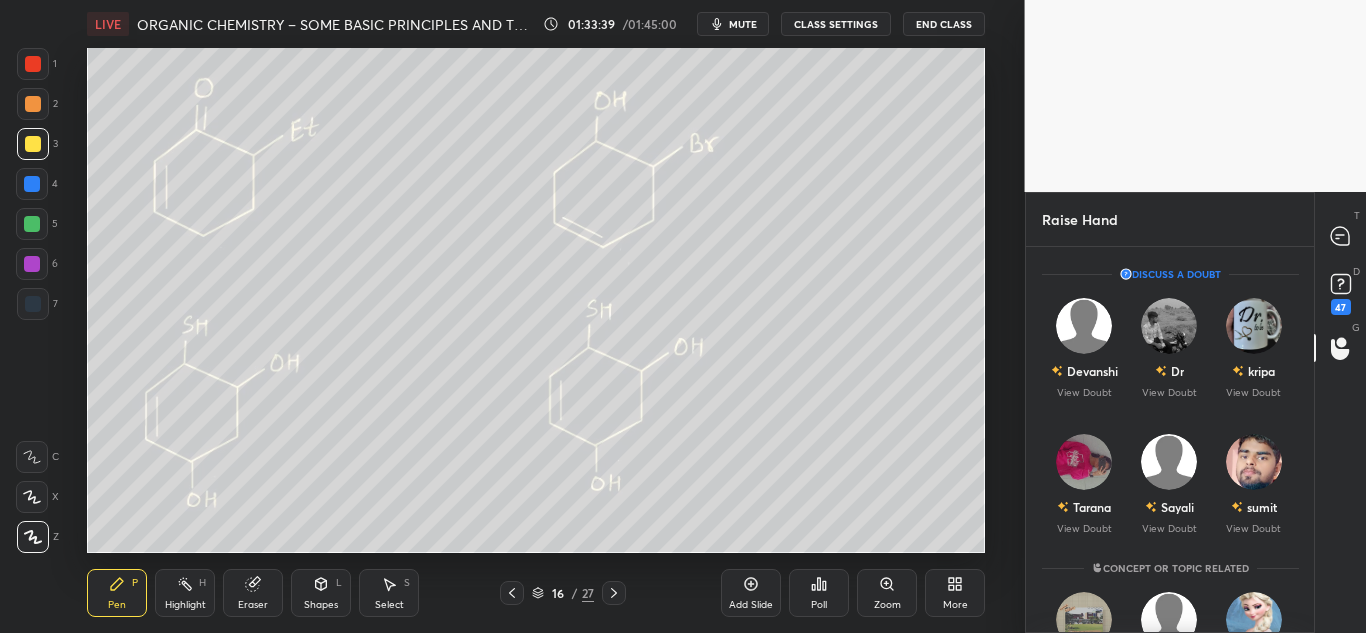 click 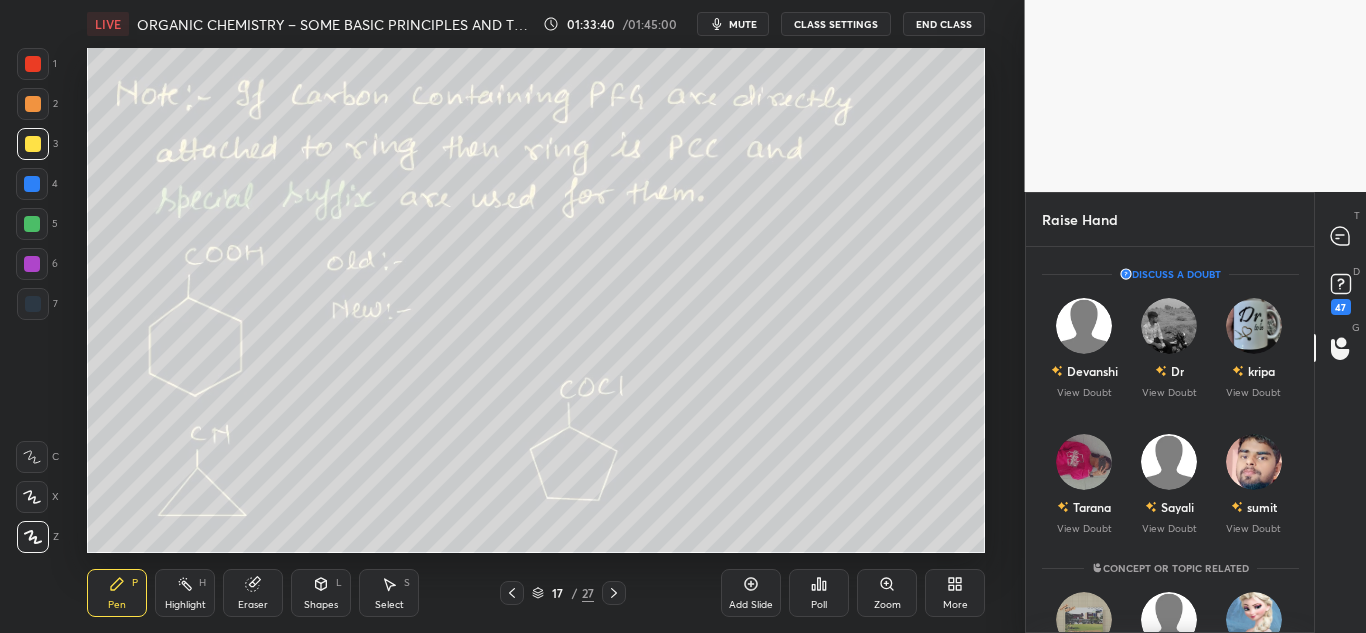 click 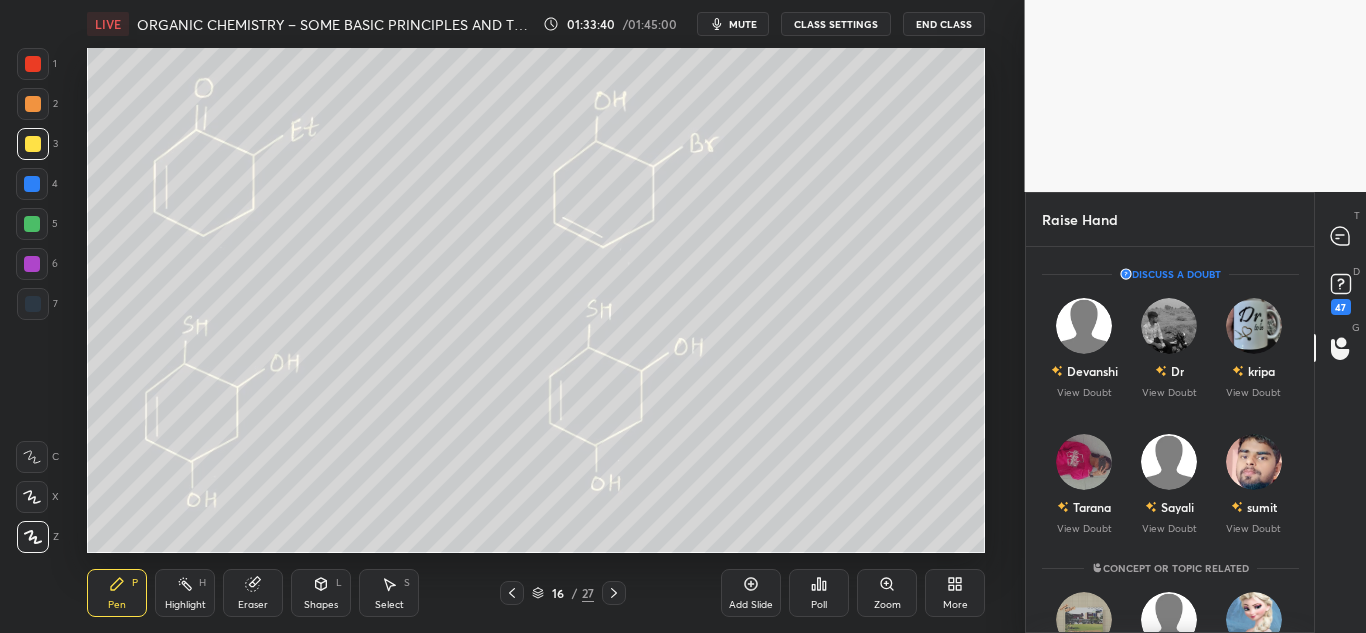 click 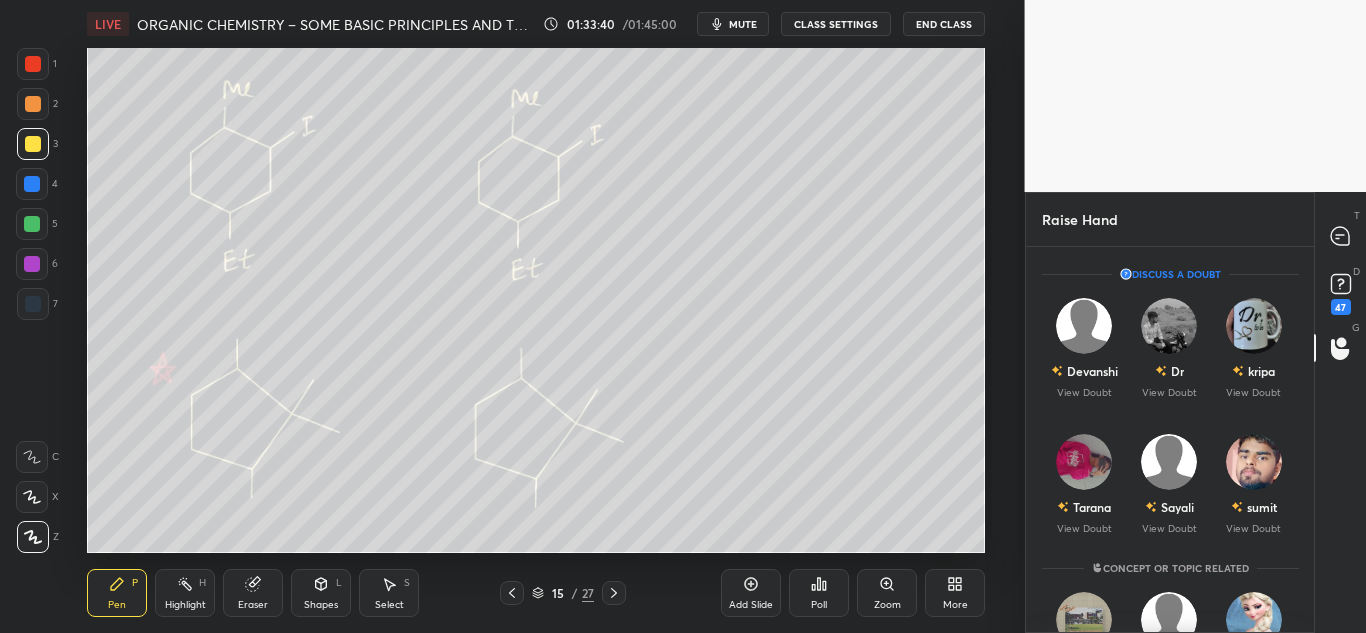 click 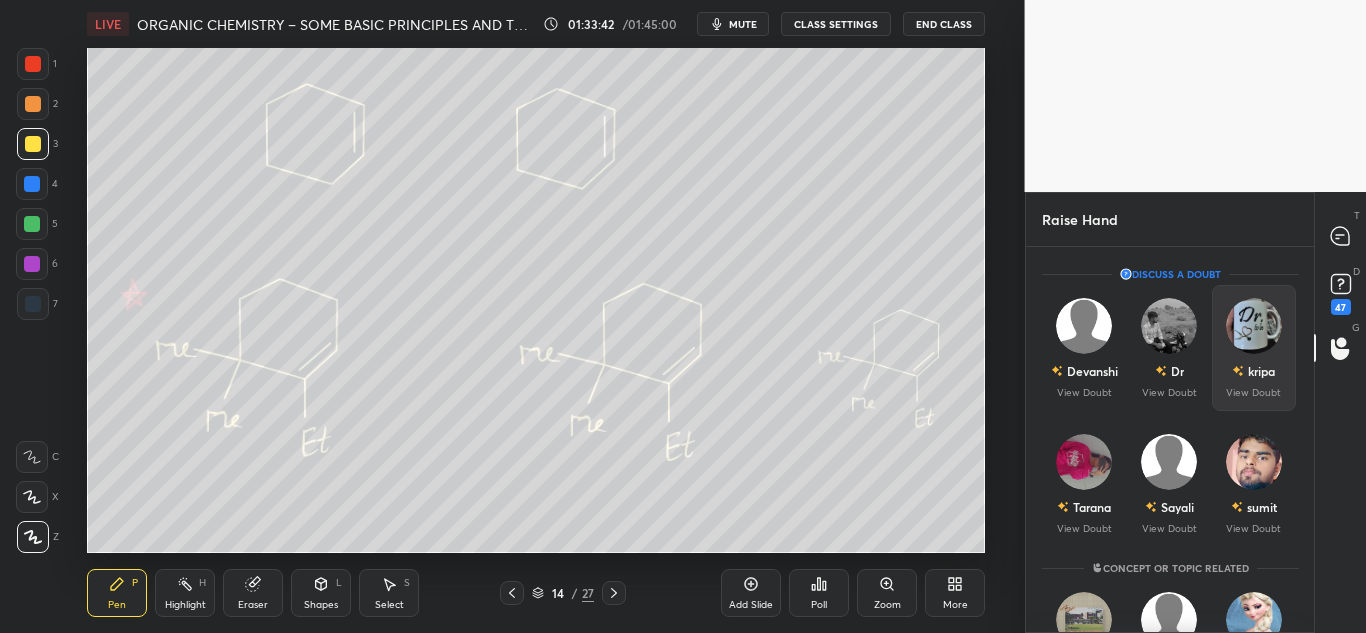 click at bounding box center [1253, 326] 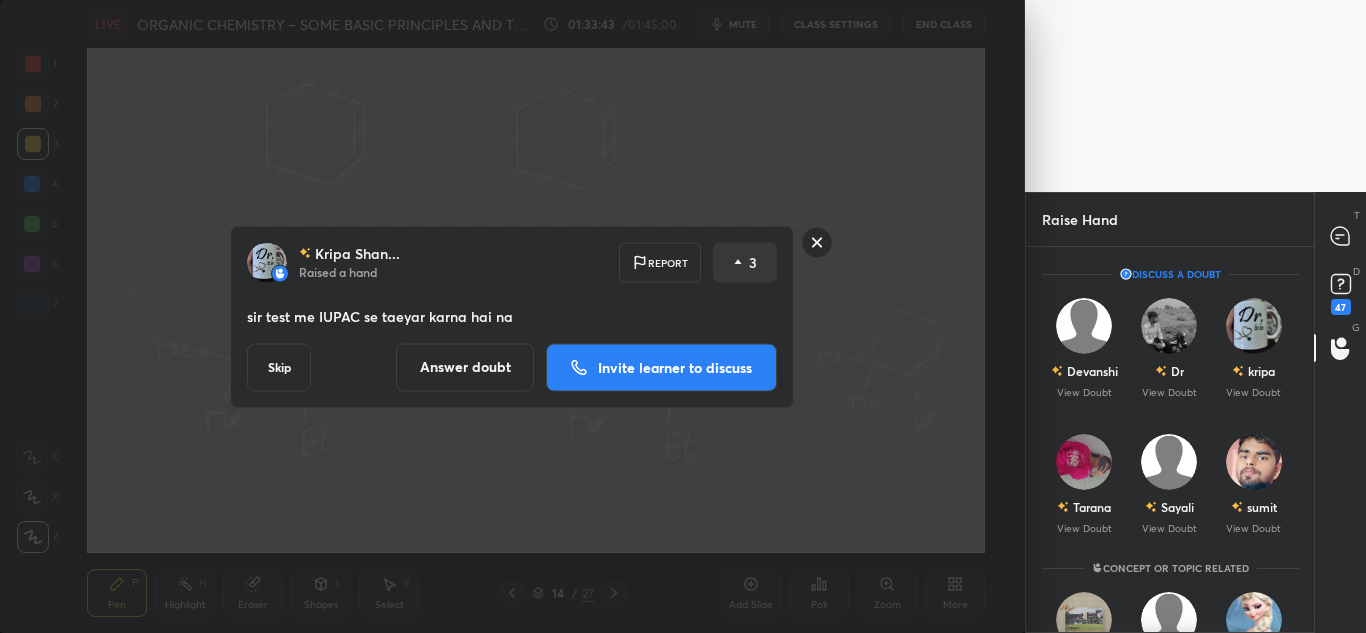 click on "Invite learner to discuss" at bounding box center [675, 367] 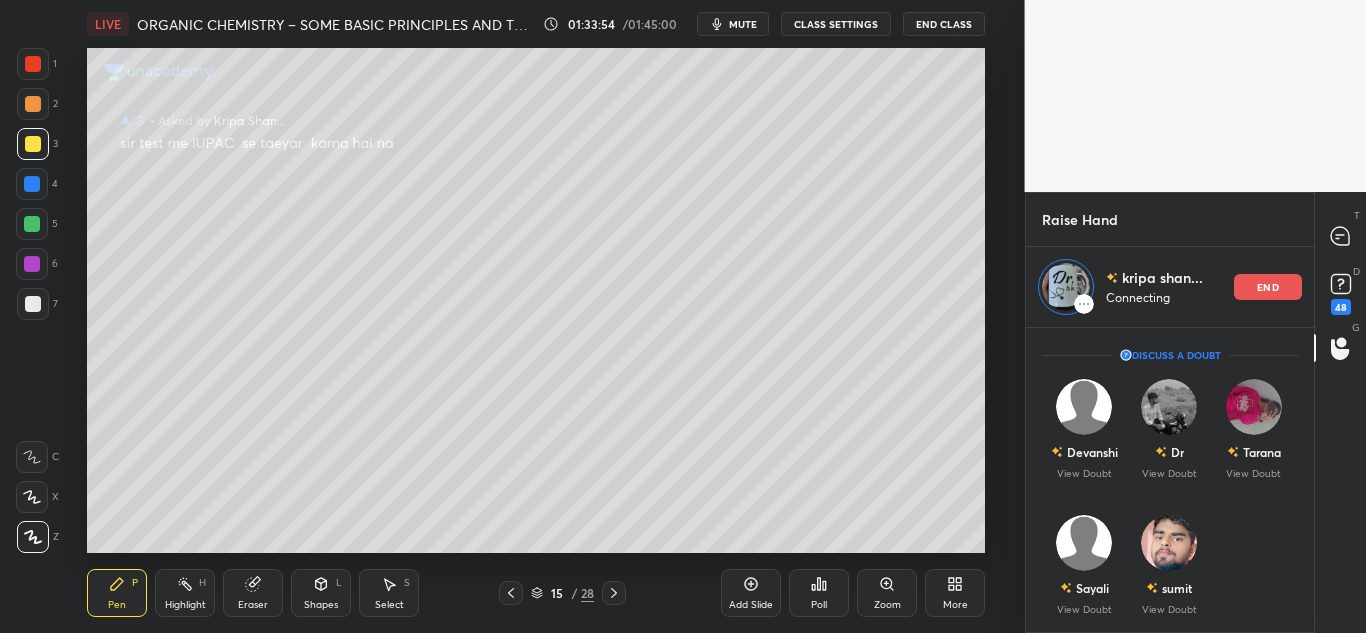 scroll, scrollTop: 297, scrollLeft: 282, axis: both 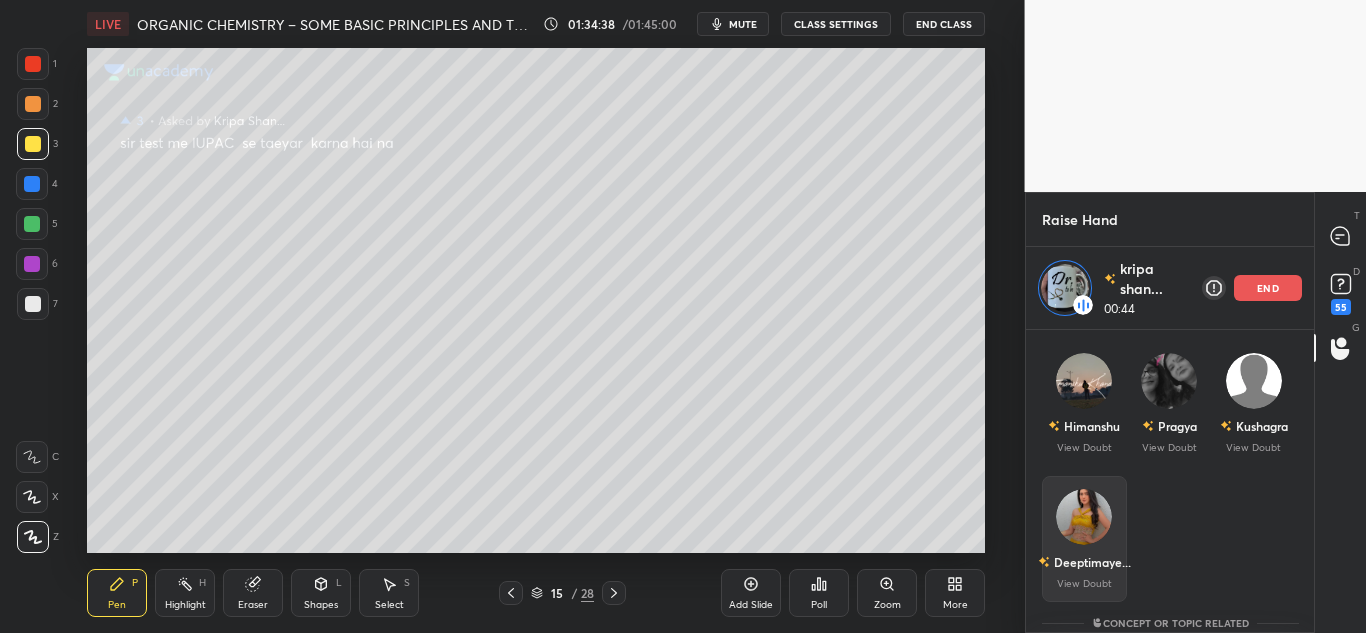 click at bounding box center (1084, 517) 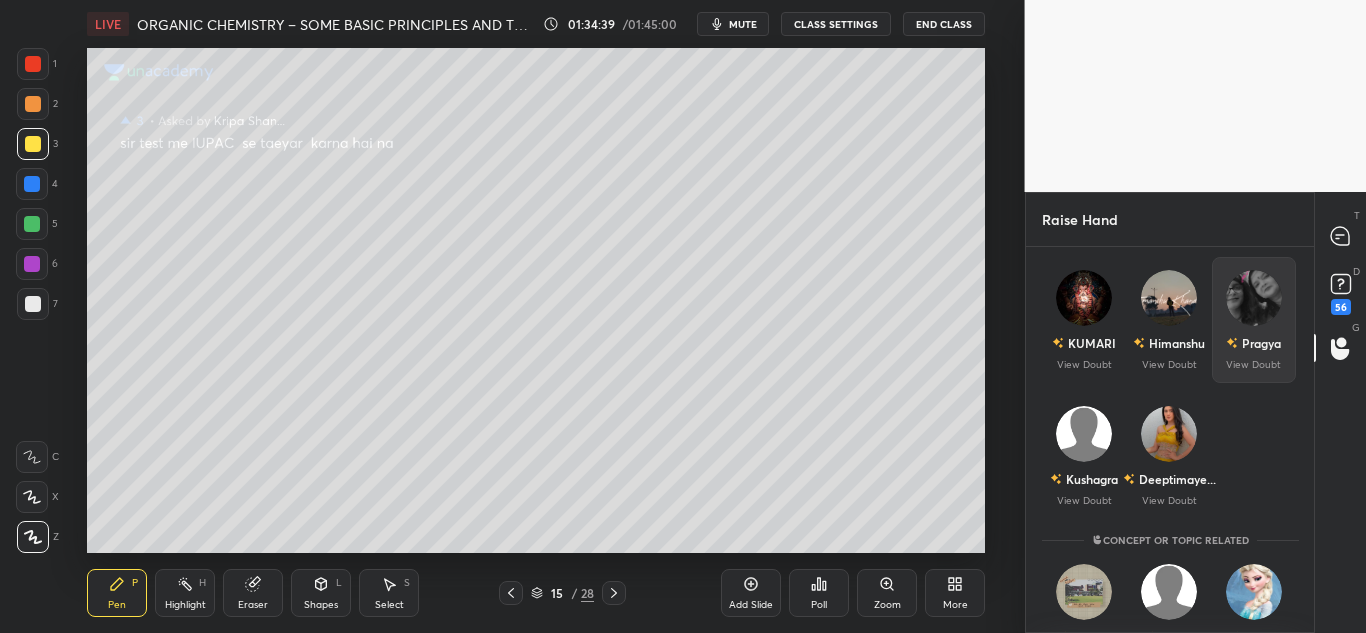scroll, scrollTop: 7, scrollLeft: 7, axis: both 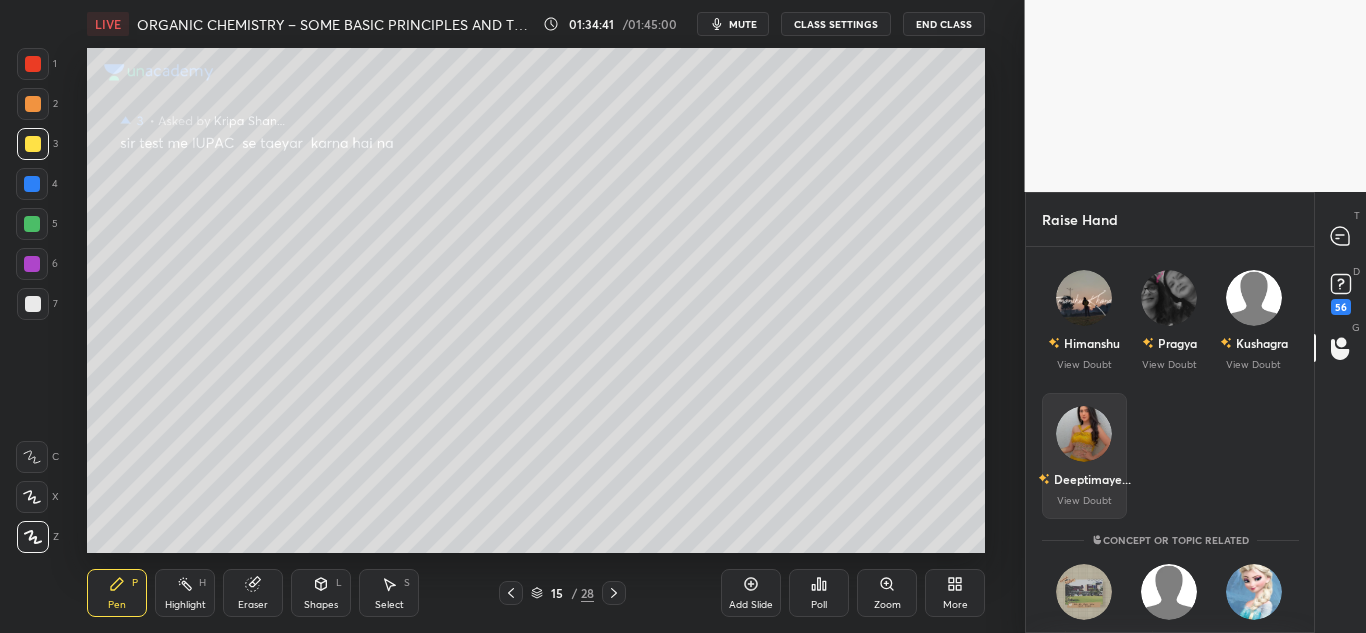 click on "Deeptimaye..." at bounding box center [1091, 479] 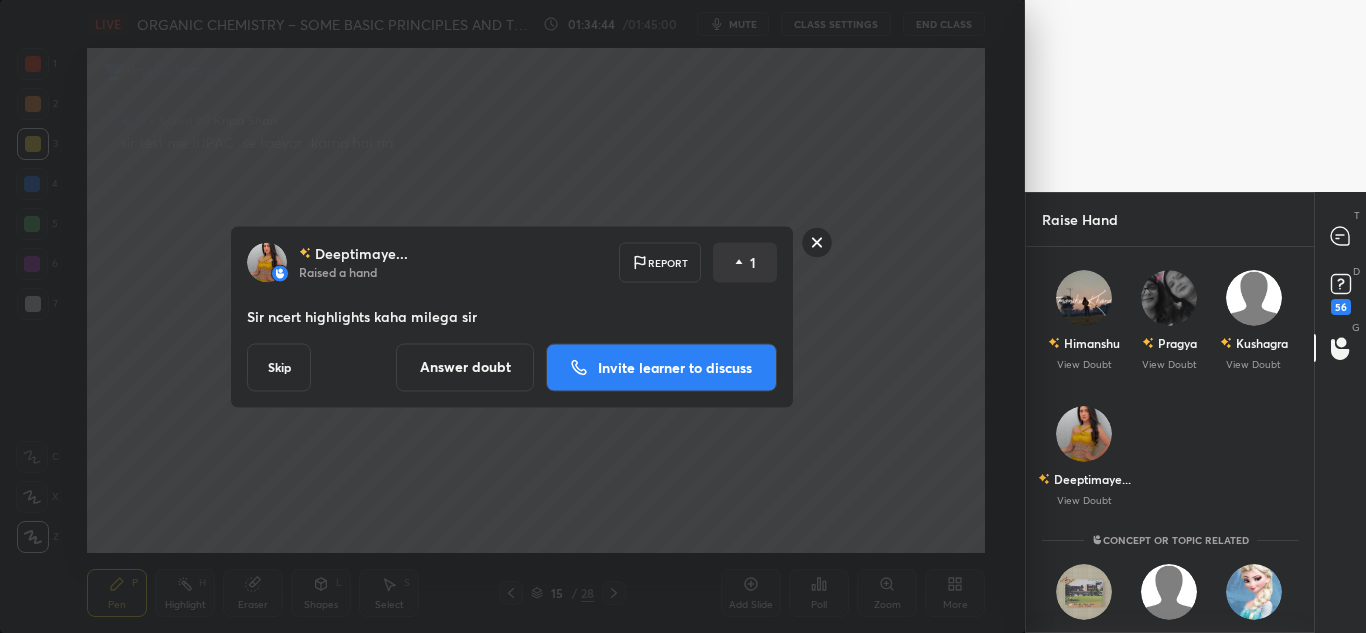 click on "Invite learner to discuss" at bounding box center [675, 367] 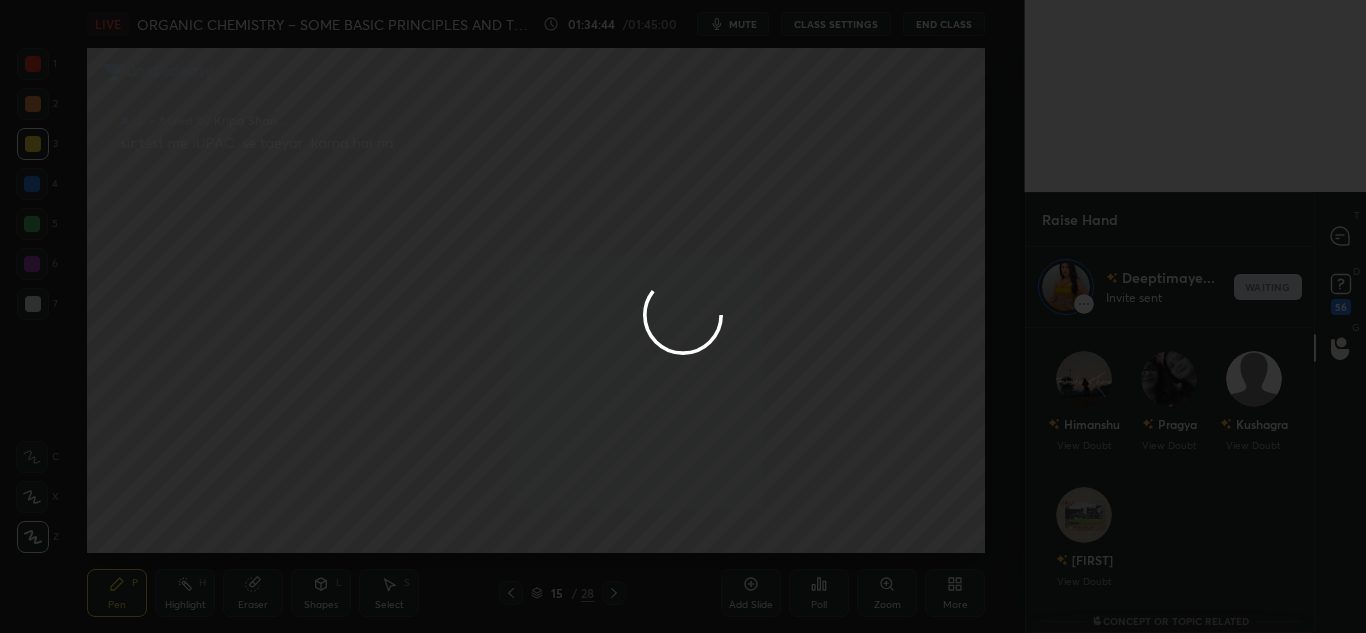 scroll, scrollTop: 299, scrollLeft: 282, axis: both 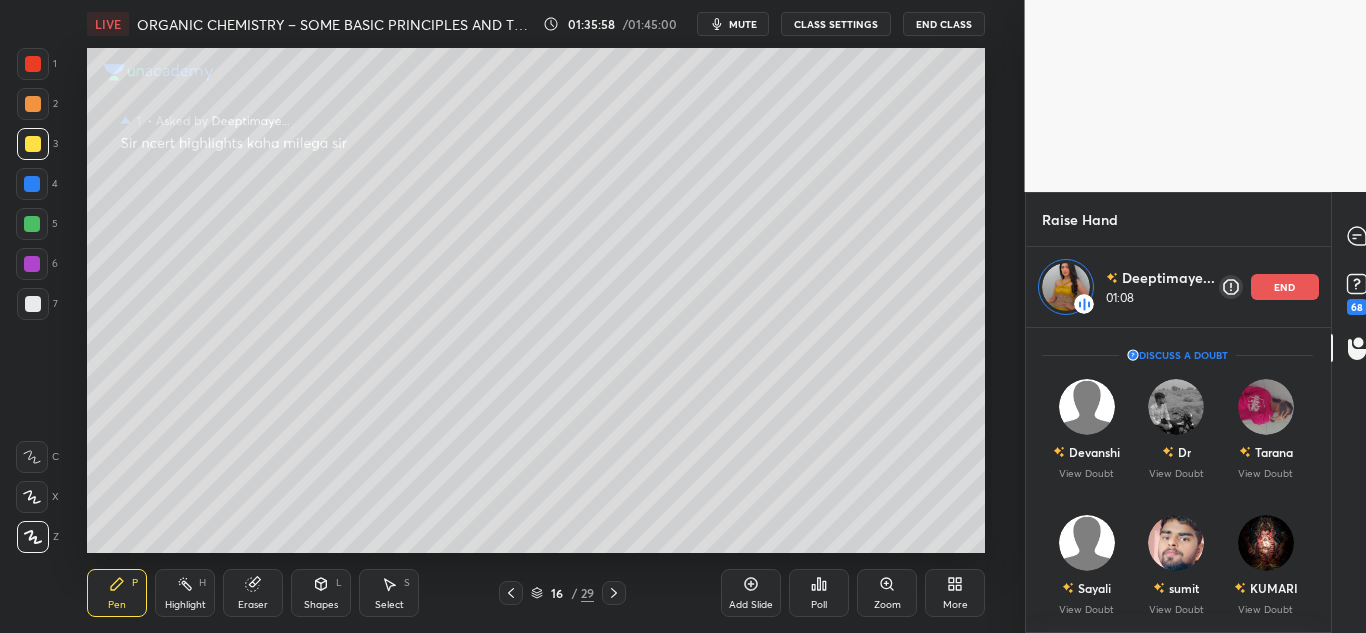 click on "end" at bounding box center [1285, 287] 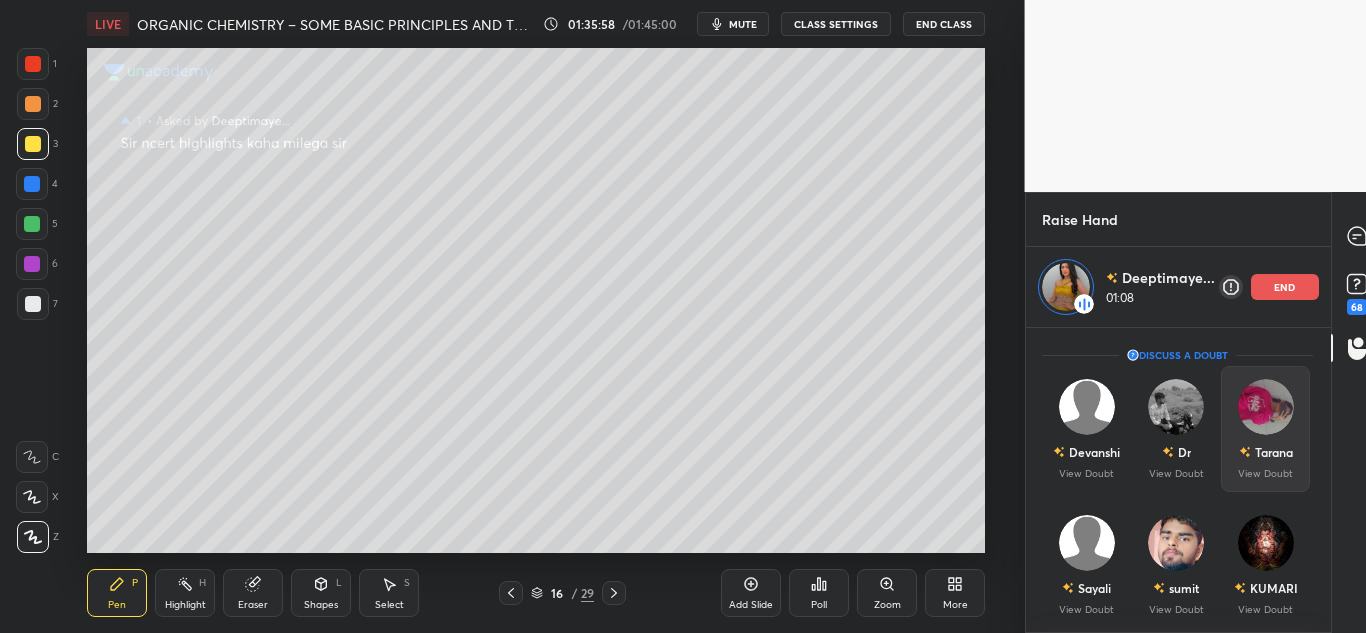 scroll, scrollTop: 7, scrollLeft: 7, axis: both 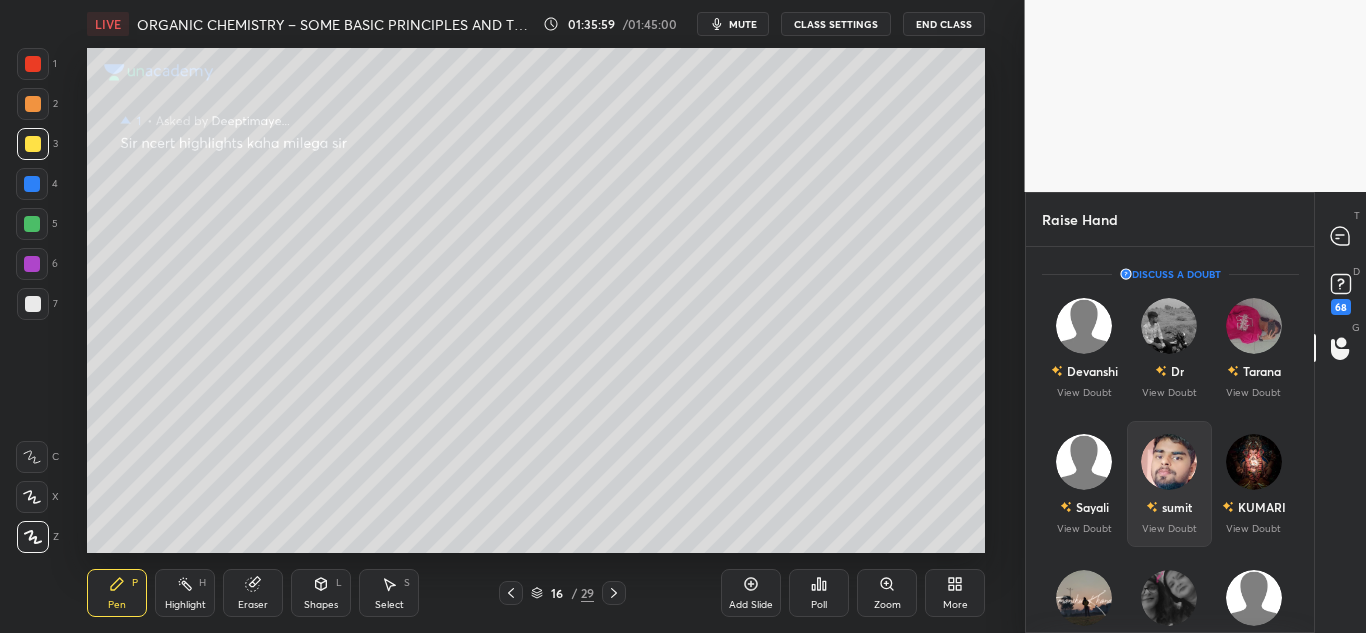 click at bounding box center [1169, 462] 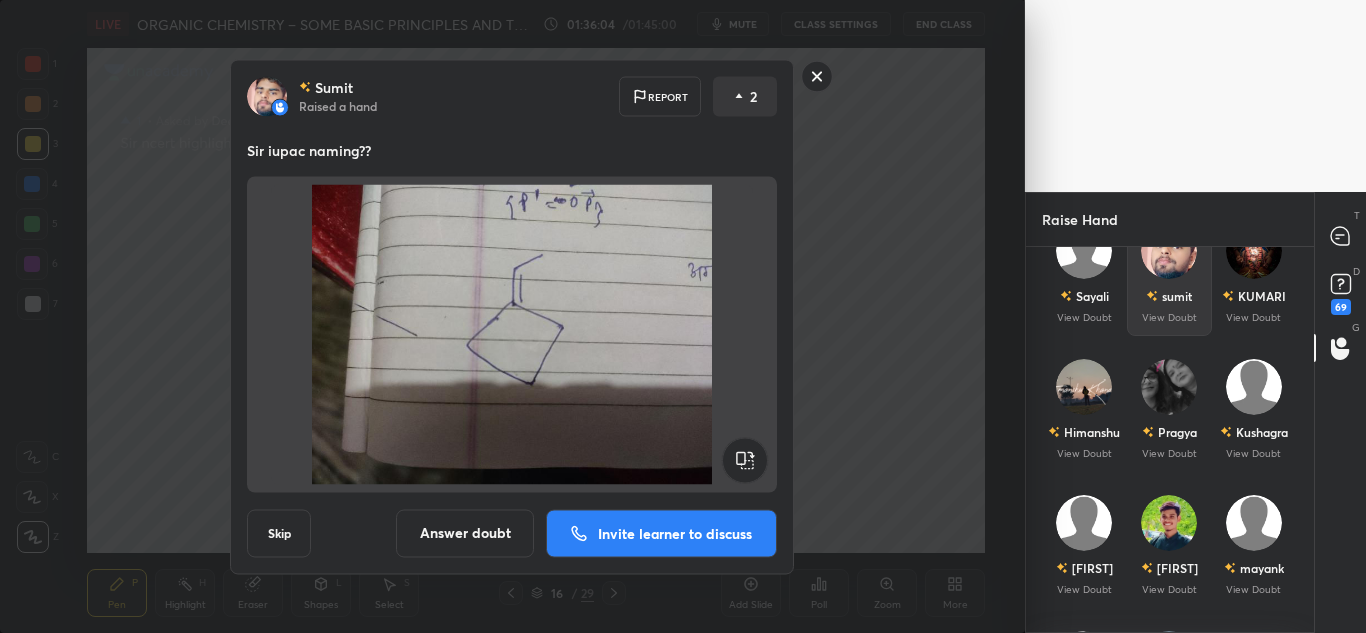 scroll, scrollTop: 300, scrollLeft: 0, axis: vertical 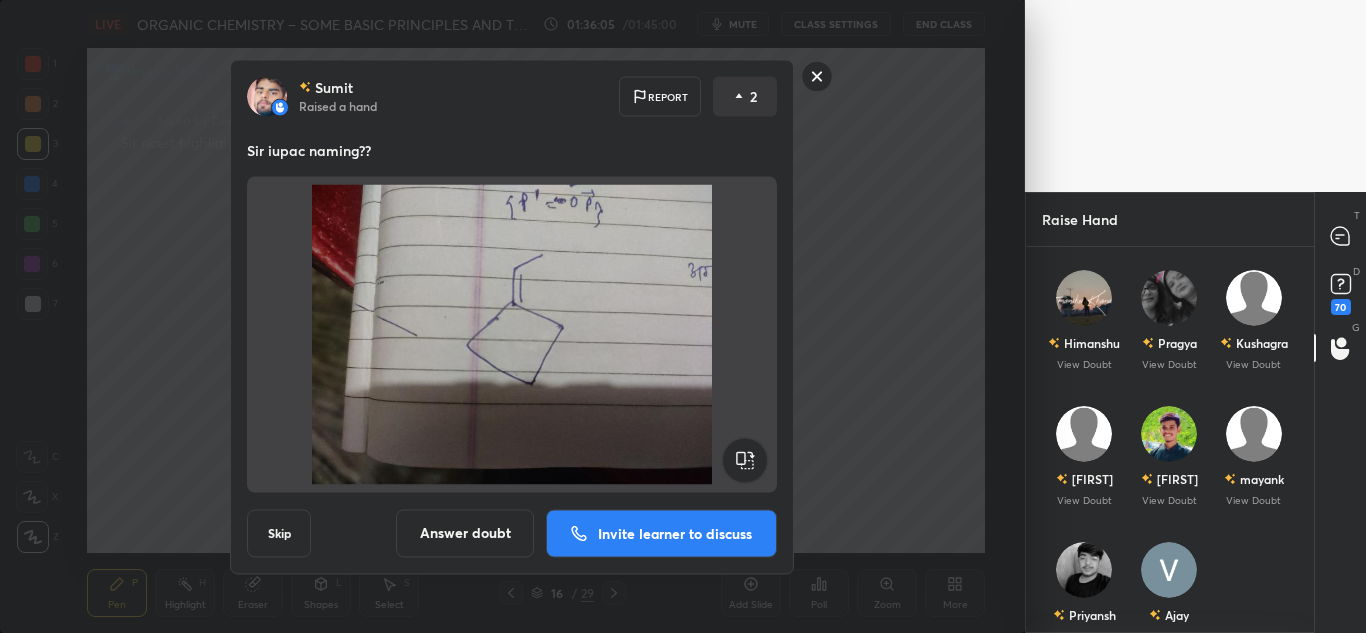 click 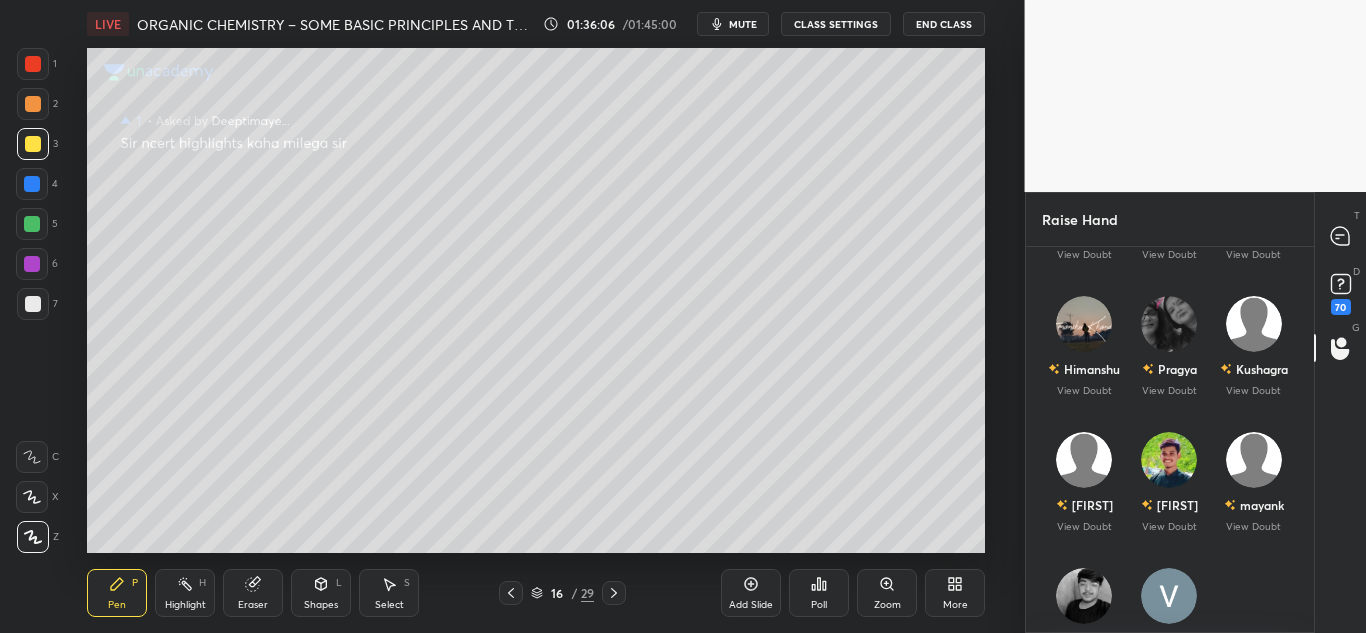 scroll, scrollTop: 344, scrollLeft: 0, axis: vertical 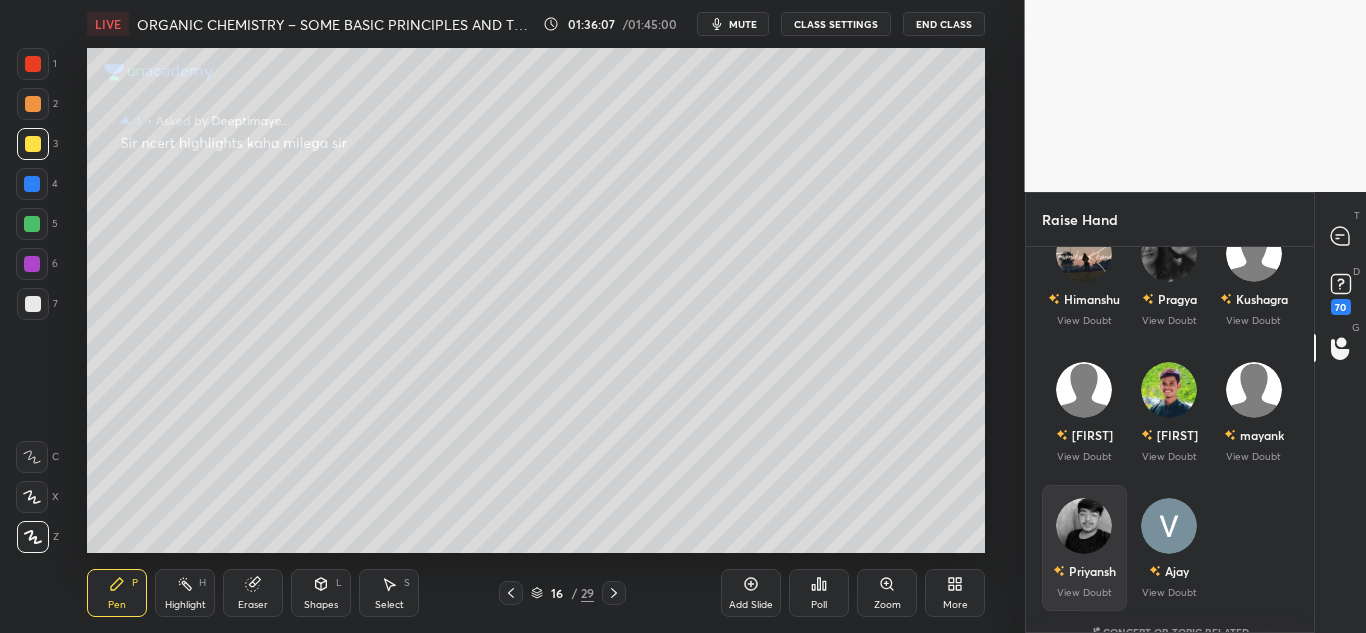 click at bounding box center (1084, 526) 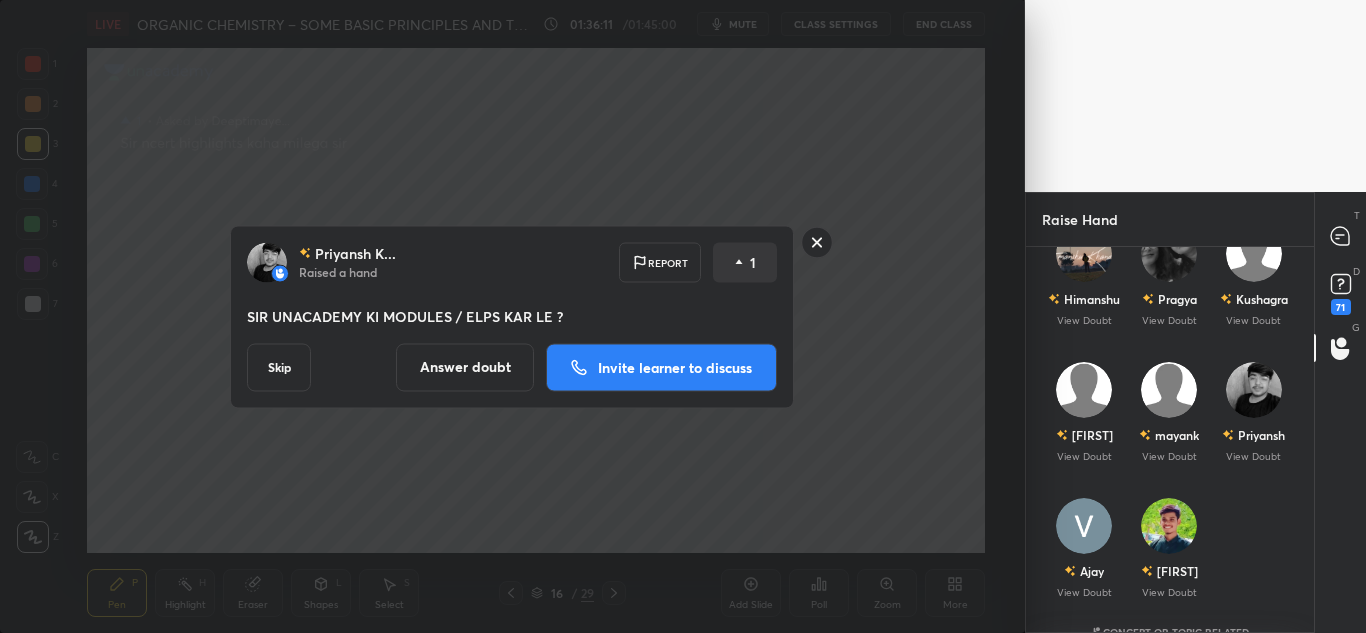 click on "Invite learner to discuss" at bounding box center (675, 367) 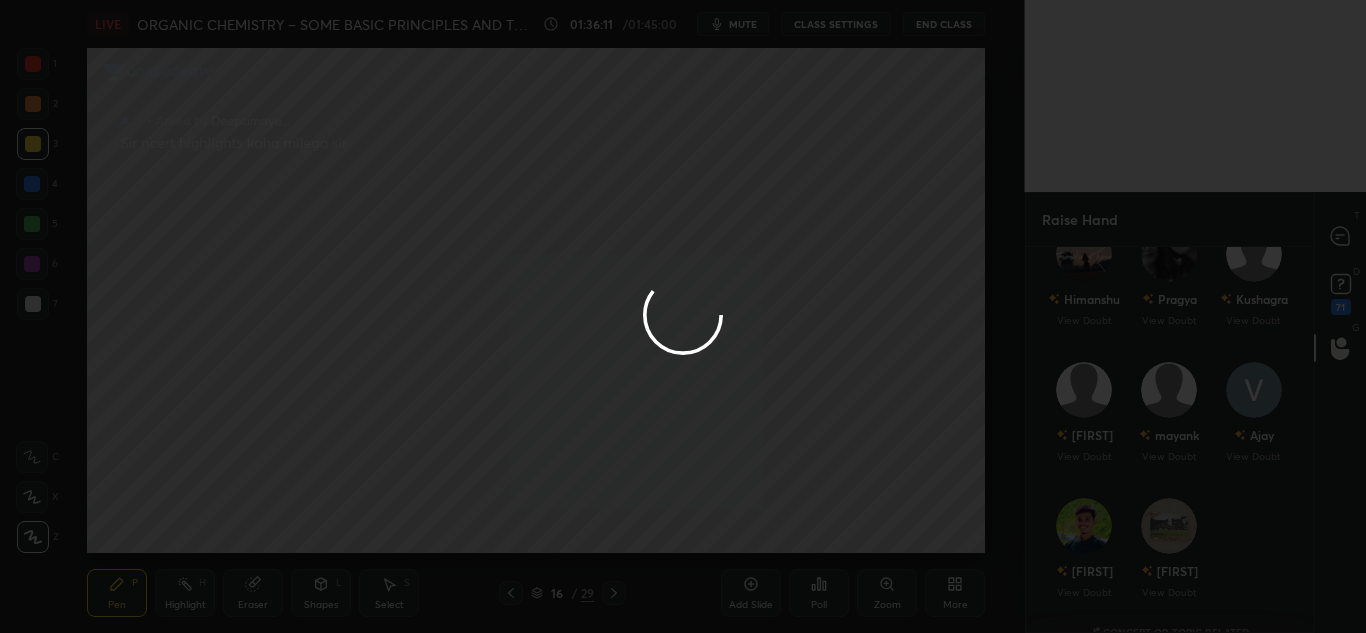 scroll, scrollTop: 299, scrollLeft: 282, axis: both 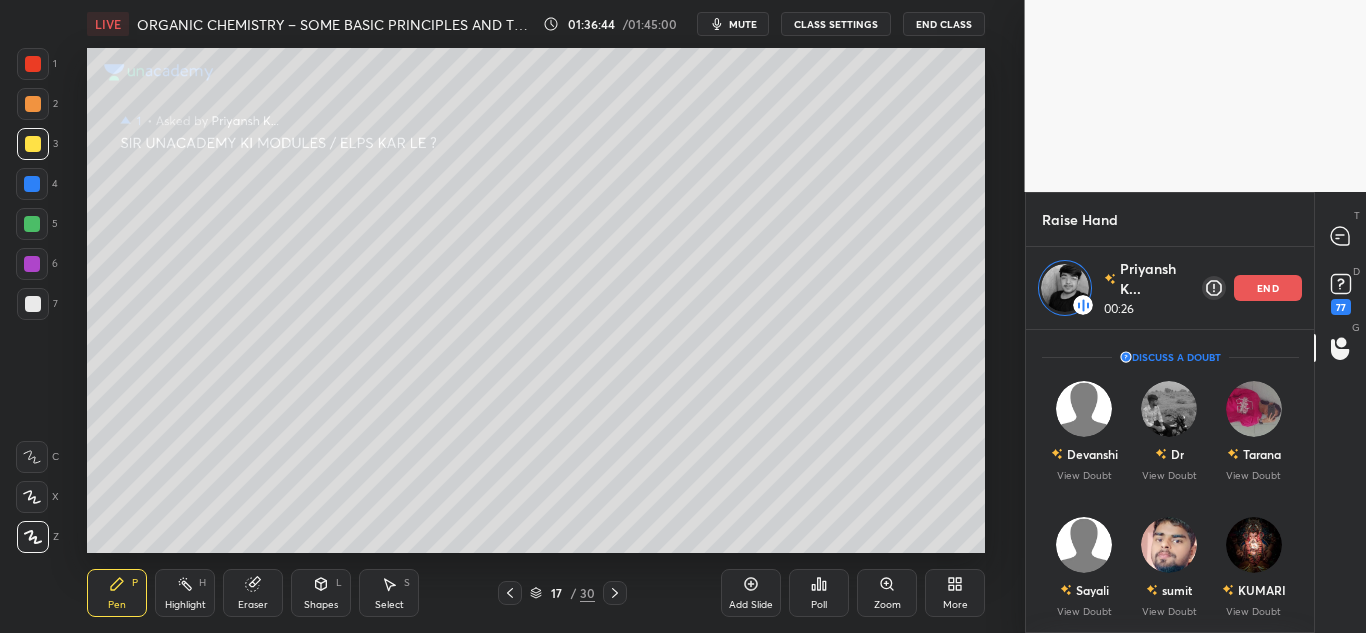 click on "end" at bounding box center [1268, 288] 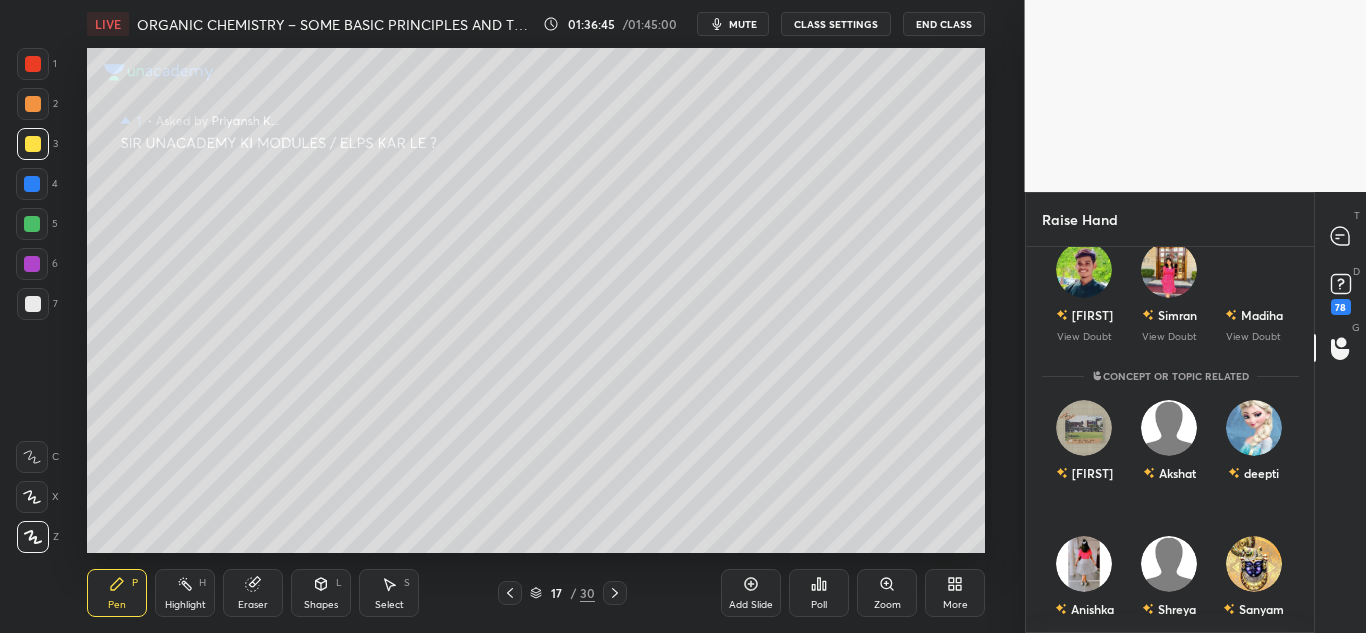 scroll, scrollTop: 1100, scrollLeft: 0, axis: vertical 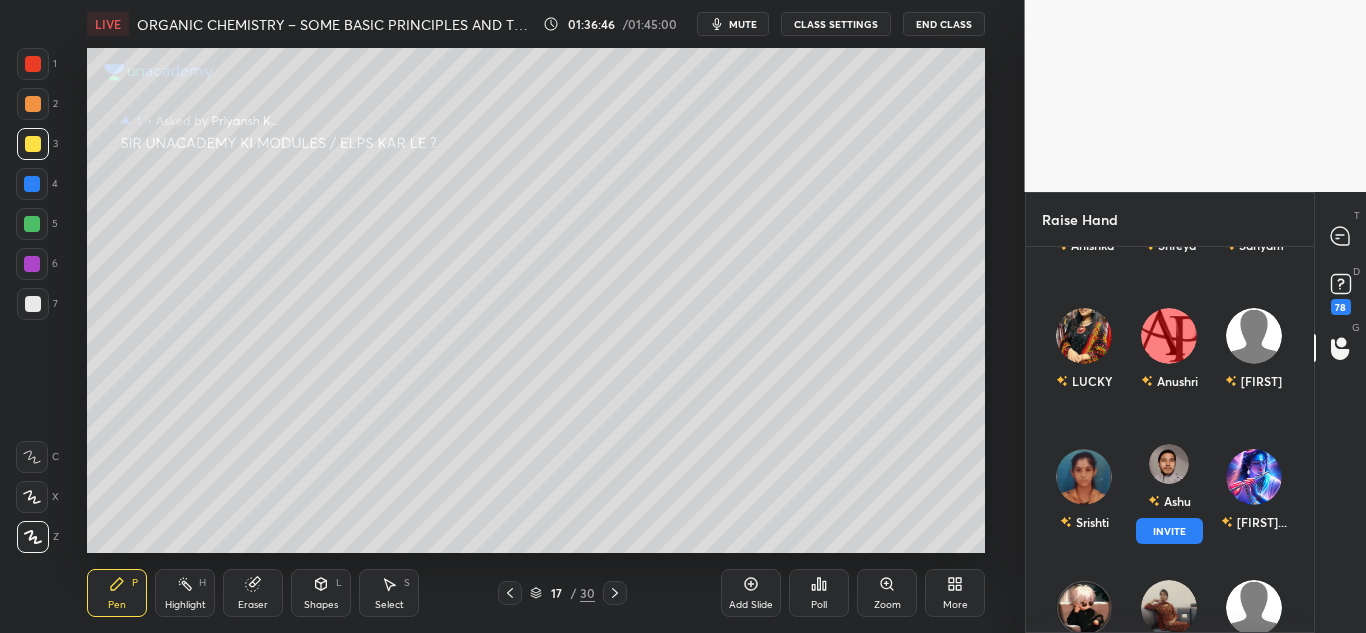 click at bounding box center [1169, 464] 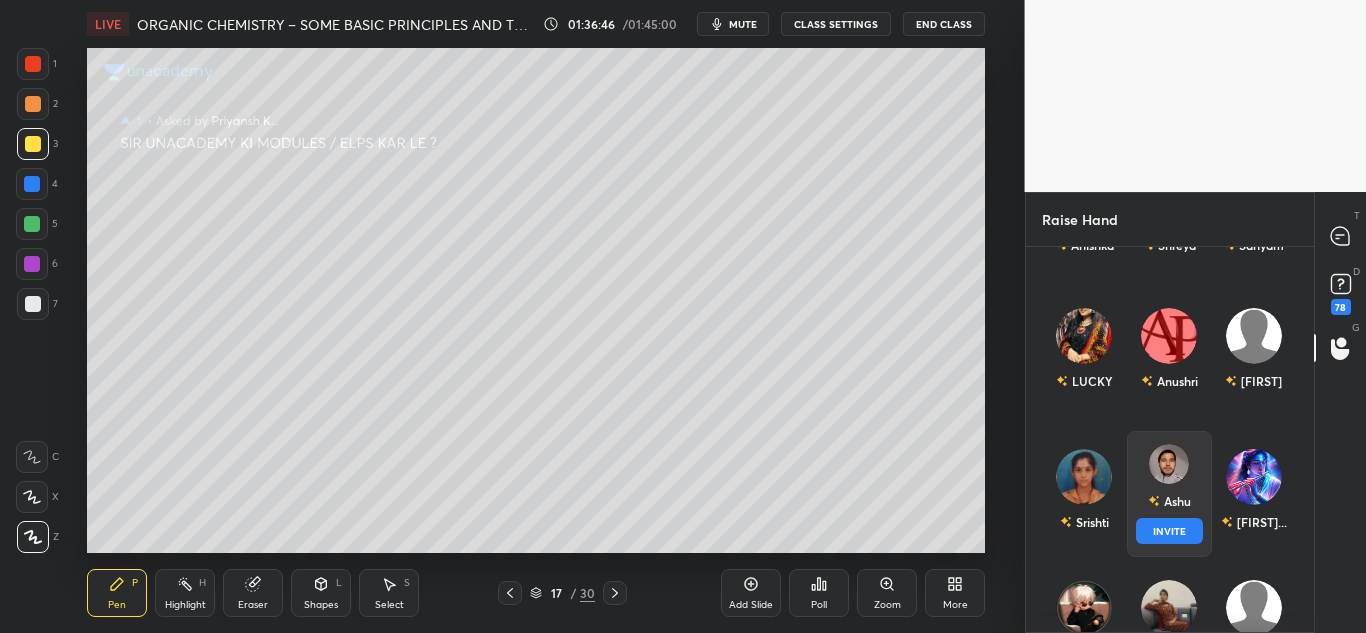 click on "INVITE" at bounding box center (1168, 531) 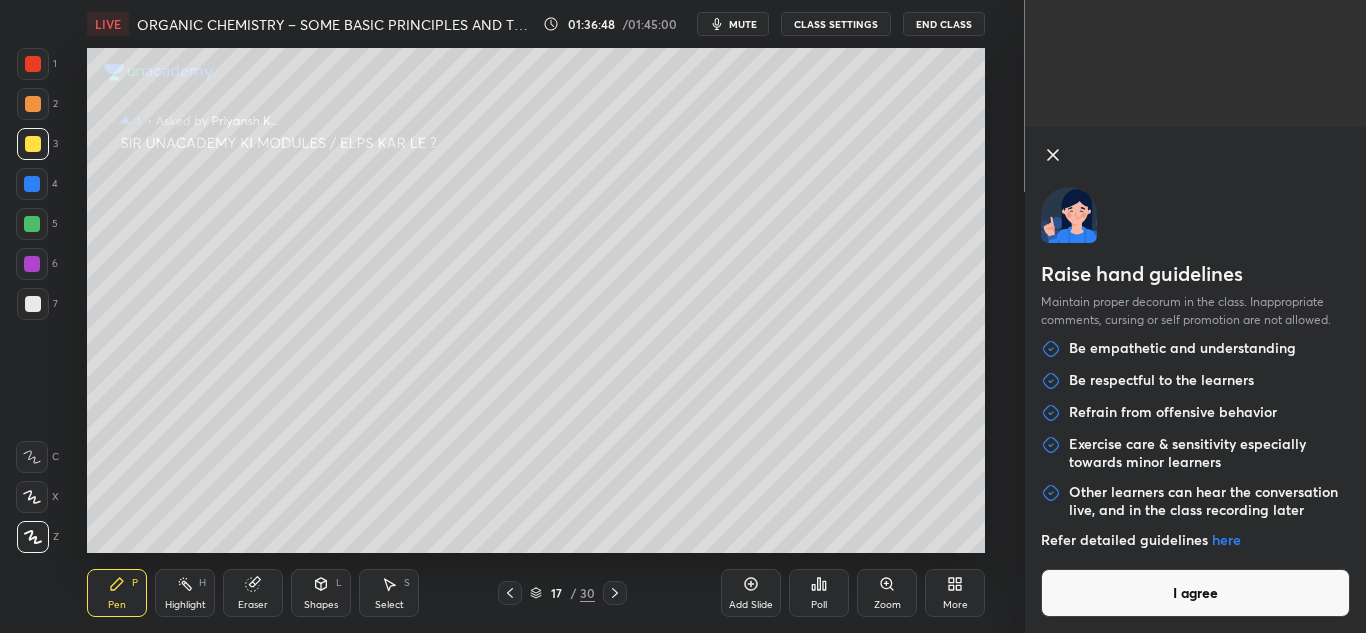 click on "I agree" at bounding box center [1196, 593] 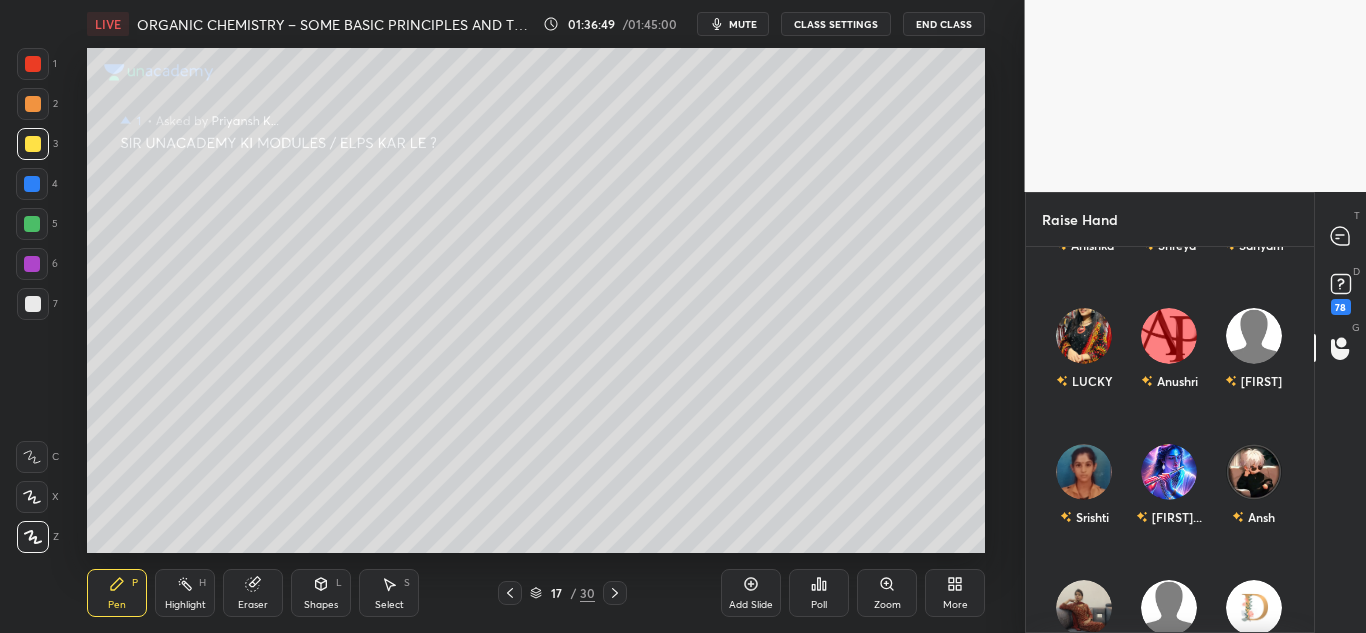 scroll, scrollTop: 299, scrollLeft: 282, axis: both 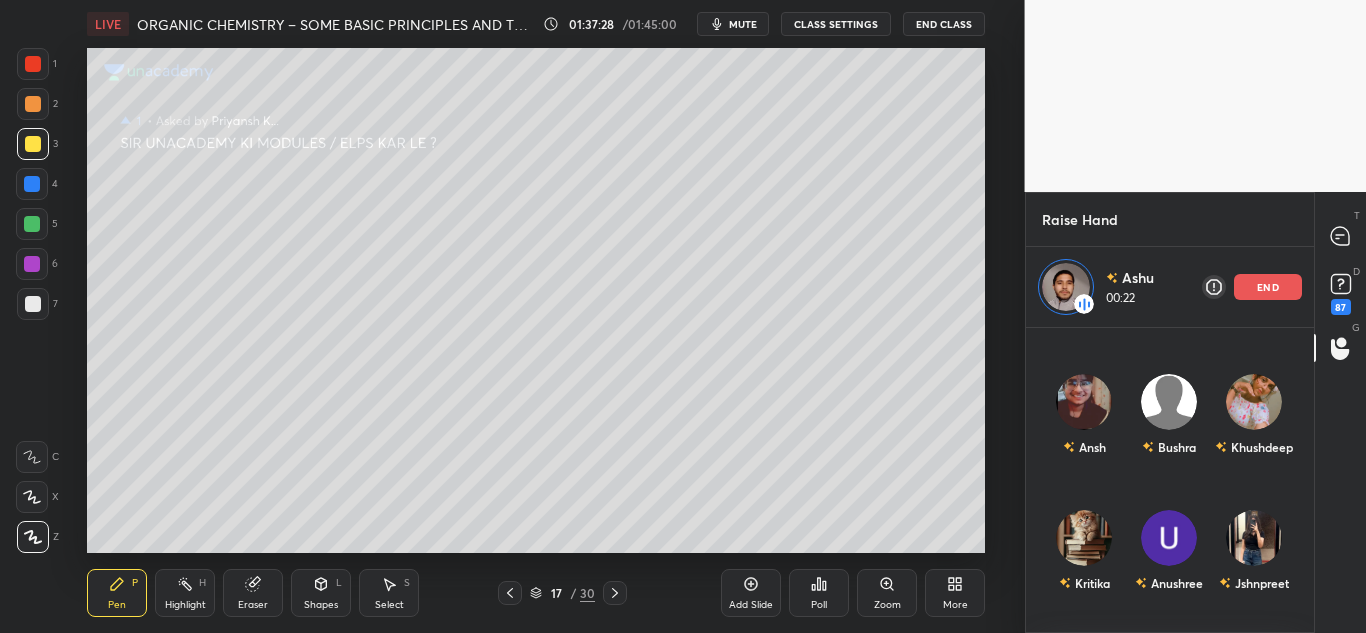 click on "end" at bounding box center (1268, 287) 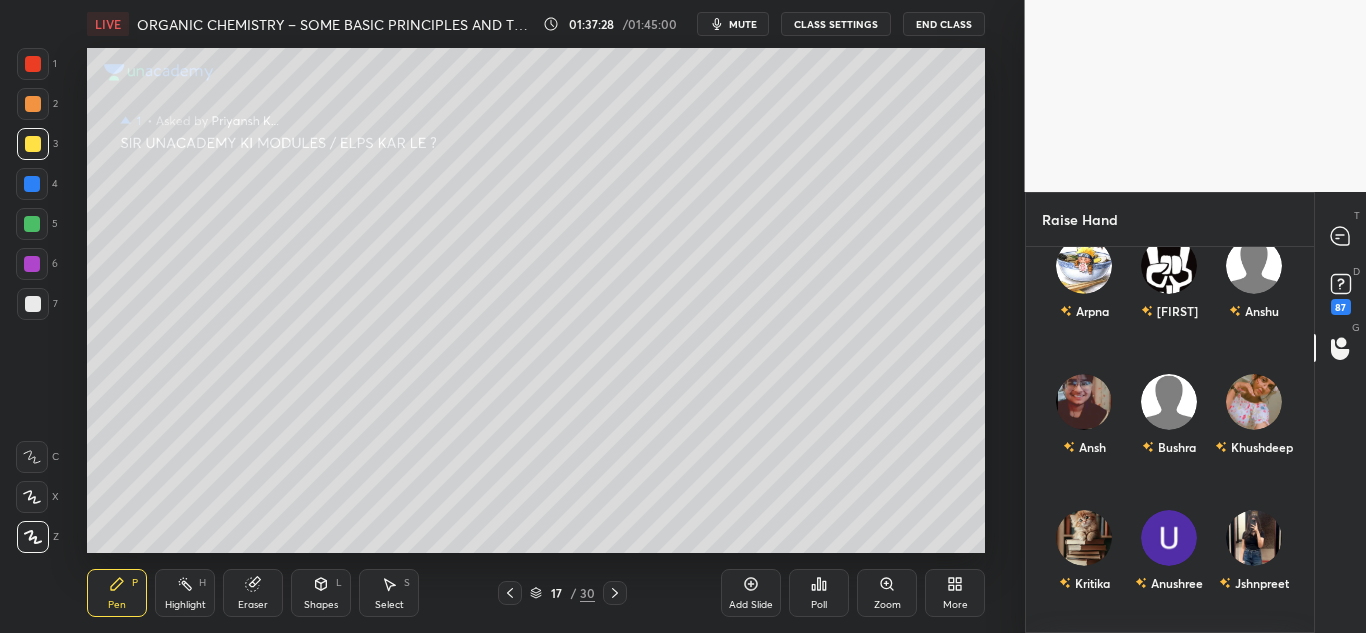 scroll, scrollTop: 7, scrollLeft: 7, axis: both 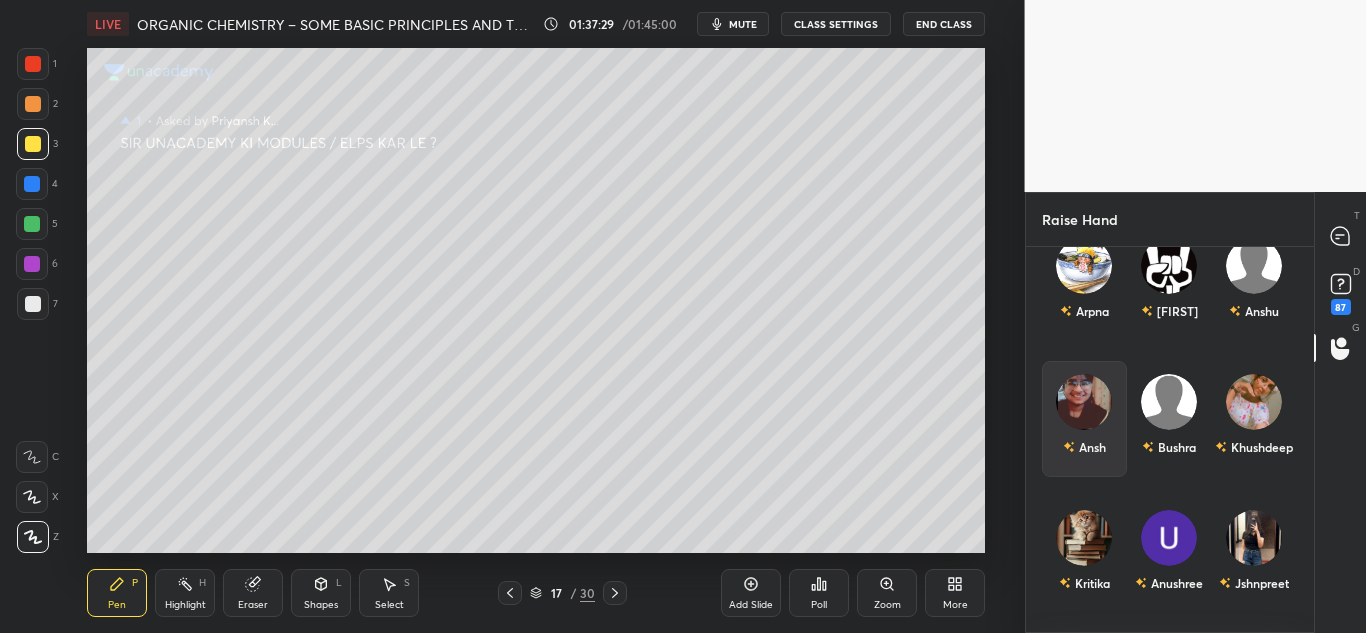 click on "Ansh" at bounding box center (1084, 419) 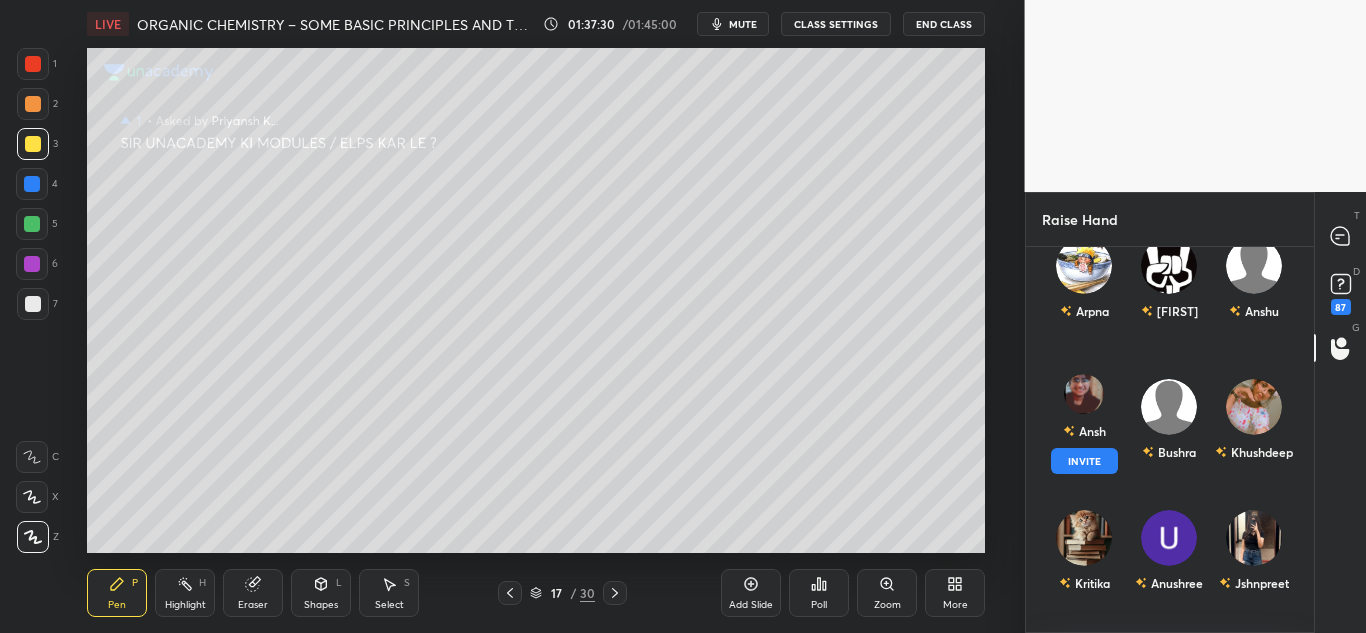click on "INVITE" at bounding box center (1084, 461) 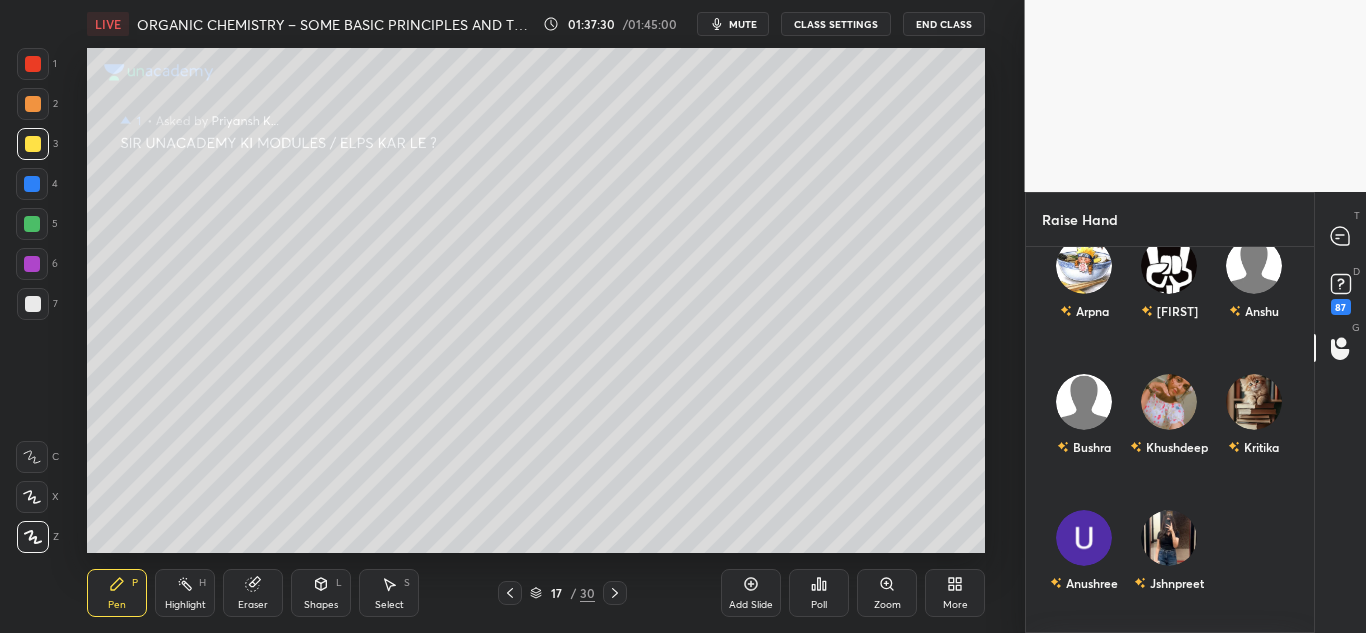 scroll, scrollTop: 299, scrollLeft: 282, axis: both 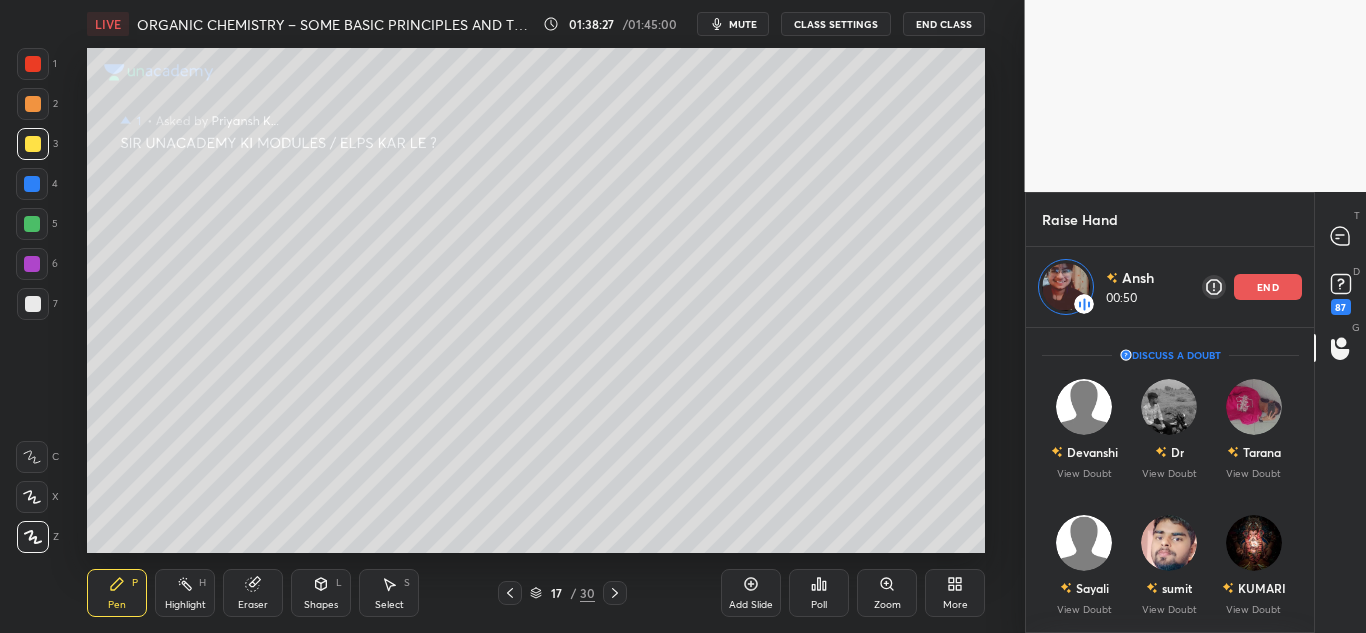click on "end" at bounding box center [1268, 287] 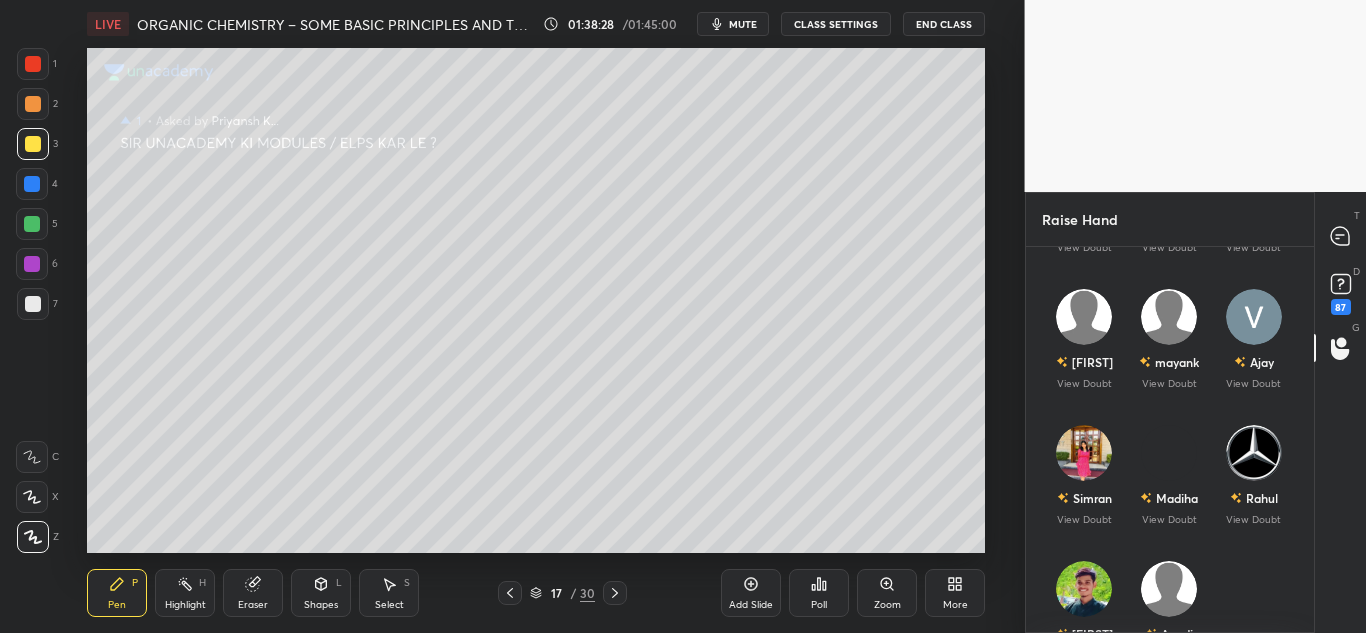 scroll, scrollTop: 500, scrollLeft: 0, axis: vertical 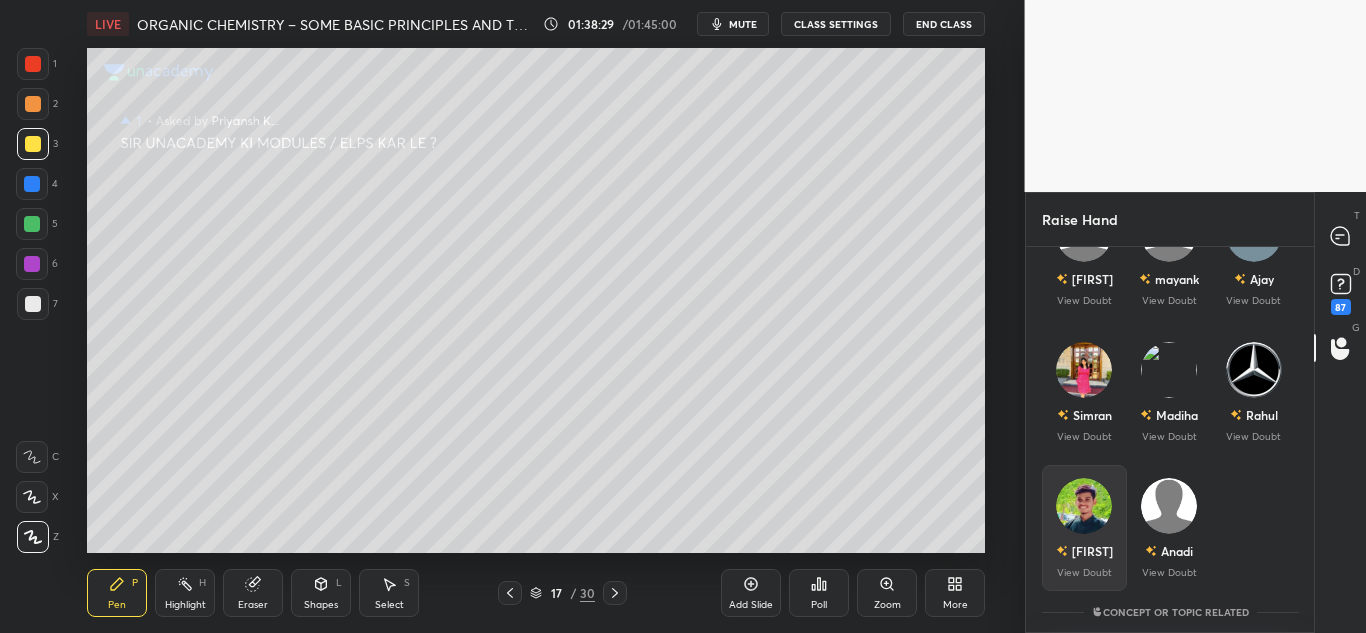 click at bounding box center [1084, 506] 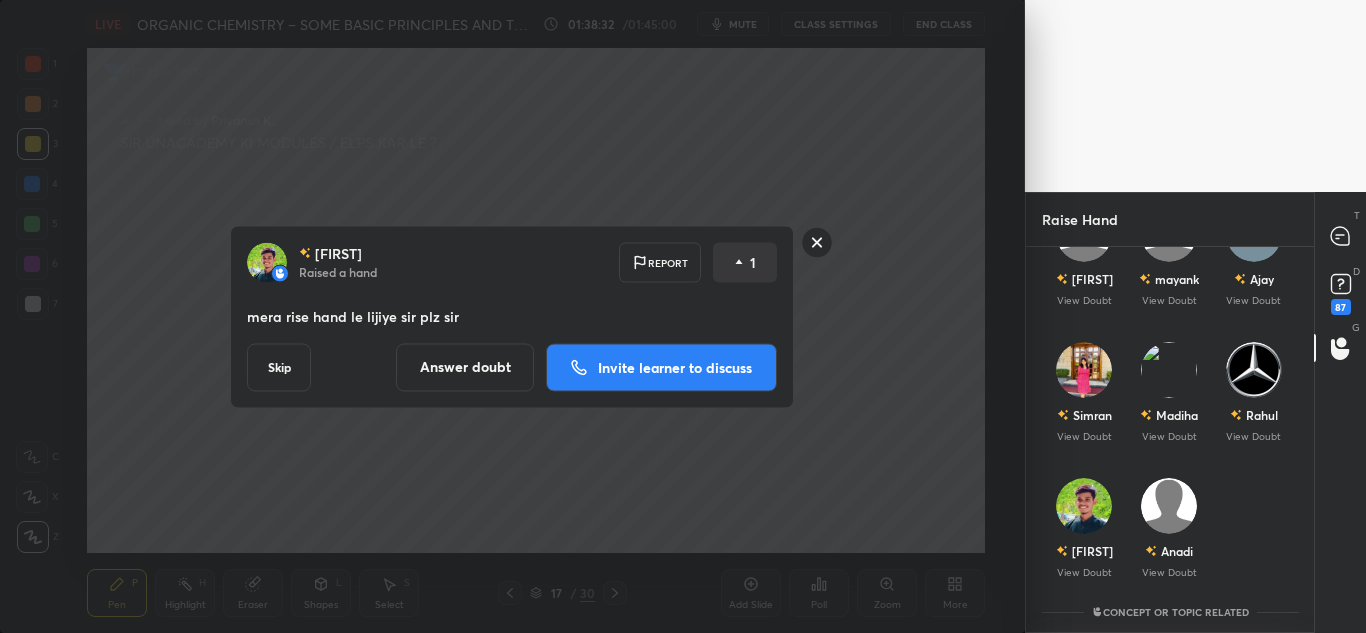 click on "Invite learner to discuss" at bounding box center (661, 367) 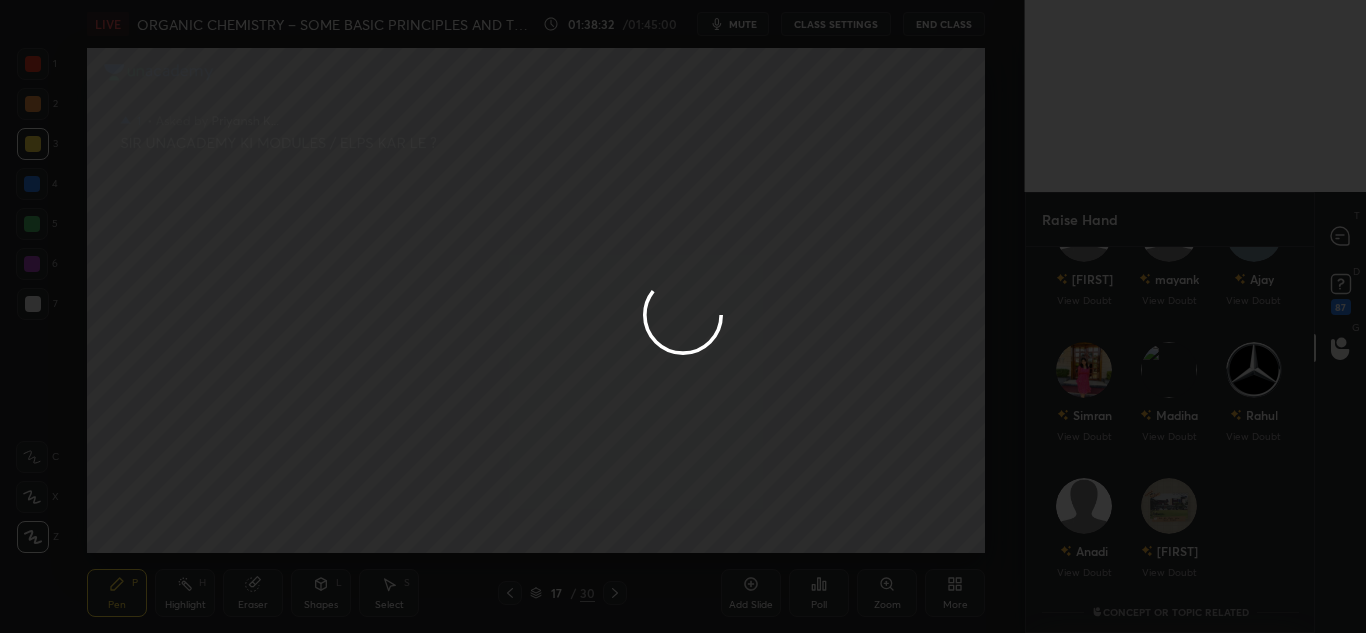 scroll, scrollTop: 299, scrollLeft: 282, axis: both 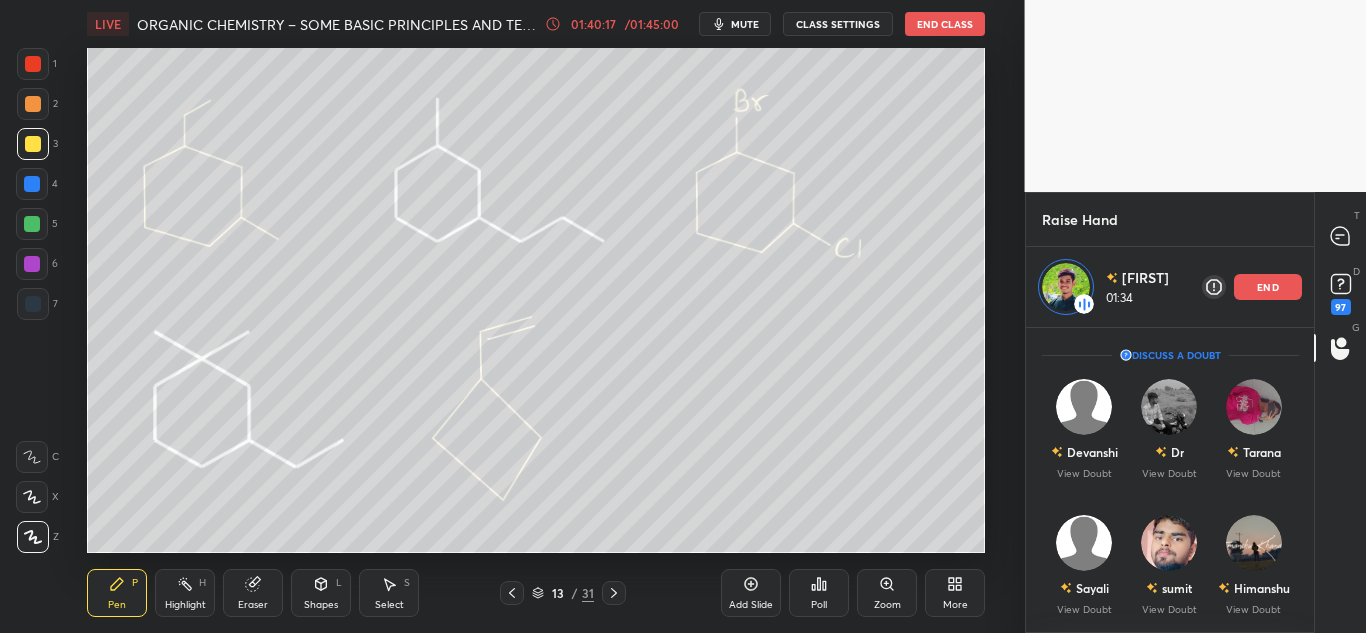 click on "Highlight" at bounding box center (185, 605) 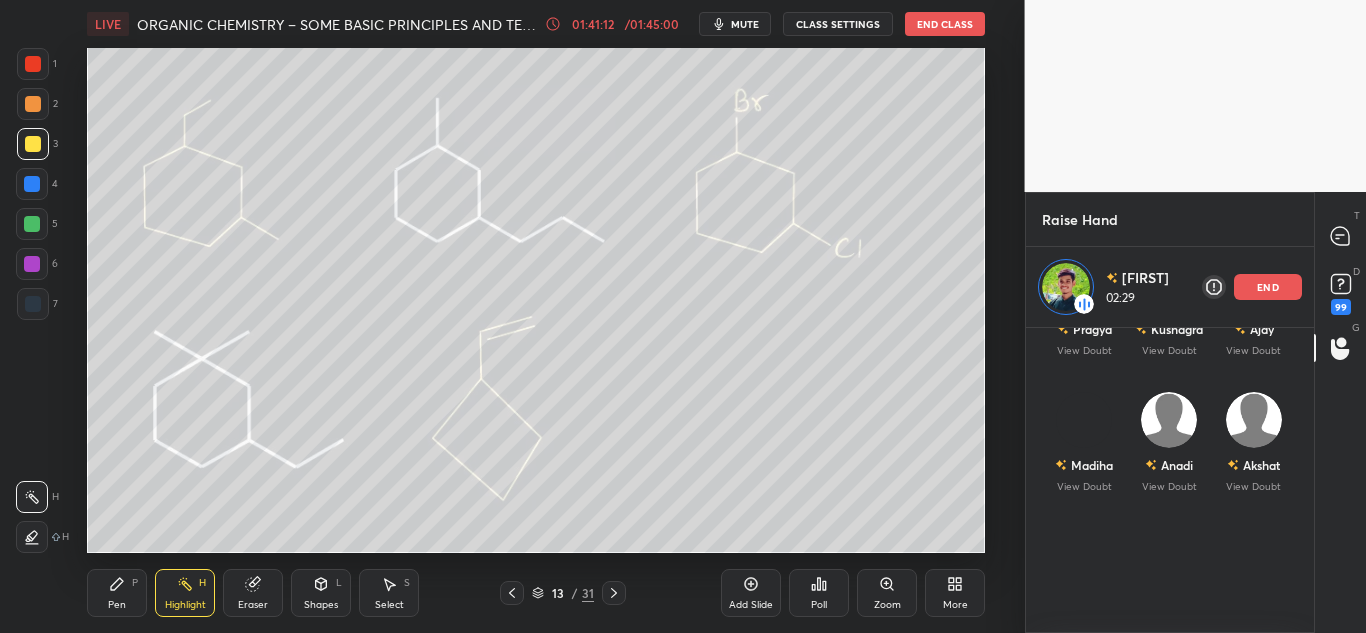 scroll, scrollTop: 400, scrollLeft: 0, axis: vertical 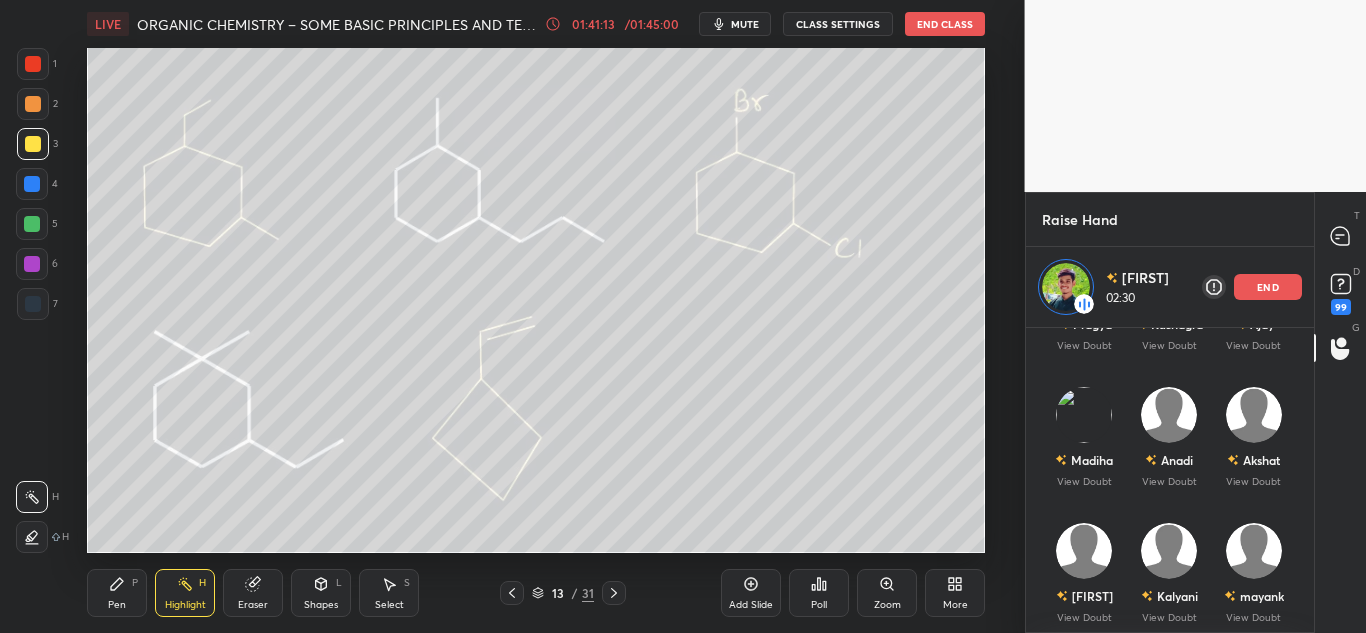 click on "end" at bounding box center (1268, 287) 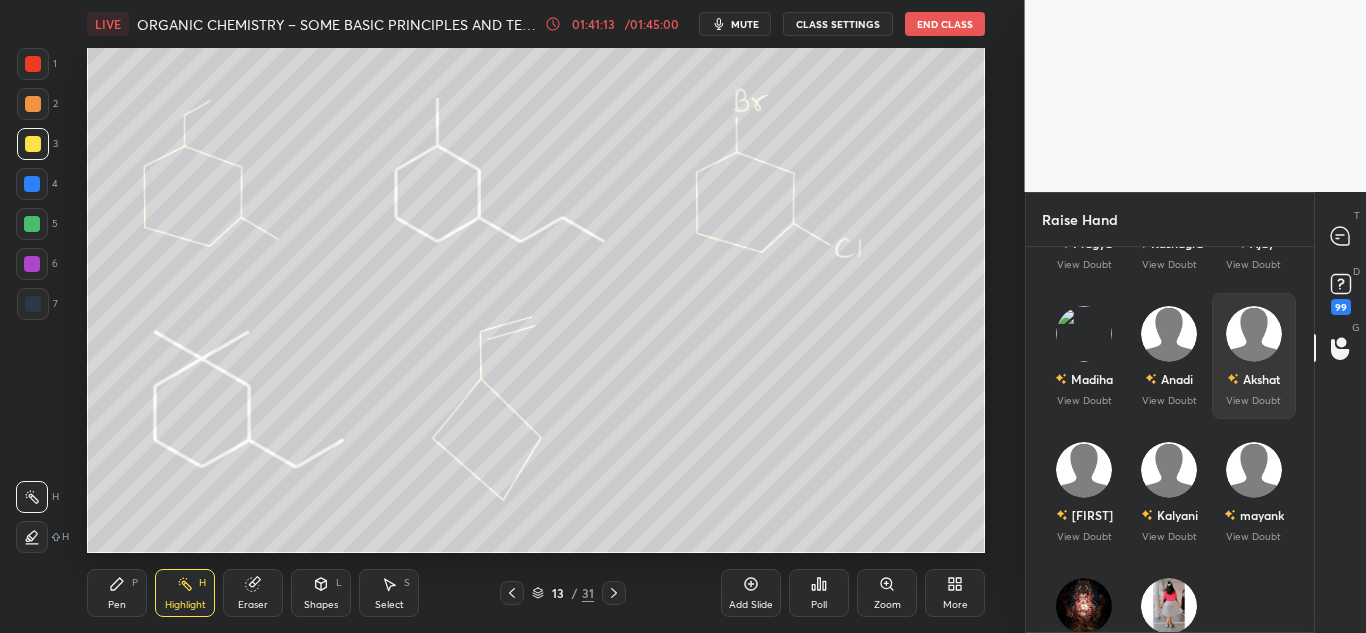 scroll, scrollTop: 7, scrollLeft: 7, axis: both 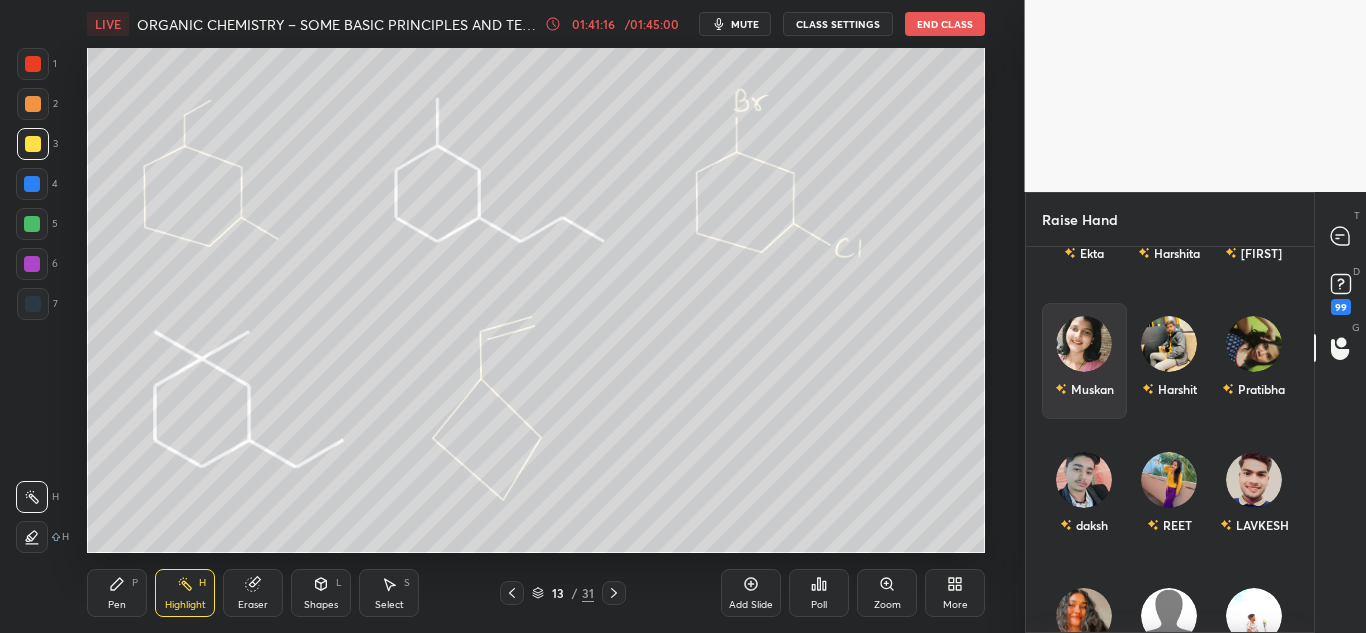 click on "Muskan" at bounding box center (1084, 361) 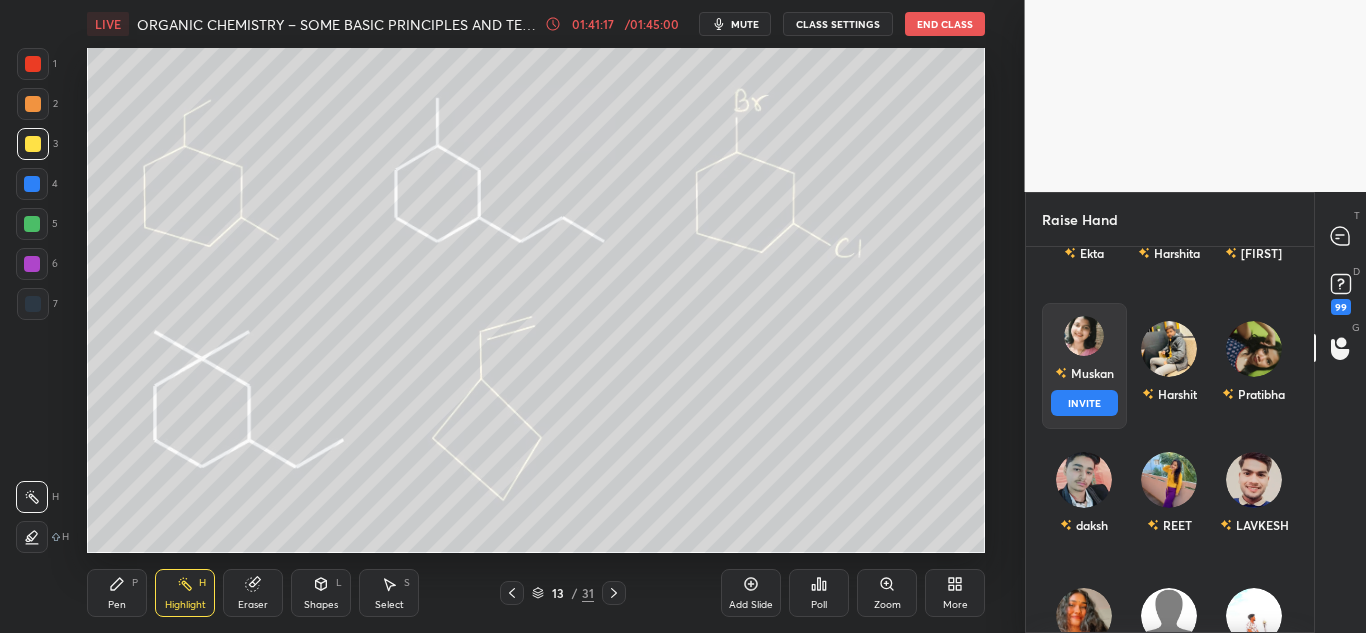 click on "INVITE" at bounding box center [1084, 403] 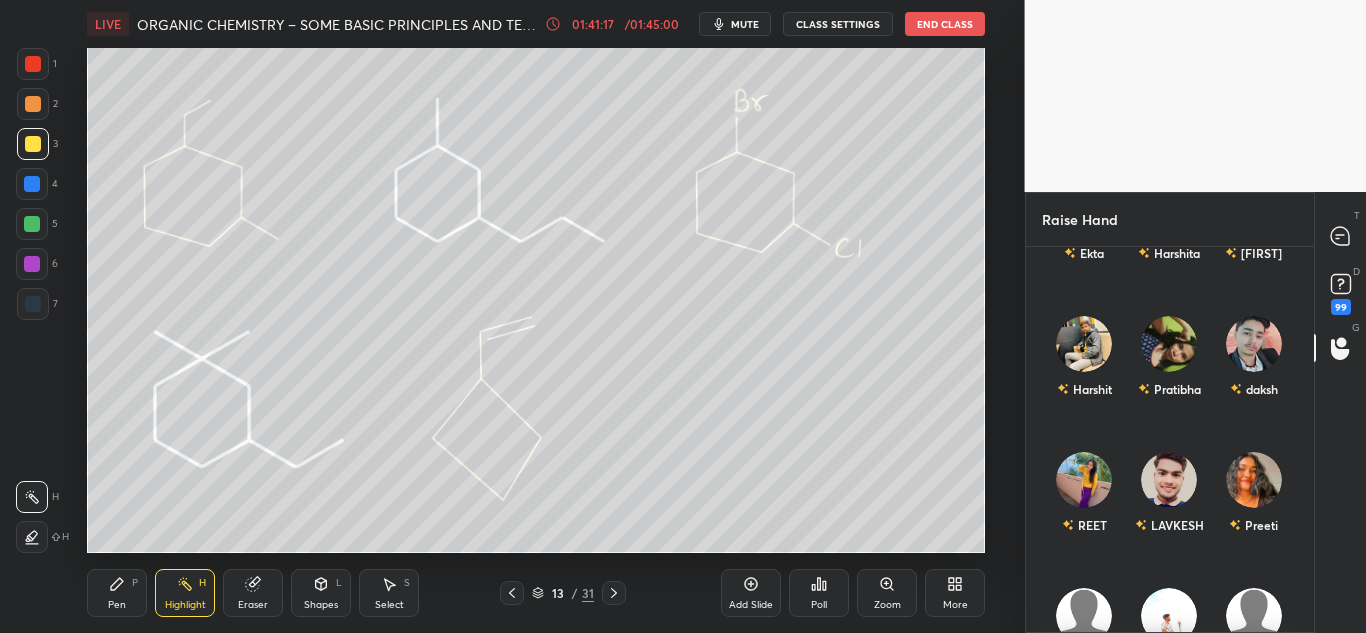 scroll, scrollTop: 299, scrollLeft: 282, axis: both 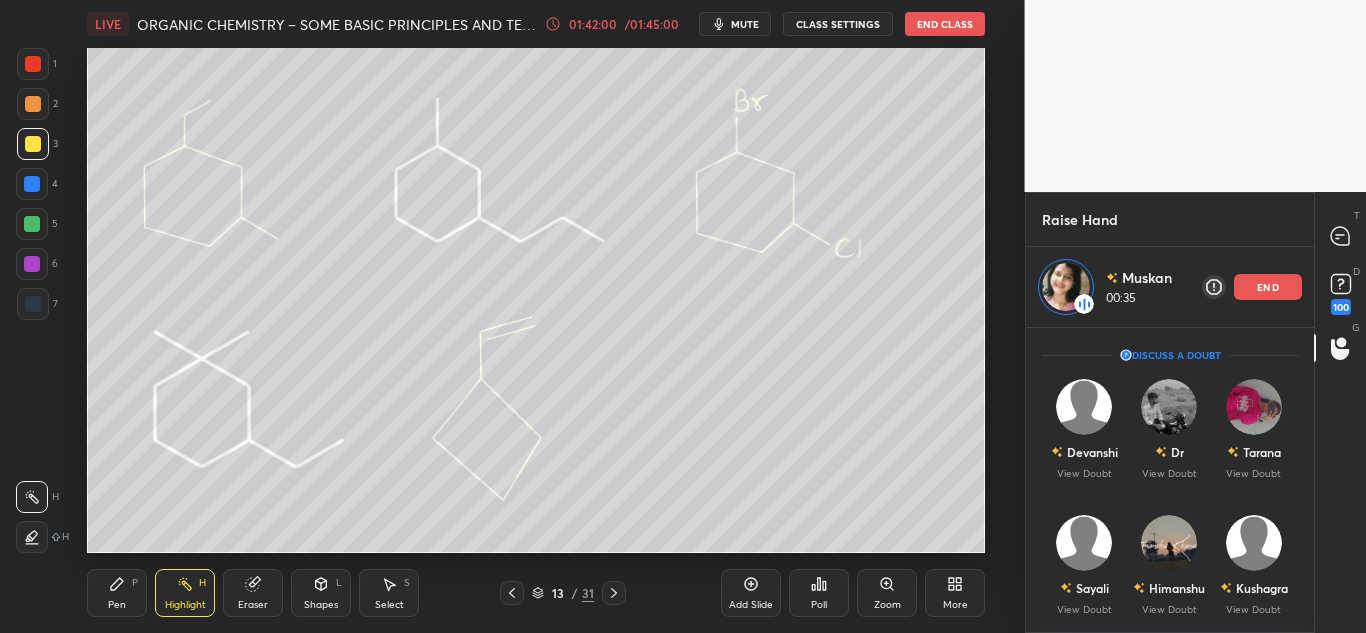 click on "end" at bounding box center (1268, 287) 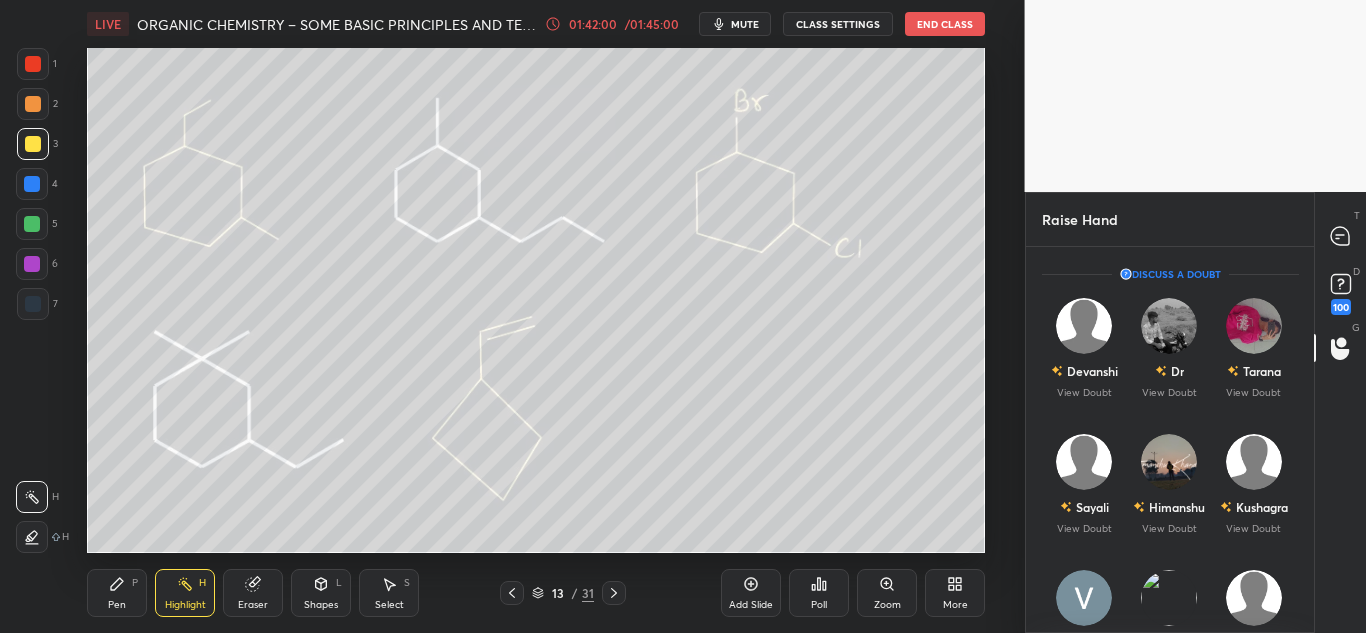 scroll, scrollTop: 7, scrollLeft: 7, axis: both 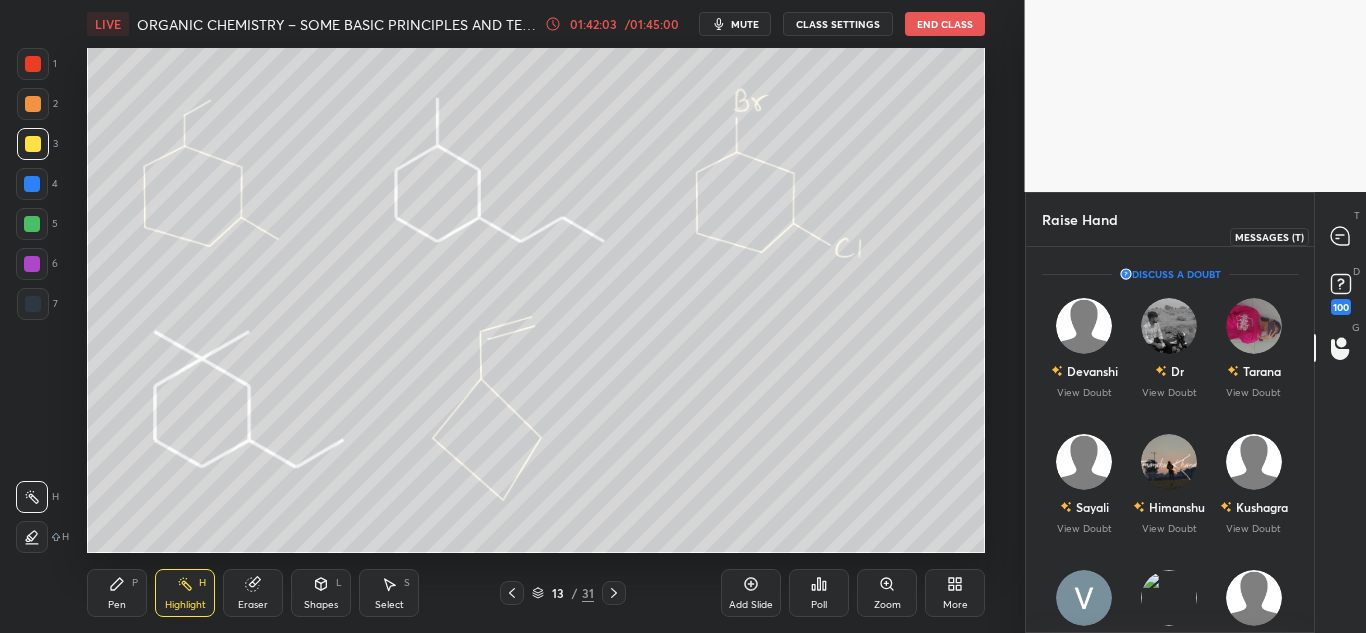 click 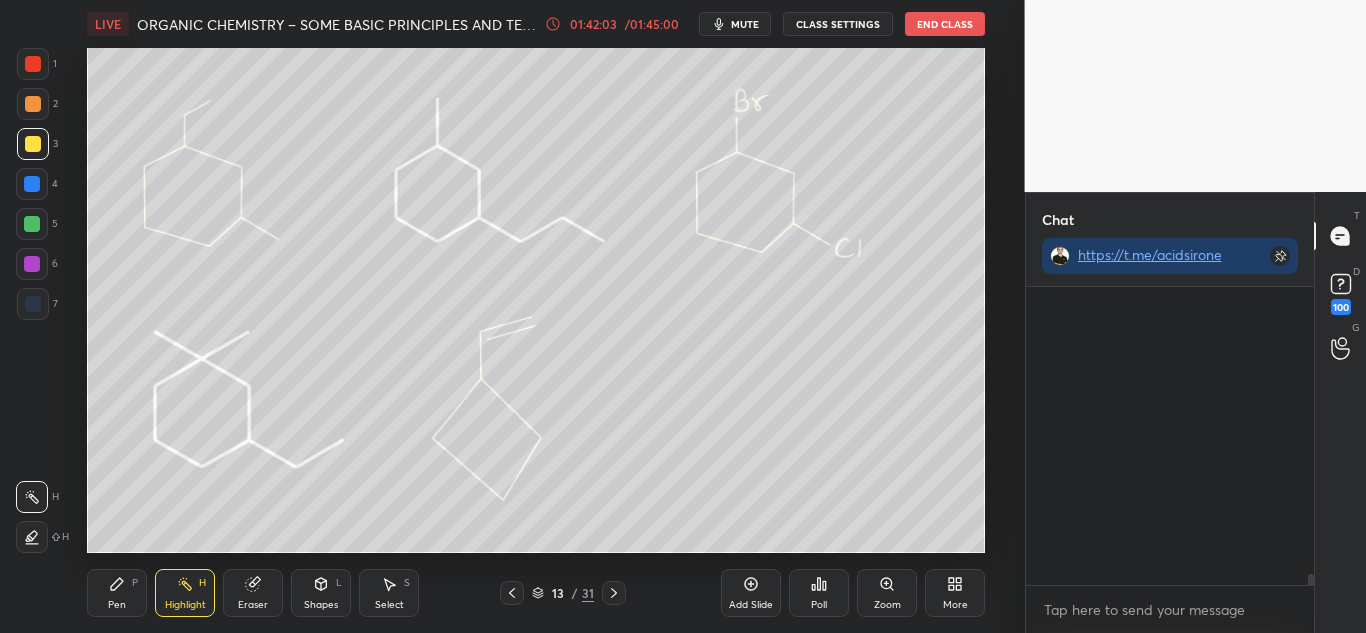 scroll, scrollTop: 13856, scrollLeft: 0, axis: vertical 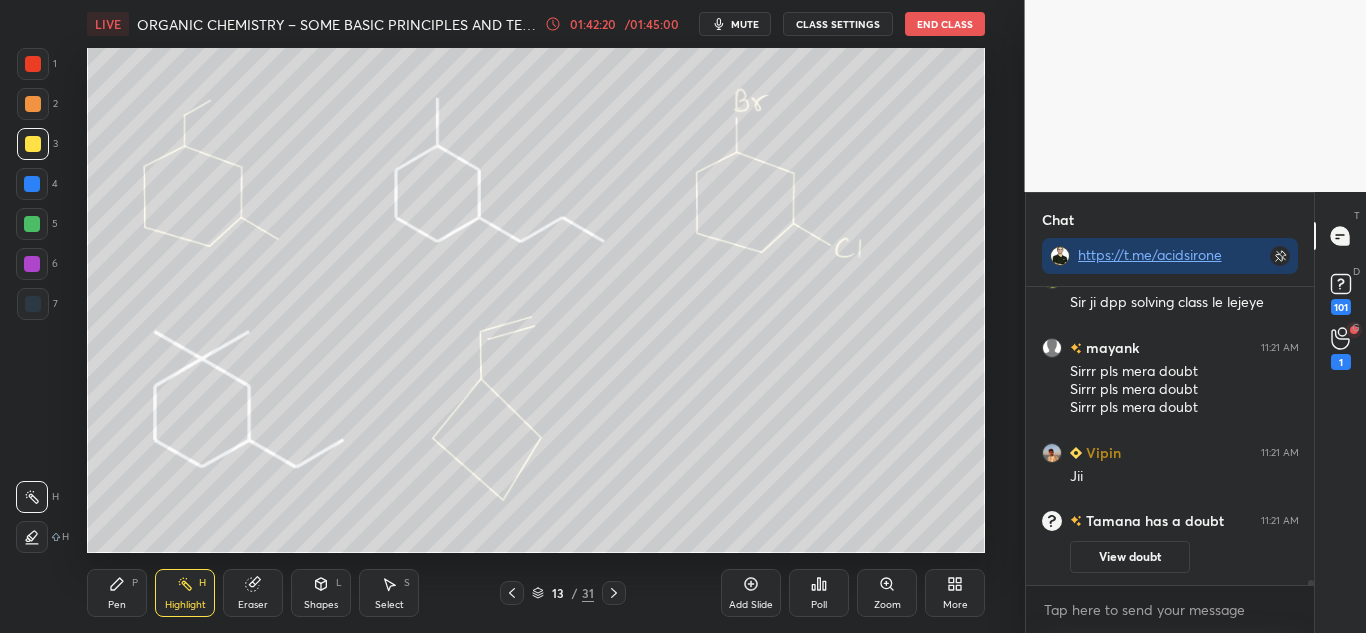 click on "End Class" at bounding box center [945, 24] 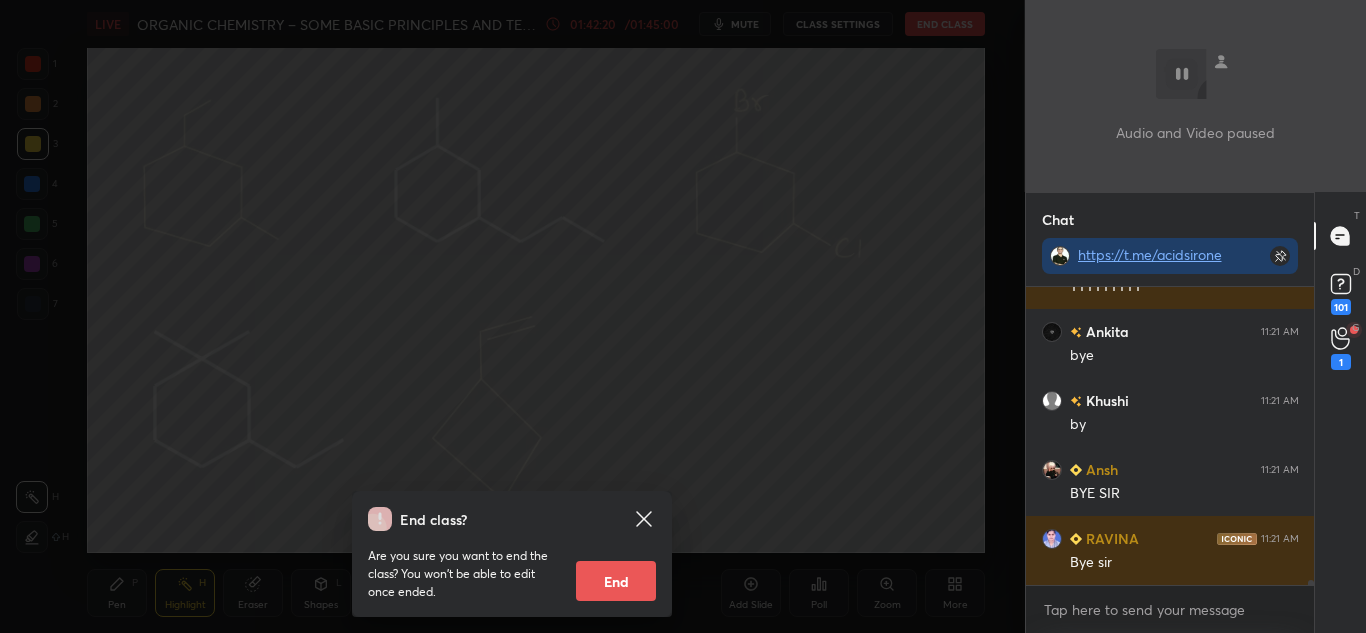 scroll, scrollTop: 16414, scrollLeft: 0, axis: vertical 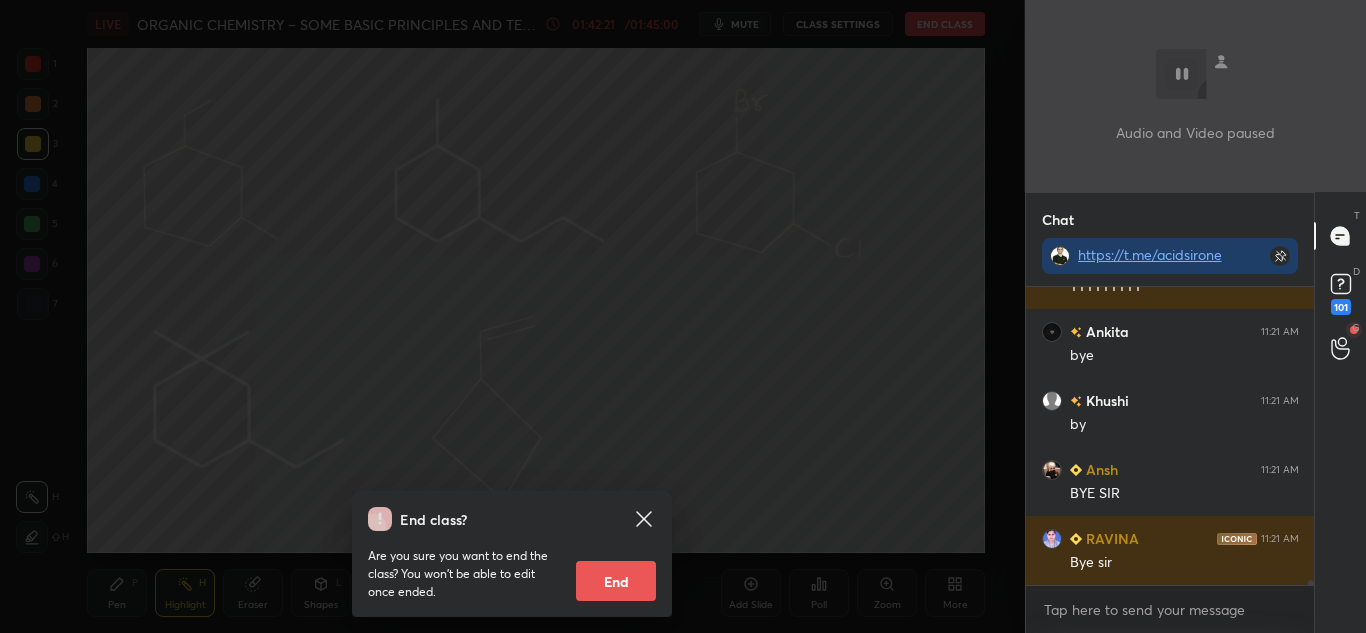 click on "End" at bounding box center [616, 581] 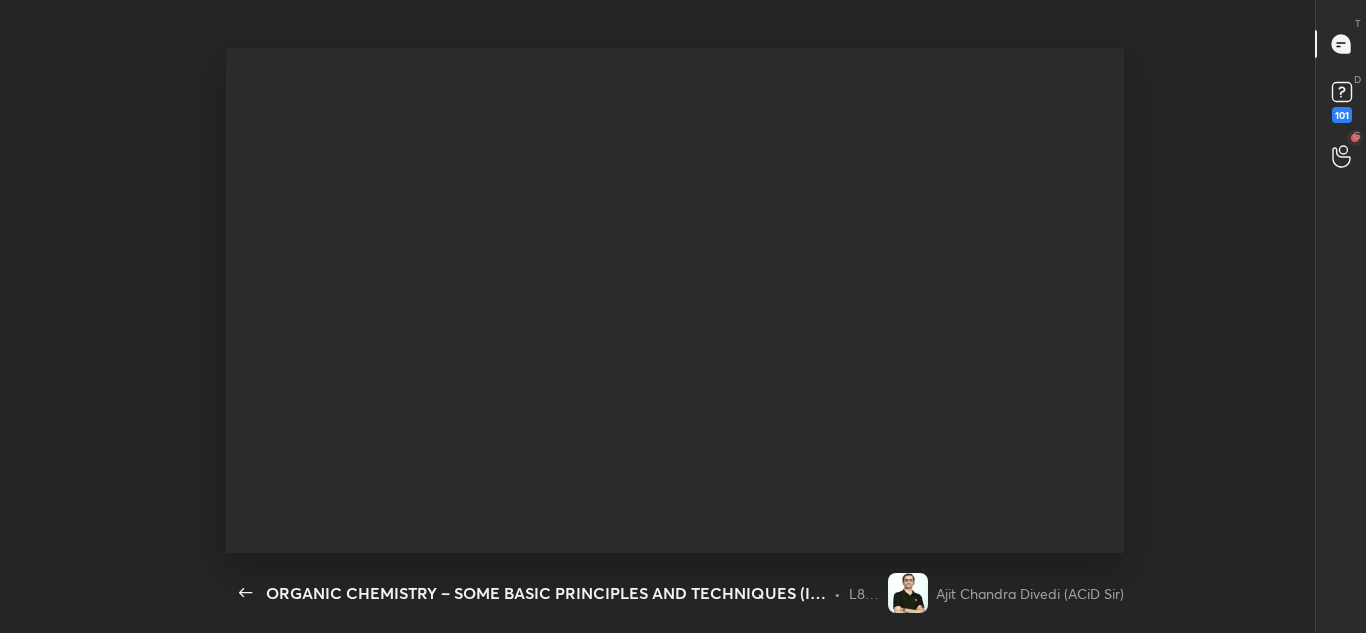scroll, scrollTop: 0, scrollLeft: 0, axis: both 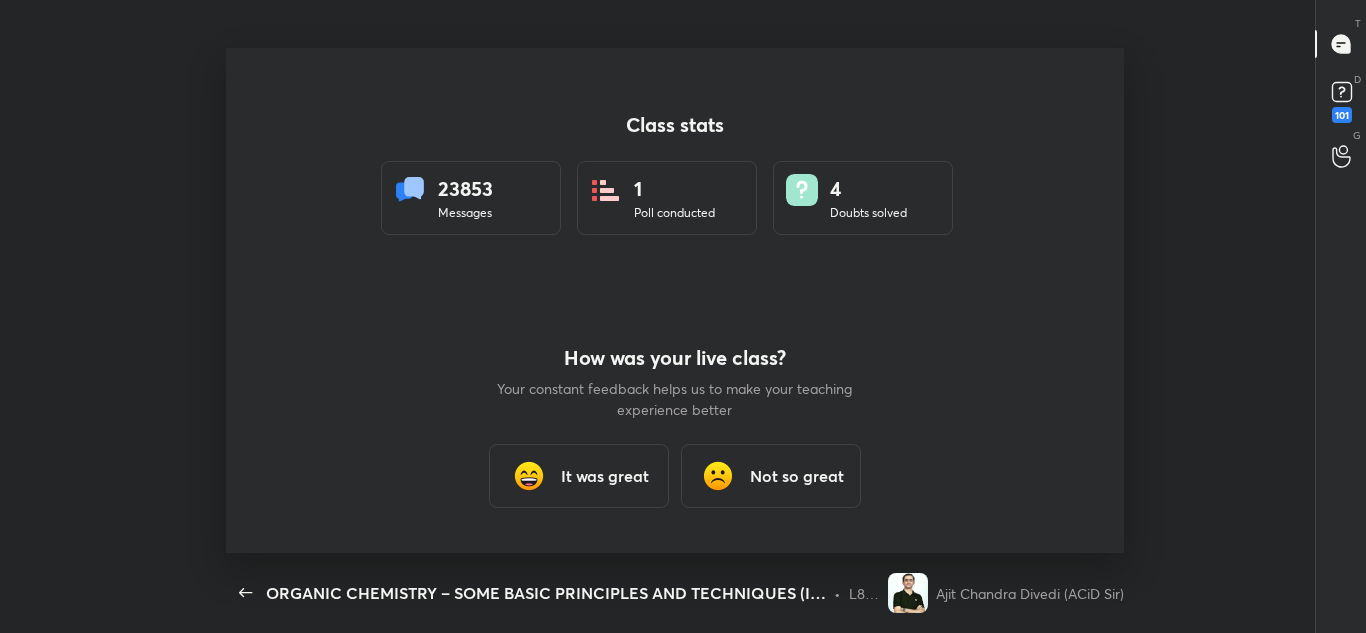 click on "It was great" at bounding box center [579, 476] 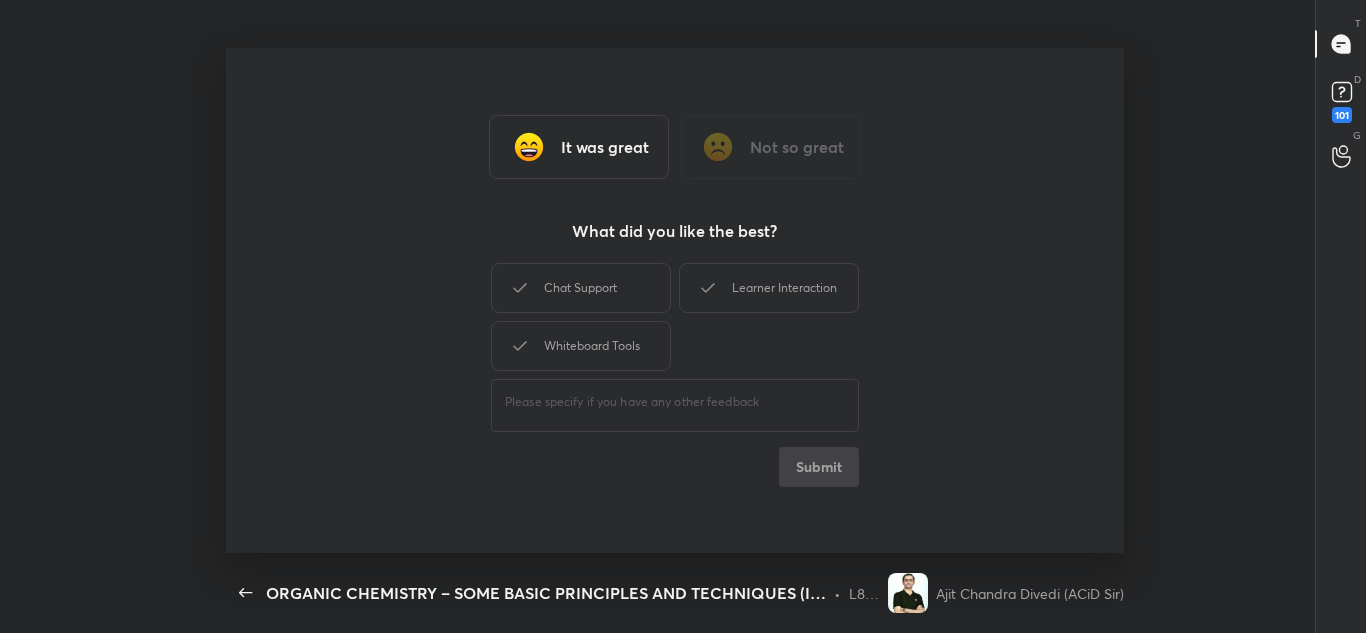 click on "It was great" at bounding box center (579, 147) 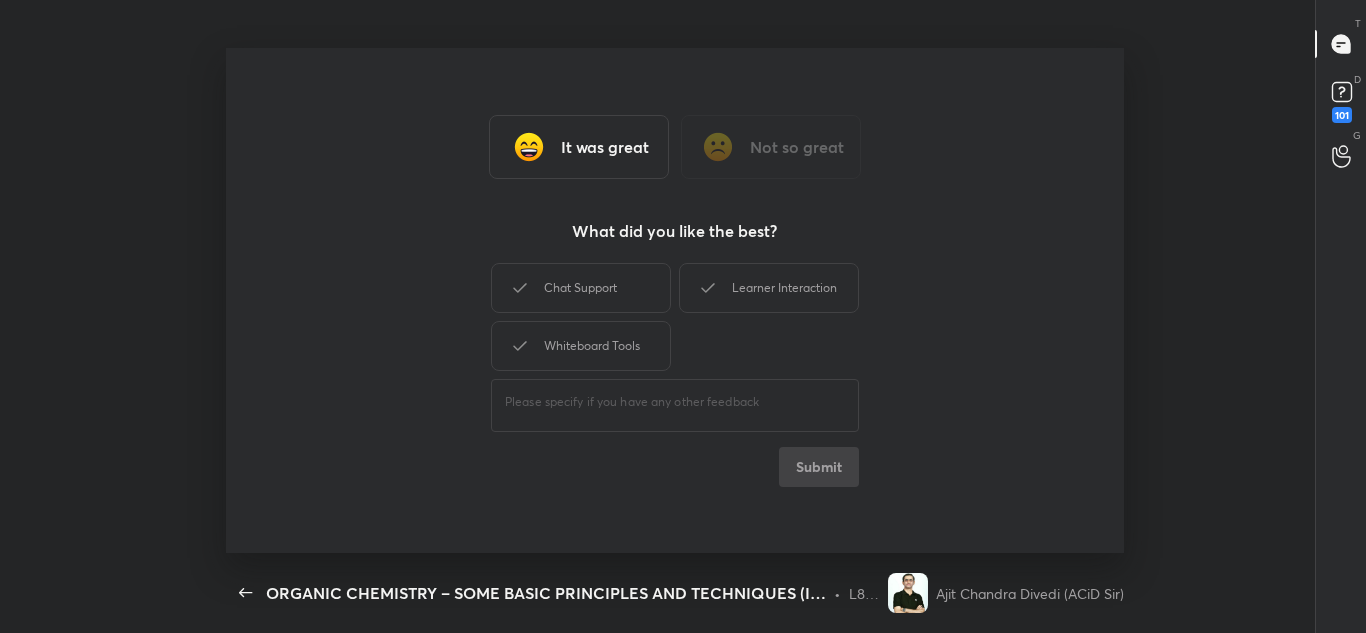 click on "It was great" at bounding box center [605, 147] 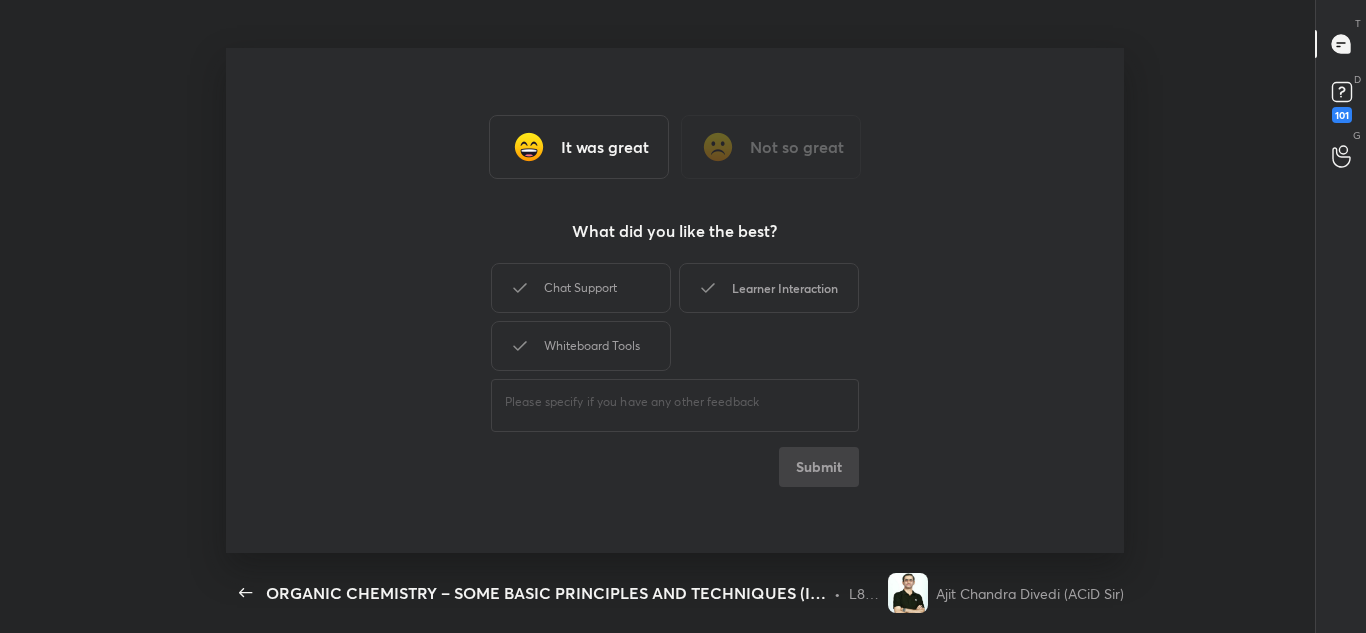 click on "Learner Interaction" at bounding box center (769, 288) 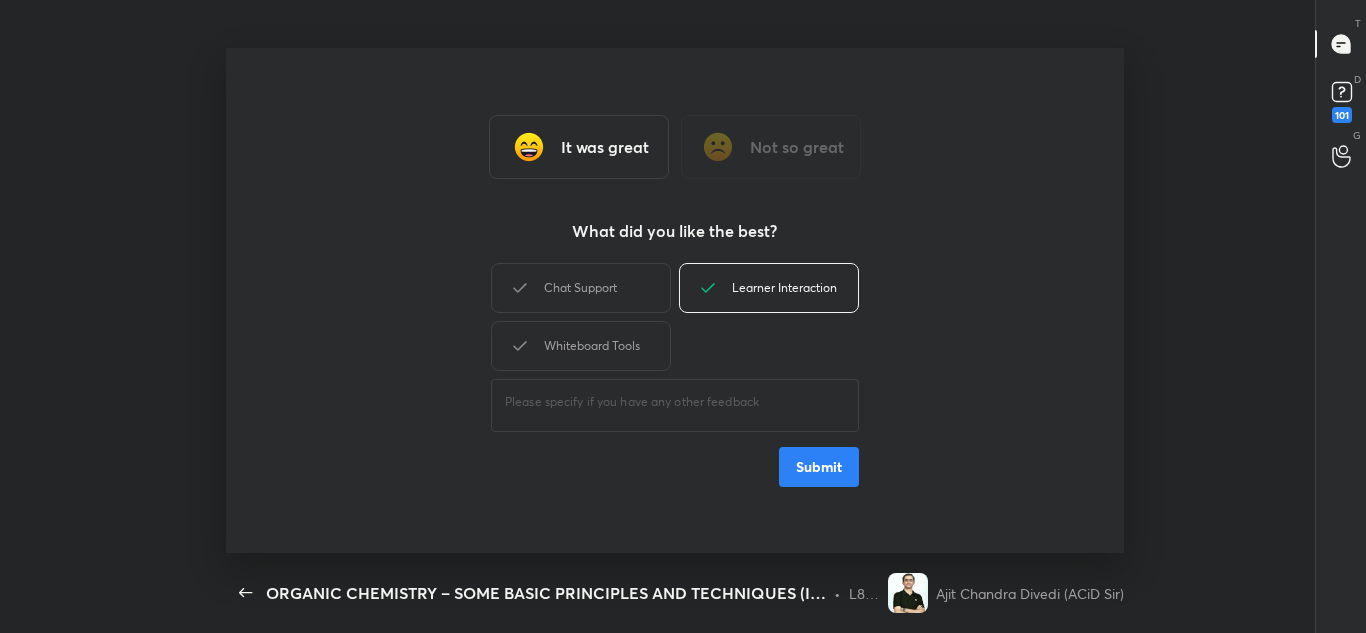 click on "It was great Not so great What did you like the best? Chat Support Learner Interaction Whiteboard Tools ​ Submit" at bounding box center [675, 300] 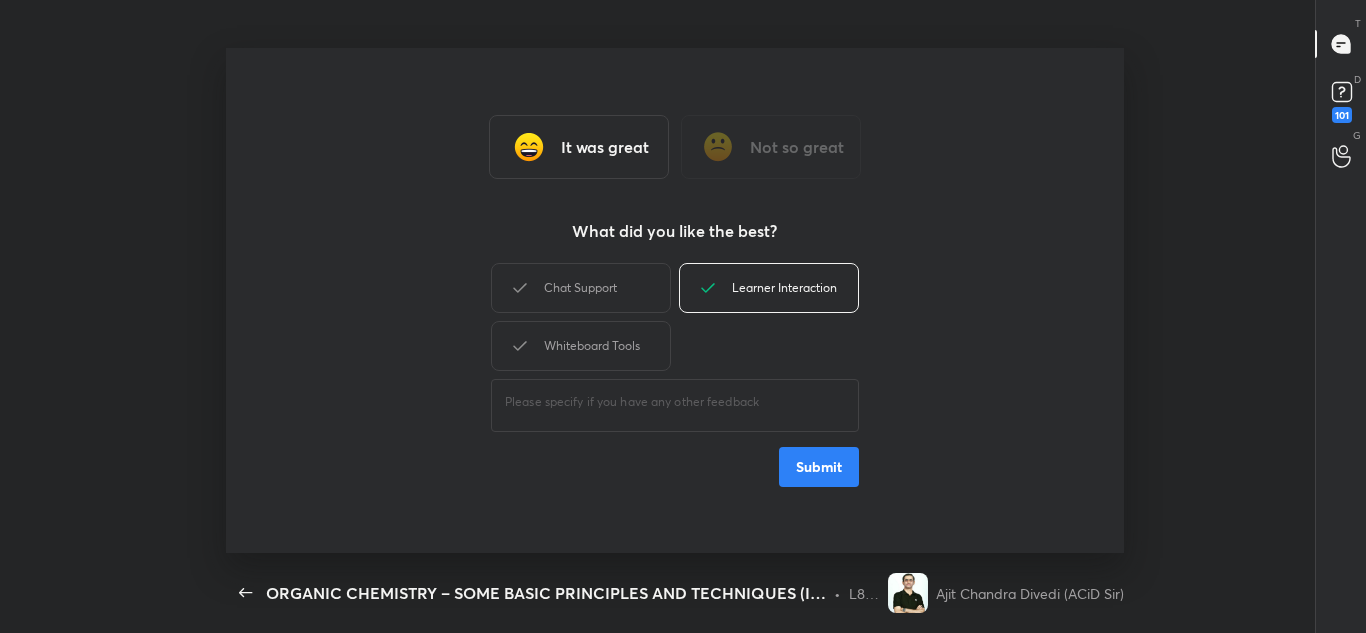 click on "Submit" at bounding box center (819, 467) 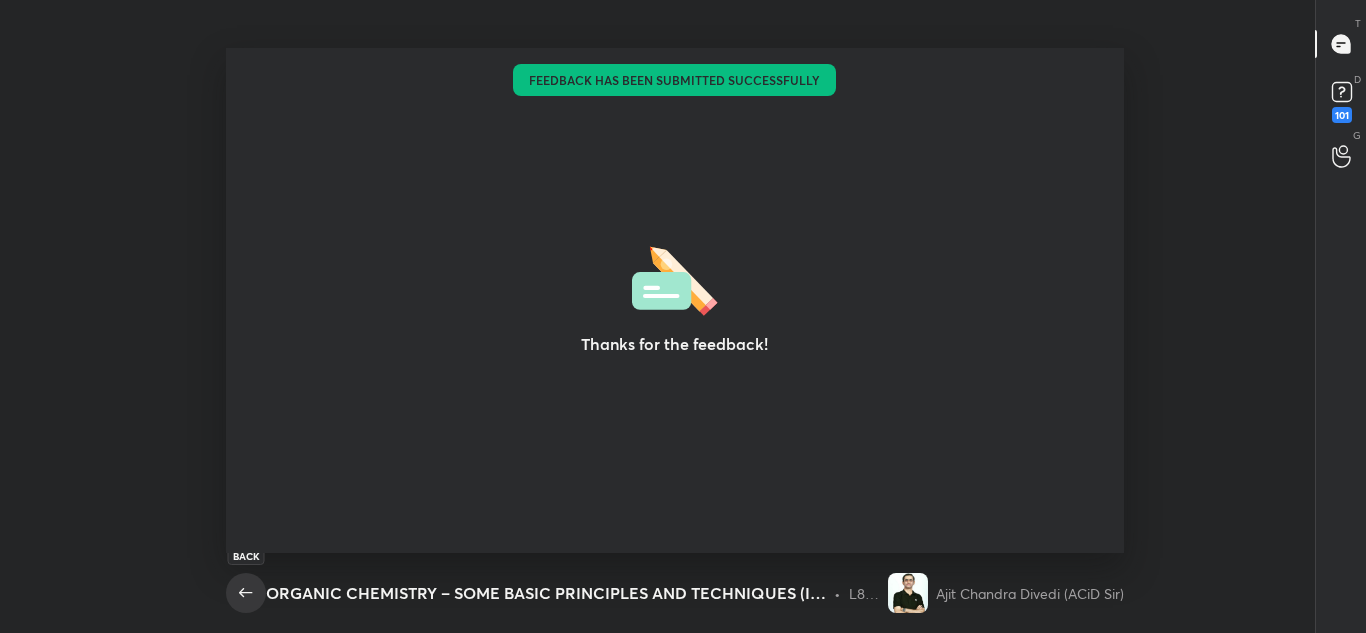 click 